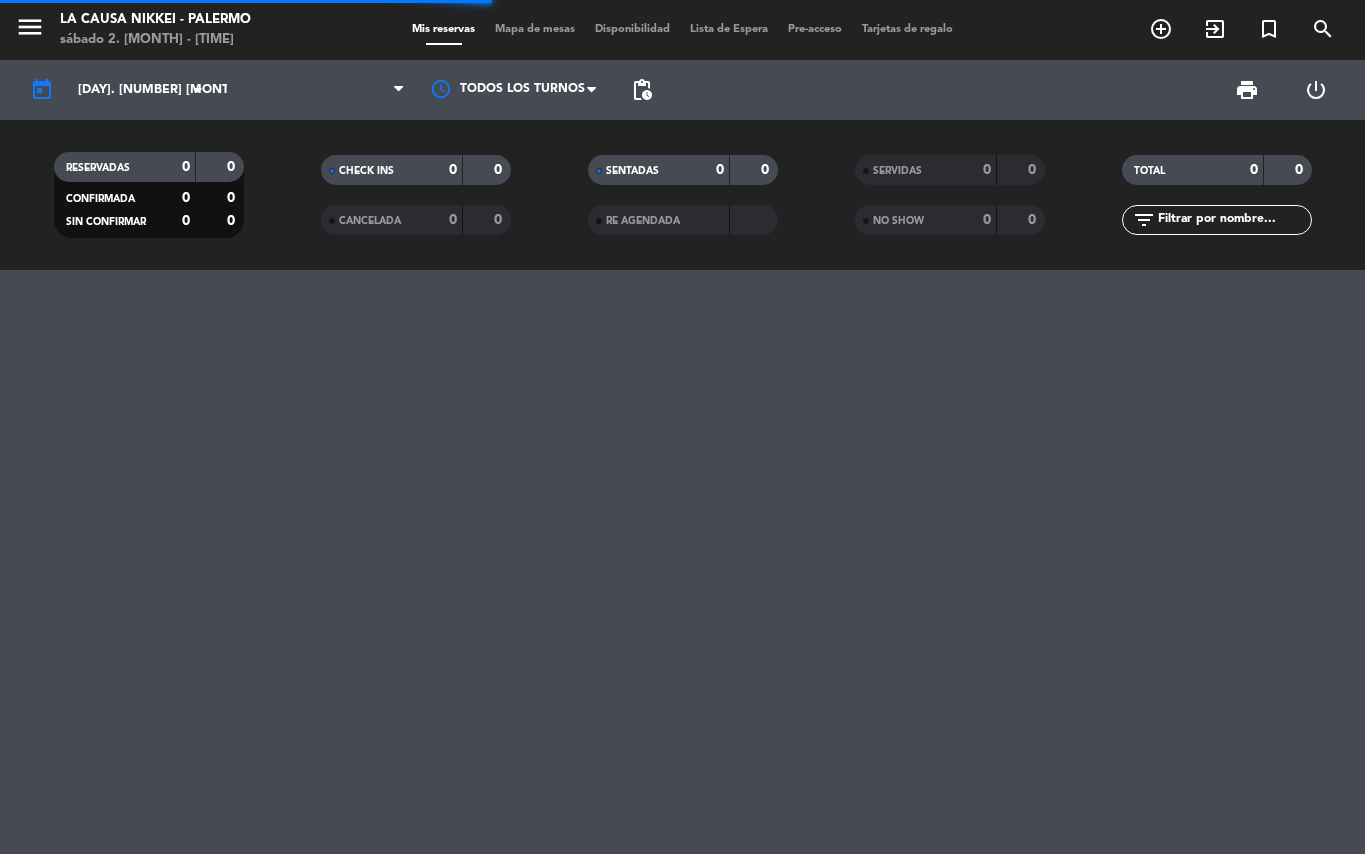scroll, scrollTop: 0, scrollLeft: 0, axis: both 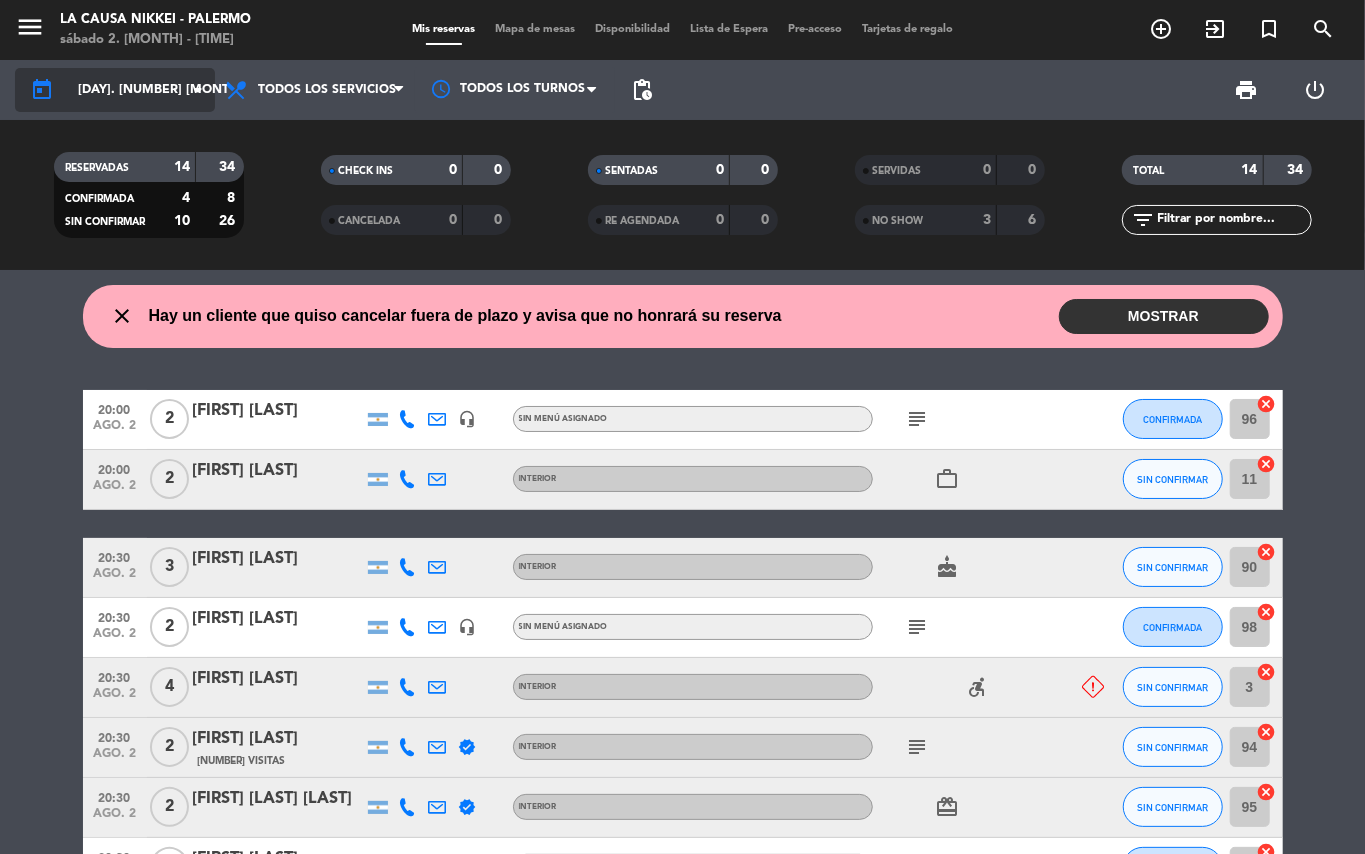 click on "[DAY]. [NUMBER] [MONTH]" 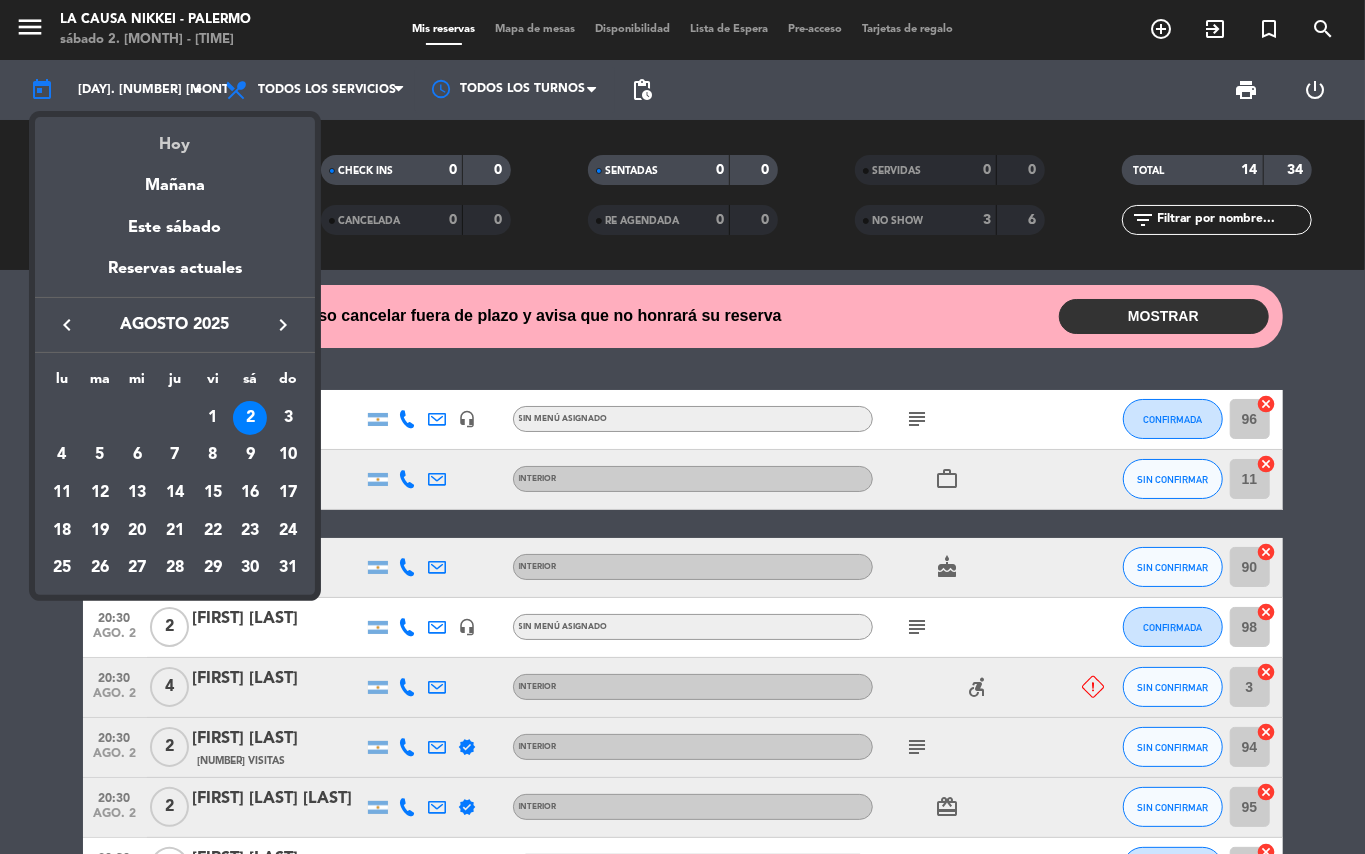 click on "Hoy" at bounding box center (175, 137) 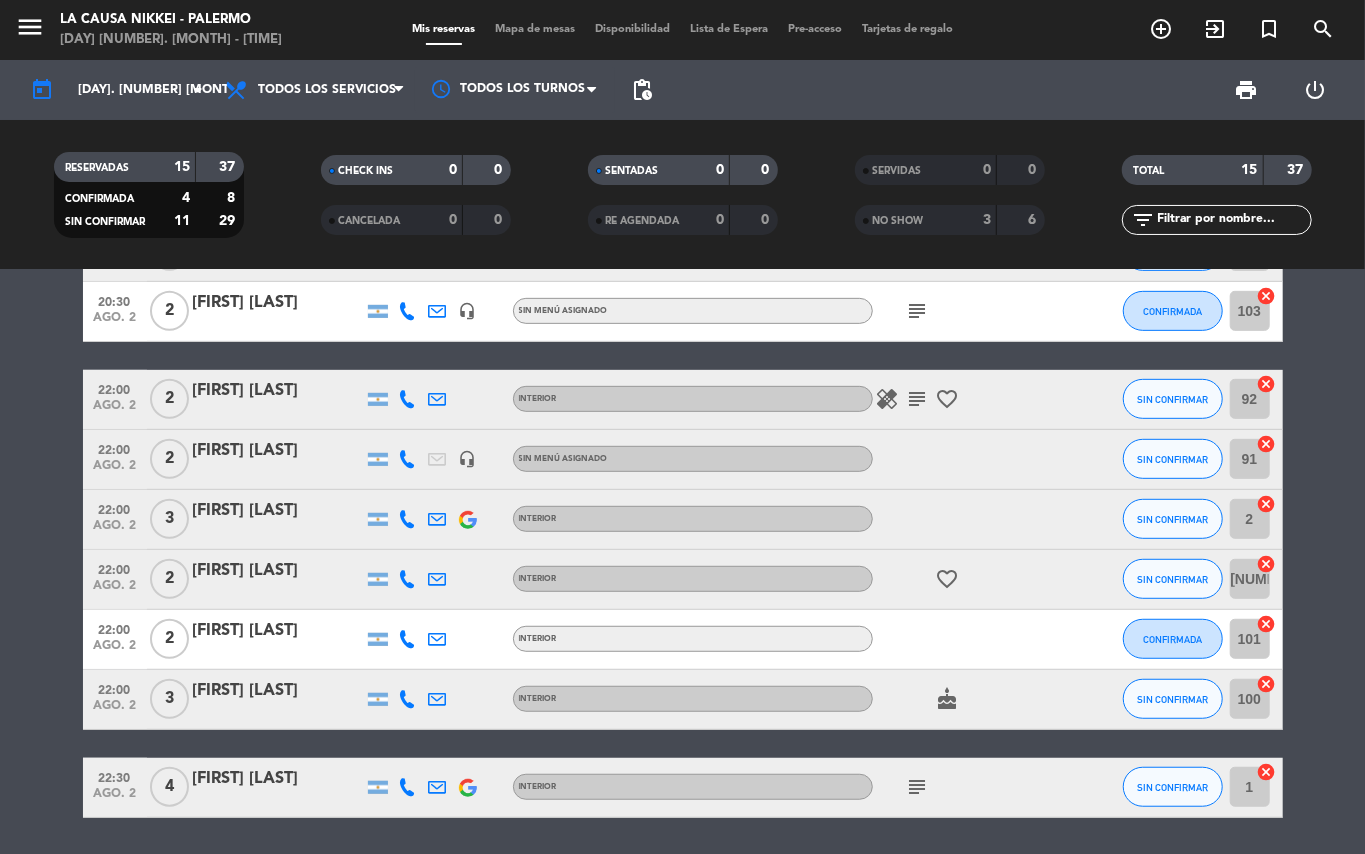 scroll, scrollTop: 592, scrollLeft: 0, axis: vertical 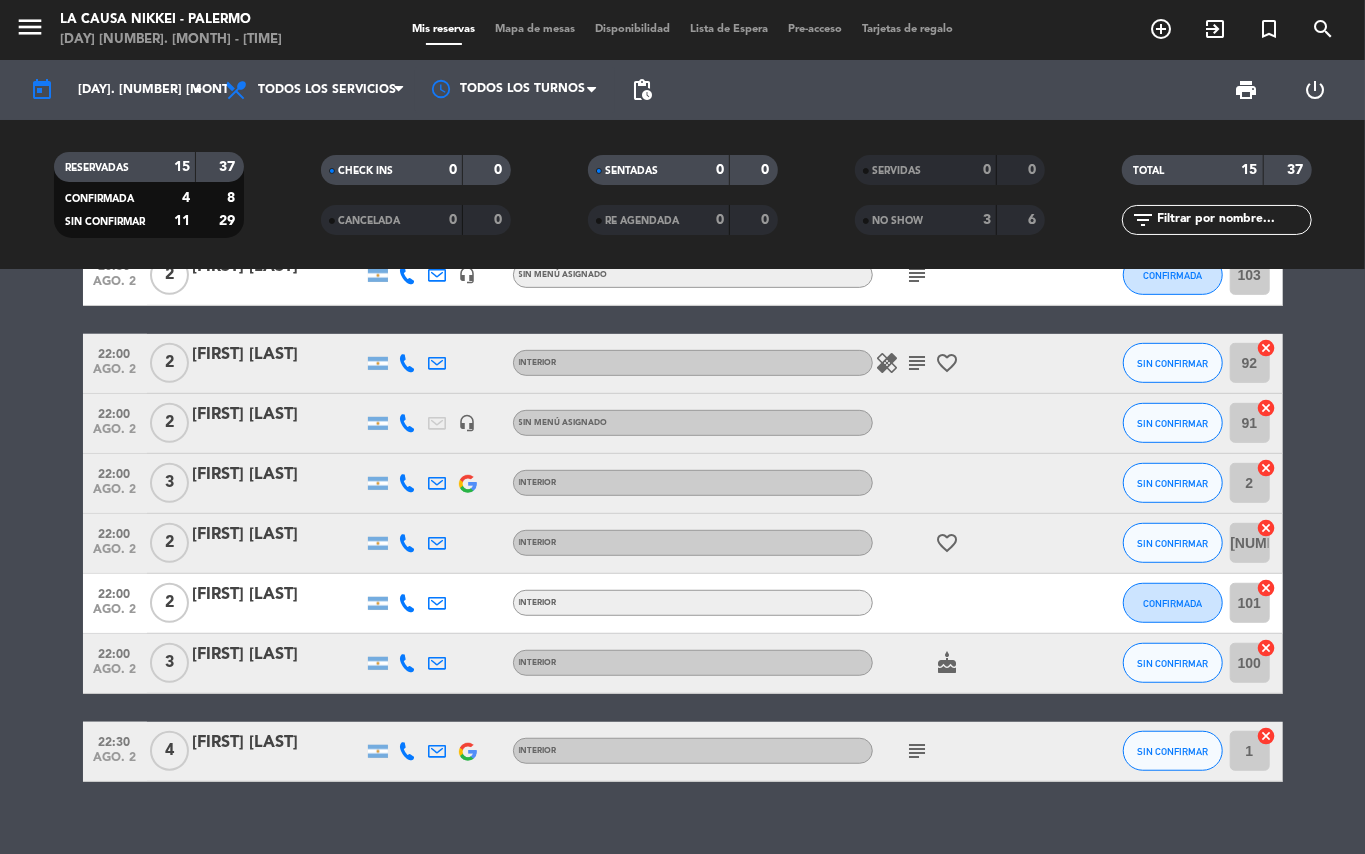 click on "subject" 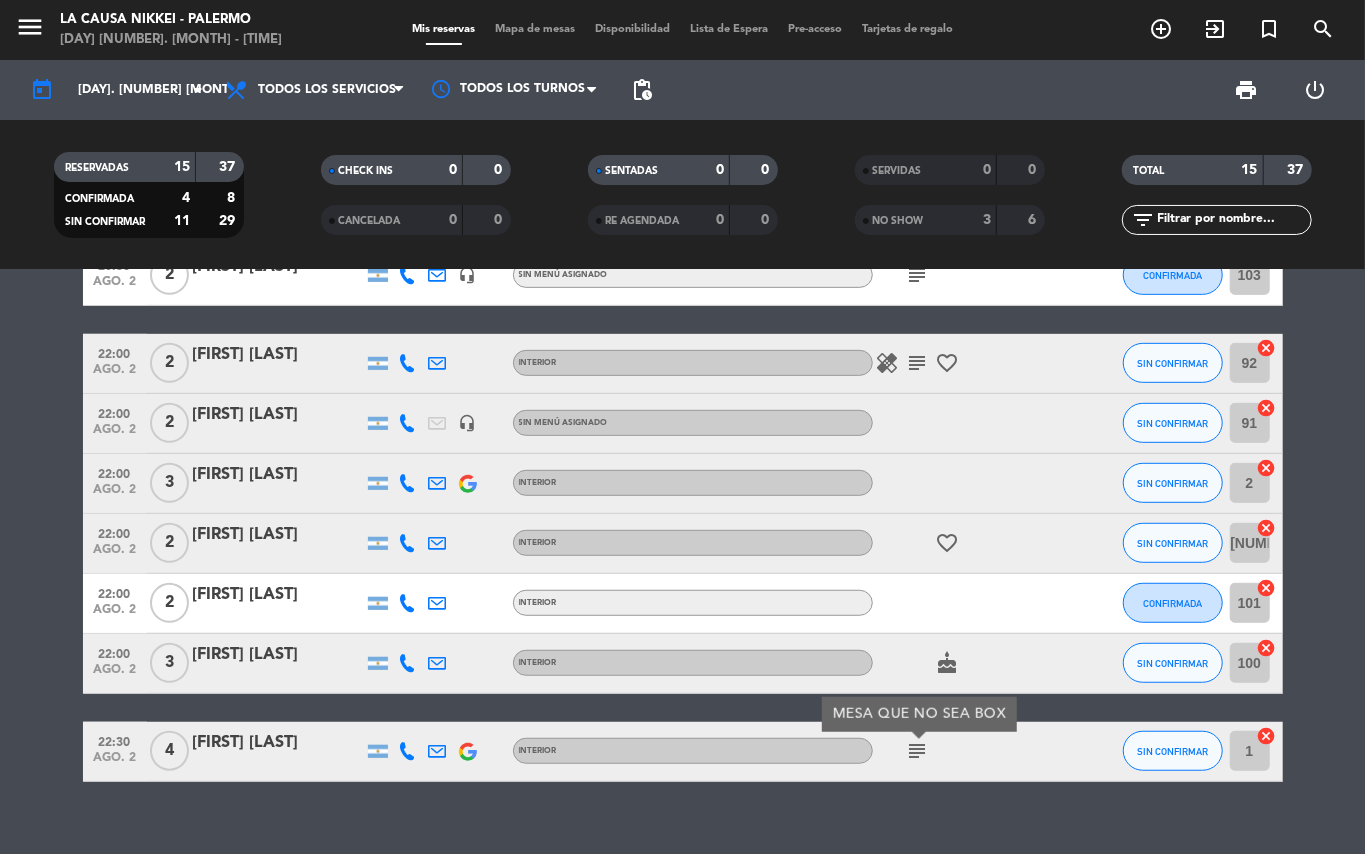 click 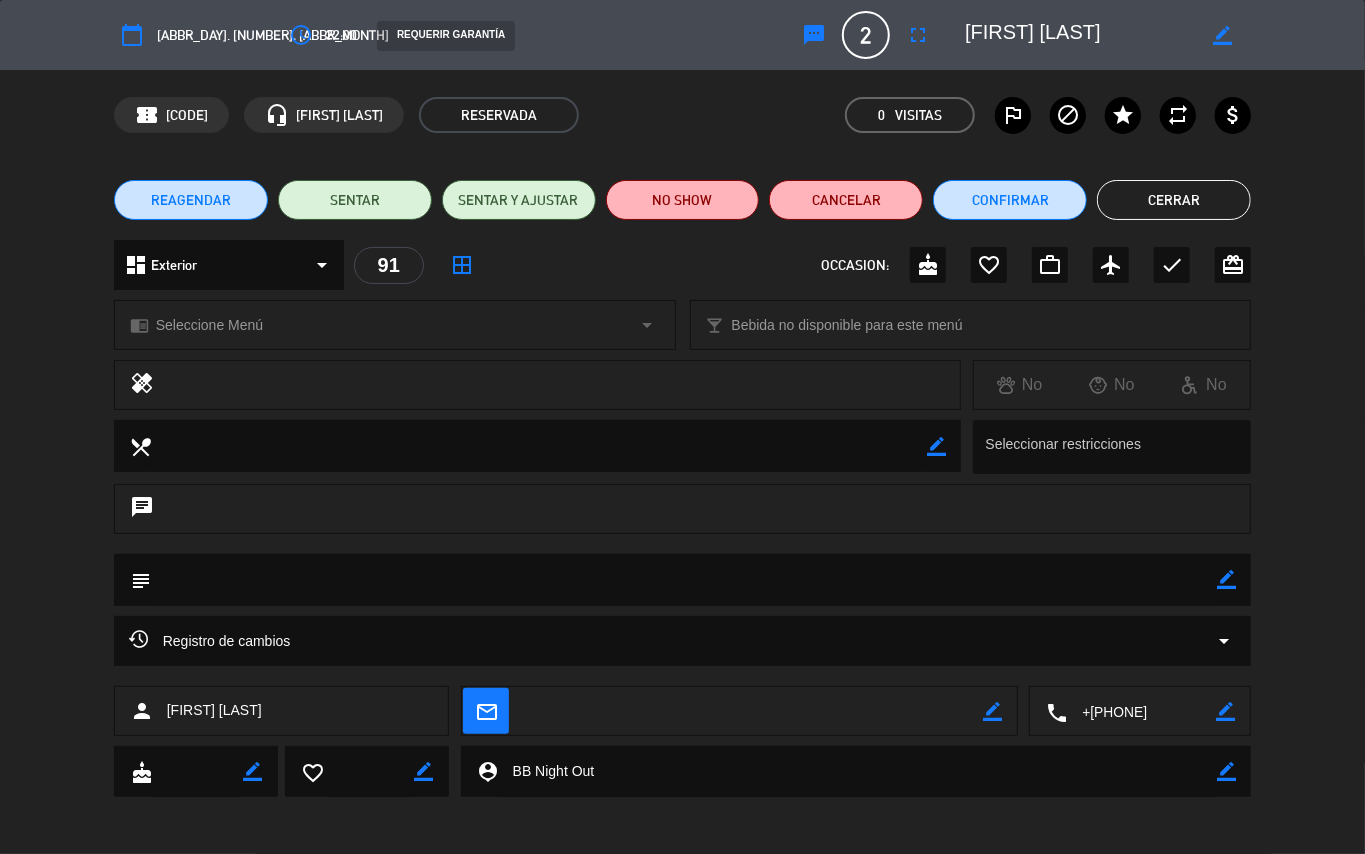 click on "Cerrar" 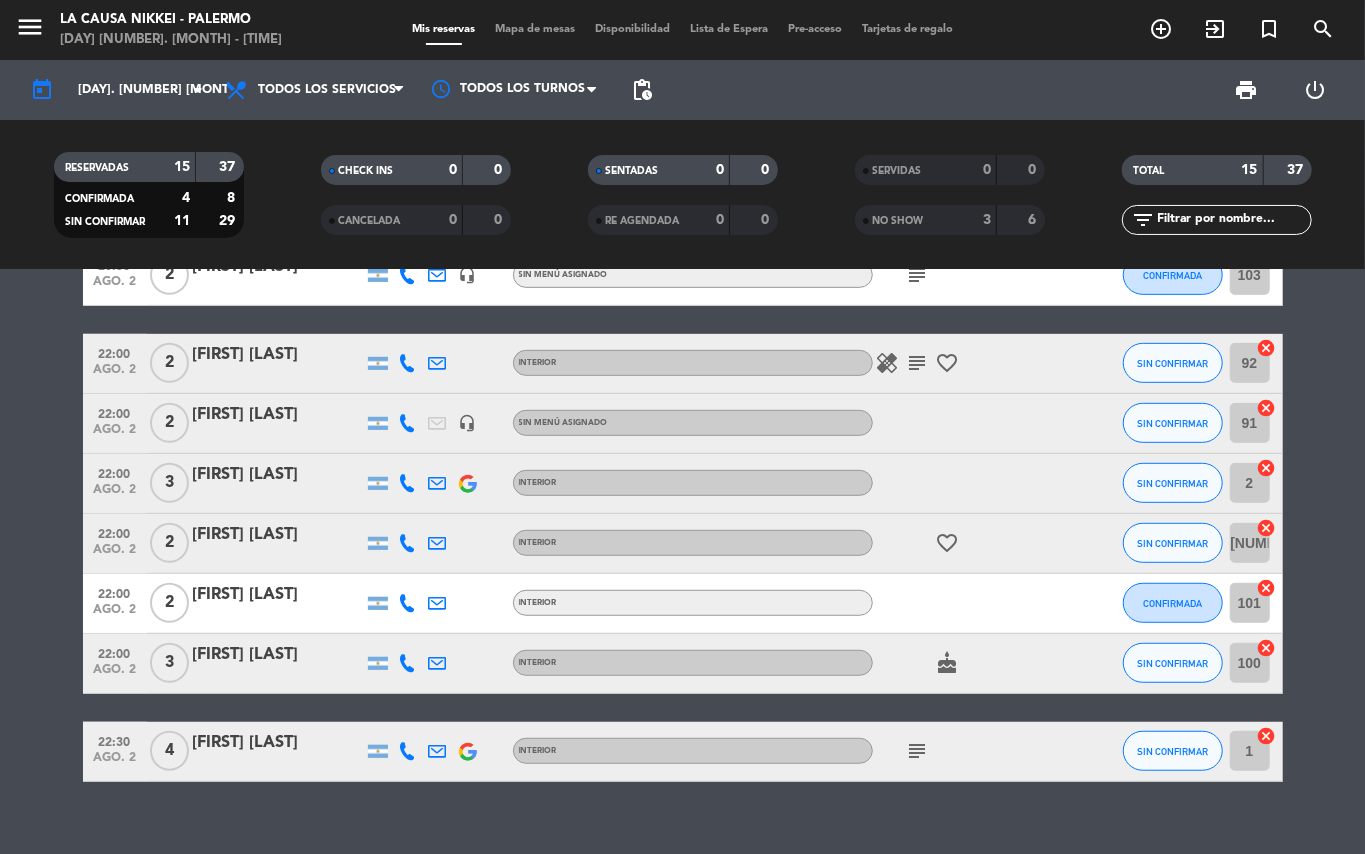 scroll, scrollTop: 618, scrollLeft: 0, axis: vertical 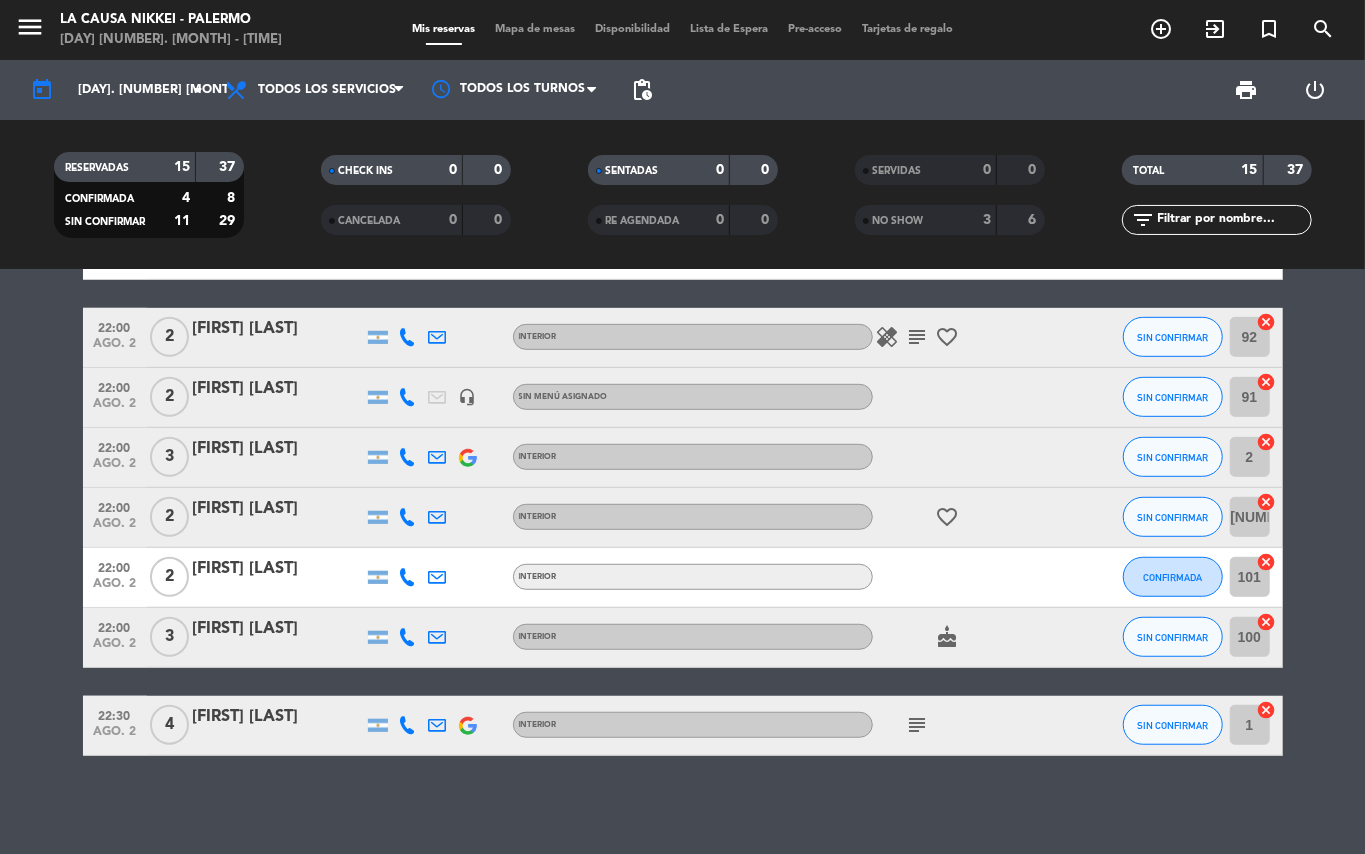 click on "subject" 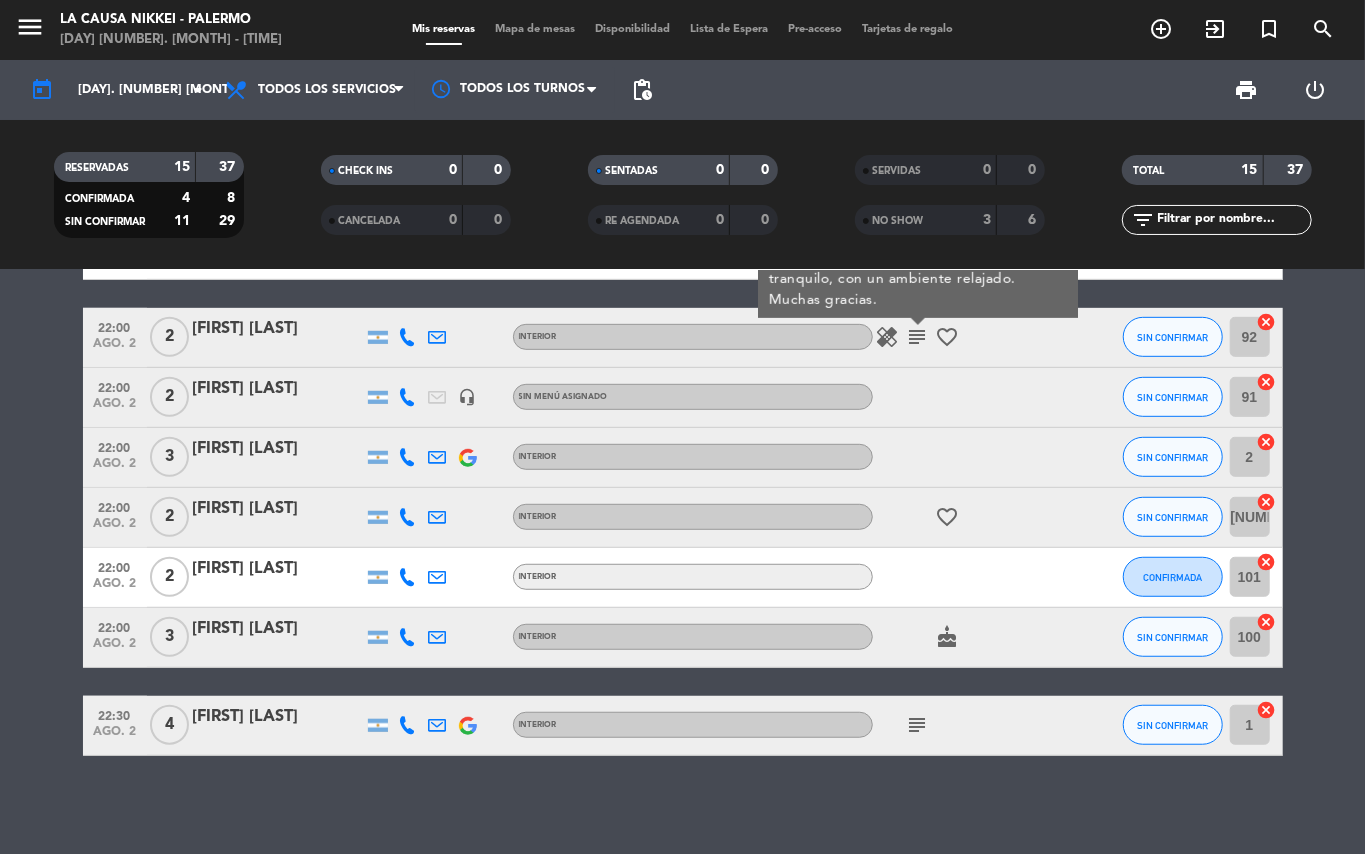 scroll, scrollTop: 0, scrollLeft: 0, axis: both 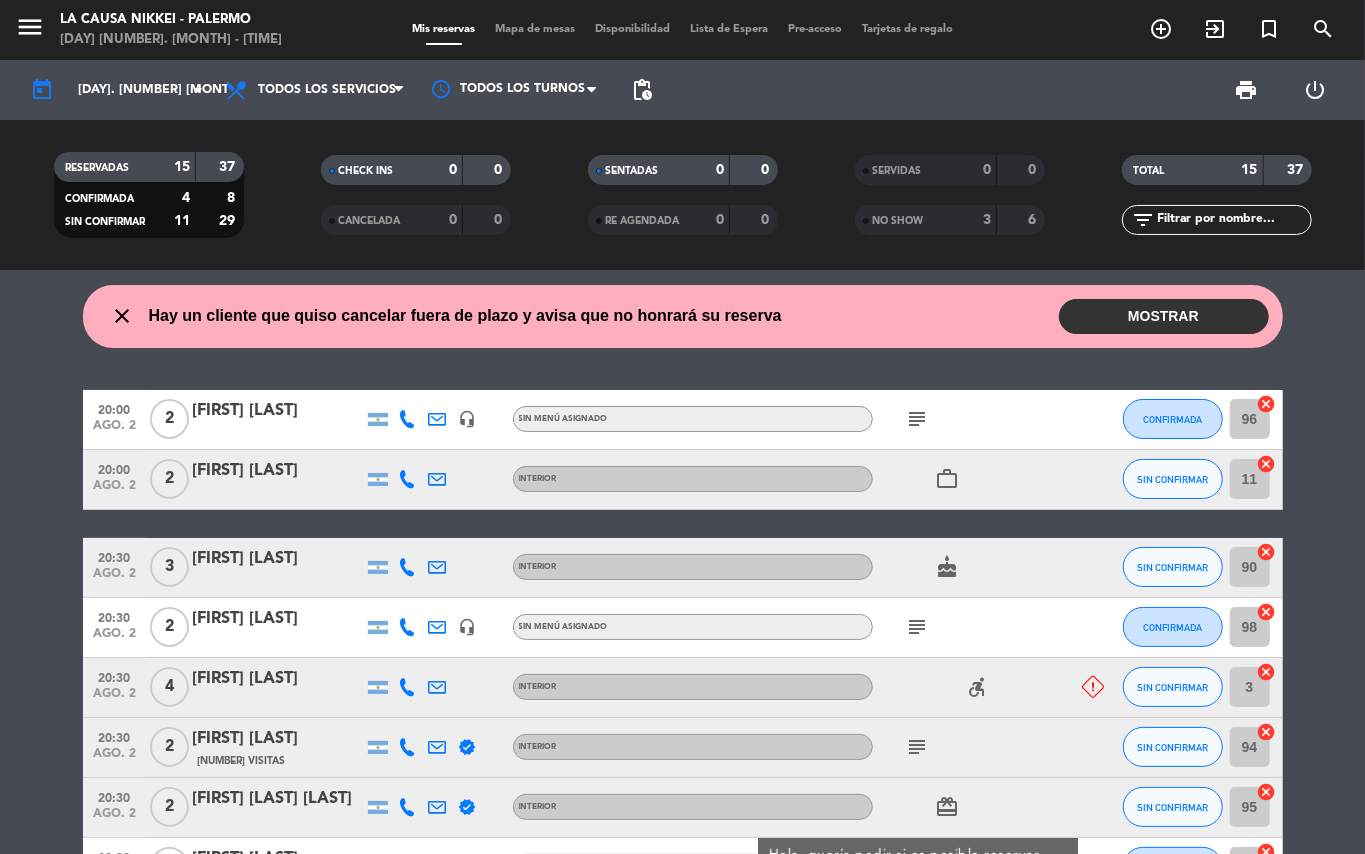 click on "subject" 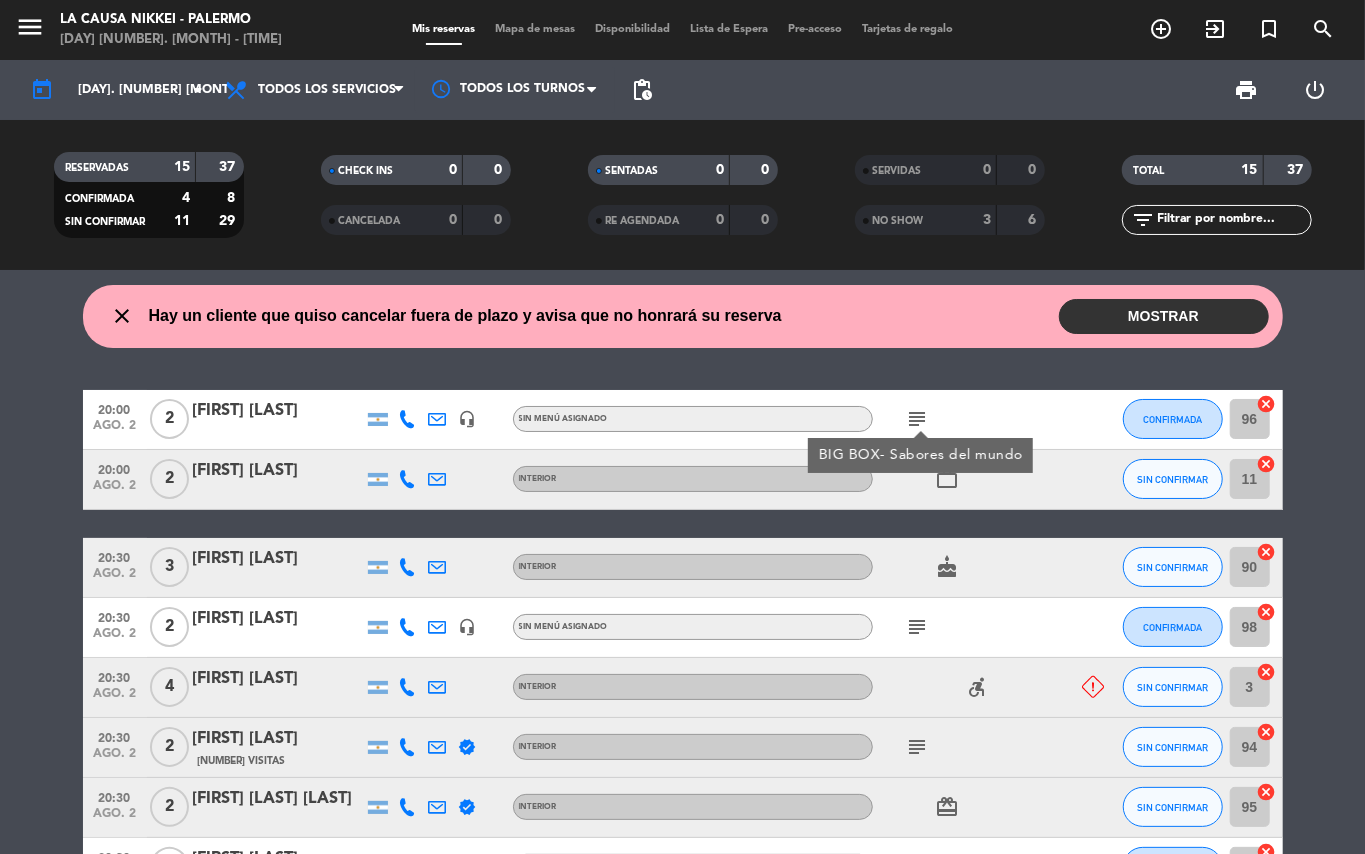 click 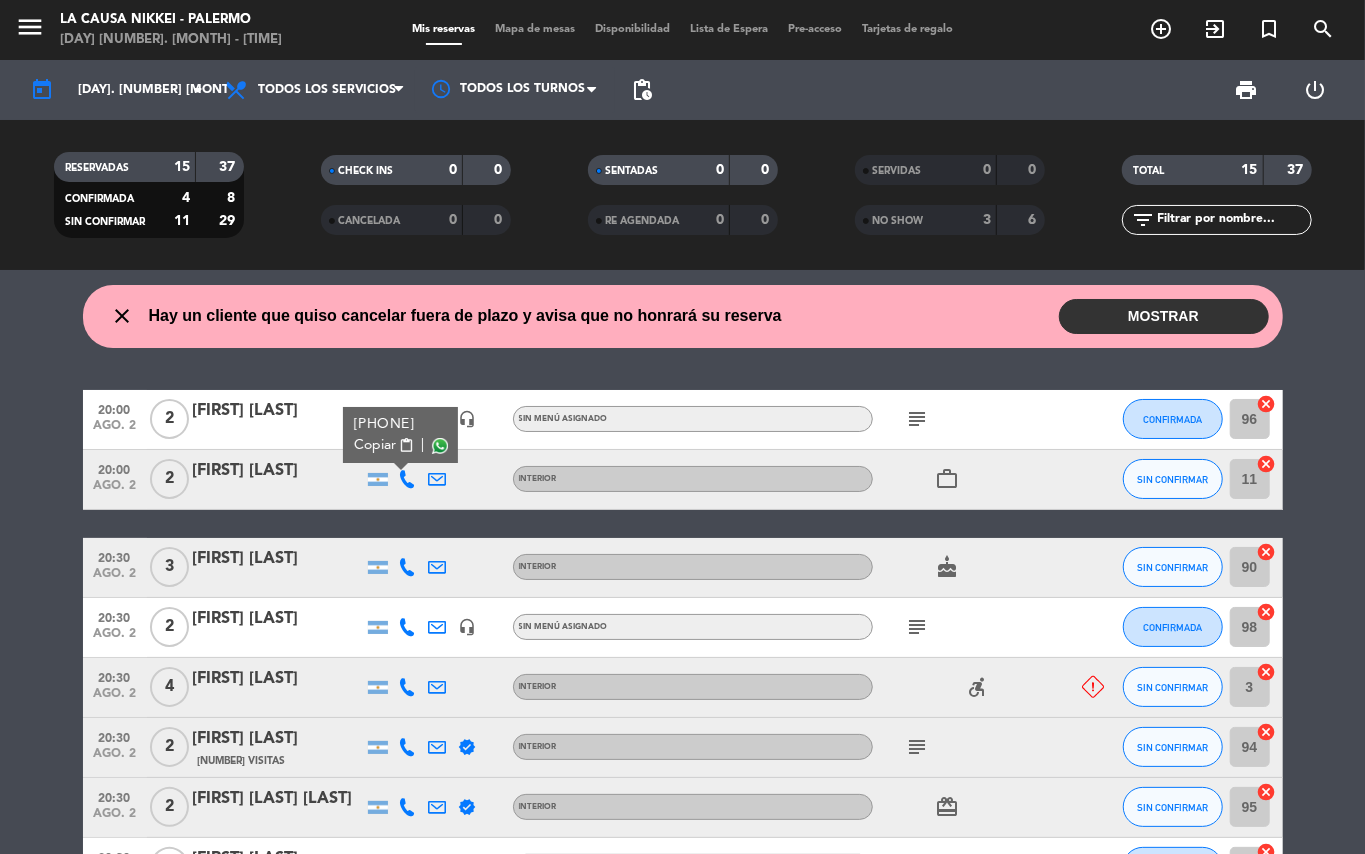 click on "content_paste" at bounding box center (406, 445) 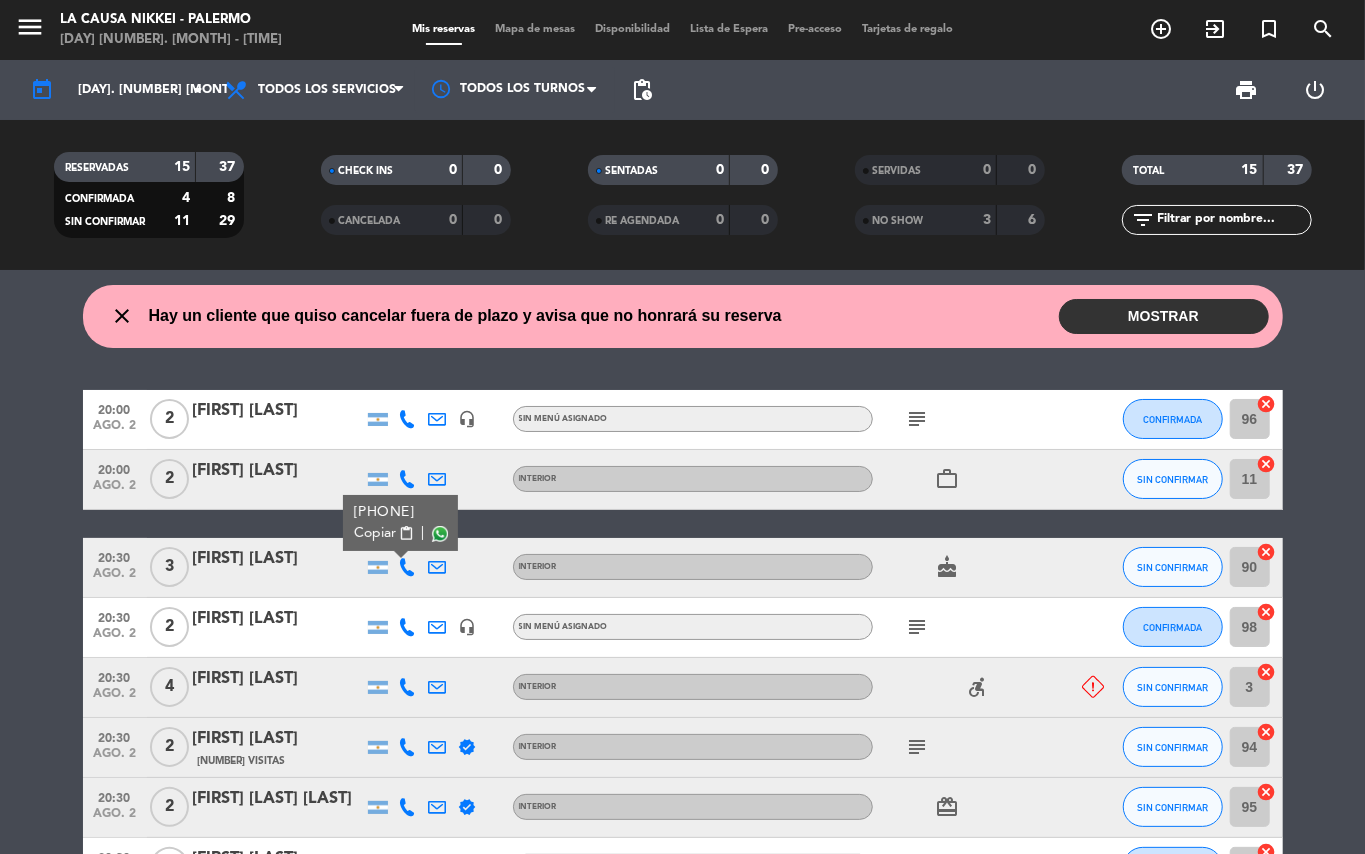 click on "Copiar content_paste |" at bounding box center (400, 533) 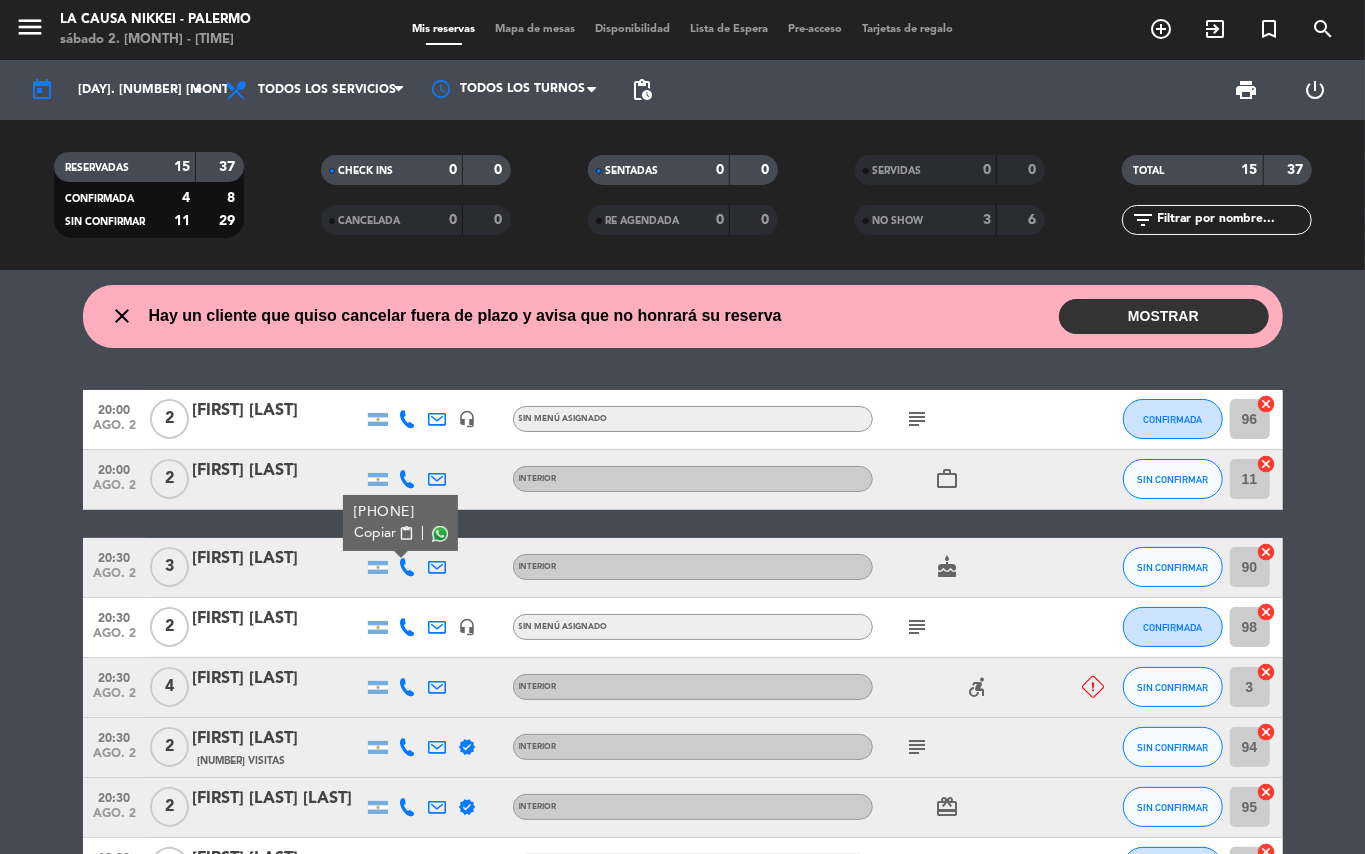 click on "subject" 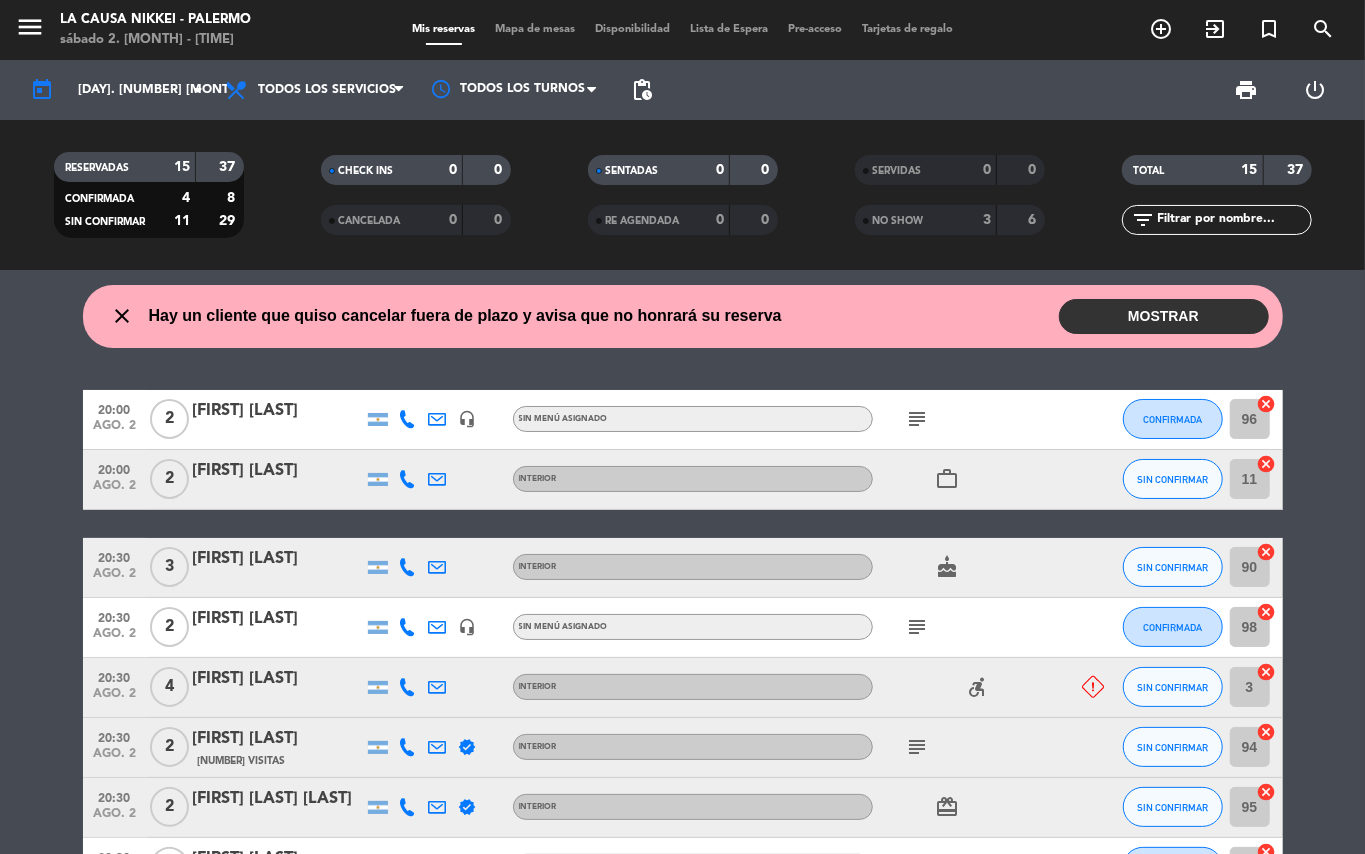 click on "subject" 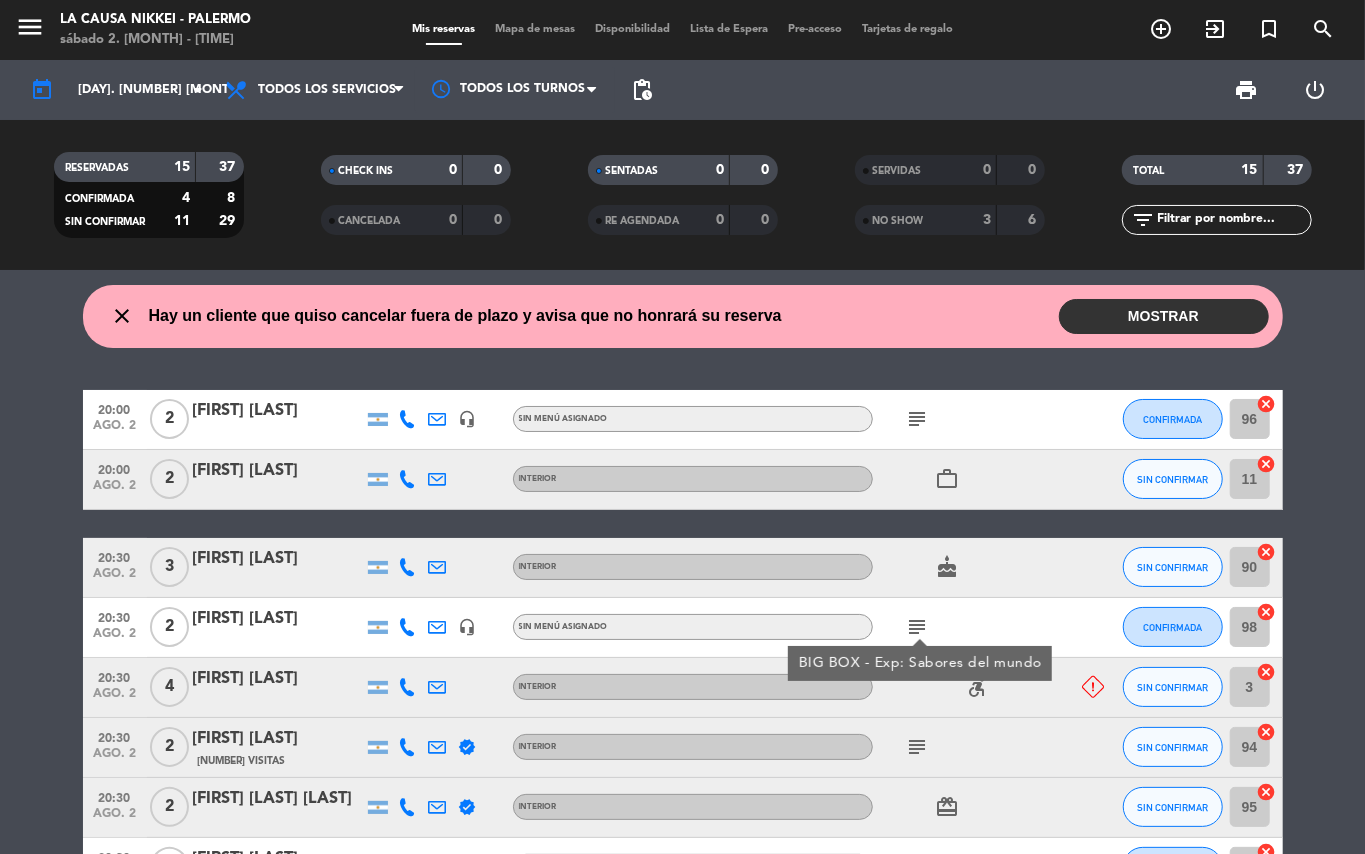 click 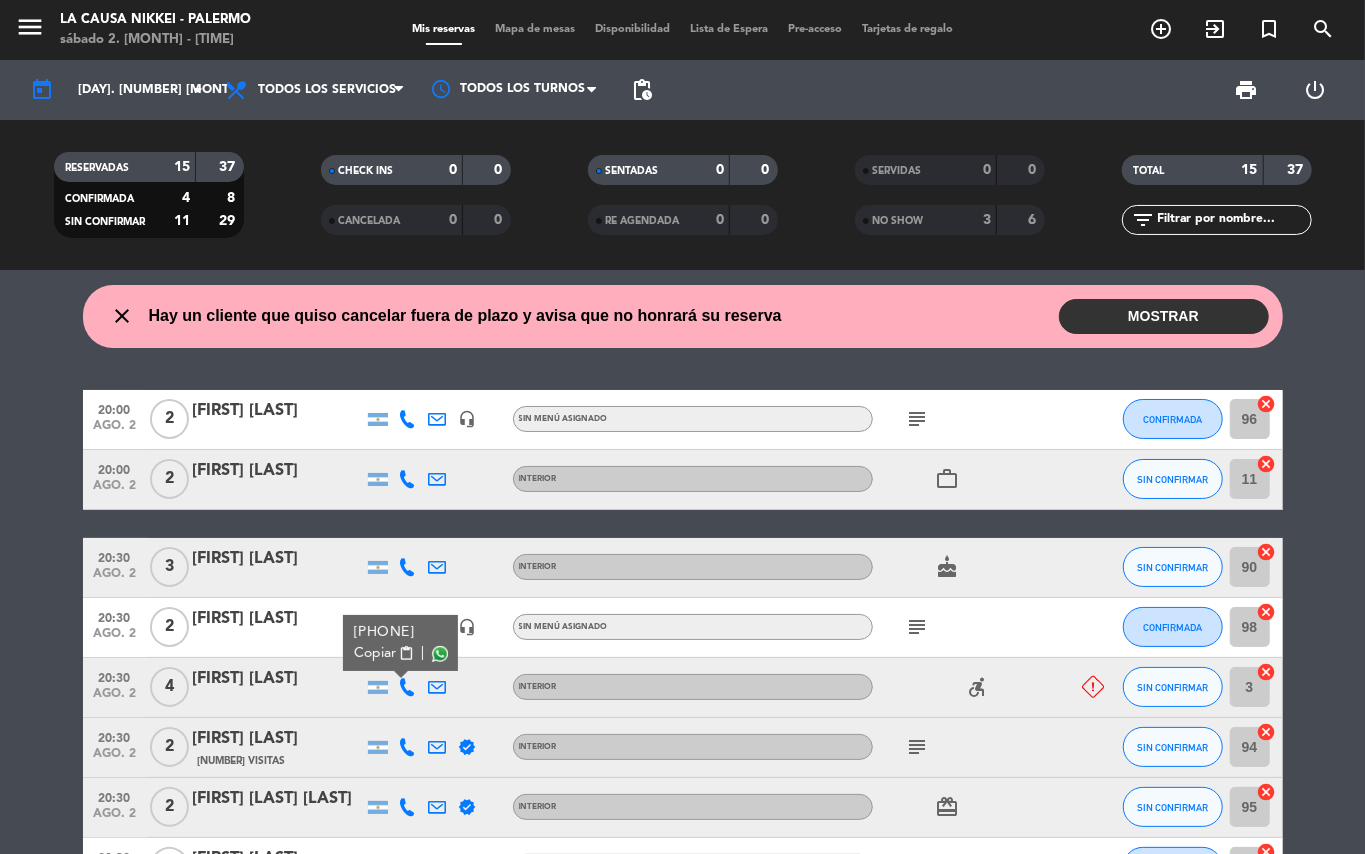 click on "content_paste" at bounding box center [406, 653] 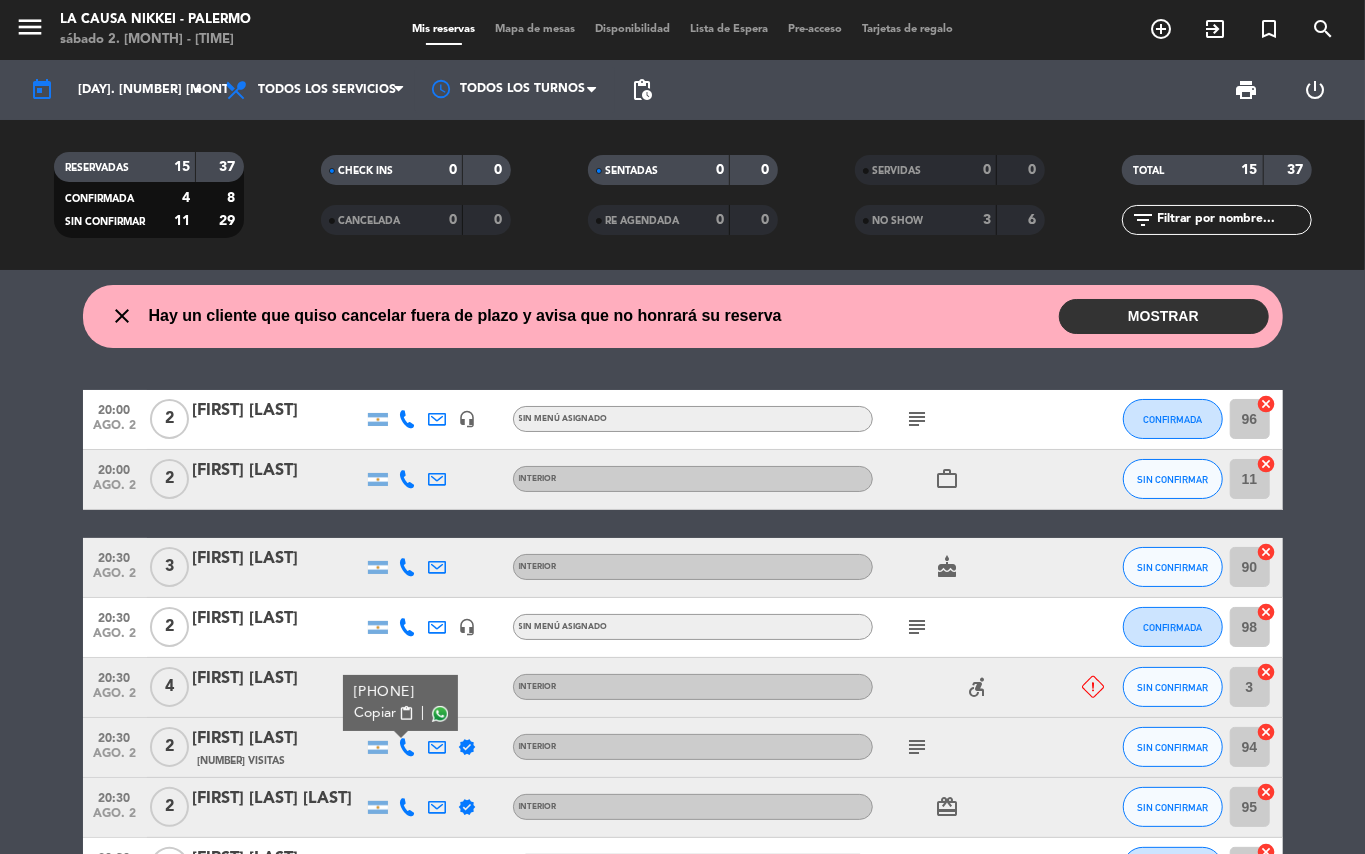 click on "Copiar content_paste |" at bounding box center [400, 713] 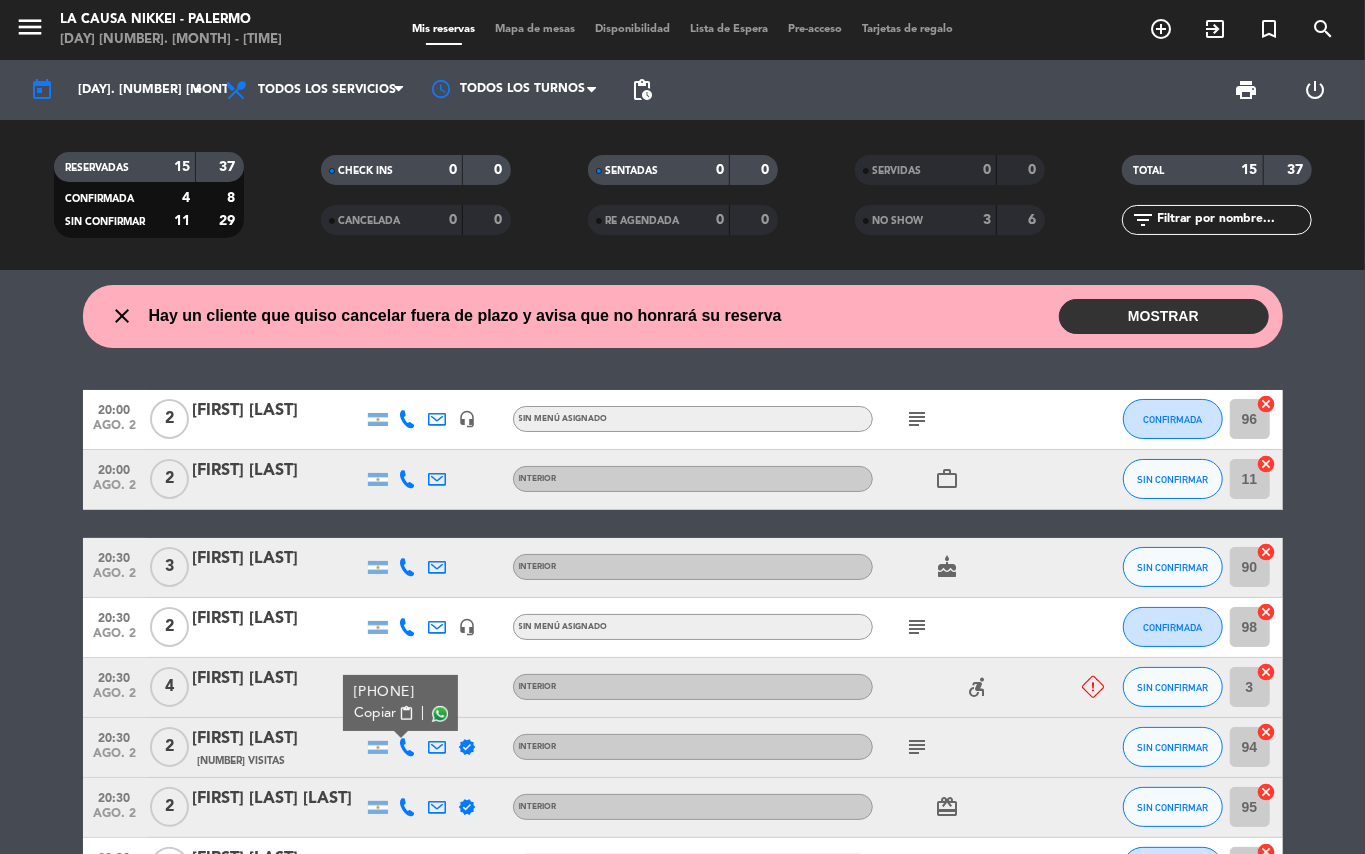 click 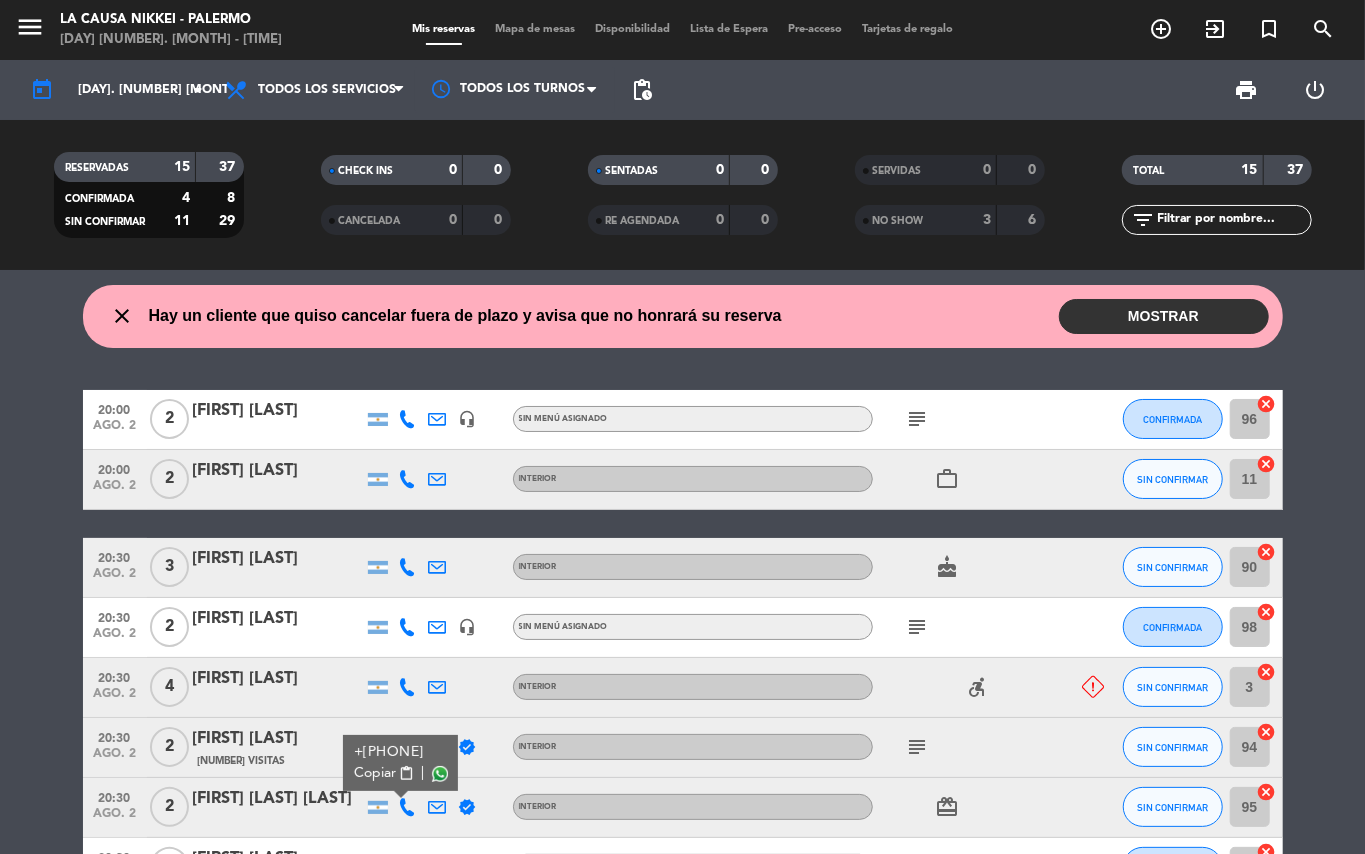 click on "content_paste" at bounding box center [406, 773] 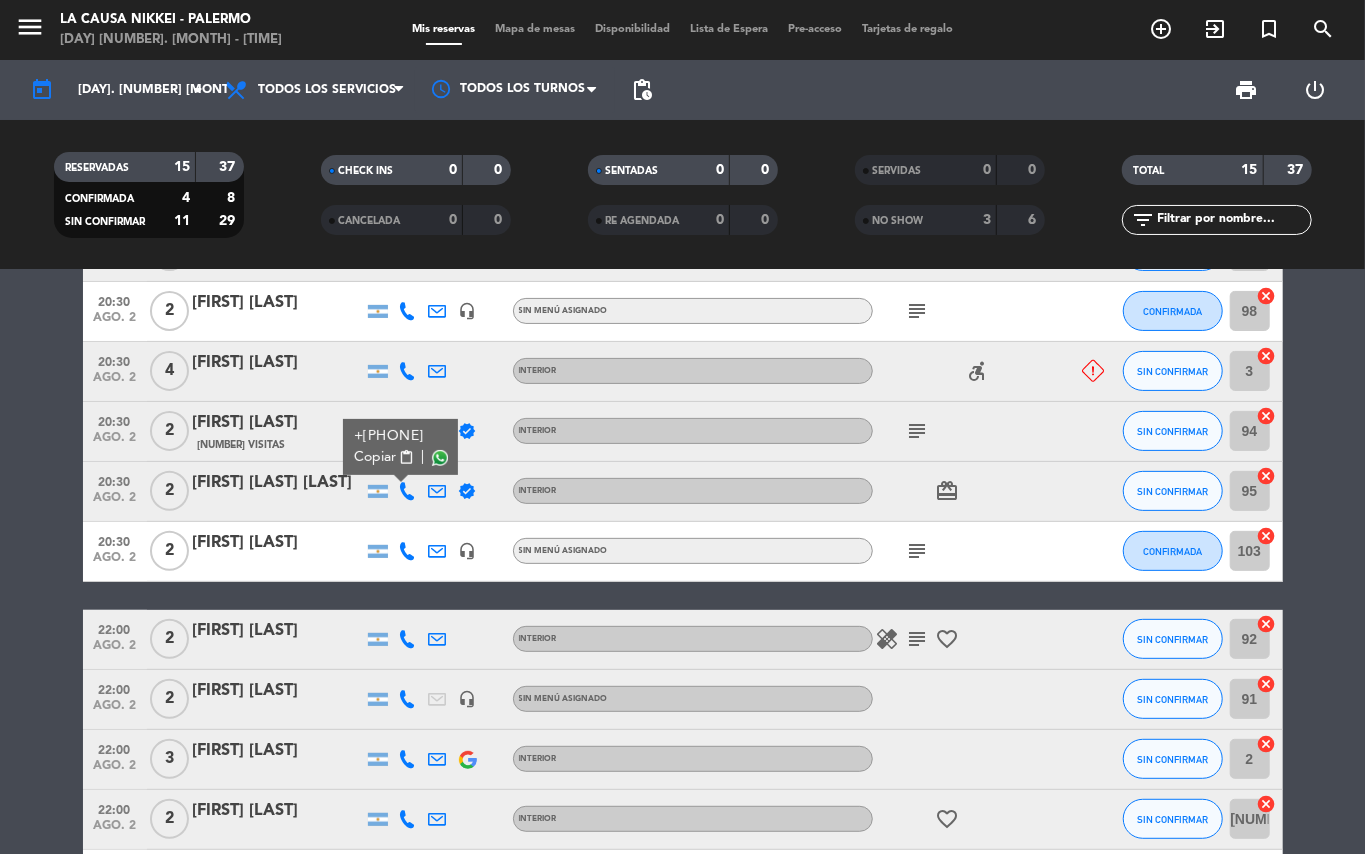 scroll, scrollTop: 329, scrollLeft: 0, axis: vertical 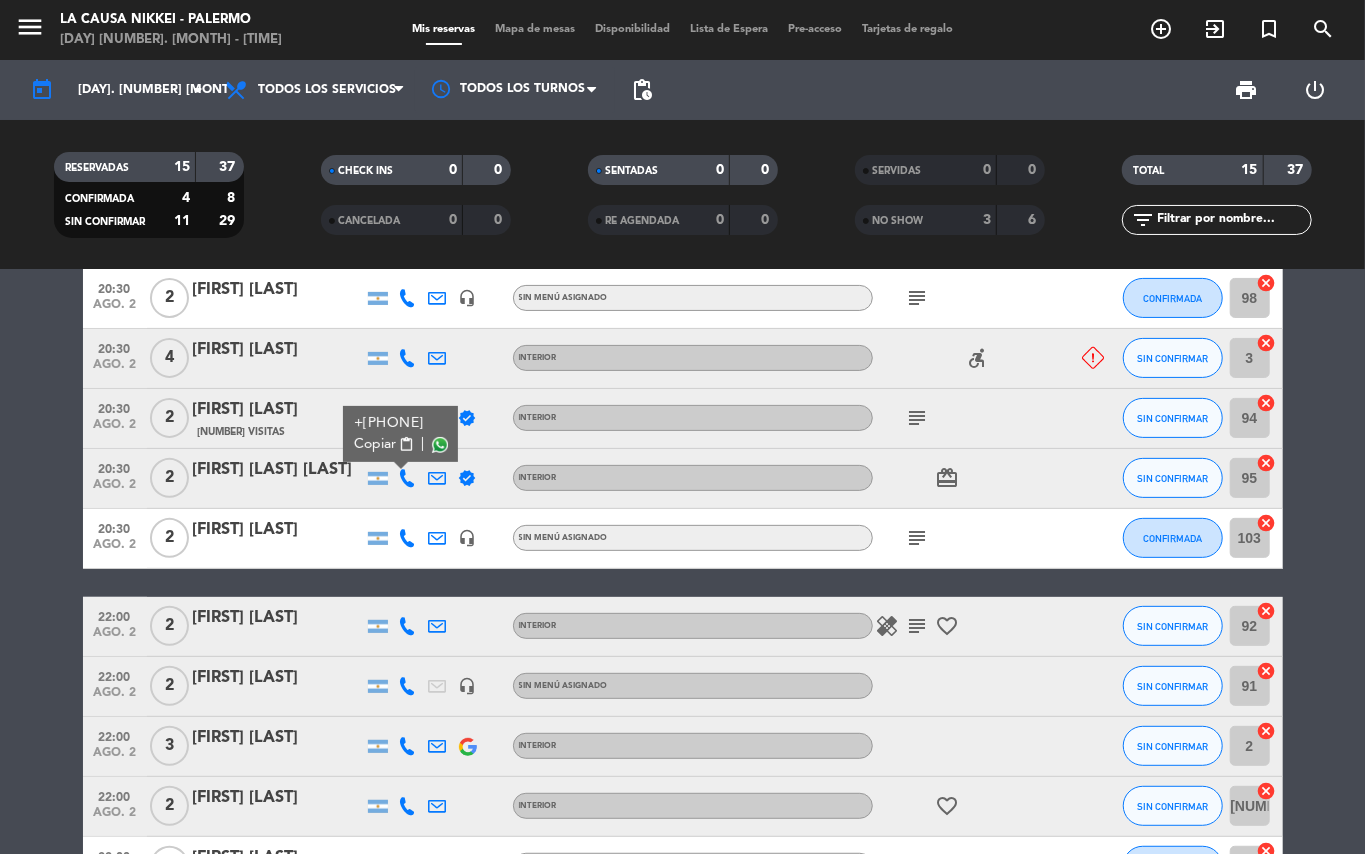 click on "subject" 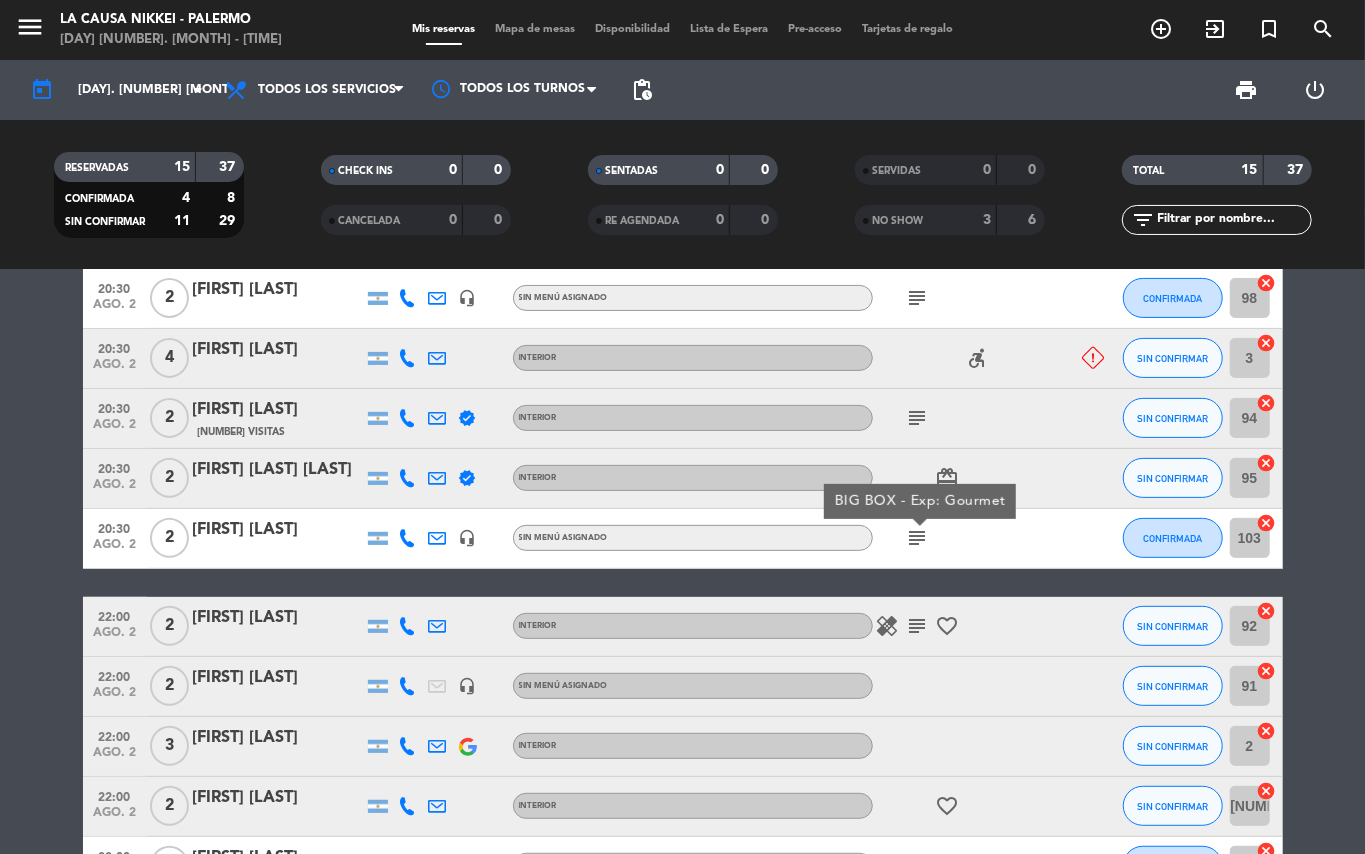 click 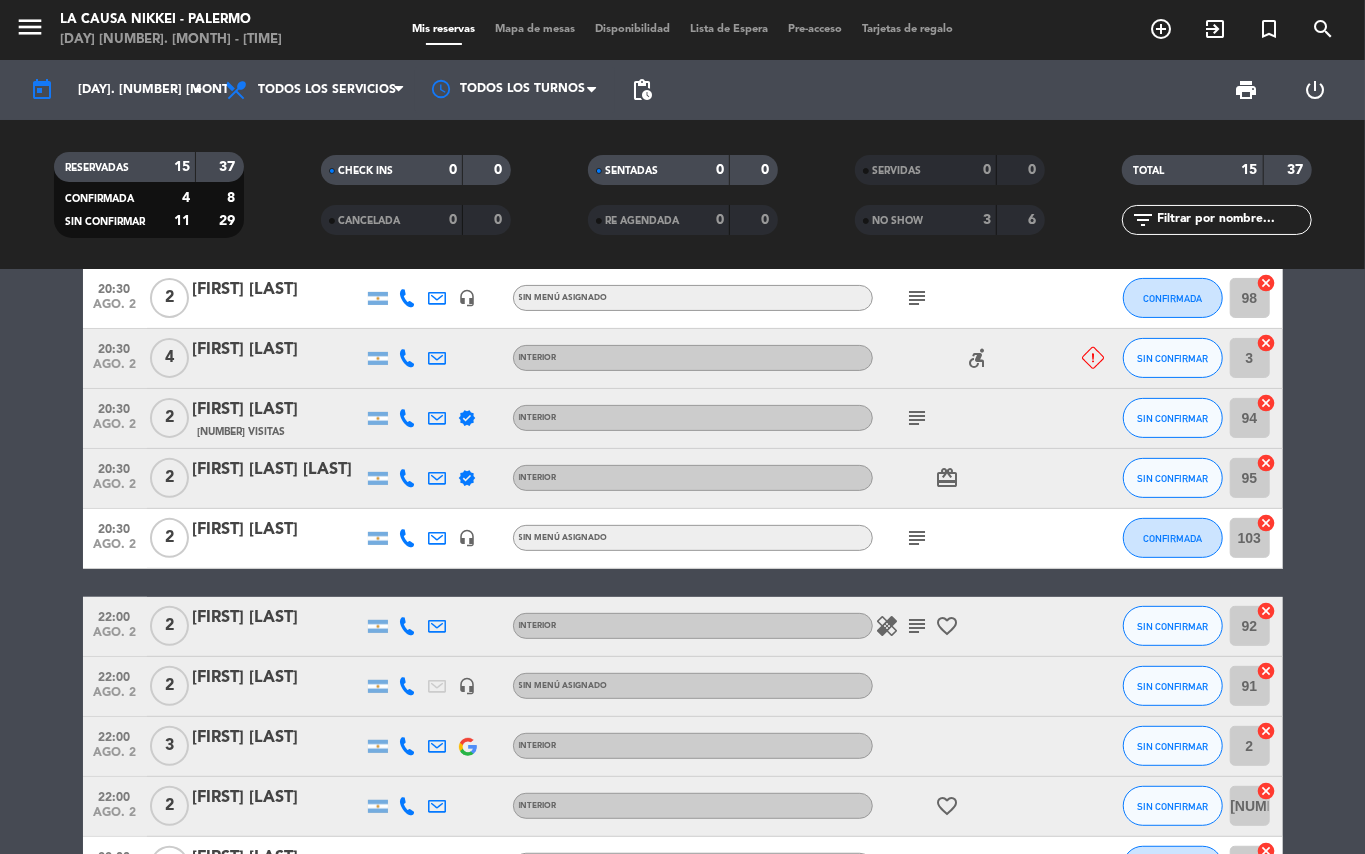 click 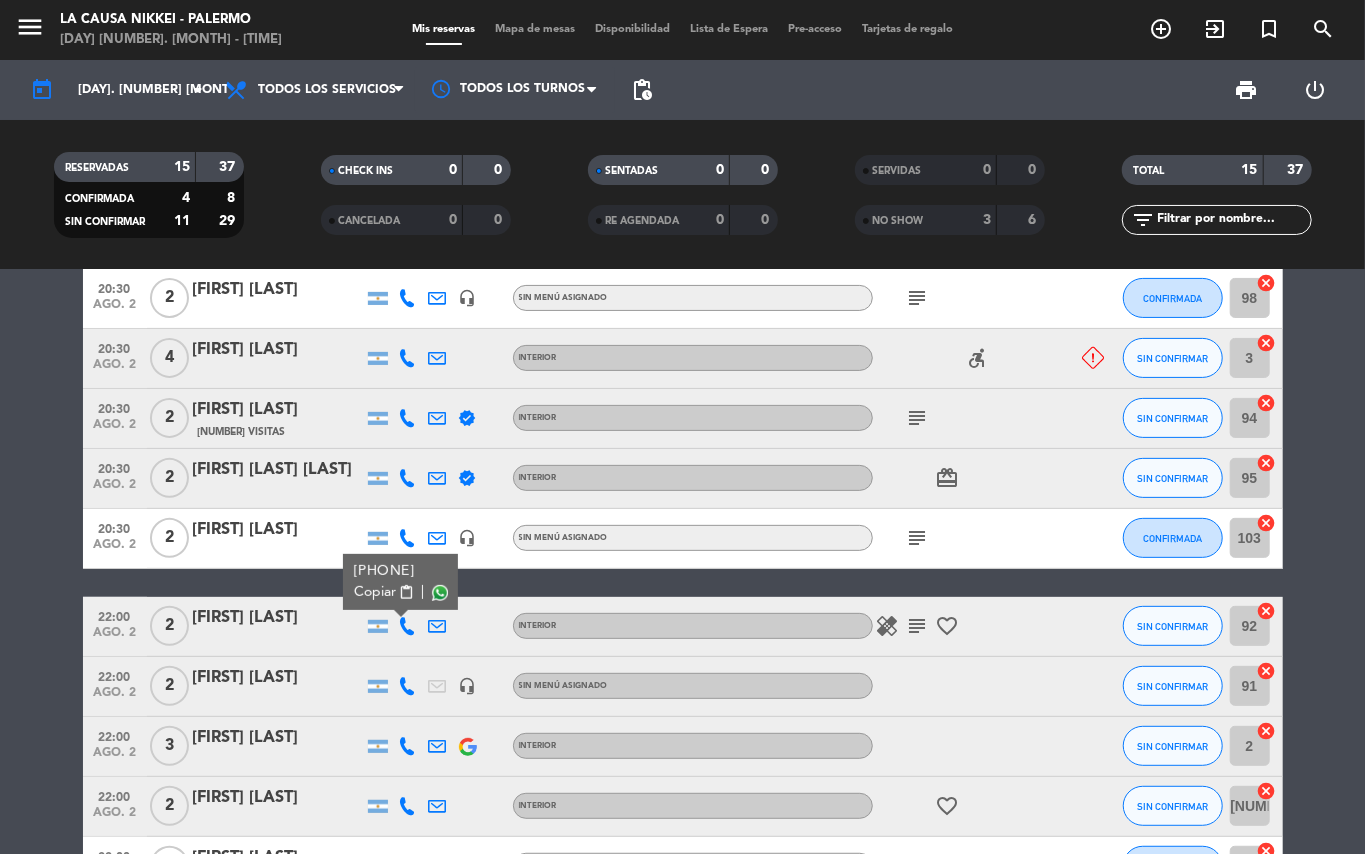 drag, startPoint x: 409, startPoint y: 592, endPoint x: 686, endPoint y: 590, distance: 277.00723 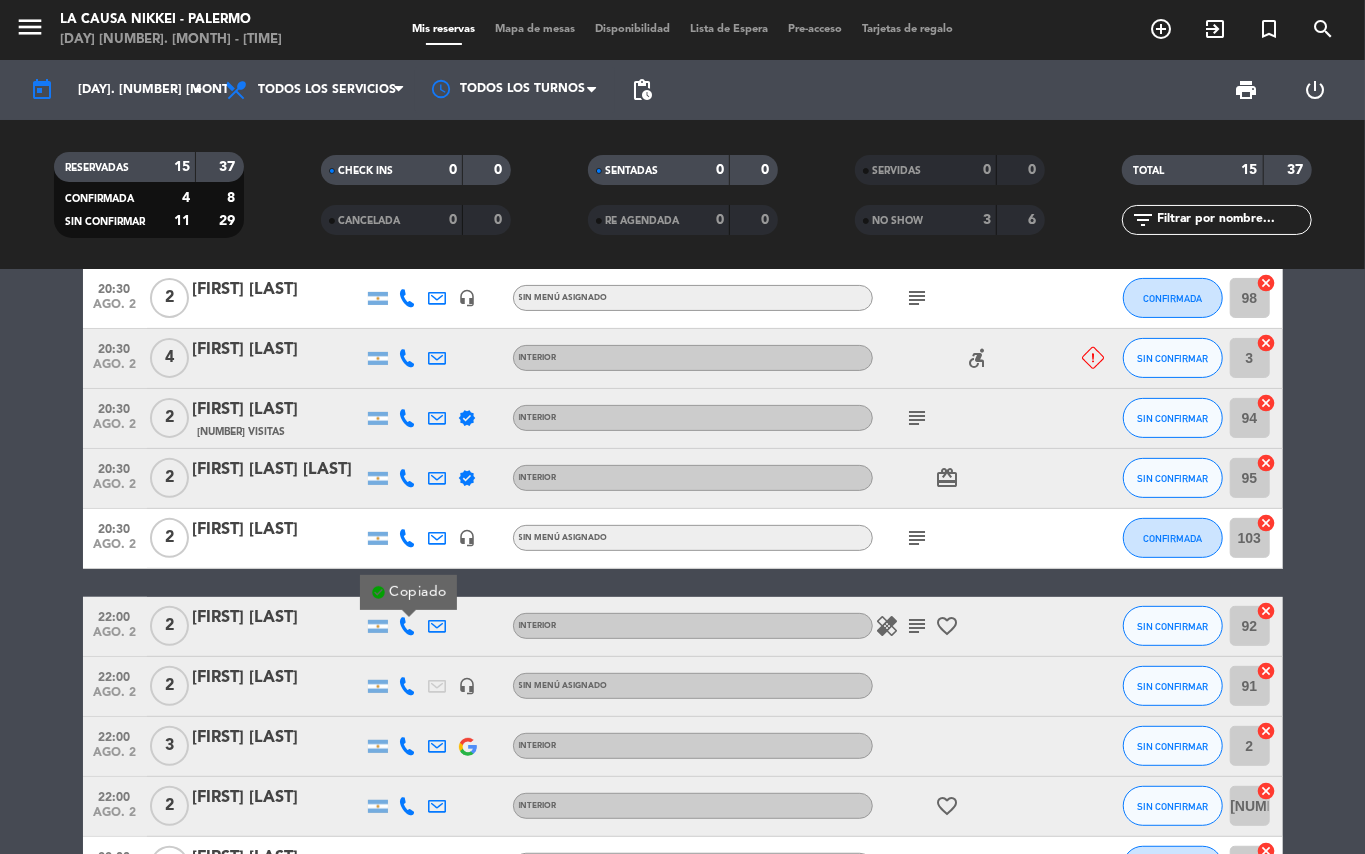 click on "healing" 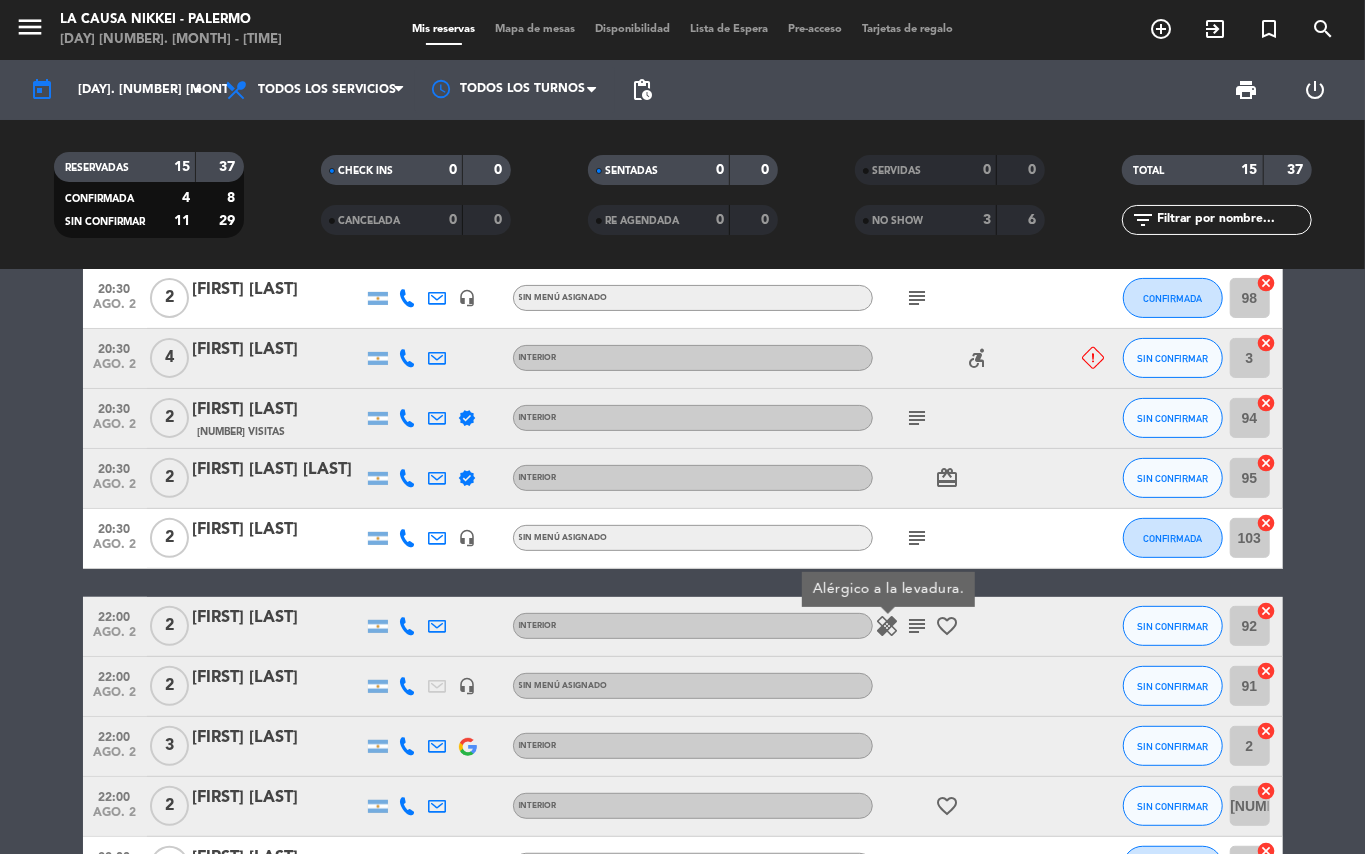 click on "subject" 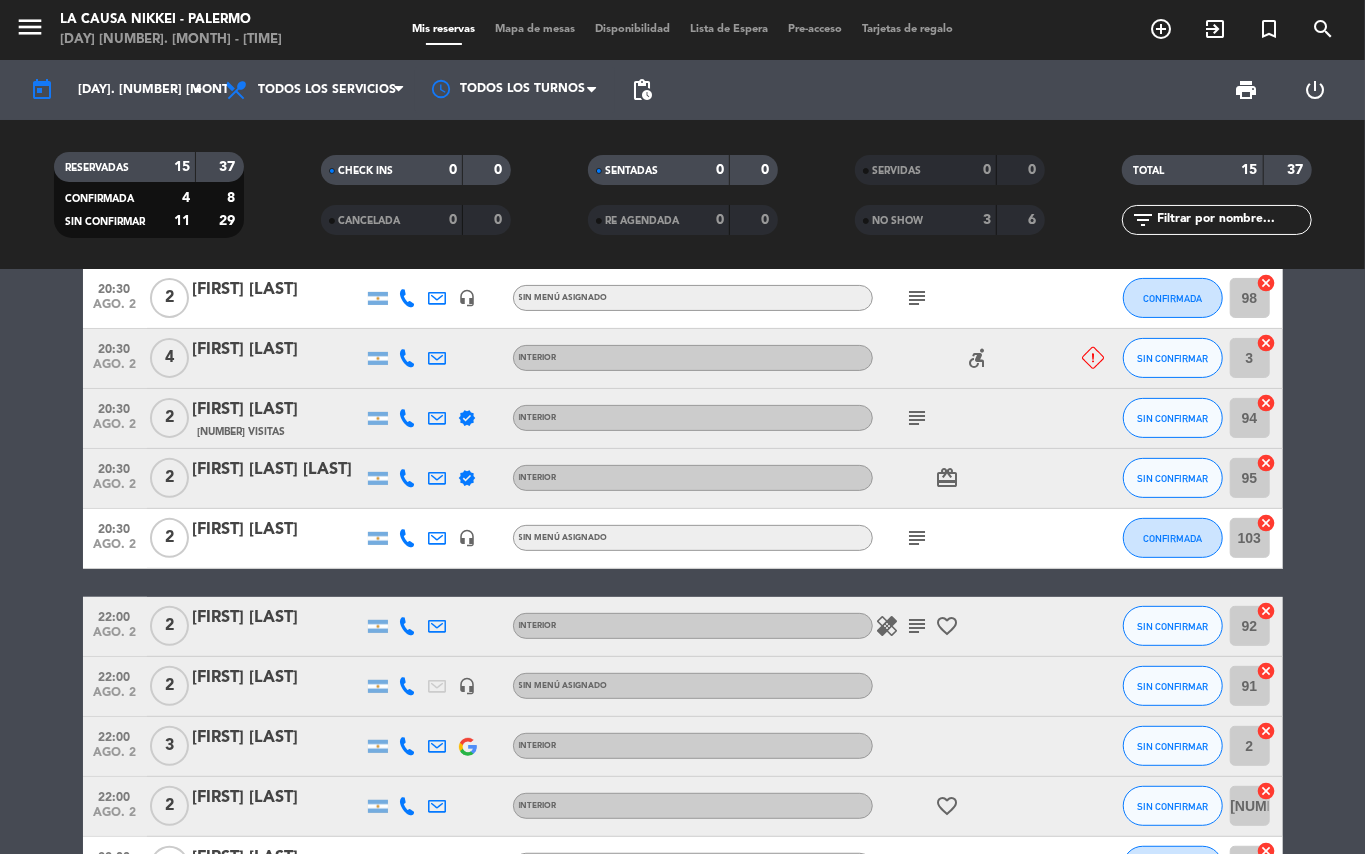 click on "subject" 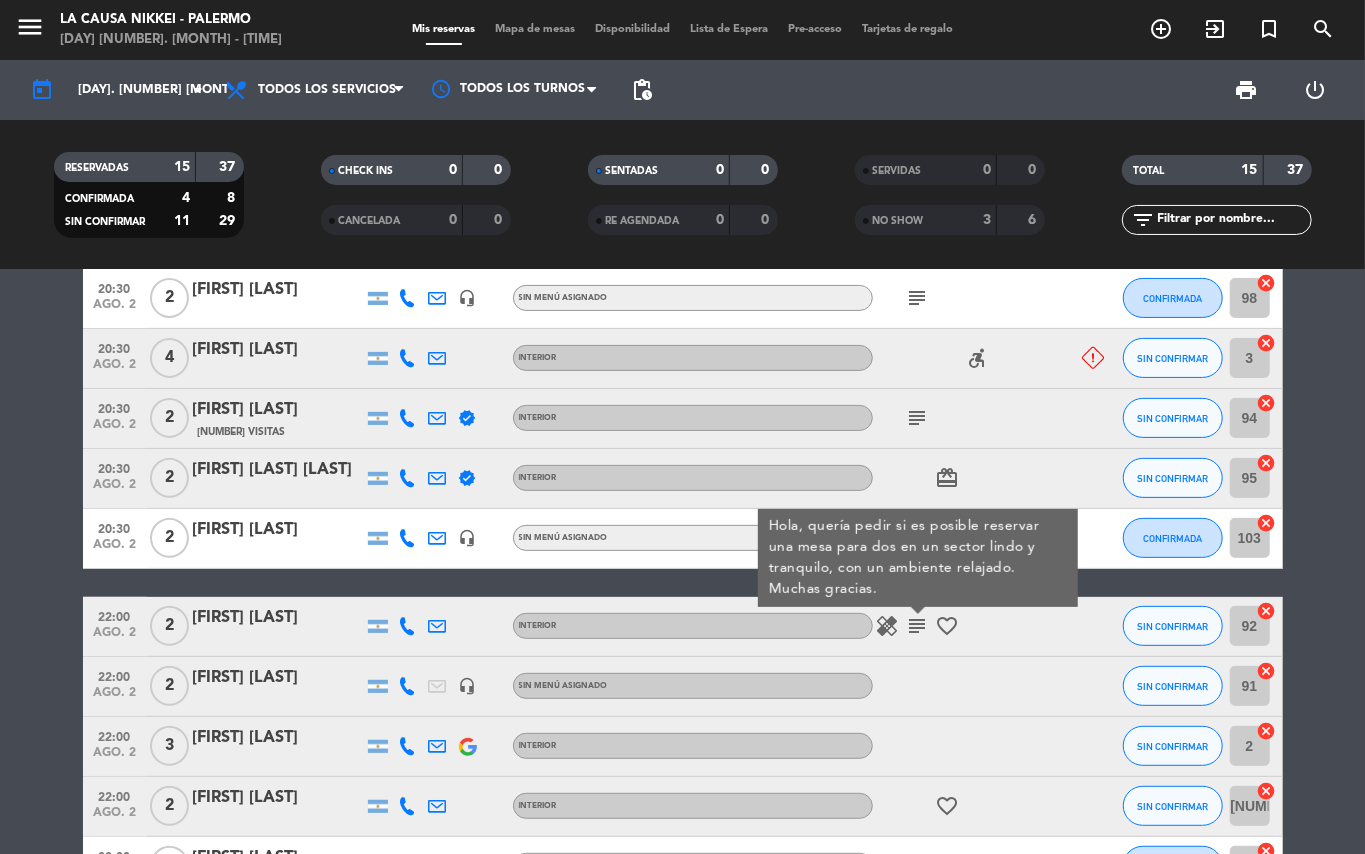 click 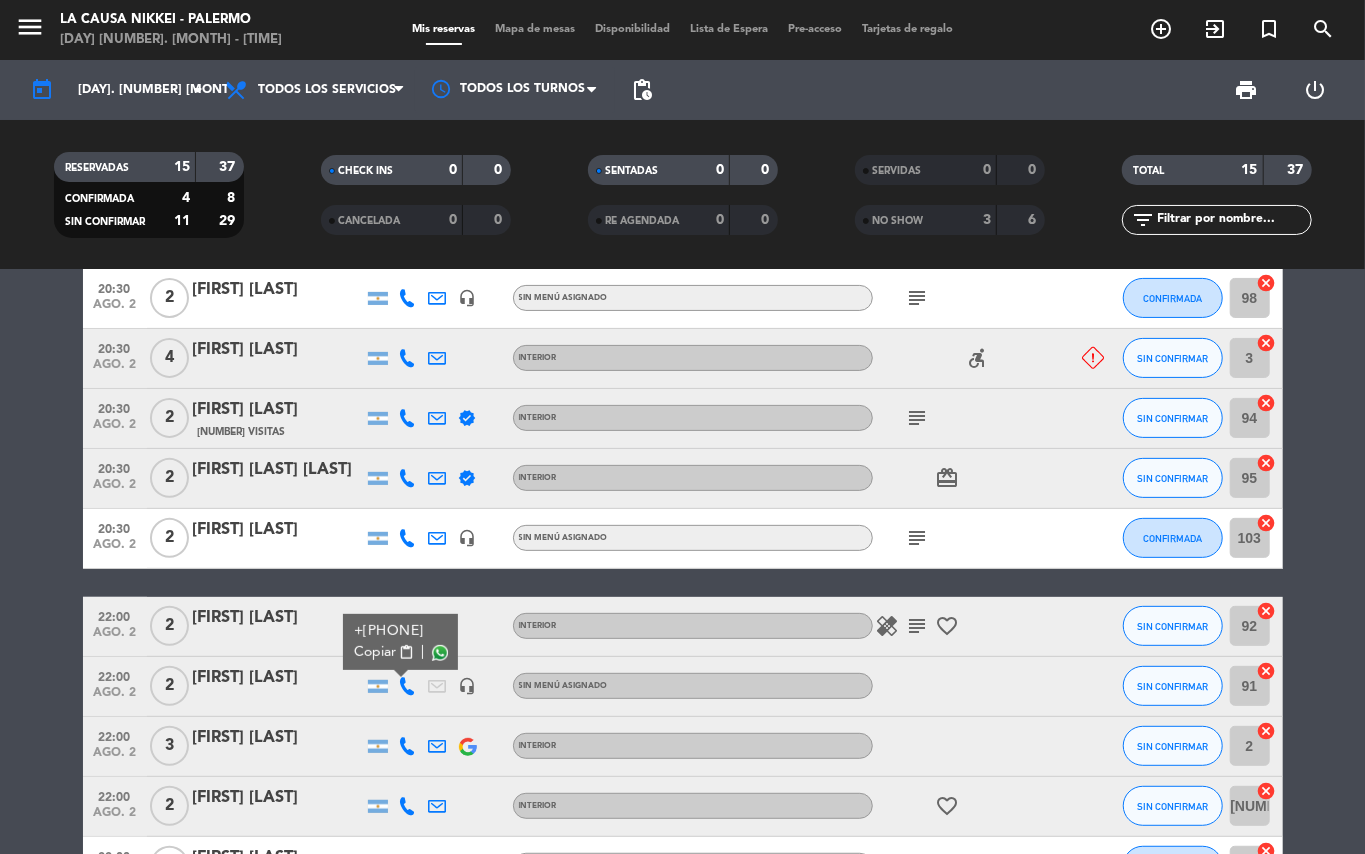 click on "content_paste" at bounding box center (406, 652) 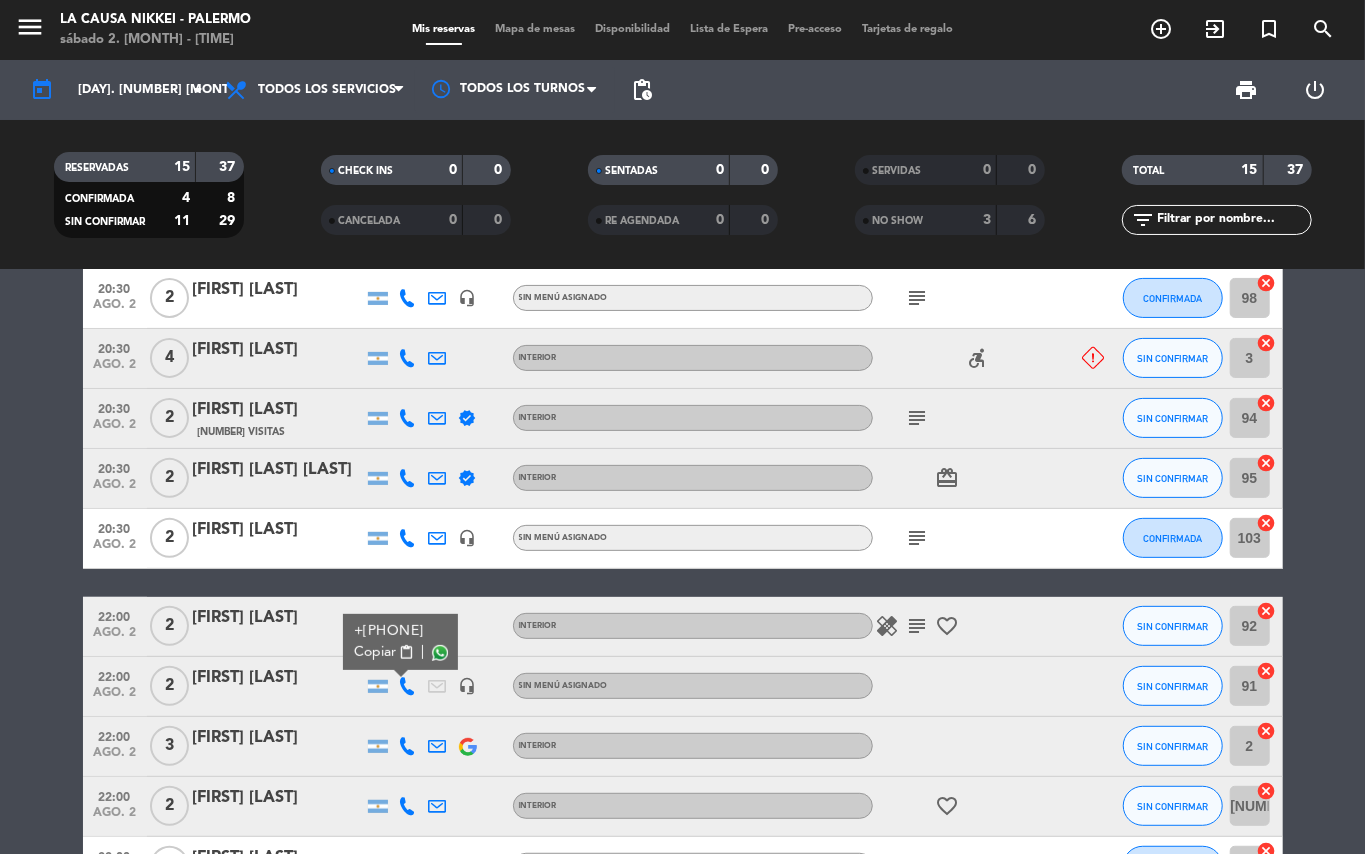 click on "[TIME]   [MONTH] 2   2   [FIRST] [LAST]   headset_mic  Sin menú asignado  subject  CONFIRMADA 96  cancel   [TIME]   [MONTH] 2   2   [FIRST] [LAST]   INTERIOR  work_outline  SIN CONFIRMAR 11  cancel   [TIME]   [MONTH] 2   3   [FIRST] [LAST]   INTERIOR  cake  SIN CONFIRMAR 90  cancel   [TIME]   [MONTH] 2   2   [FIRST] [LAST]   headset_mic  Sin menú asignado  subject  CONFIRMADA 98  cancel   [TIME]   [MONTH] 2   4   [FIRST] [LAST]   INTERIOR  accessible_forward  SIN CONFIRMAR 3  cancel   [TIME]   [MONTH] 2   2   [FIRST] [LAST]   8 Visitas   verified   INTERIOR  subject  SIN CONFIRMAR 94  cancel   [TIME]   [MONTH] 2   2   [FIRST] [LAST]   verified   INTERIOR  card_giftcard  SIN CONFIRMAR 95  cancel   [TIME]   [MONTH] 2   2   [FIRST] [LAST]   headset_mic  Sin menú asignado  subject  CONFIRMADA 103  cancel   [TIME]   [MONTH] 2   2   [FIRST] [LAST]   INTERIOR  healing   subject   favorite_border  SIN CONFIRMAR 92  cancel   [TIME]   [MONTH] 2   2   [FIRST] [LAST]   +541136320376  Copiar content_paste |  headset_mic  91  3  2" 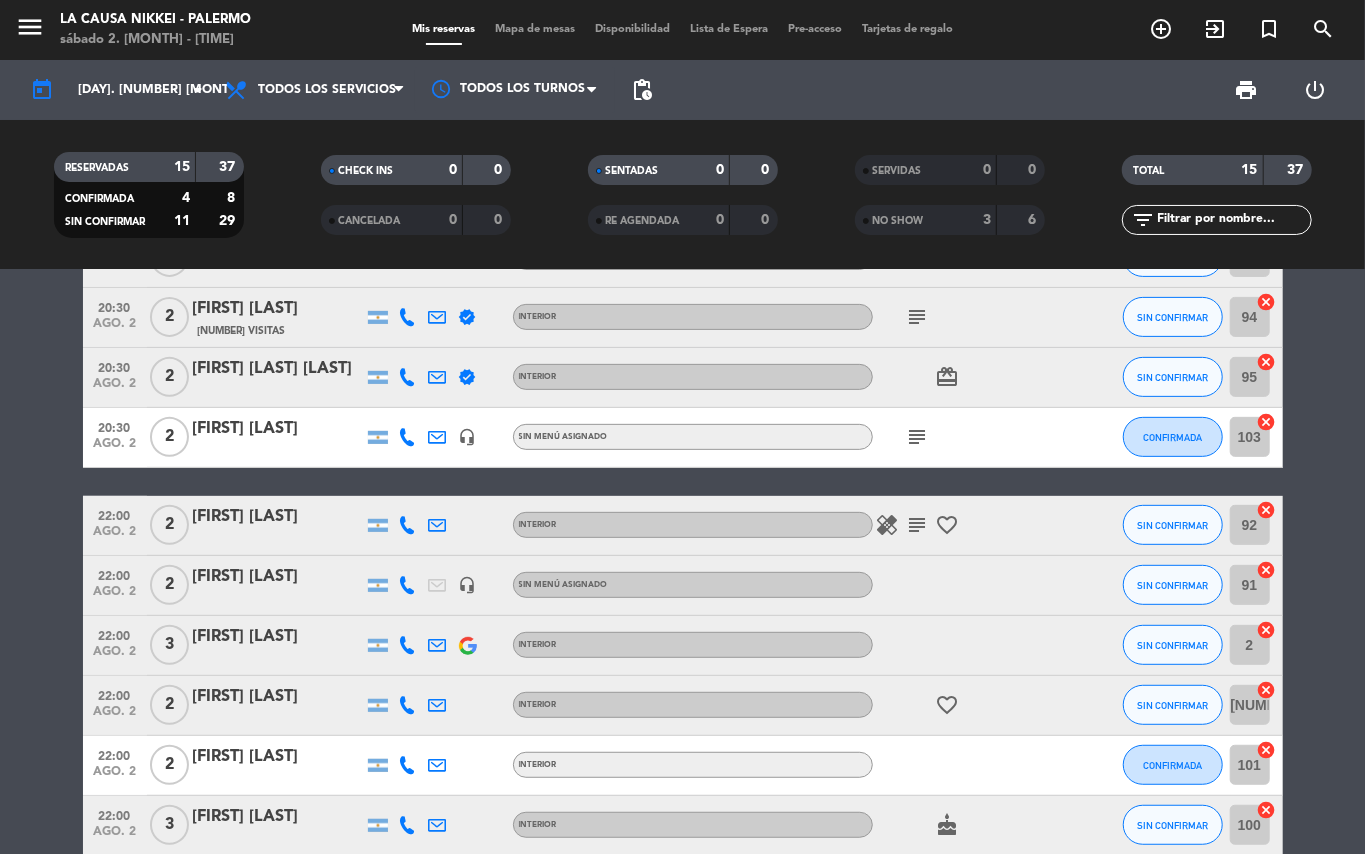 scroll, scrollTop: 429, scrollLeft: 0, axis: vertical 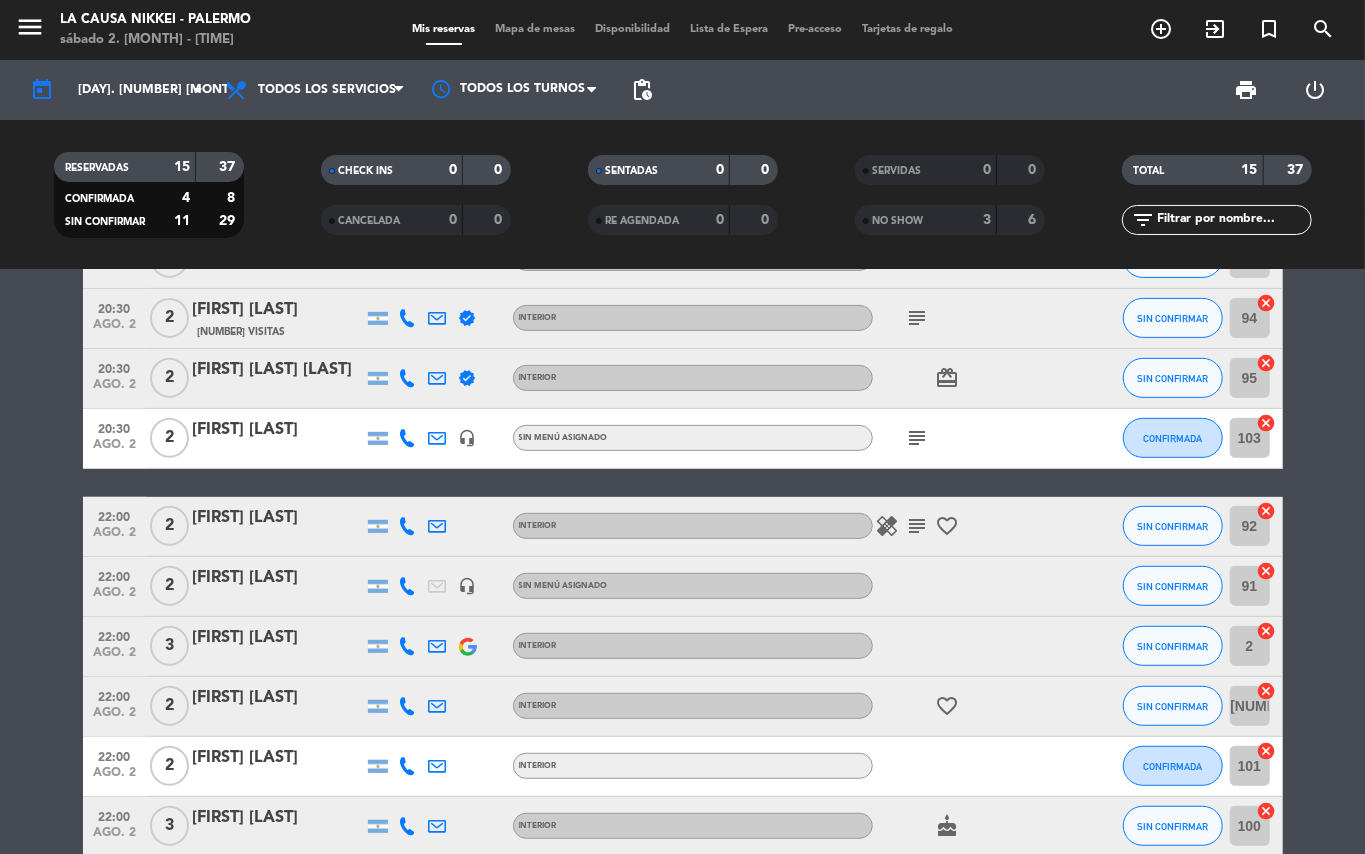 click 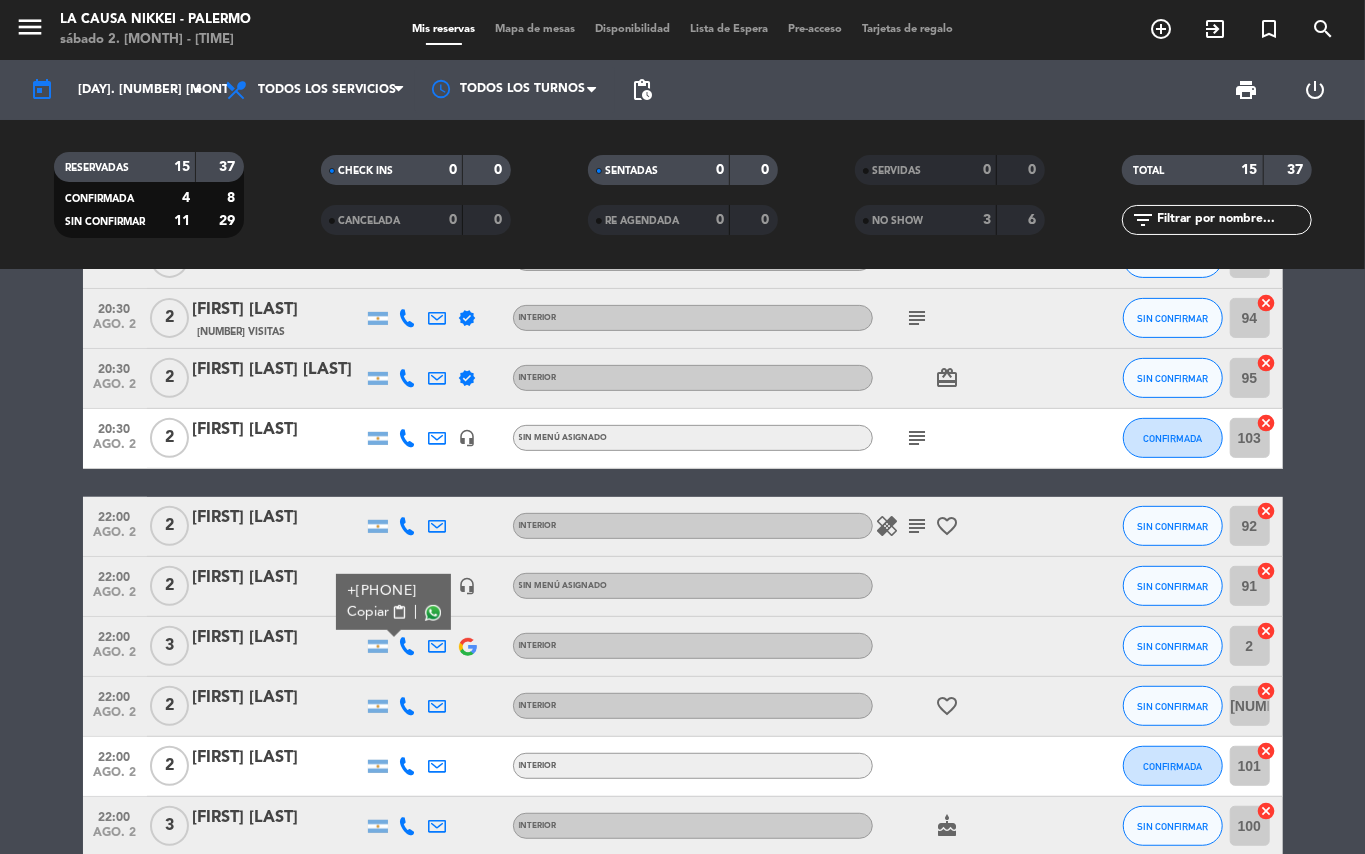 click on "content_paste" at bounding box center [399, 612] 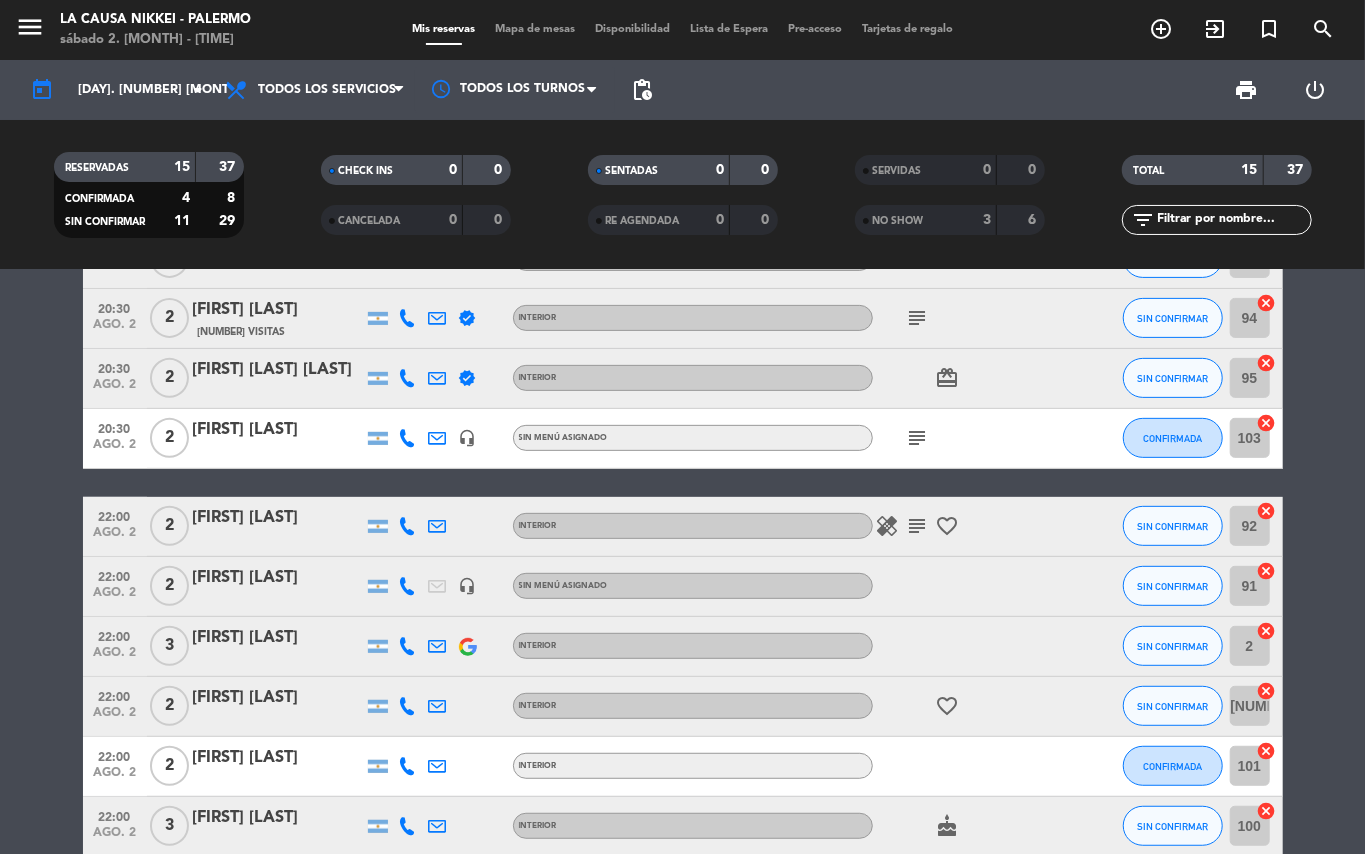 click 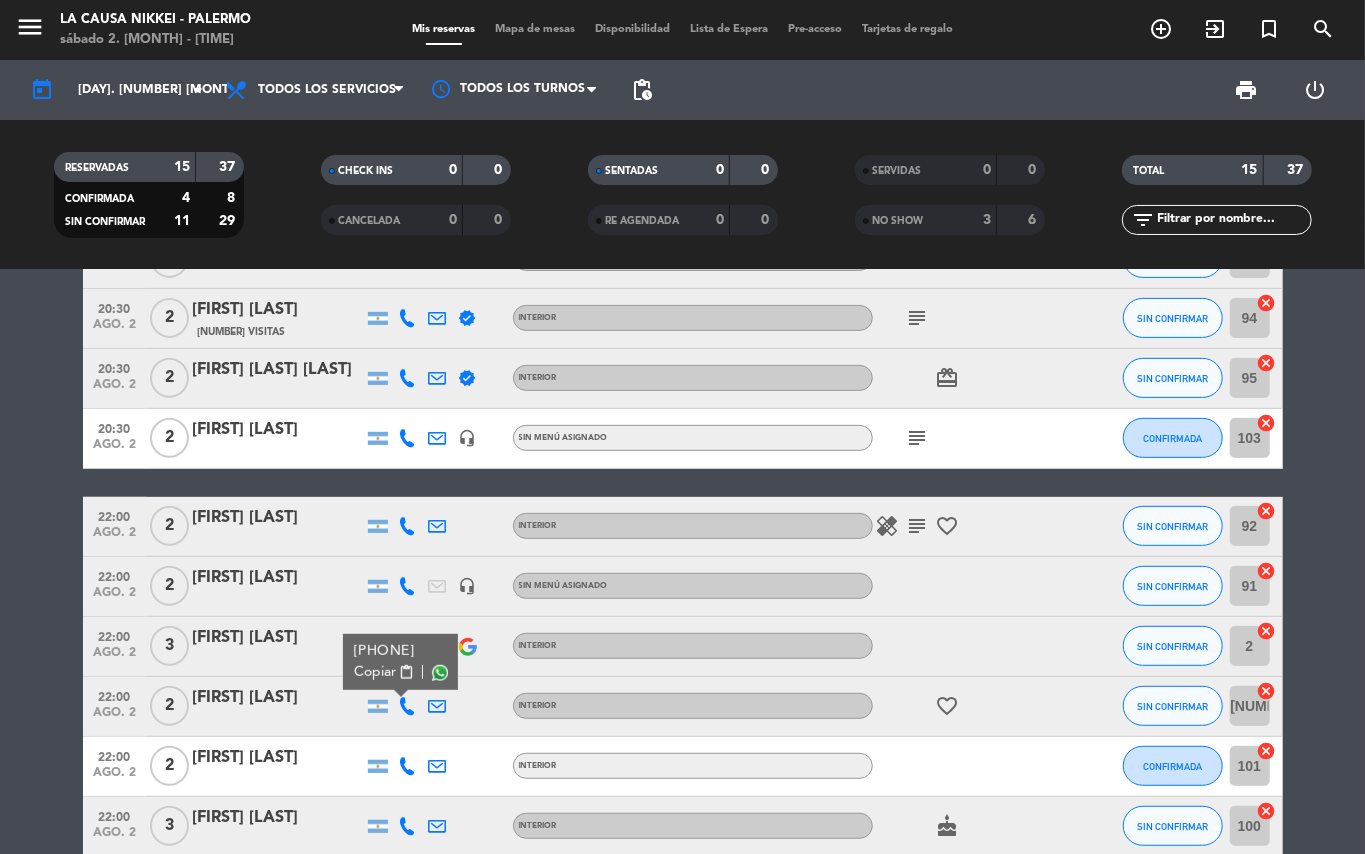 click on "content_paste" at bounding box center (406, 672) 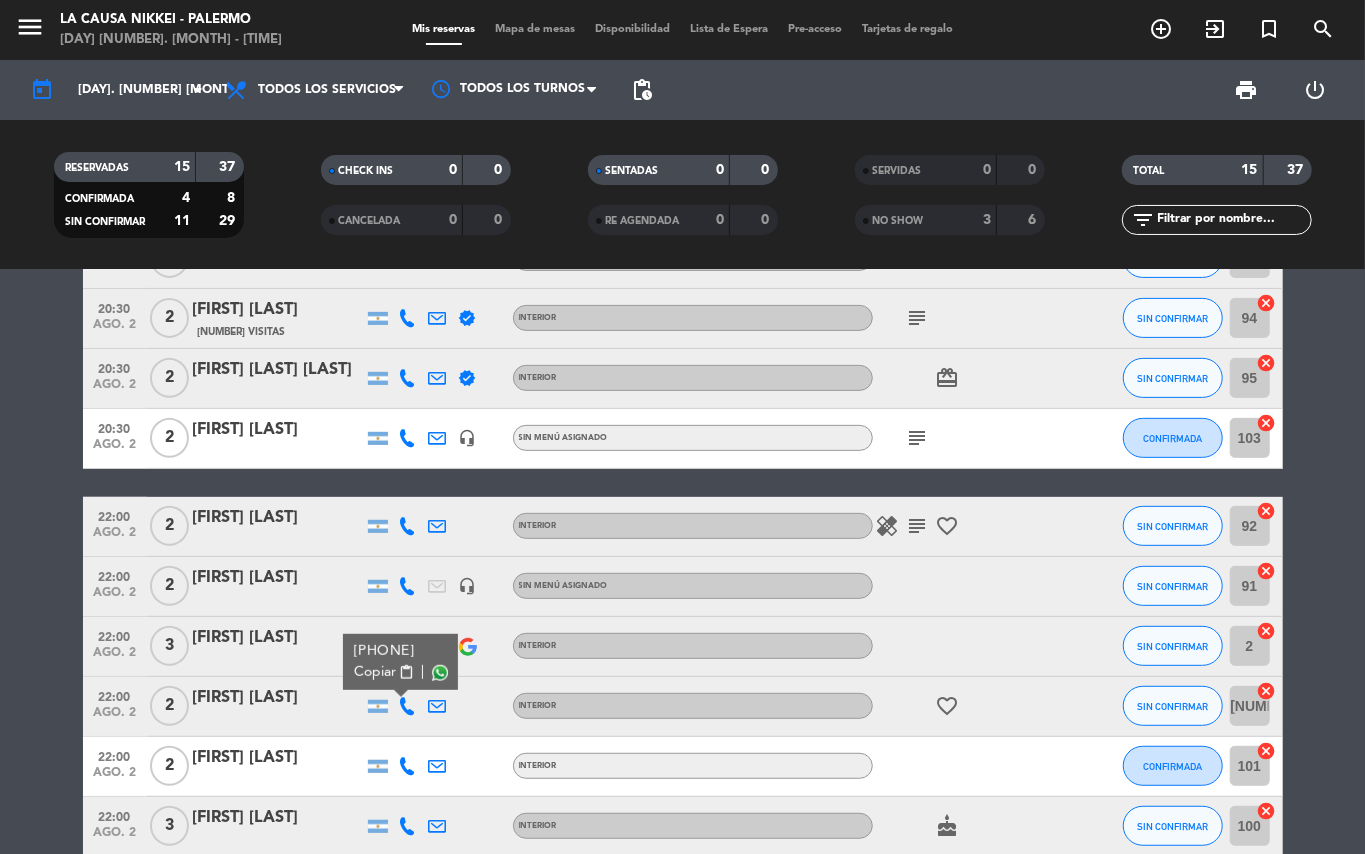 click 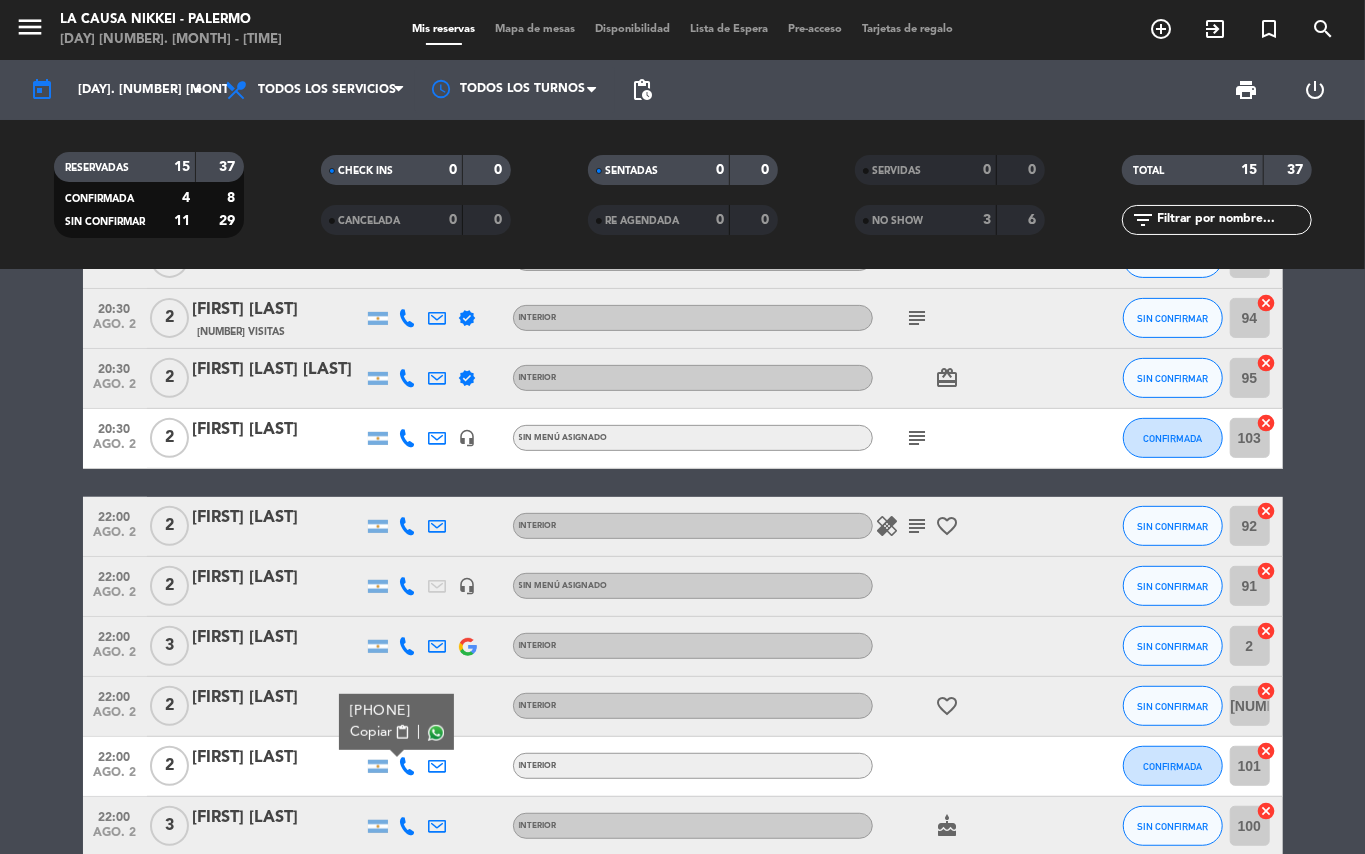 click on "content_paste" at bounding box center [402, 732] 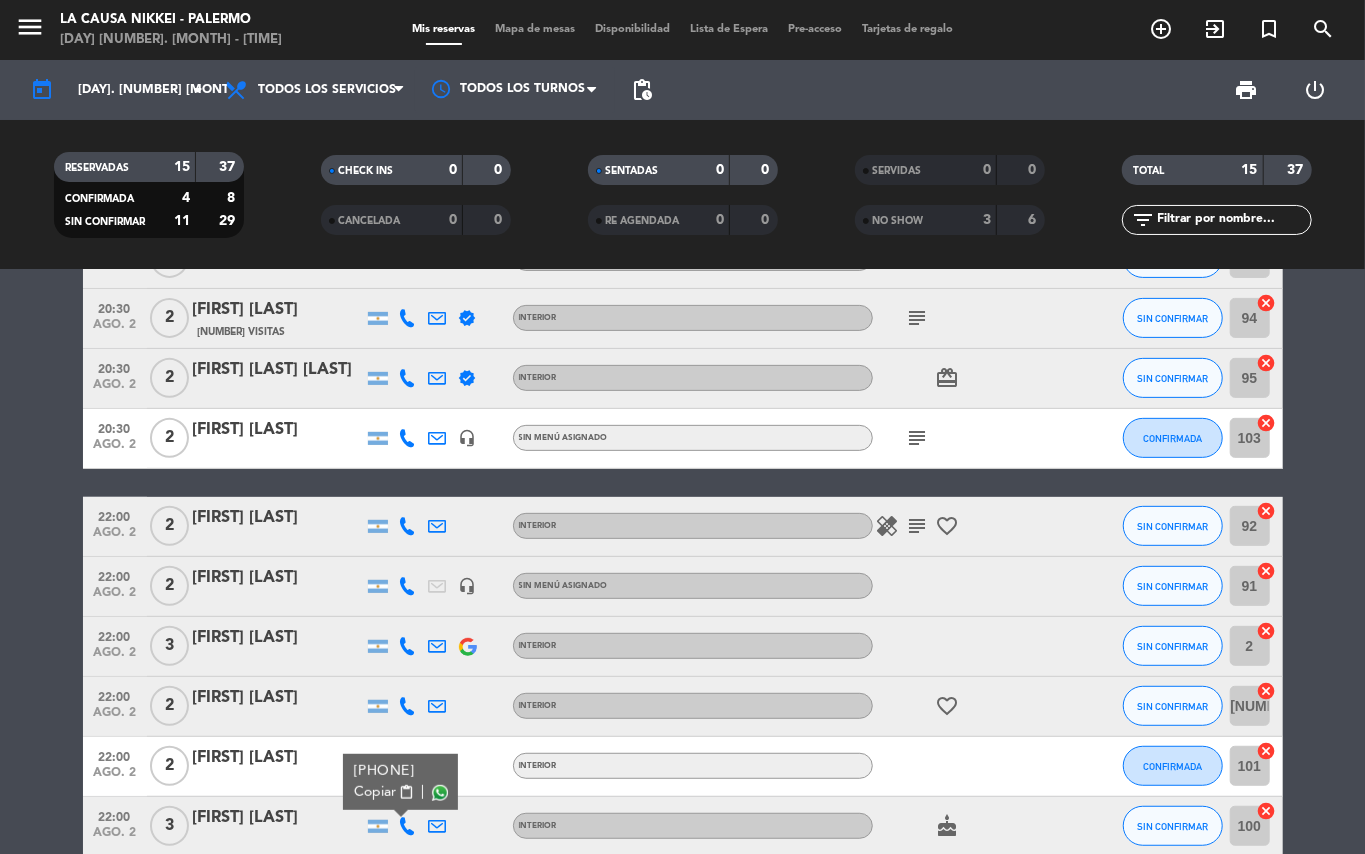 click on "content_paste" at bounding box center [406, 792] 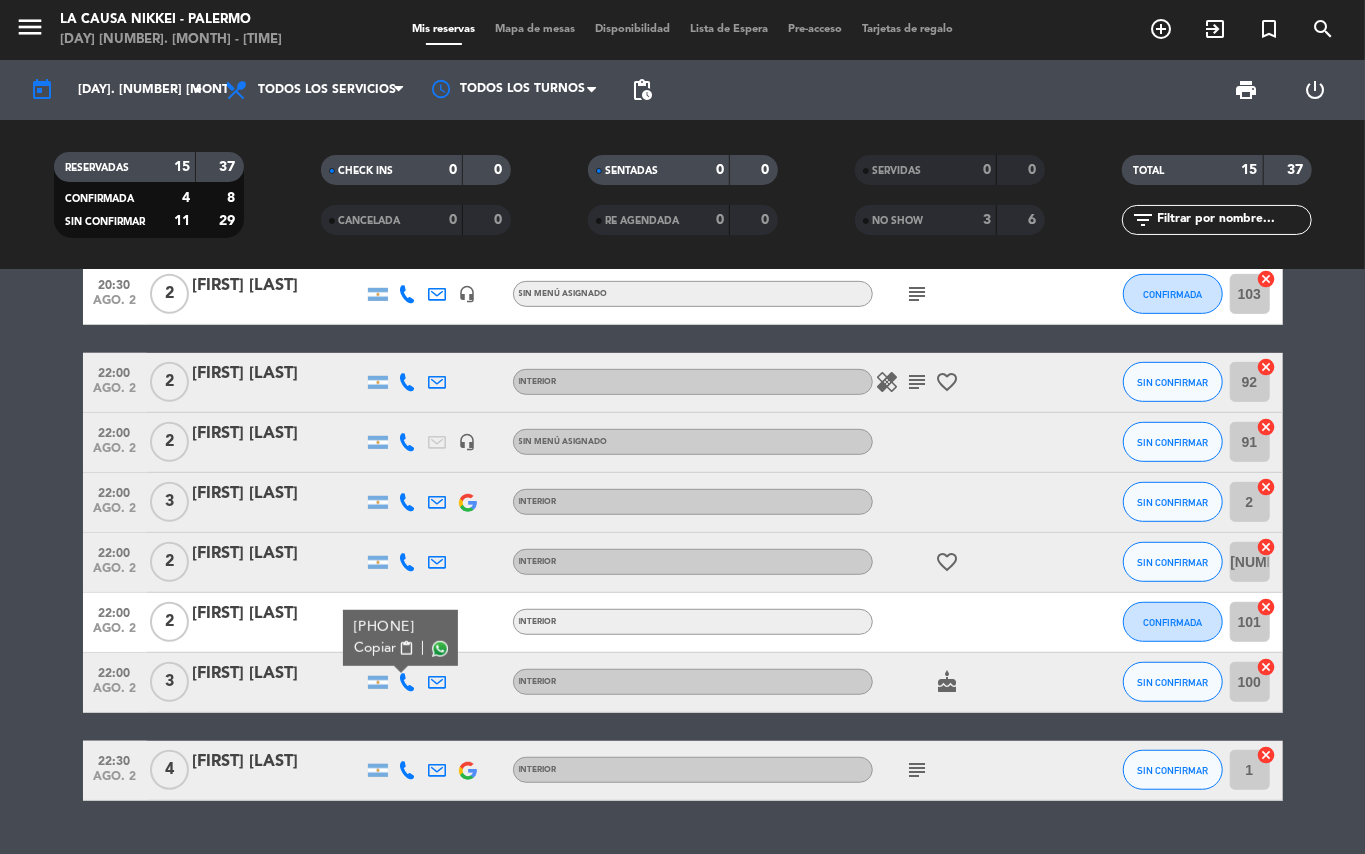 scroll, scrollTop: 585, scrollLeft: 0, axis: vertical 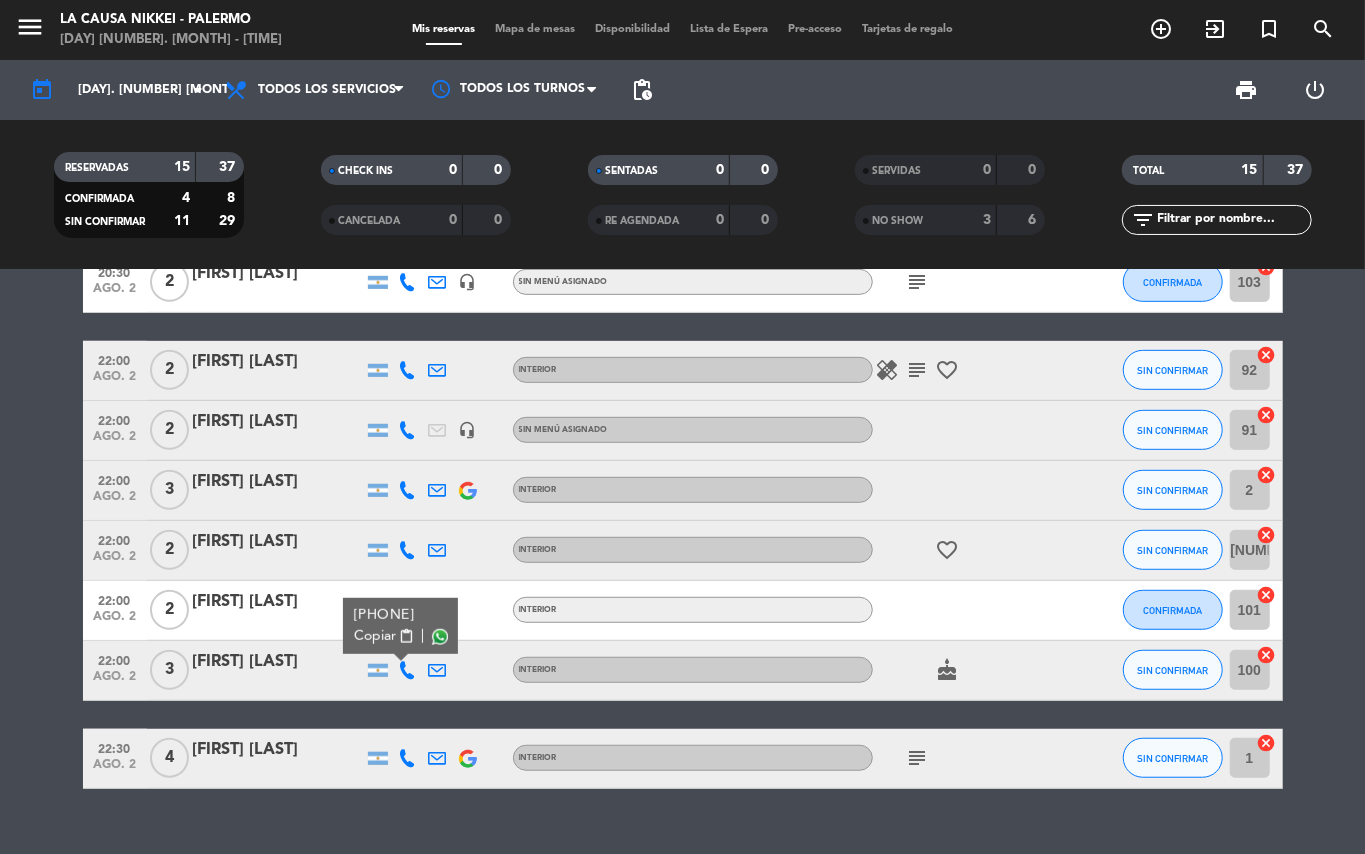 click 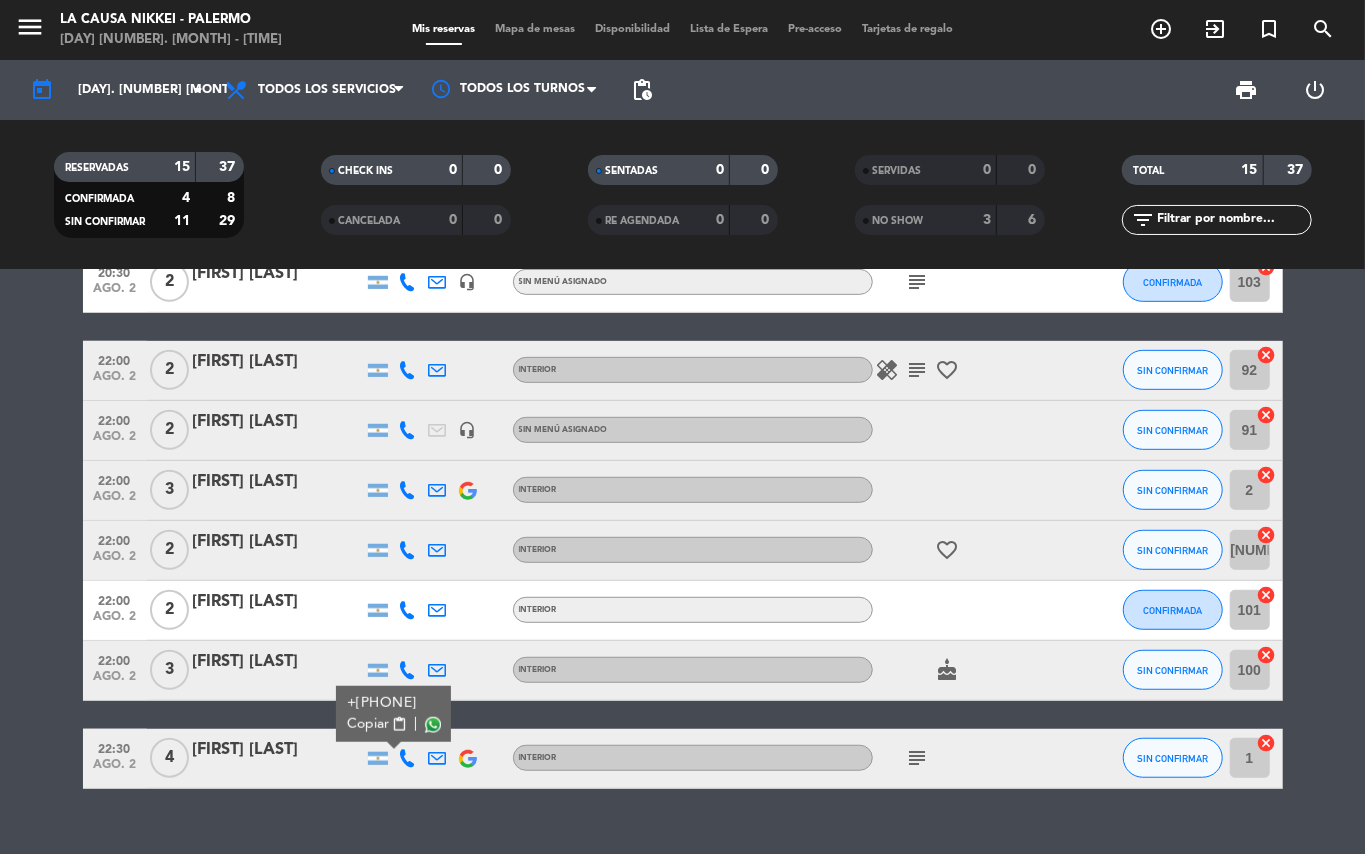 click on "content_paste" at bounding box center (399, 724) 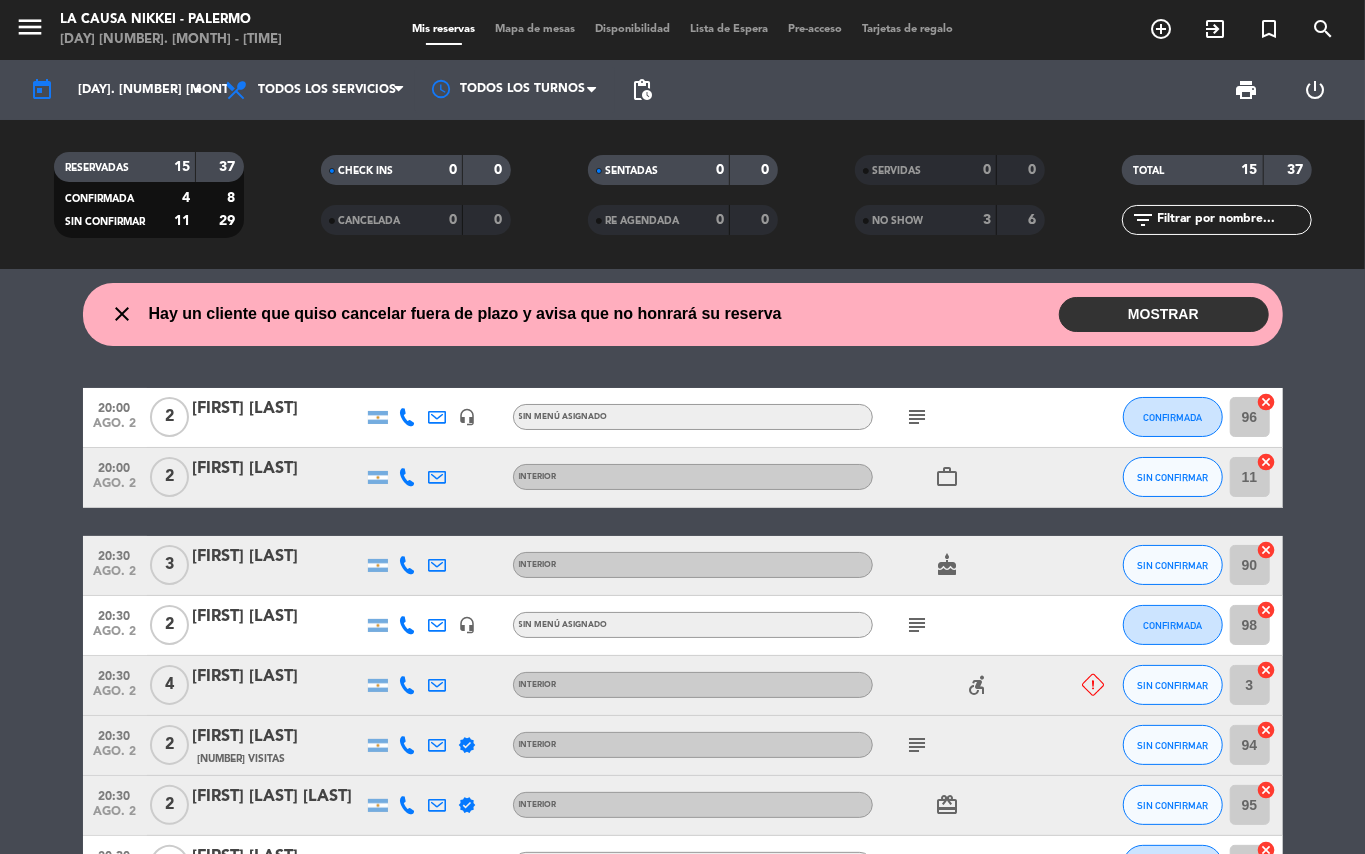 scroll, scrollTop: 69, scrollLeft: 0, axis: vertical 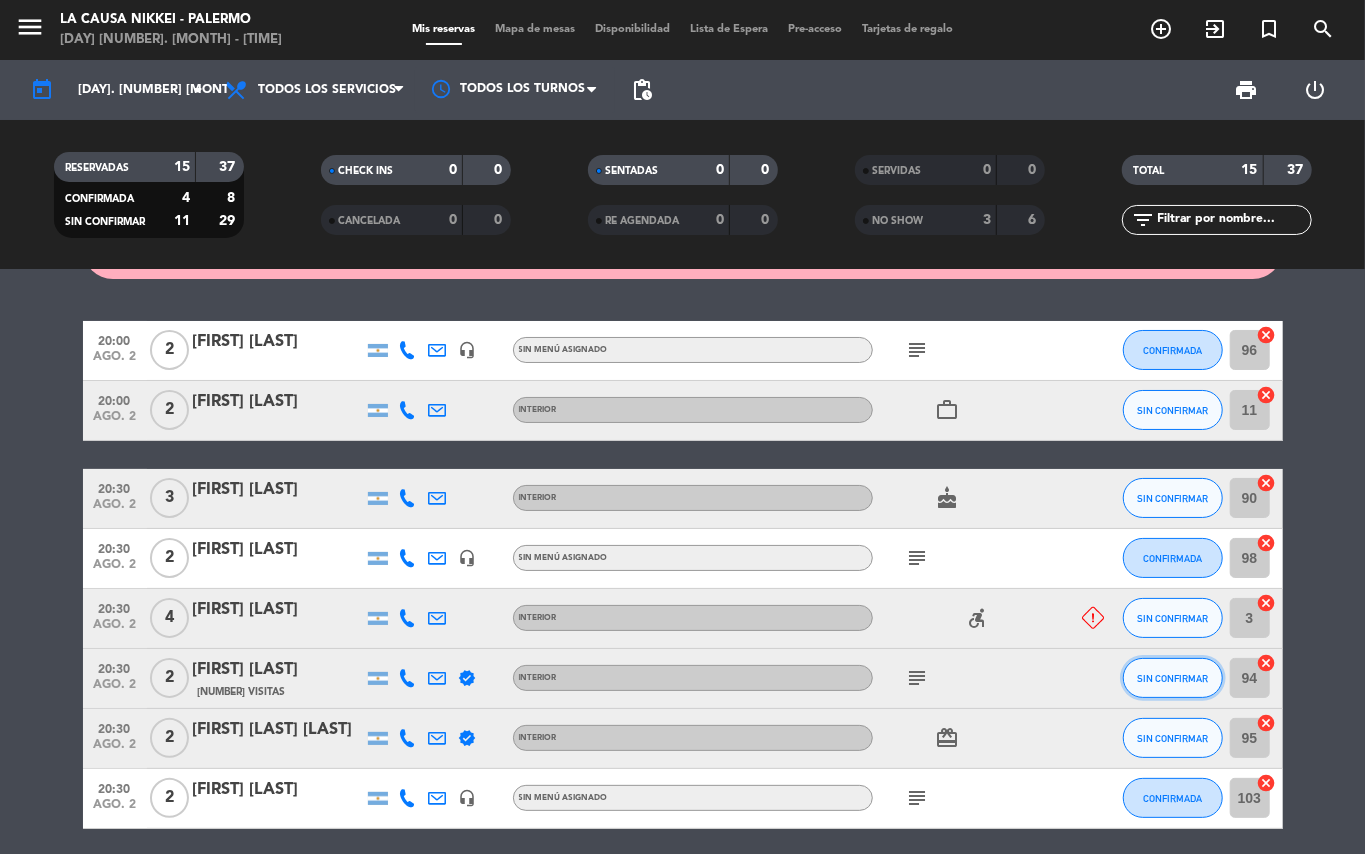 click on "SIN CONFIRMAR" 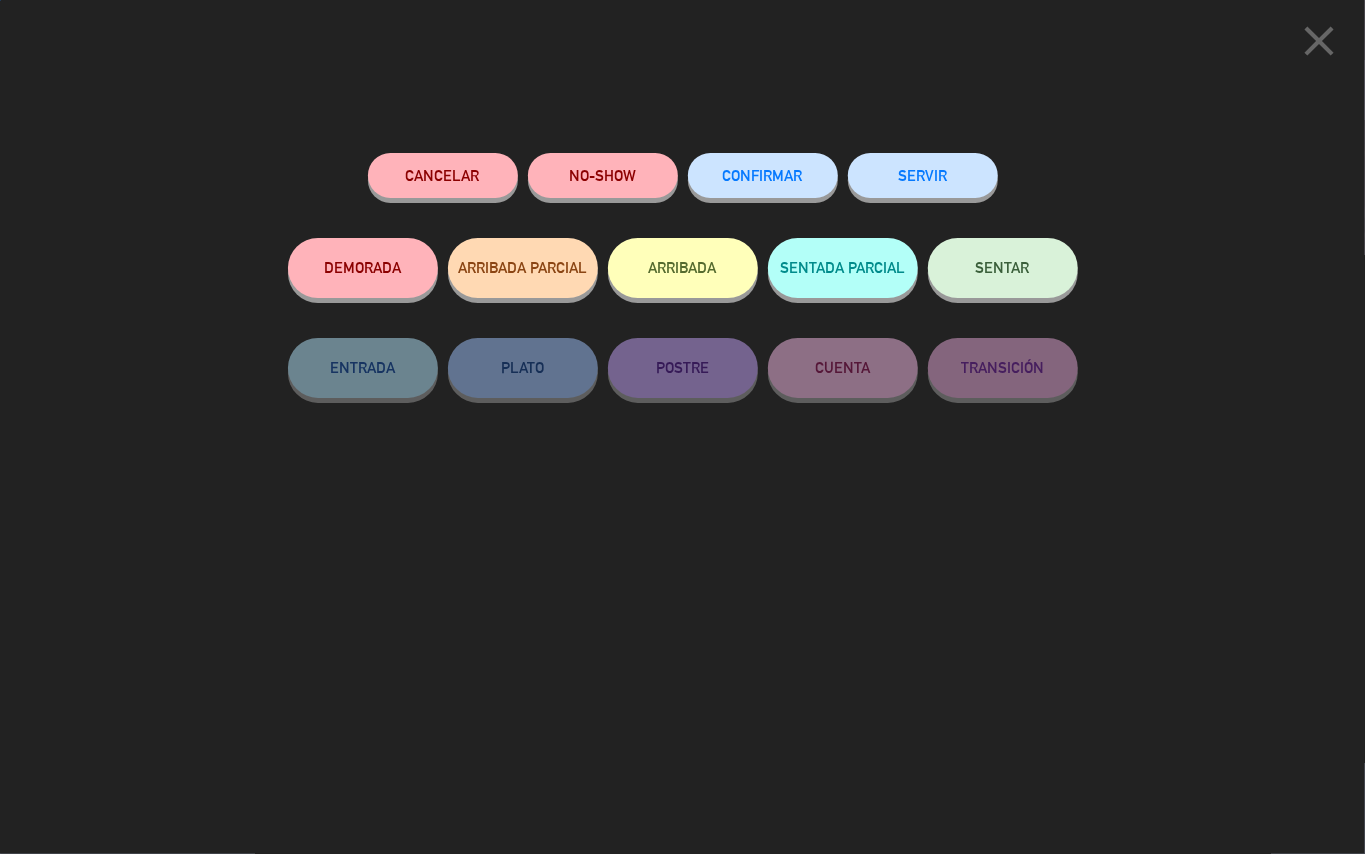 click on "CONFIRMAR" 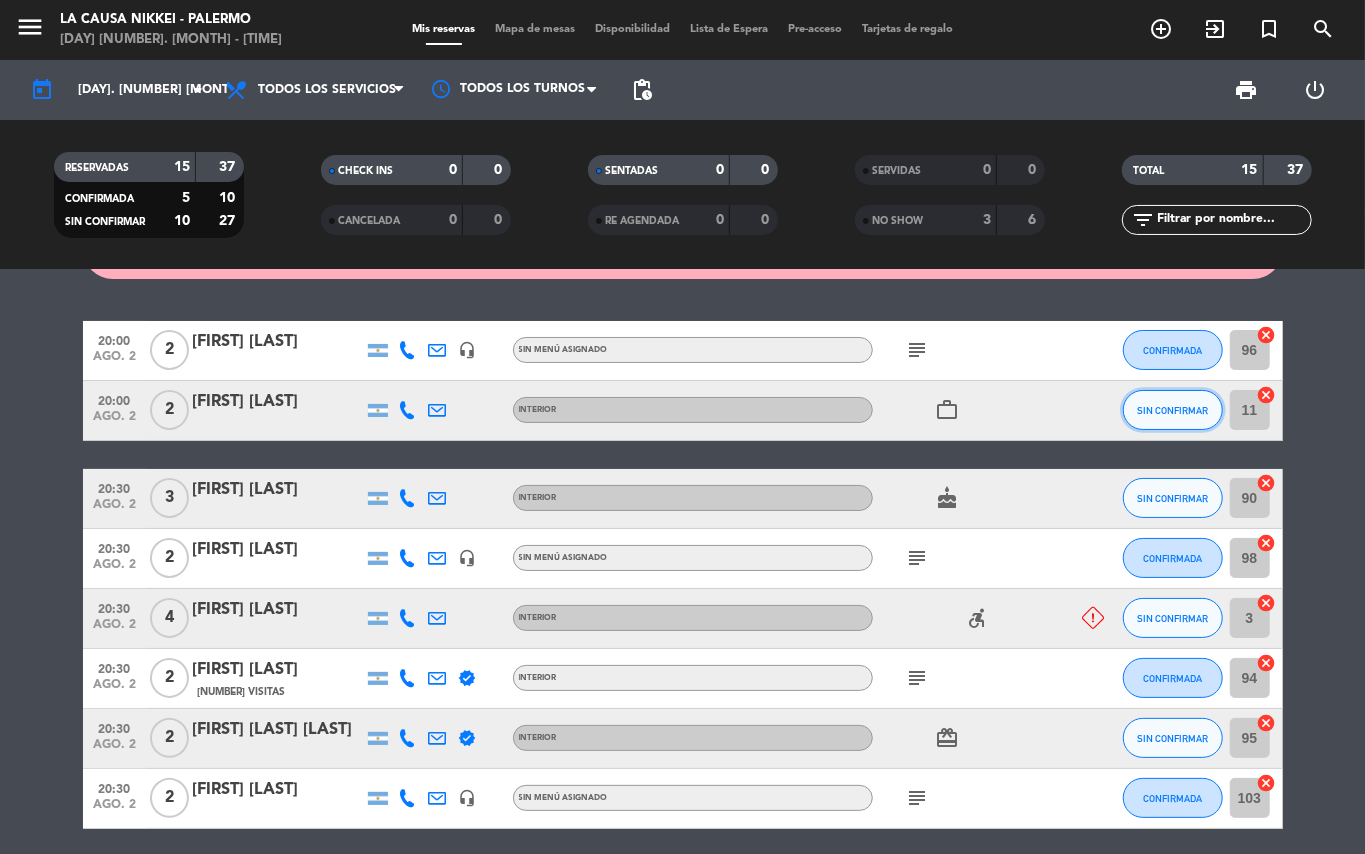 click on "SIN CONFIRMAR" 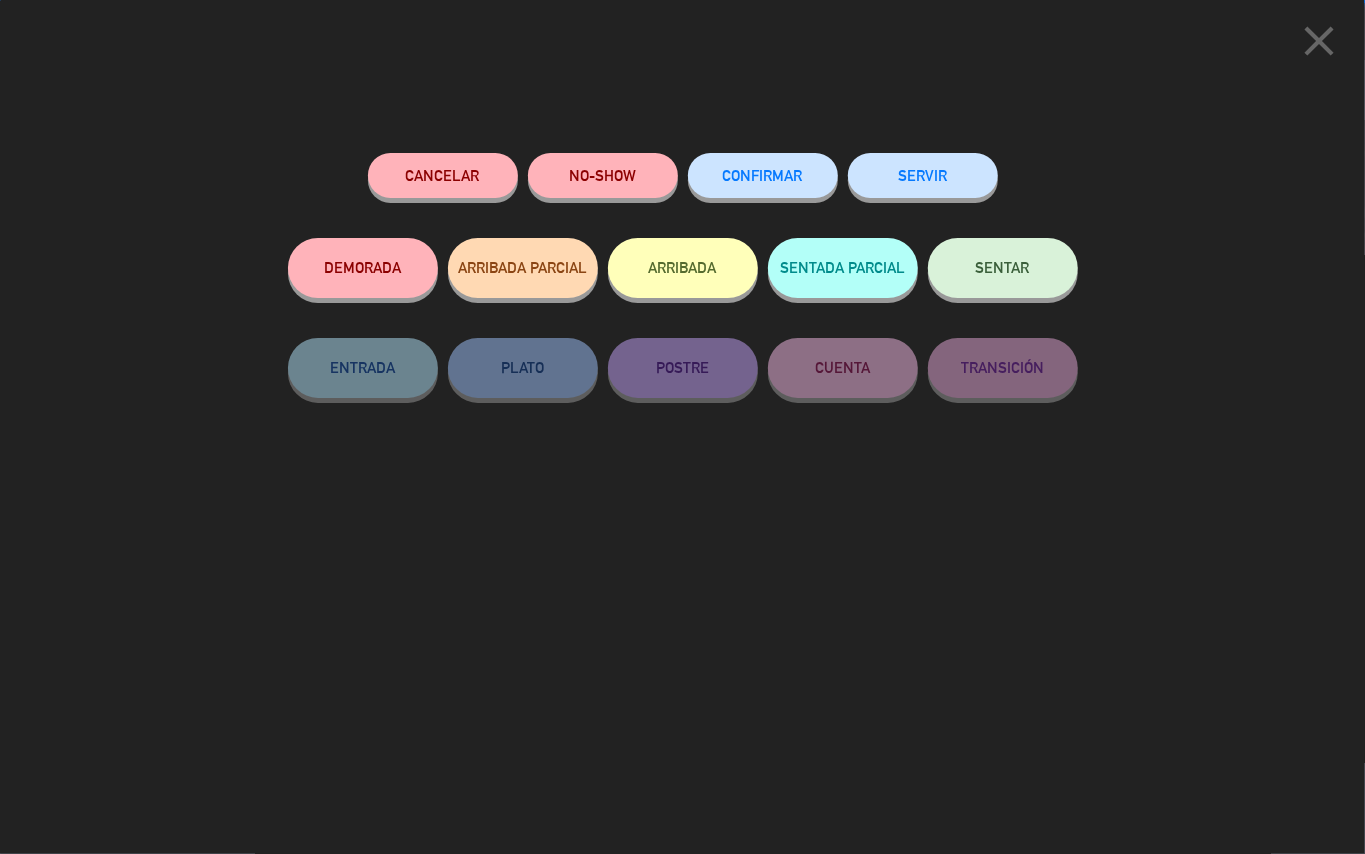 click on "CONFIRMAR" 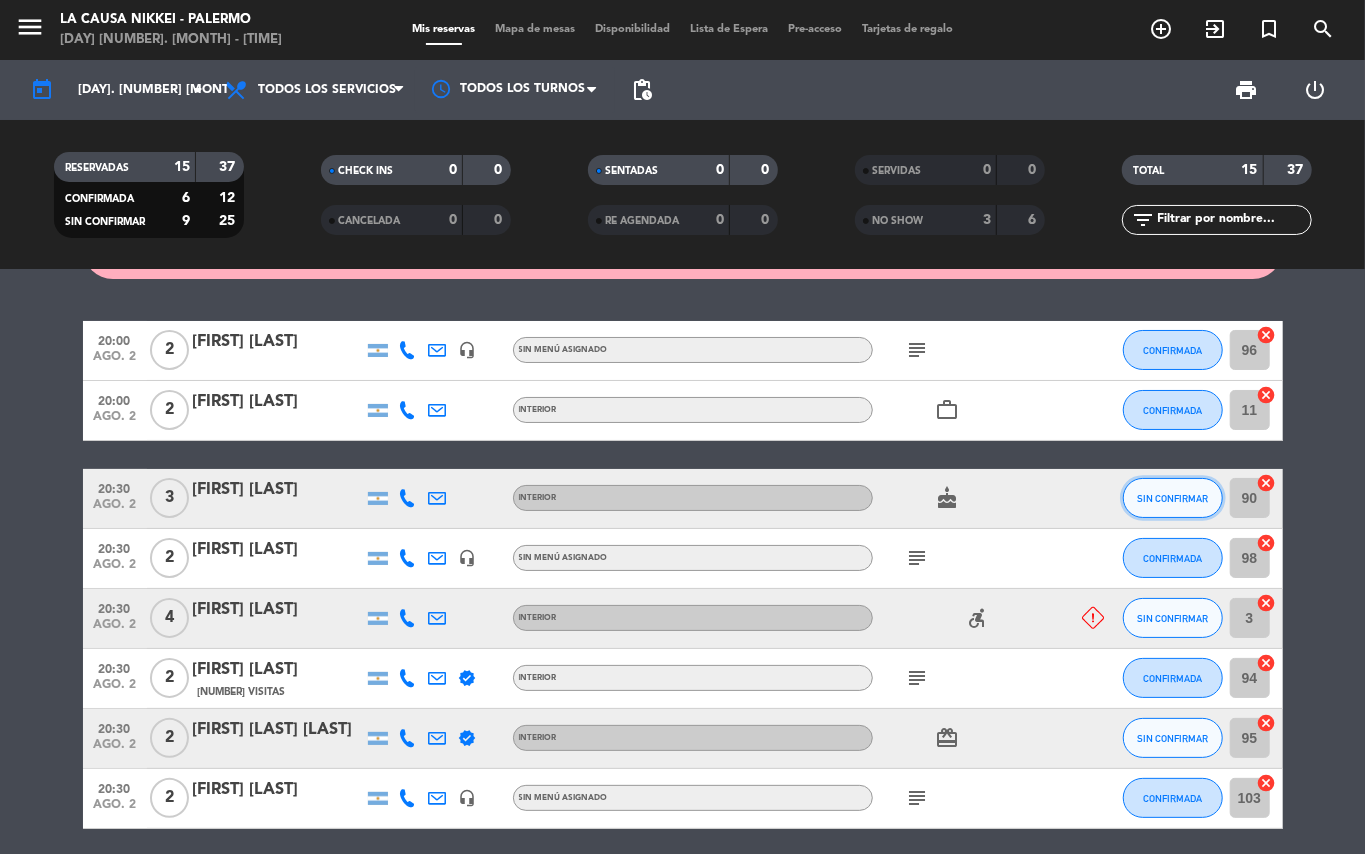 click on "SIN CONFIRMAR" 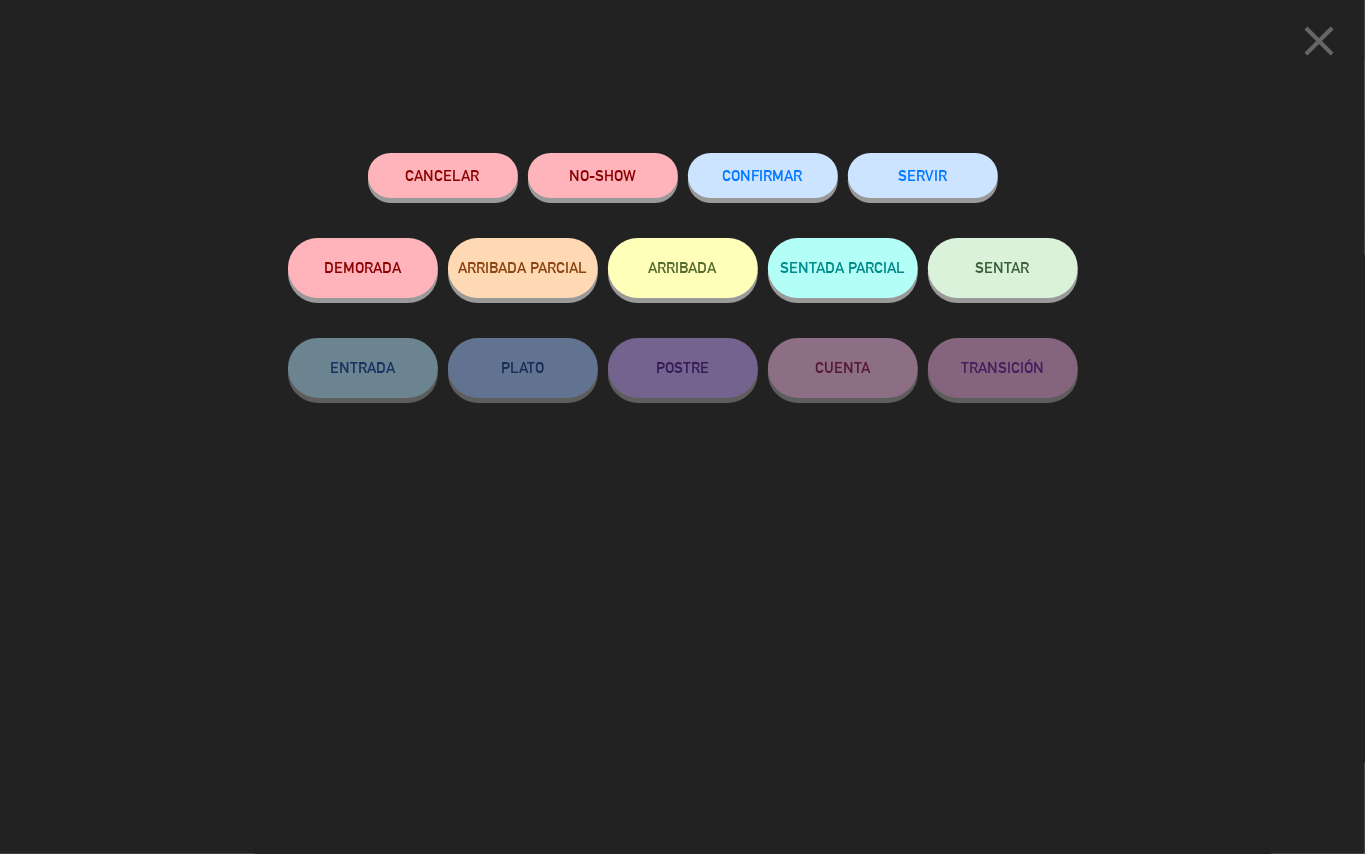 click on "CONFIRMAR" 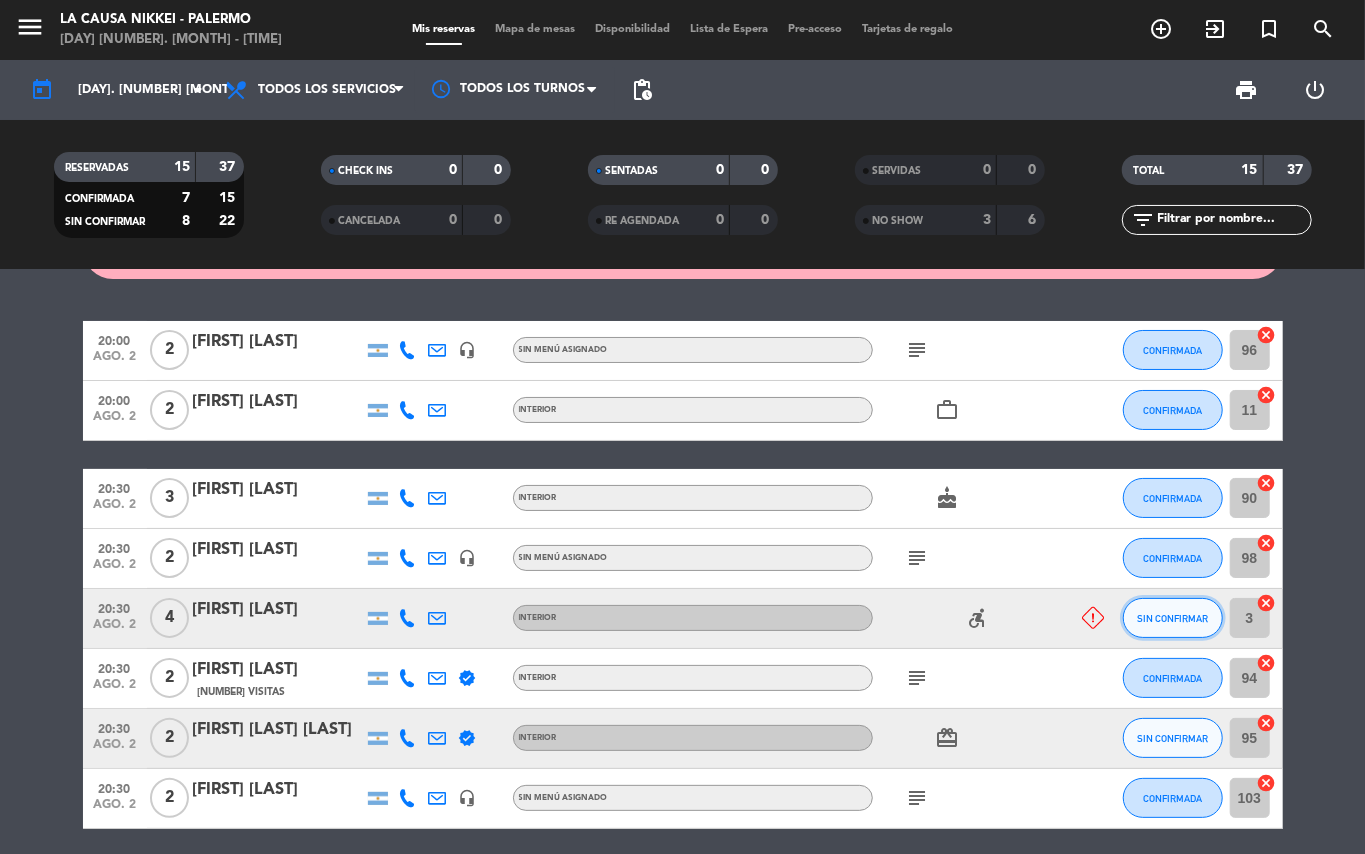 click on "SIN CONFIRMAR" 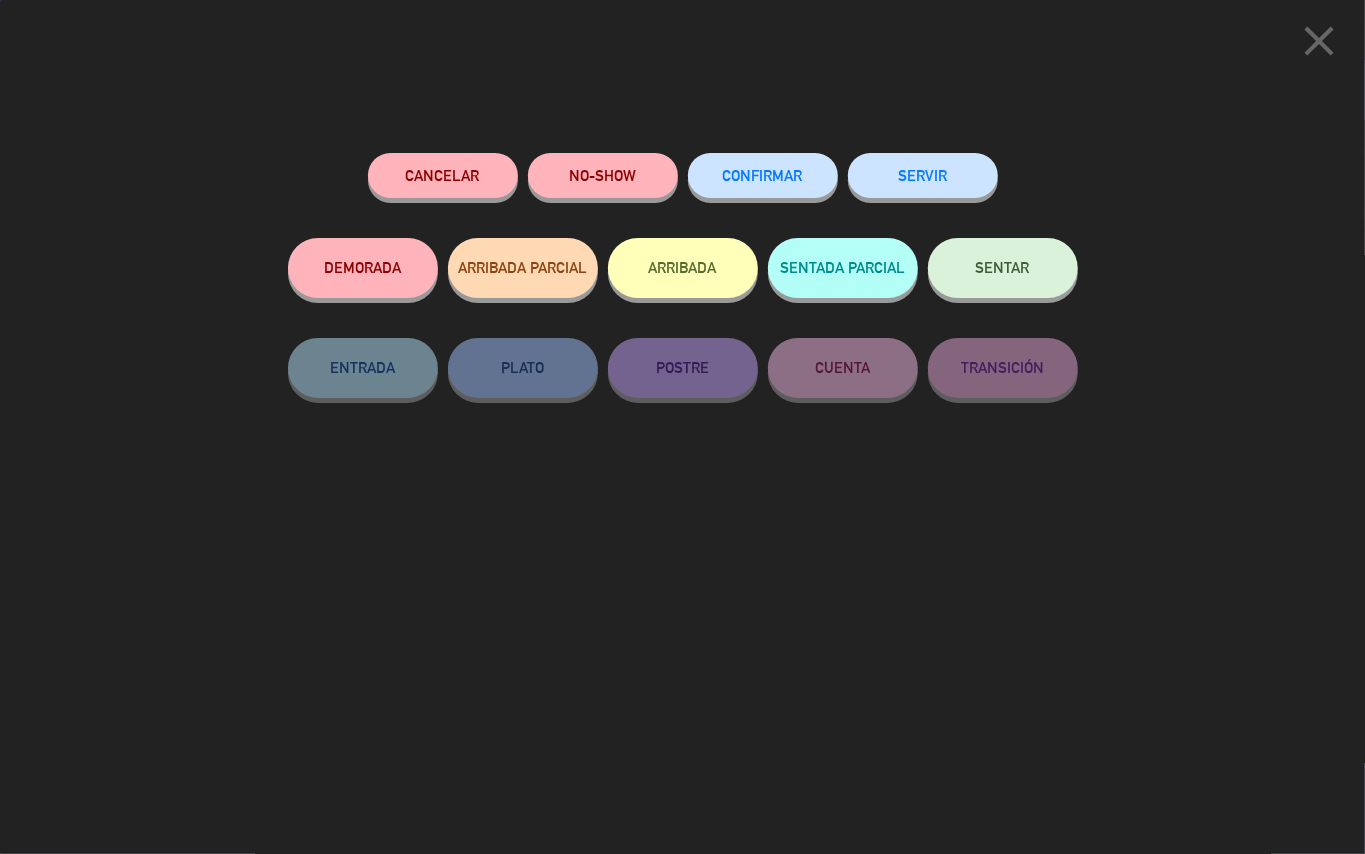 click on "NO-SHOW" 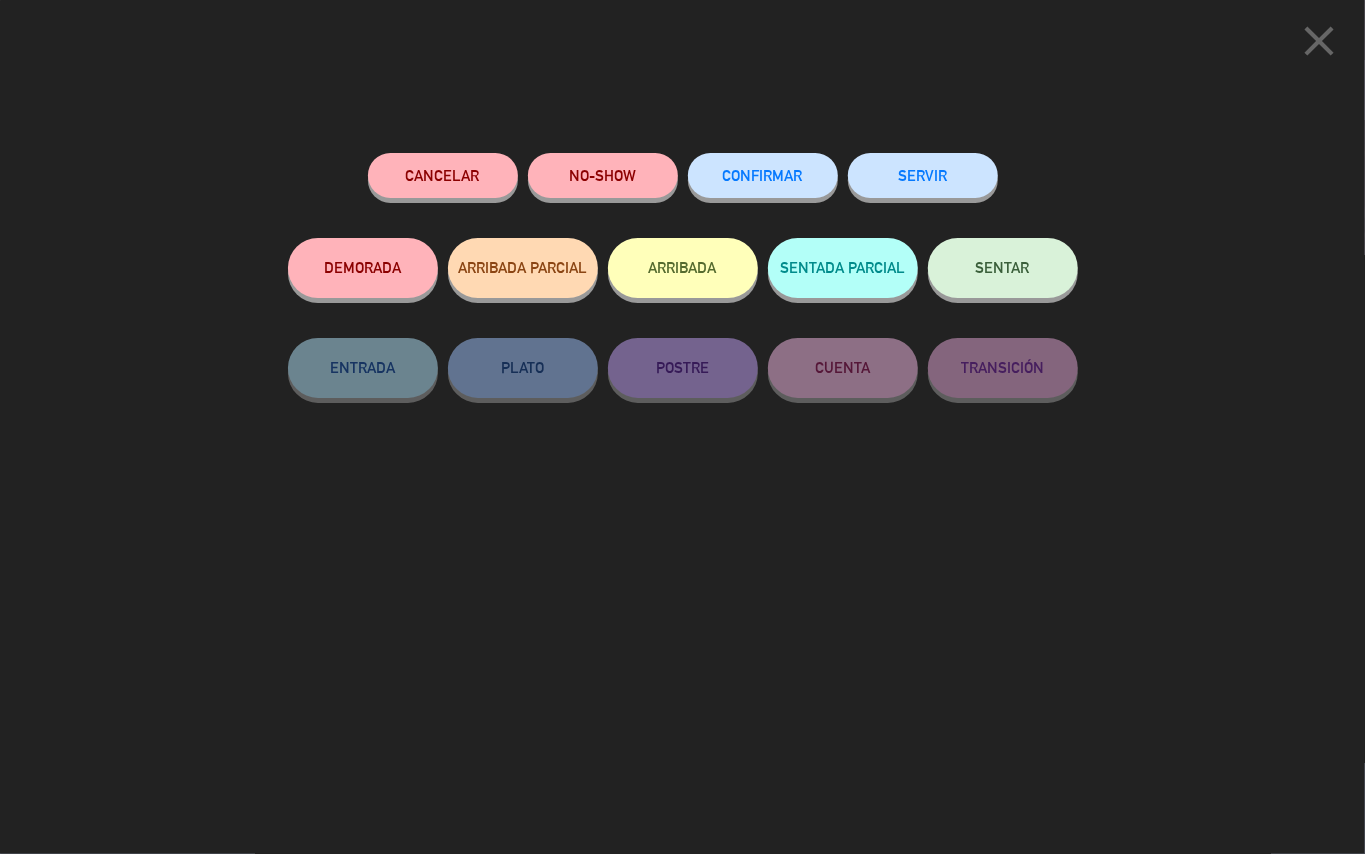 click on "NO-SHOW" 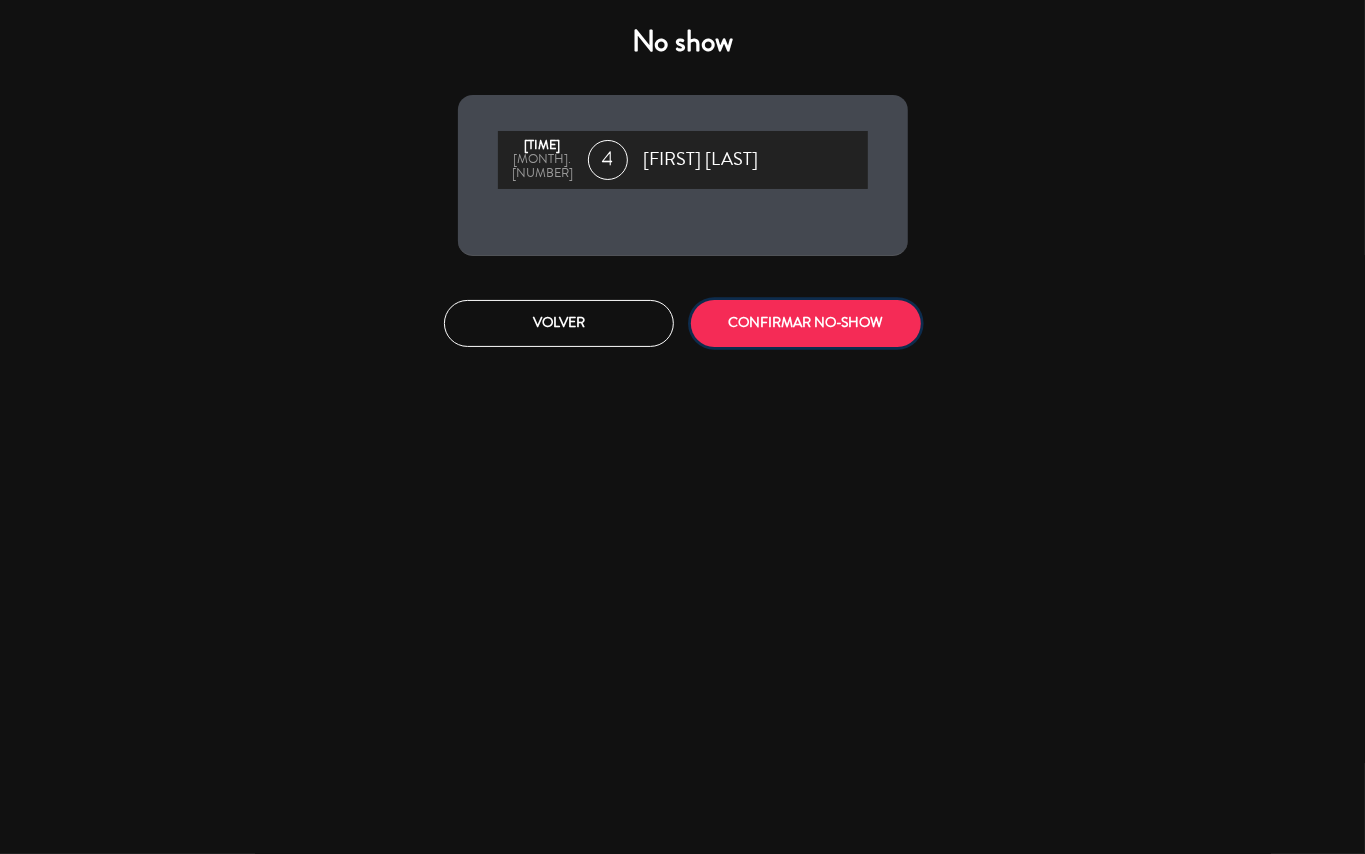 click on "CONFIRMAR NO-SHOW" 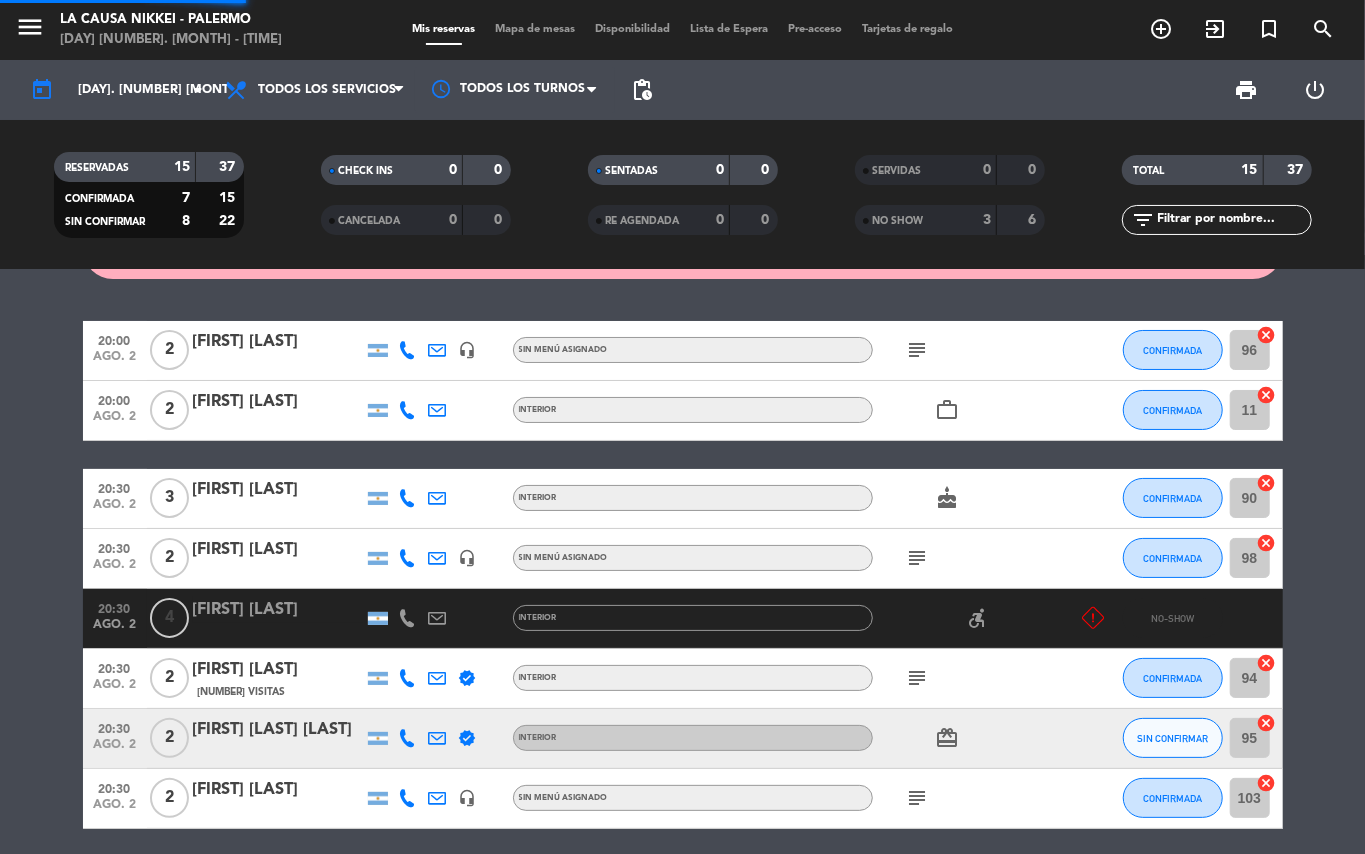click on "[TIME]   ago. 2   2   [FIRST] [LAST]   headset_mic  Sin menú asignado  subject  CONFIRMADA 96  cancel   [TIME]   ago. 2   2   [FIRST] [LAST]   INTERIOR  work_outline  CONFIRMADA 11  cancel   [TIME]   ago. 2   2   [FIRST] [LAST]   INTERIOR  cake  CONFIRMADA 90  cancel   [TIME]   ago. 2   2   [FIRST] [LAST]   headset_mic  Sin menú asignado  subject  CONFIRMADA 98  cancel   [TIME]   ago. 2   4   [FIRST] [LAST]   INTERIOR  accessible_forward  NO-SHOW 3  cancel   [TIME]   ago. 2   2   [FIRST] [LAST]   8 Visitas   verified   INTERIOR  subject  CONFIRMADA 94  cancel   [TIME]   ago. 2   2   [FIRST] [LAST]   verified   INTERIOR  card_giftcard  SIN CONFIRMAR 95  cancel   [TIME]   ago. 2   2   [FIRST] [LAST]   headset_mic  Sin menú asignado  subject  CONFIRMADA 103  cancel   [TIME]   ago. 2   2   [FIRST] [LAST]   INTERIOR  healing   subject   favorite_border  SIN CONFIRMAR 92  cancel   [TIME]   ago. 2   2   [FIRST] [LAST]    headset_mic  Sin menú asignado SIN CONFIRMAR 91  cancel   [TIME]   ago. 2  2" 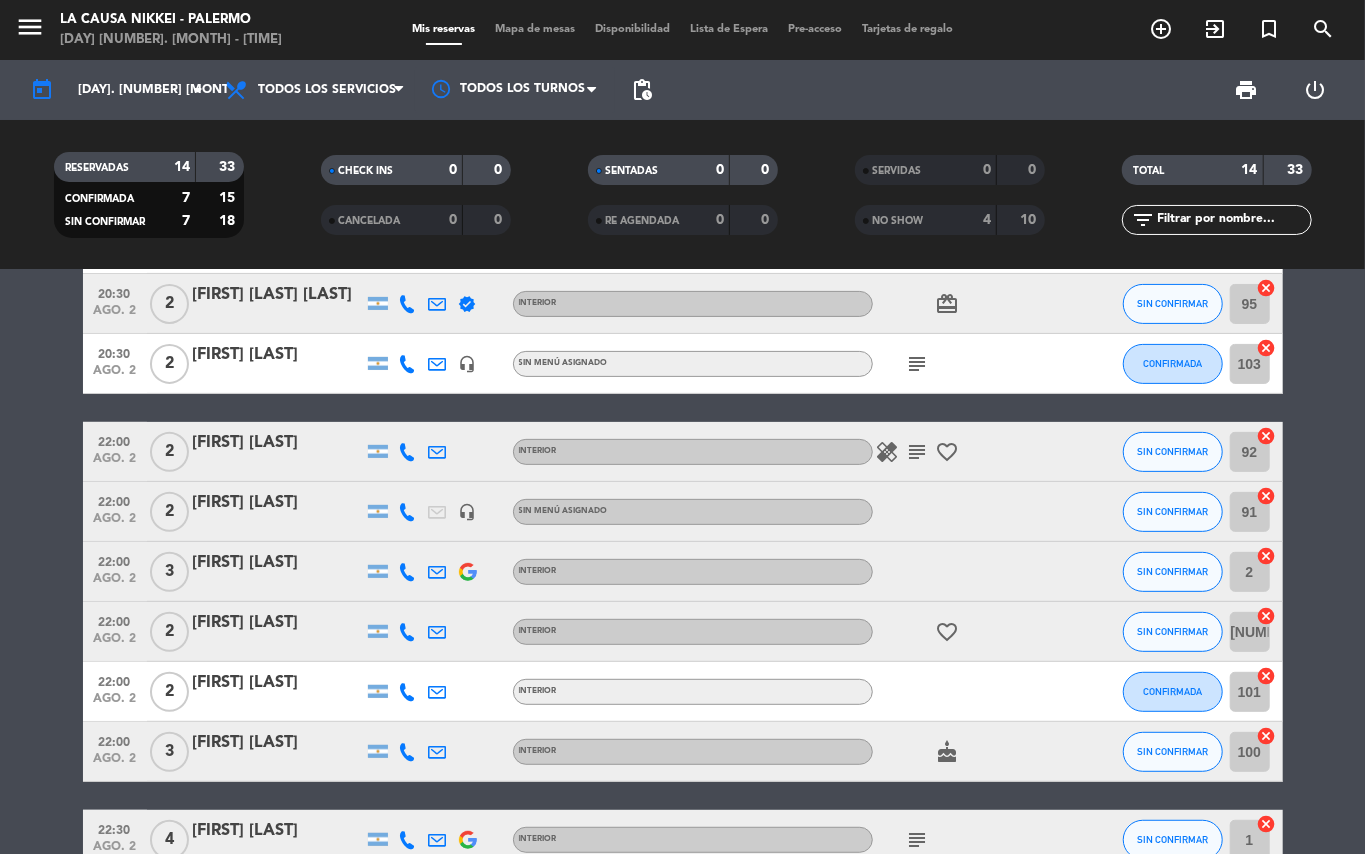 scroll, scrollTop: 182, scrollLeft: 0, axis: vertical 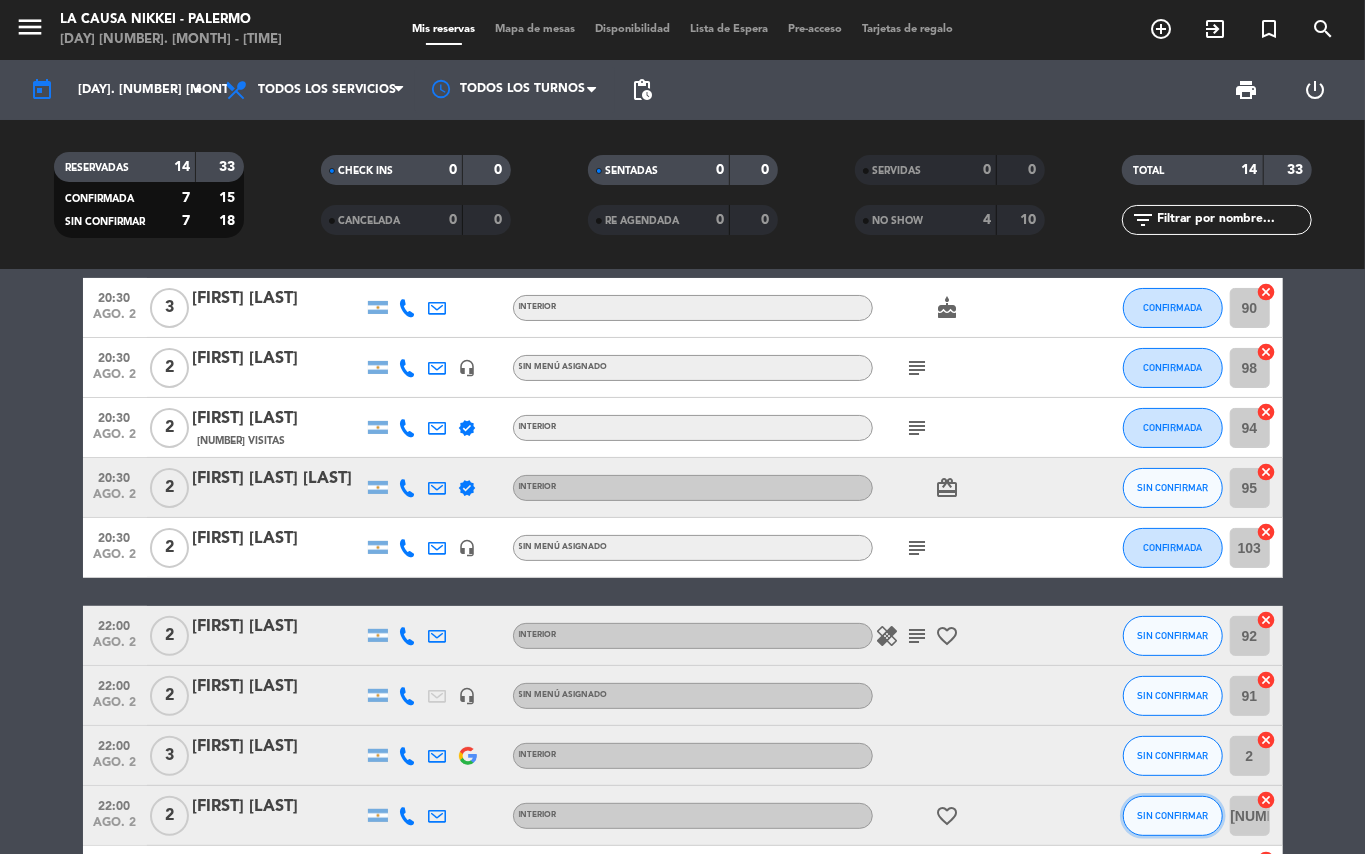 click on "SIN CONFIRMAR" 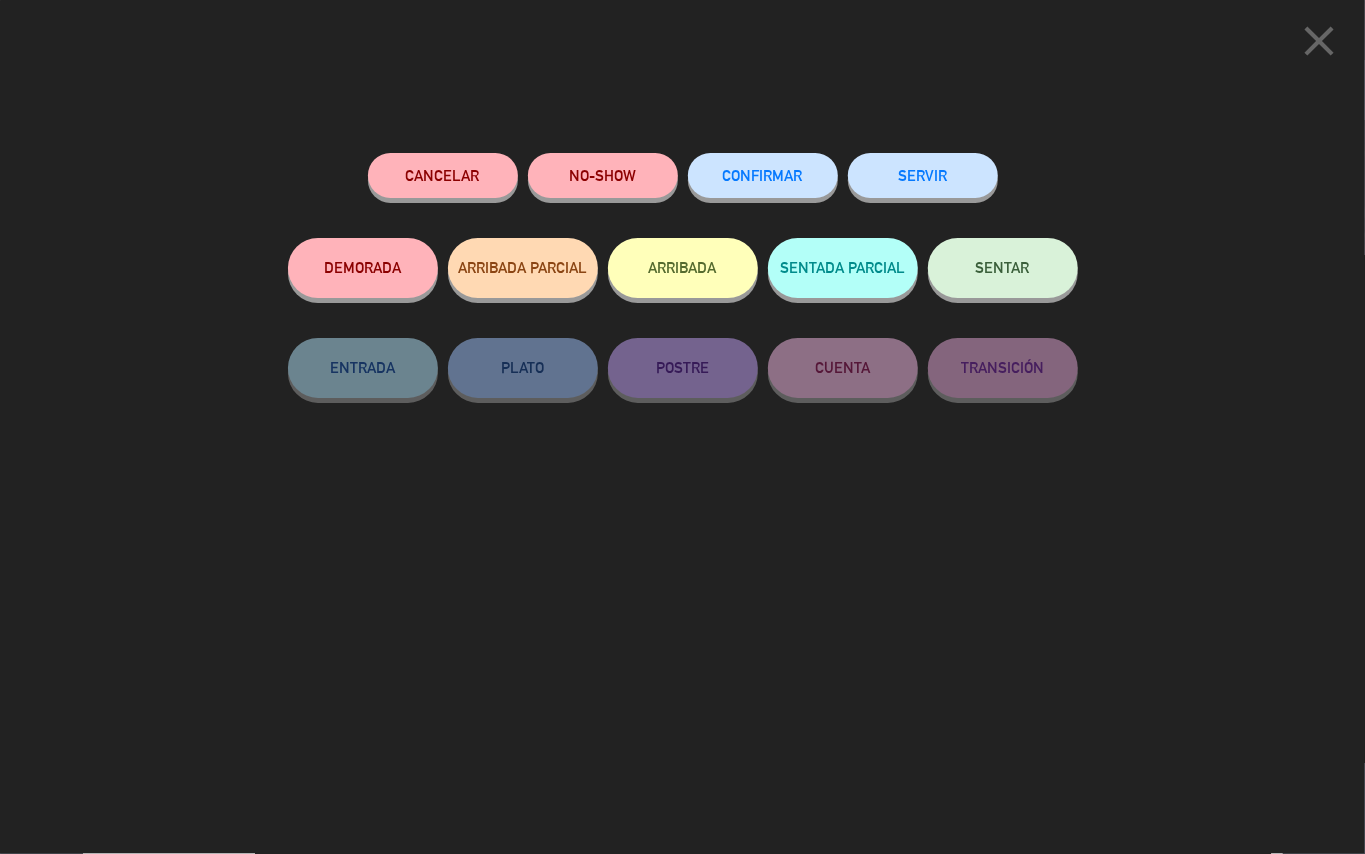 click on "CONFIRMAR" 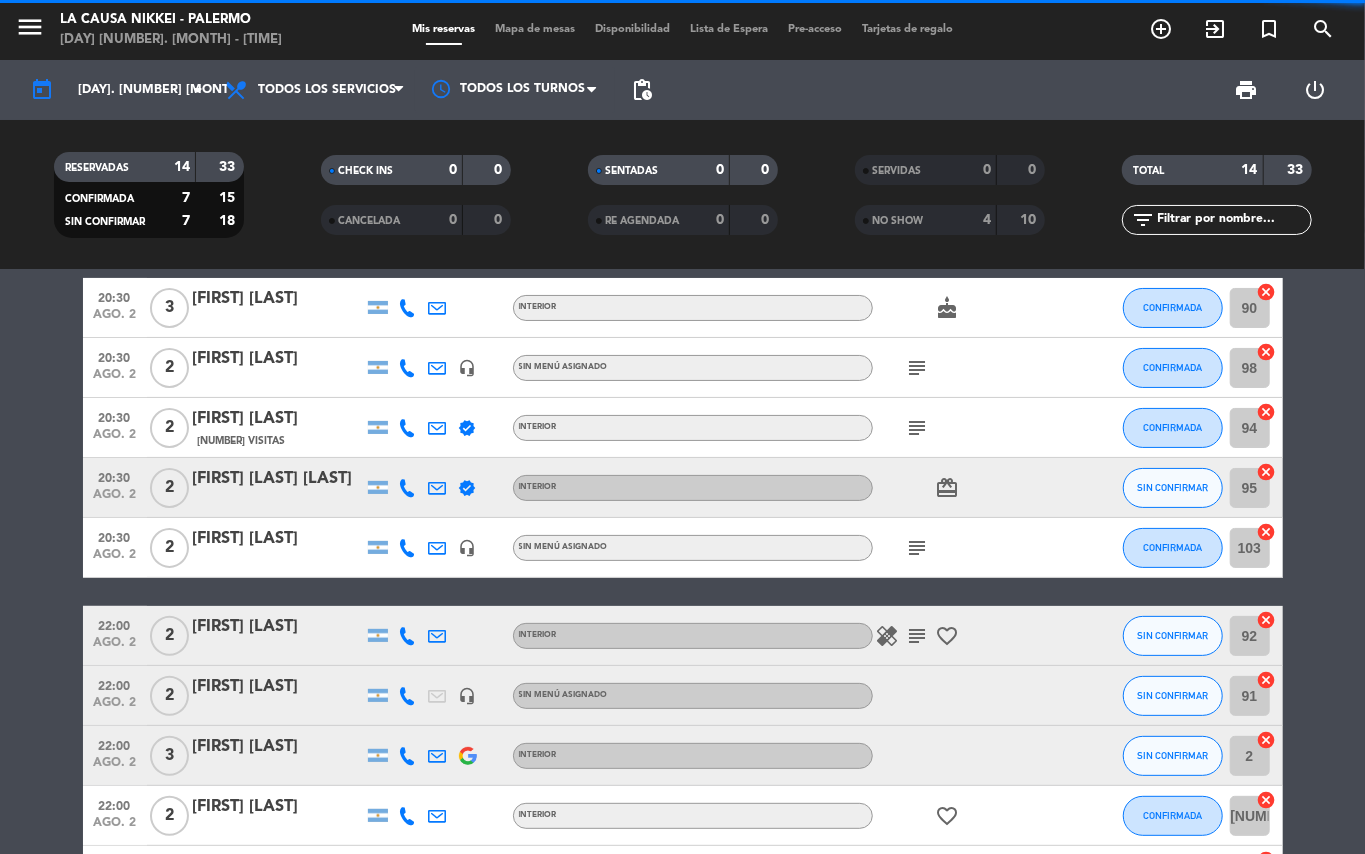 click on "subject" 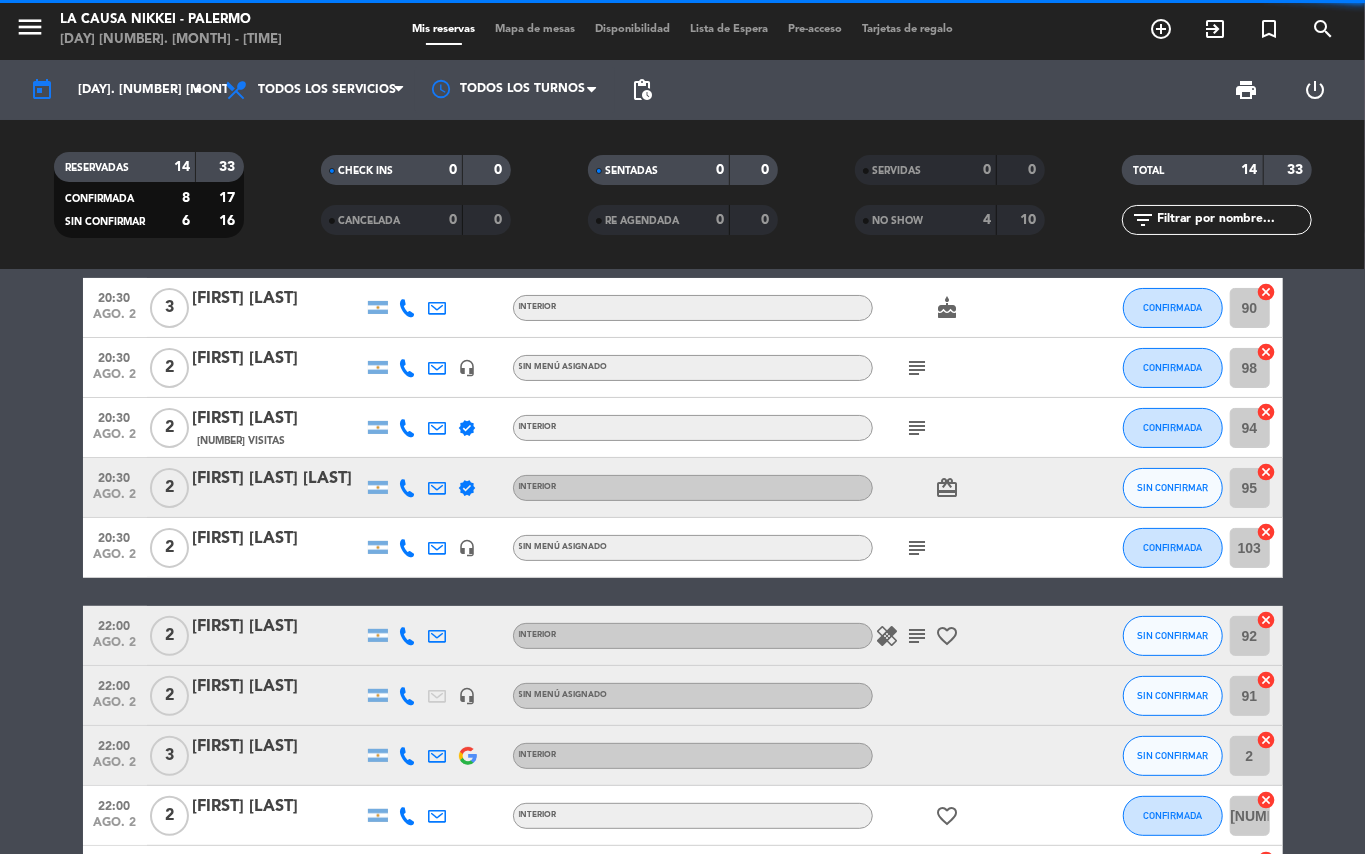 scroll, scrollTop: 481, scrollLeft: 0, axis: vertical 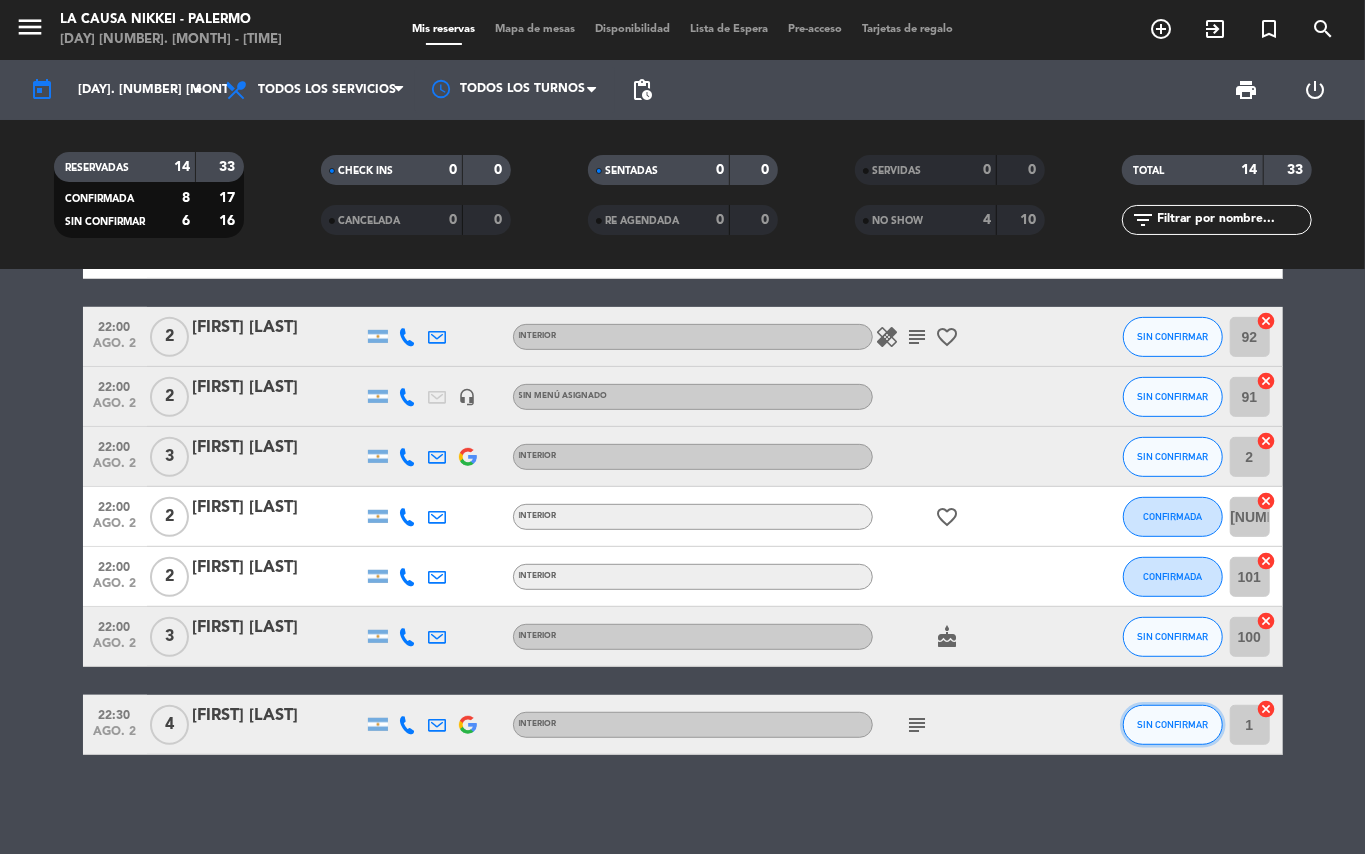 click on "SIN CONFIRMAR" 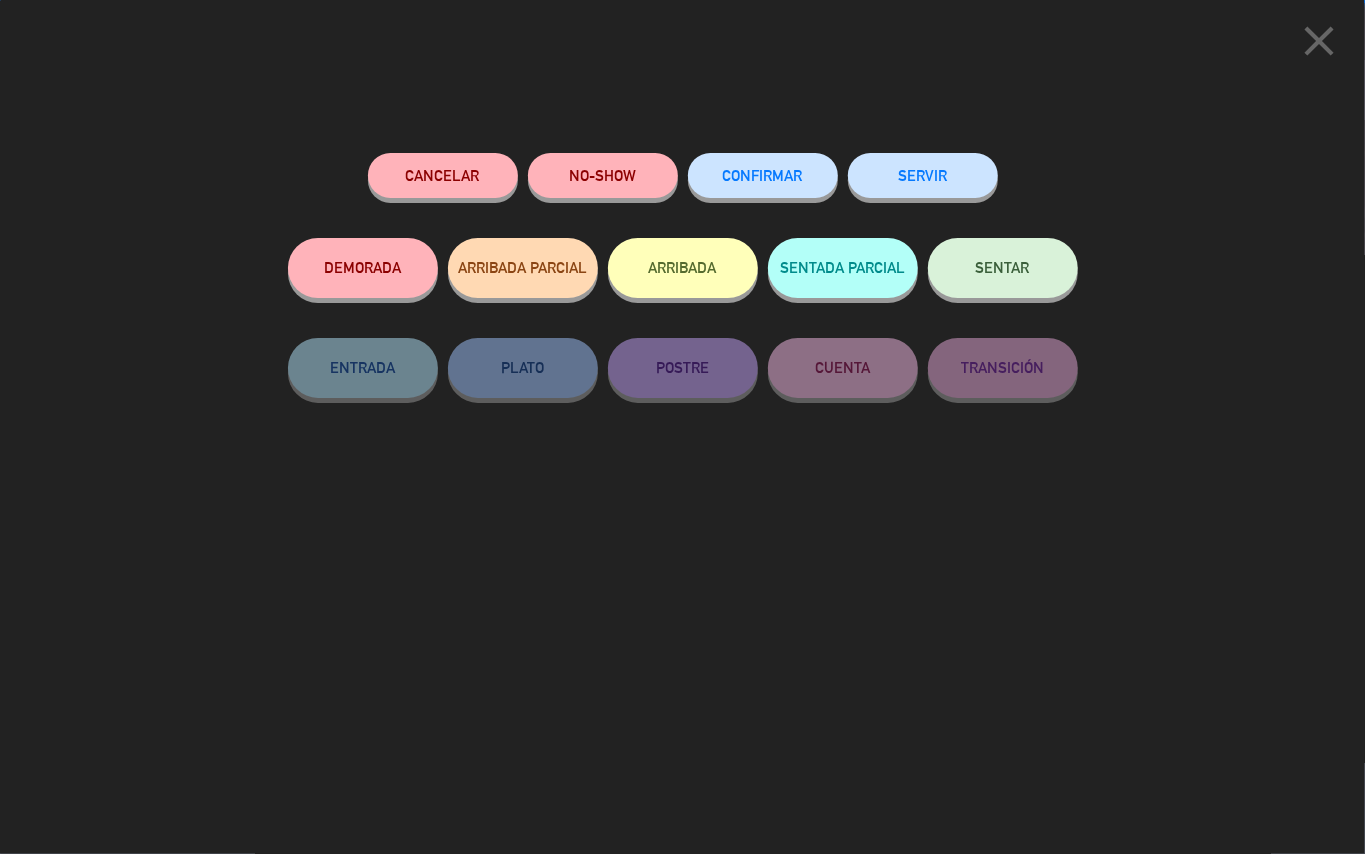 click on "CONFIRMAR" 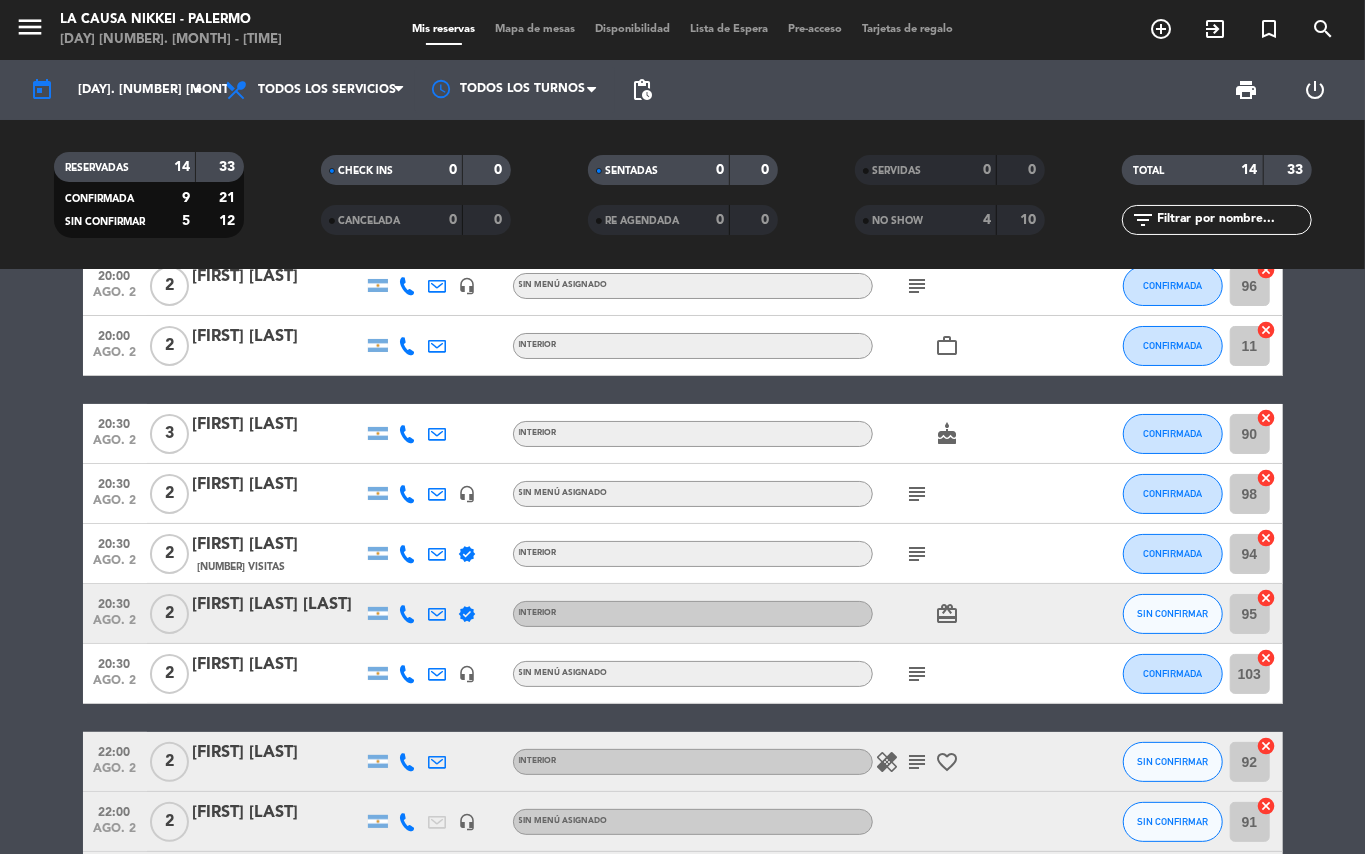 scroll, scrollTop: 0, scrollLeft: 0, axis: both 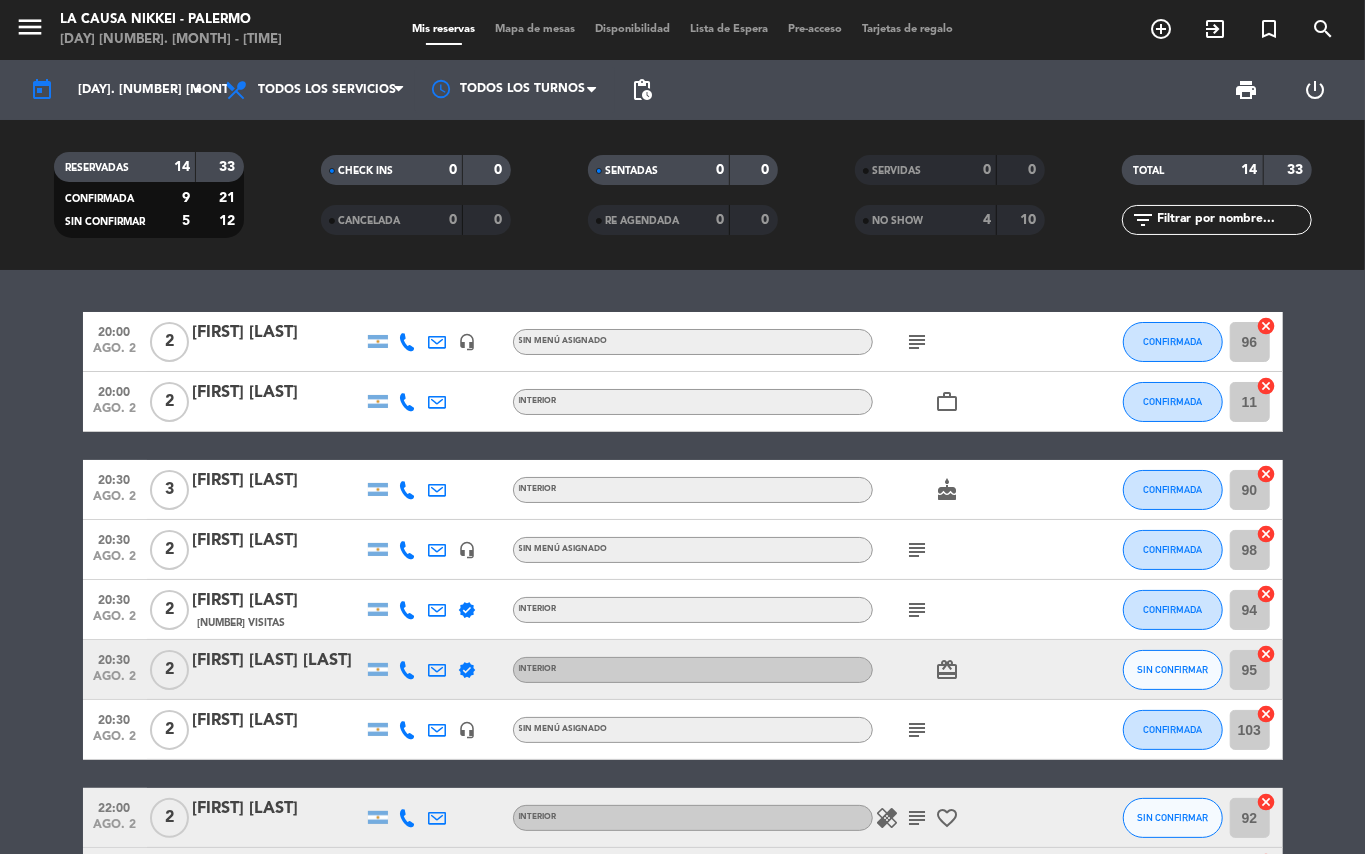 click on "[TIME] [MONTH] 2 2 [FIRST] [LAST] headset_mic Sin menú asignado subject CONFIRMADA 96 cancel [TIME] [MONTH] 2 2 [FIRST] [LAST] INTERIOR work_outline CONFIRMADA 11 cancel [TIME] [MONTH] 2 3 [FIRST] [LAST] INTERIOR cake CONFIRMADA 90 cancel [TIME] [MONTH] 2 2 [FIRST] [LAST] headset_mic Sin menú asignado subject CONFIRMADA 98 cancel [TIME] [MONTH] 2 2 [FIRST] [LAST] 8 Visitas verified INTERIOR subject CONFIRMADA 94 cancel [TIME] [MONTH] 2 2 [FIRST] [LAST] verified INTERIOR card_giftcard SIN CONFIRMAR 95 cancel [TIME] [MONTH] 2 2 [FIRST] [LAST] headset_mic Sin menú asignado subject CONFIRMADA 103 cancel [TIME] [MONTH] 2 2 [FIRST] [LAST] INTERIOR healing subject favorite_border SIN CONFIRMAR 92 cancel [TIME] [MONTH] 2 2 [FIRST] [LAST] headset_mic Sin menú asignado SIN CONFIRMAR 91 cancel [TIME] [MONTH] 2 3 [FIRST] [LAST] INTERIOR SIN CONFIRMAR 2 cancel [TIME] [MONTH] 2 2 INTERIOR 97 2 1" 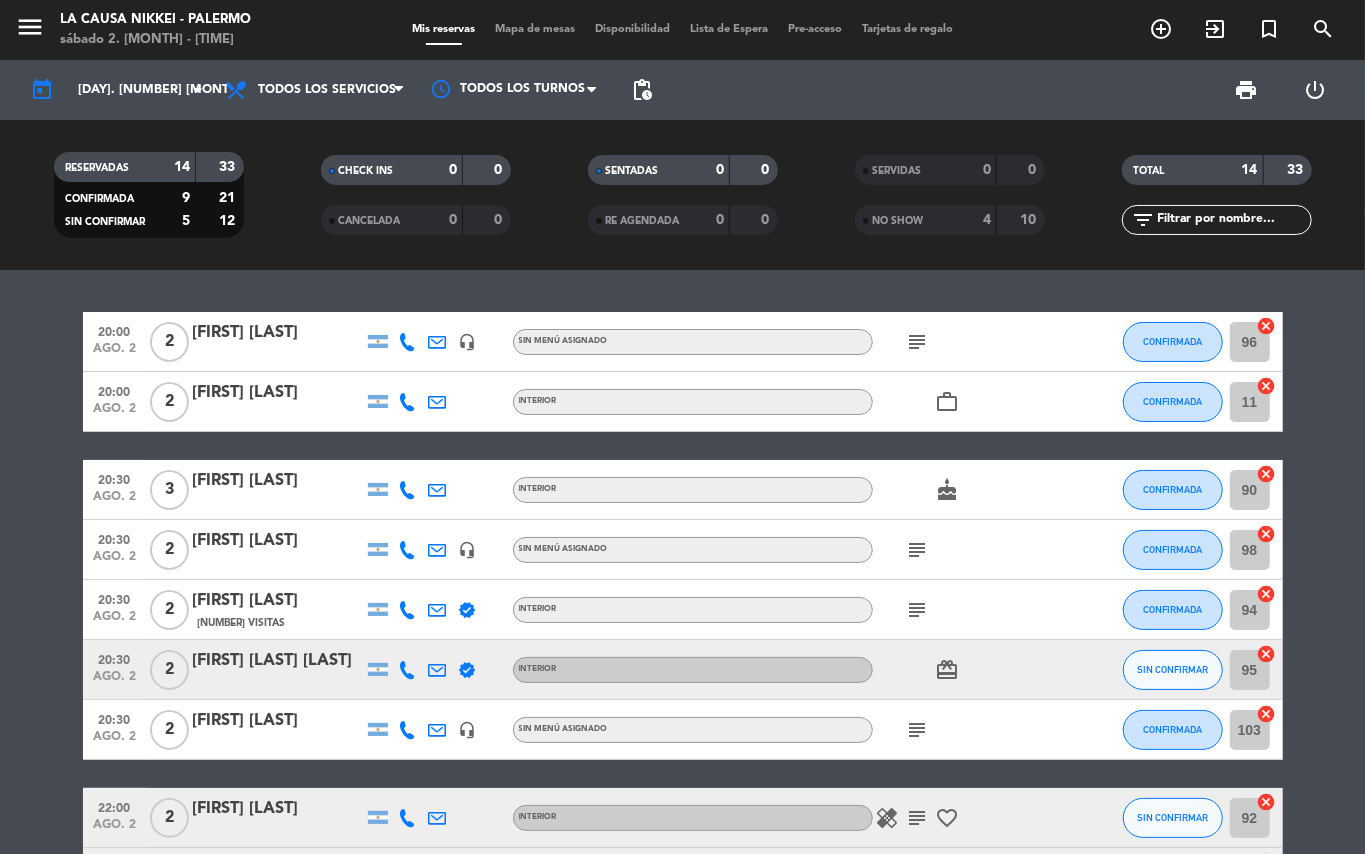 click on "[TIME] [MONTH] 2 2 [FIRST] [LAST] headset_mic Sin menú asignado subject CONFIRMADA 96 cancel [TIME] [MONTH] 2 2 [FIRST] [LAST] INTERIOR work_outline CONFIRMADA 11 cancel [TIME] [MONTH] 2 3 [FIRST] [LAST] INTERIOR cake CONFIRMADA 90 cancel [TIME] [MONTH] 2 2 [FIRST] [LAST] headset_mic Sin menú asignado subject CONFIRMADA 98 cancel [TIME] [MONTH] 2 2 [FIRST] [LAST] 8 Visitas verified INTERIOR subject CONFIRMADA 94 cancel [TIME] [MONTH] 2 2 [FIRST] [LAST] verified INTERIOR card_giftcard SIN CONFIRMAR 95 cancel [TIME] [MONTH] 2 2 [FIRST] [LAST] headset_mic Sin menú asignado subject CONFIRMADA 103 cancel [TIME] [MONTH] 2 2 [FIRST] [LAST] INTERIOR healing subject favorite_border SIN CONFIRMAR 92 cancel [TIME] [MONTH] 2 2 [FIRST] [LAST] headset_mic Sin menú asignado SIN CONFIRMAR 91 cancel [TIME] [MONTH] 2 3 [FIRST] [LAST] INTERIOR SIN CONFIRMAR 2 cancel [TIME] [MONTH] 2 2 INTERIOR 97 2 1" 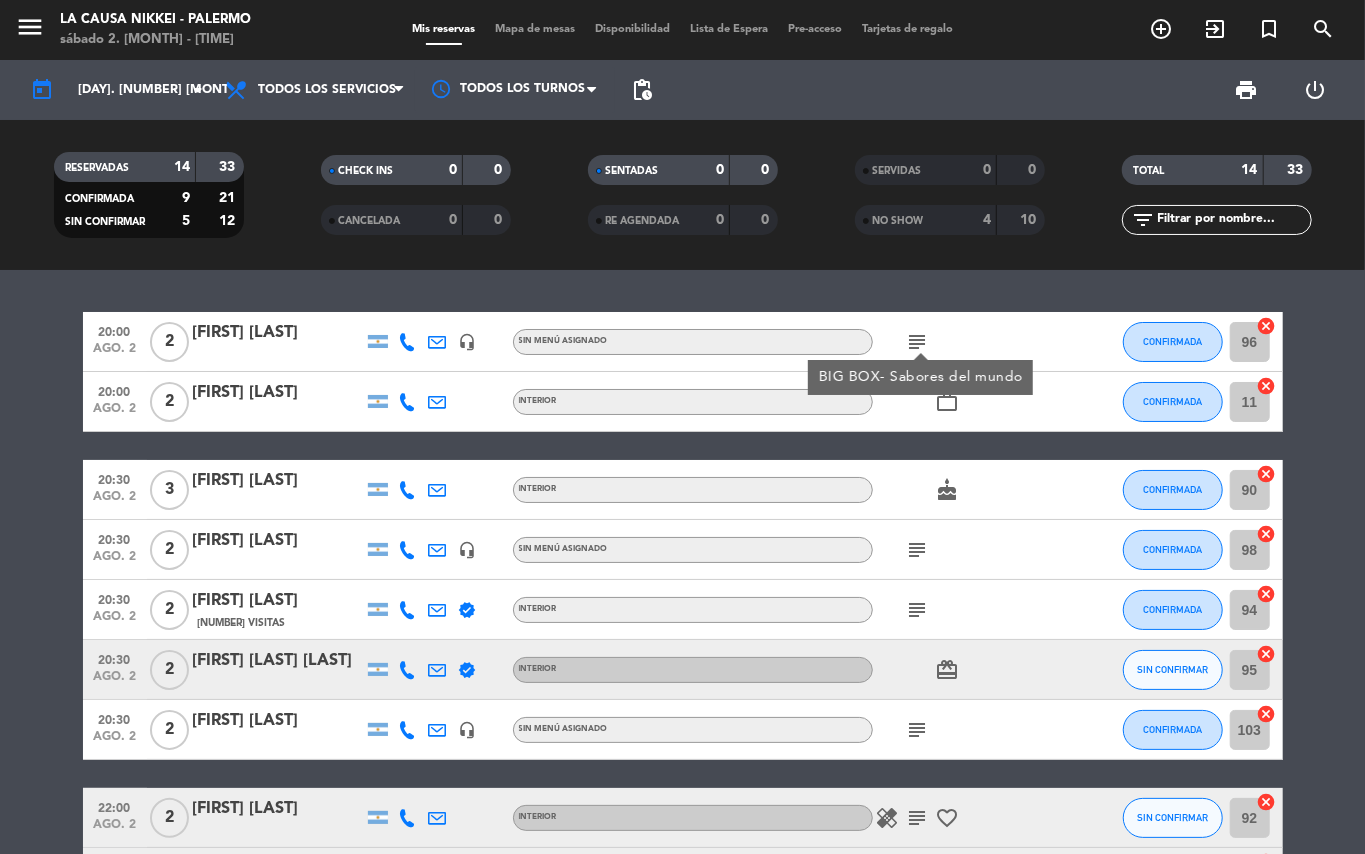 click on "subject" 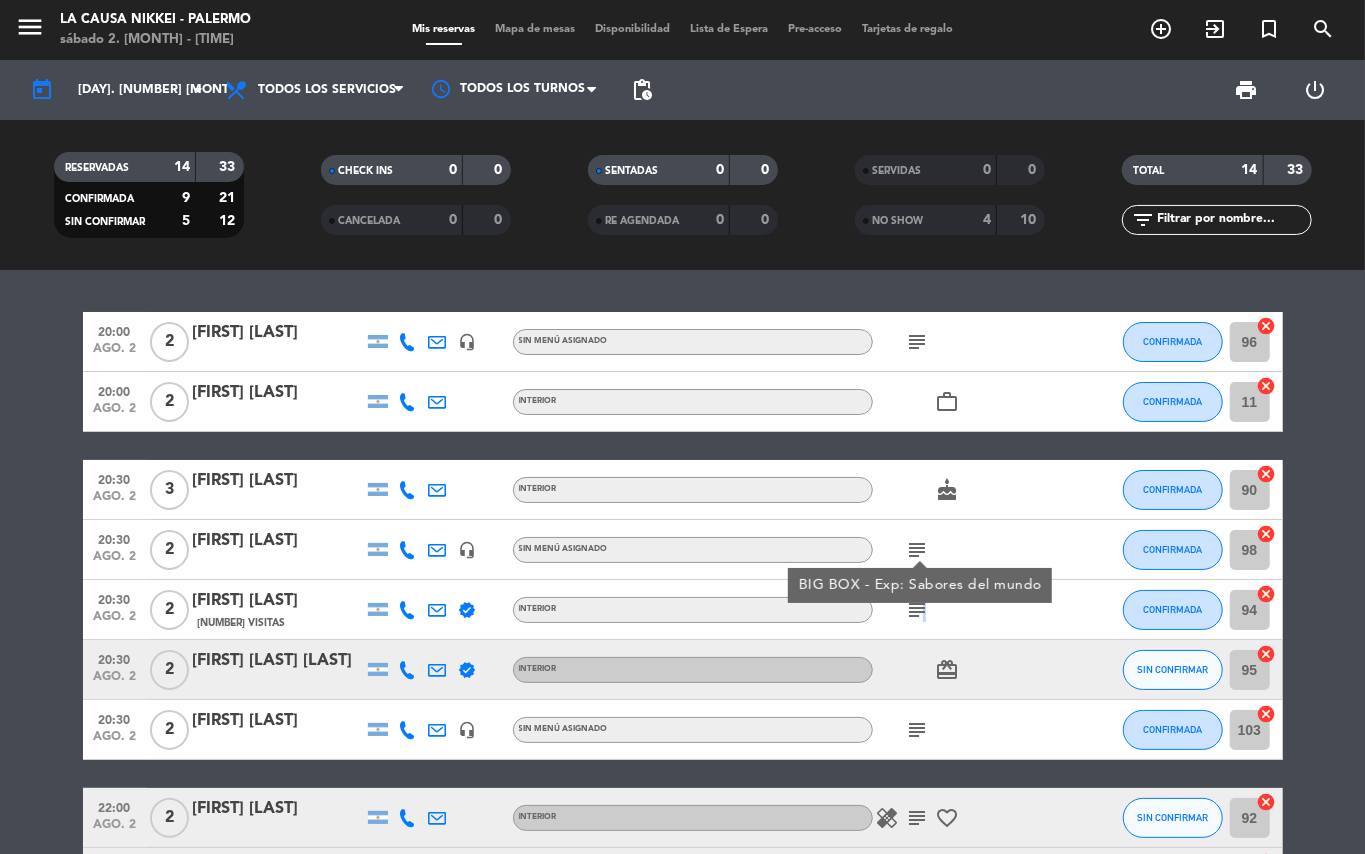 click on "subject" 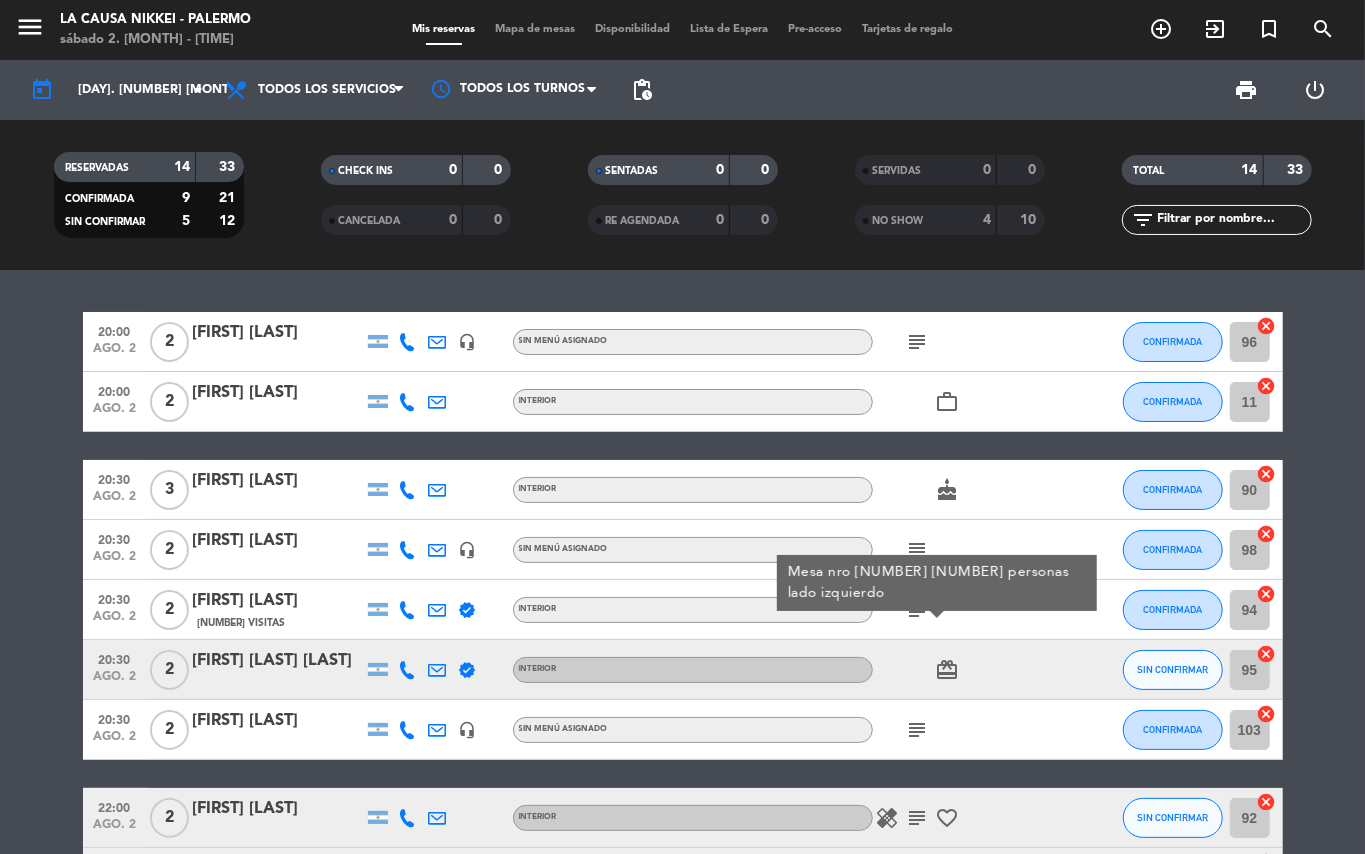 click on "subject" 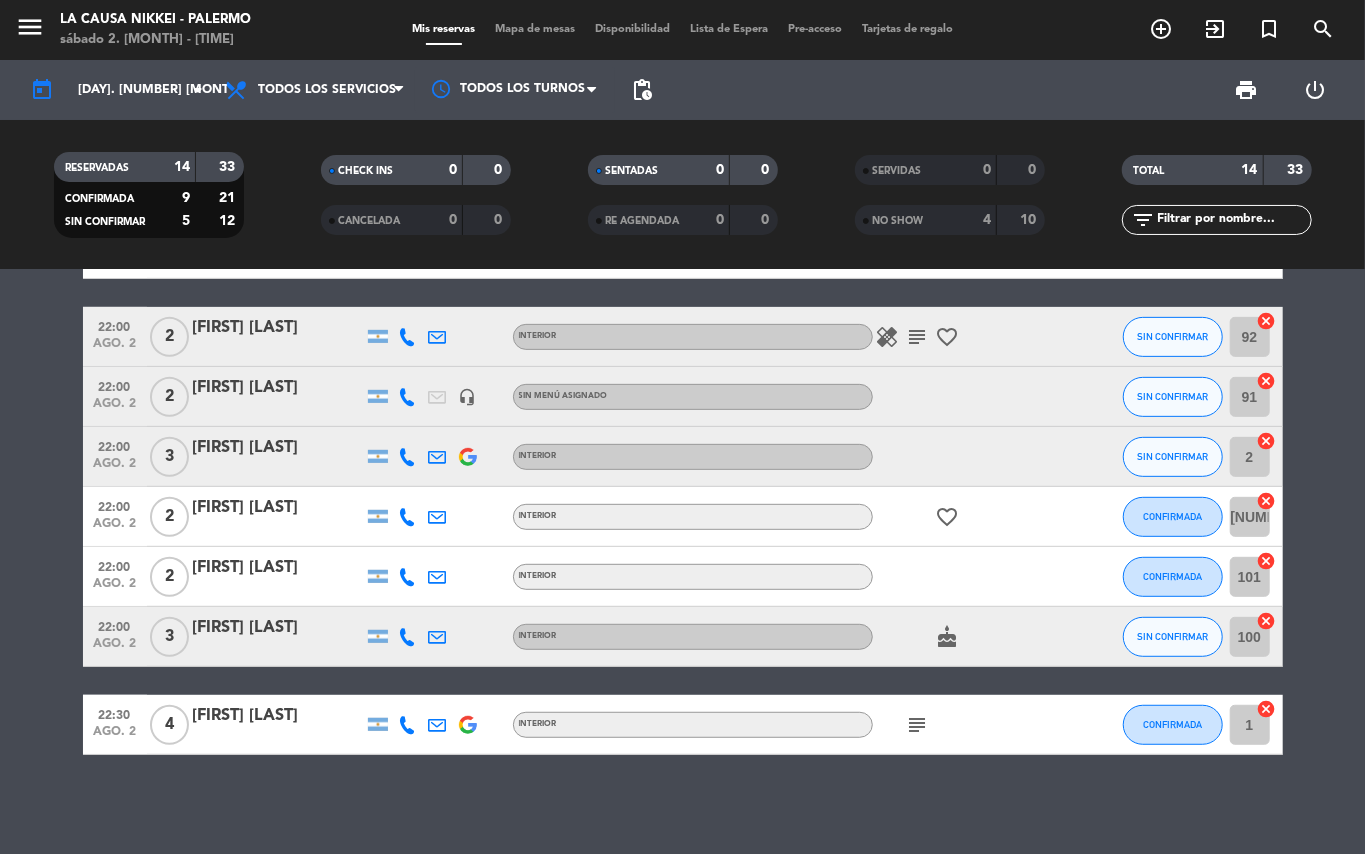scroll, scrollTop: 0, scrollLeft: 0, axis: both 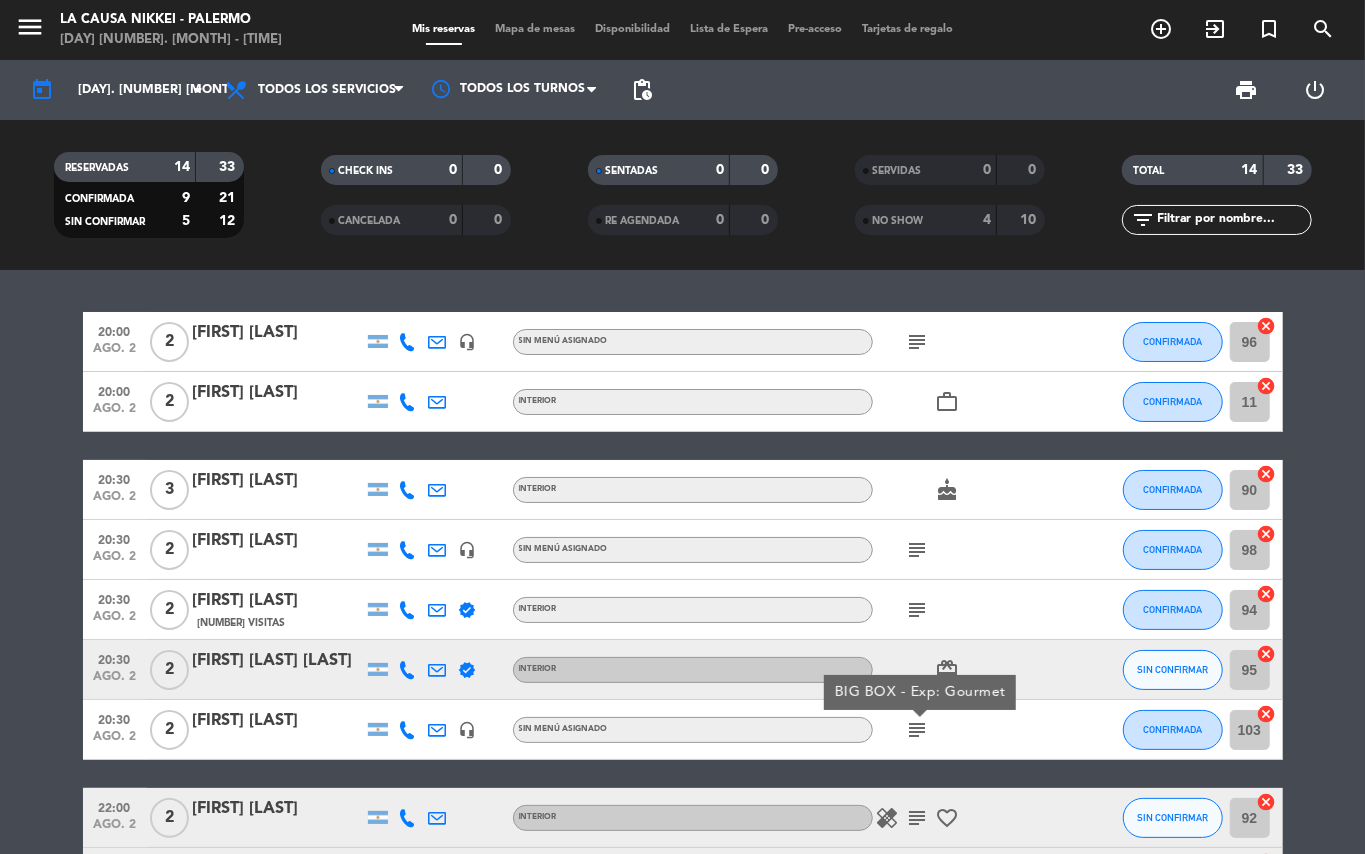 click 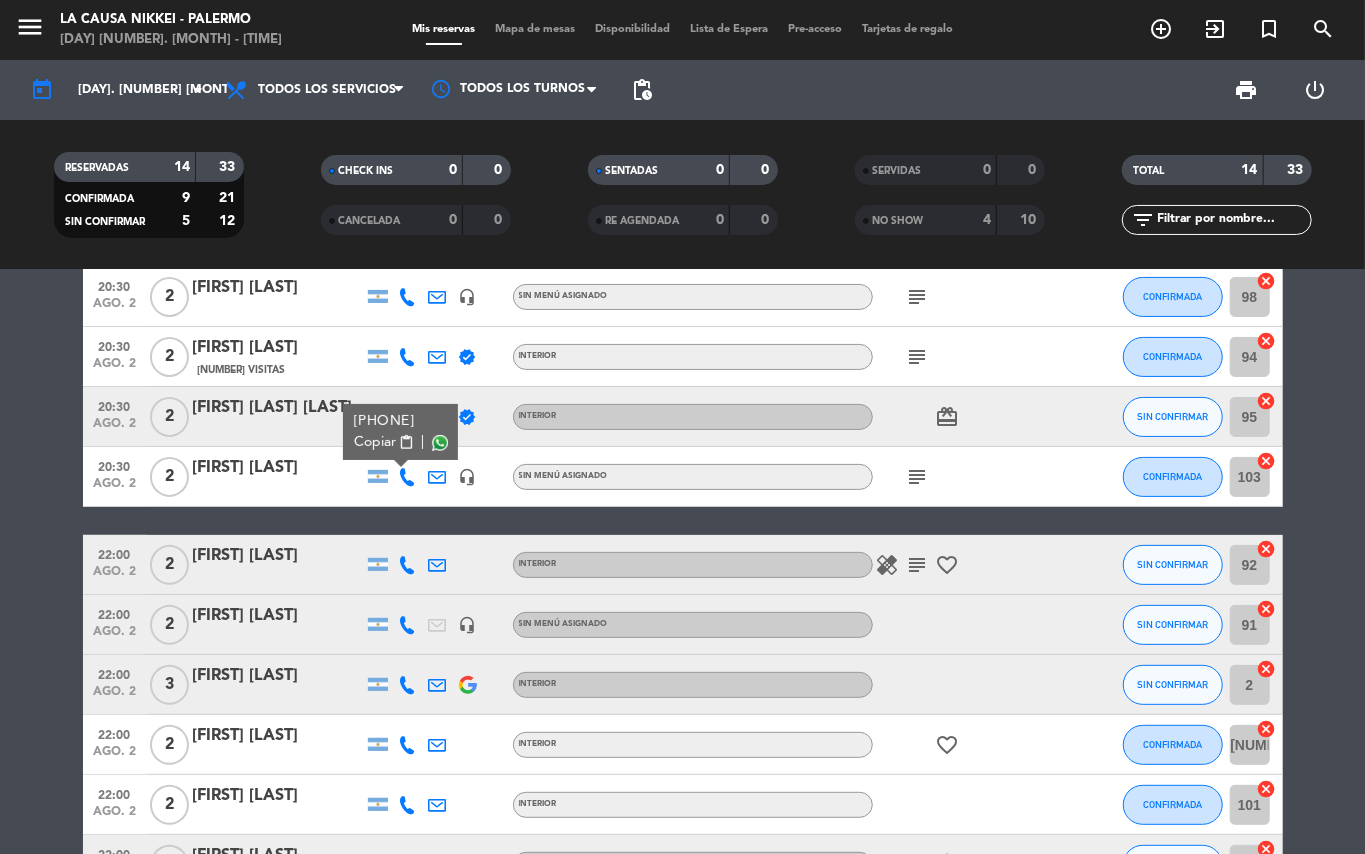 scroll, scrollTop: 280, scrollLeft: 0, axis: vertical 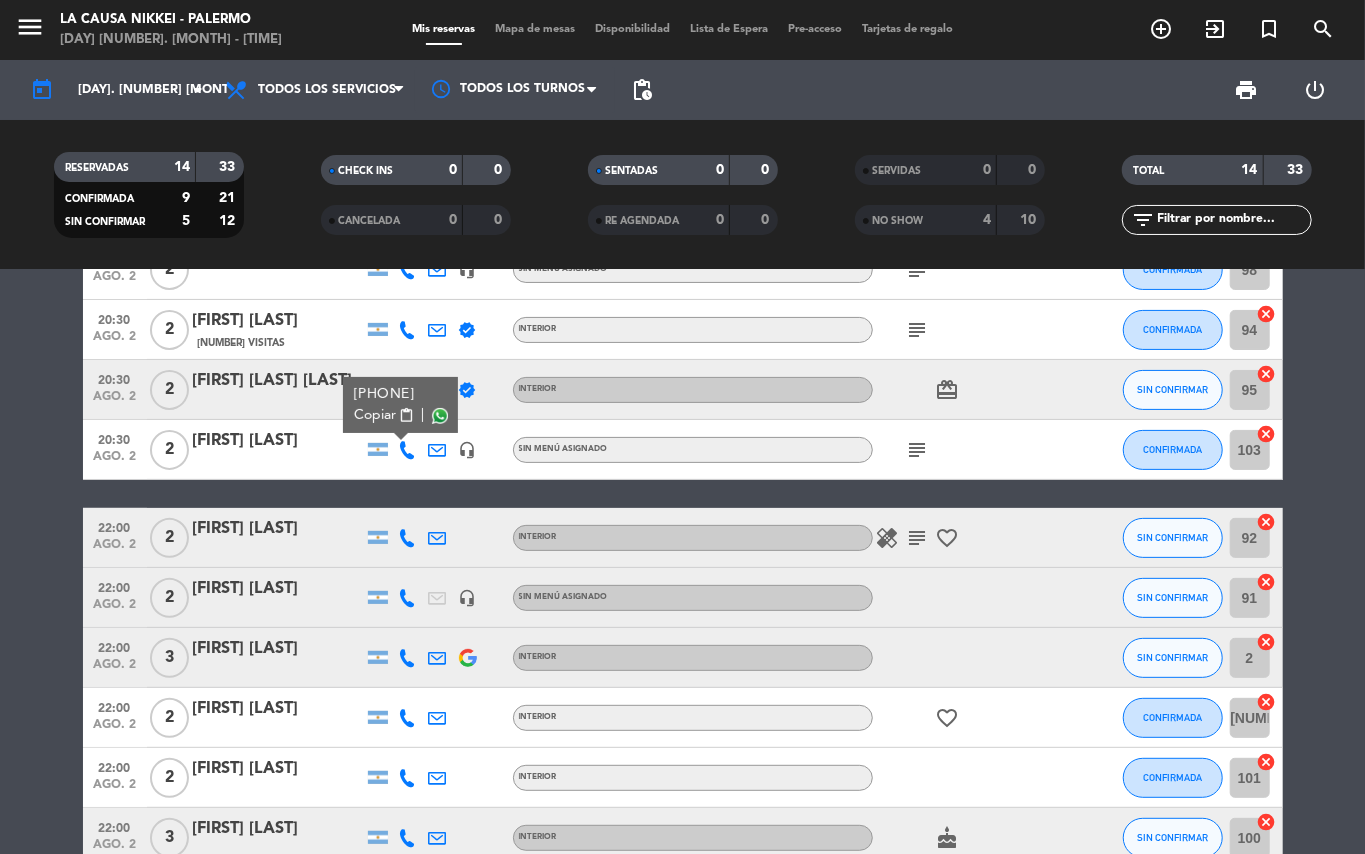 click 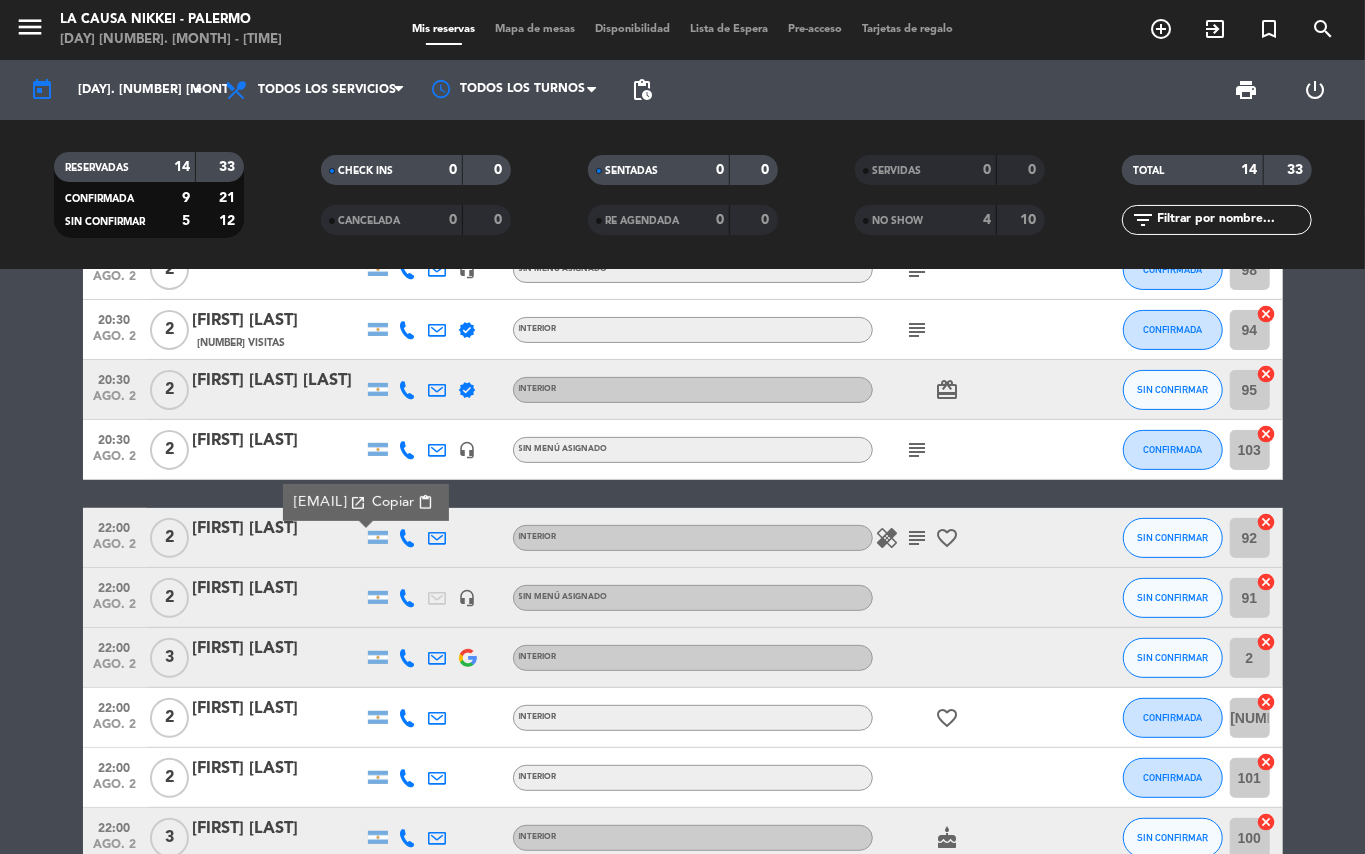 click on "Copiar content_paste" at bounding box center (402, 502) 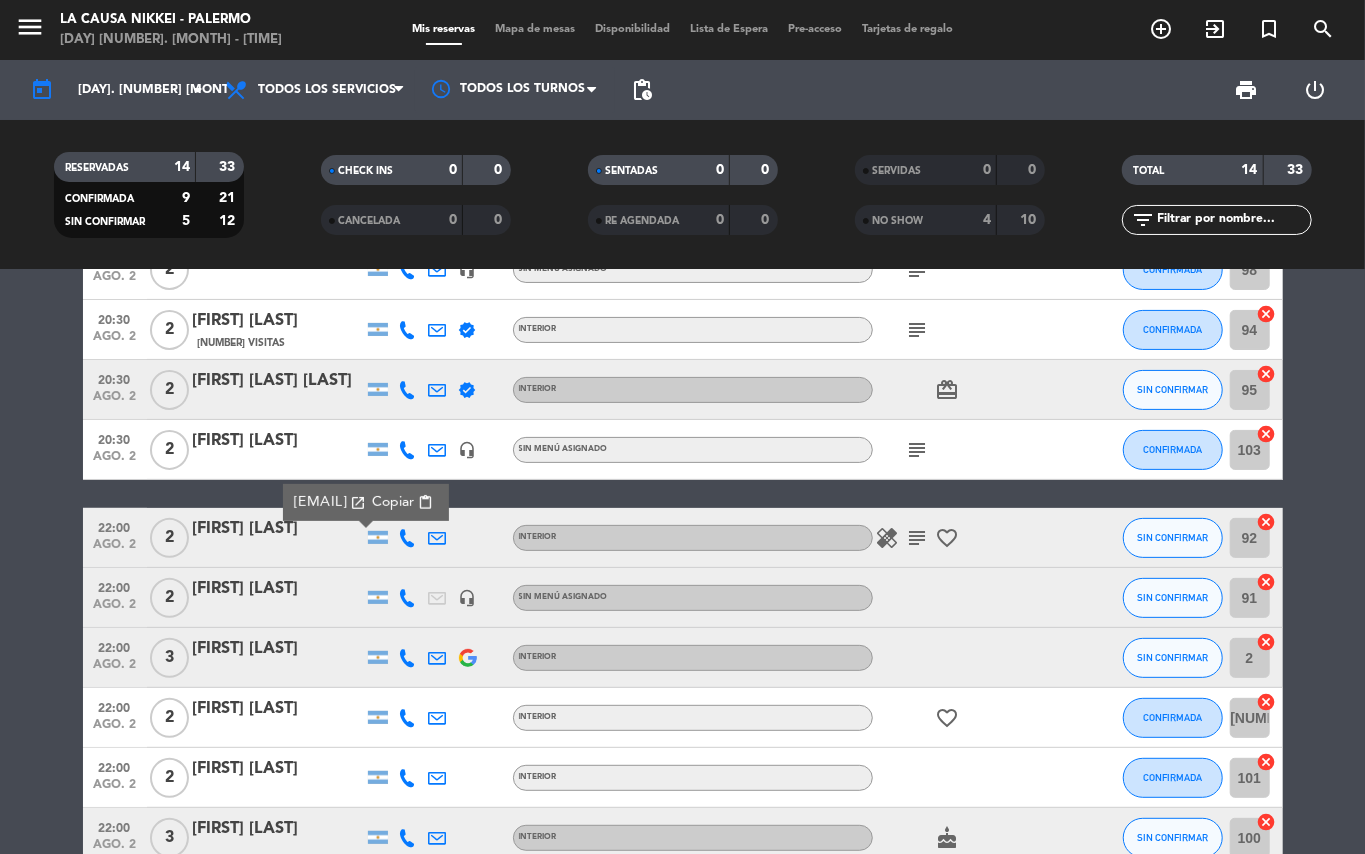 scroll, scrollTop: 0, scrollLeft: 0, axis: both 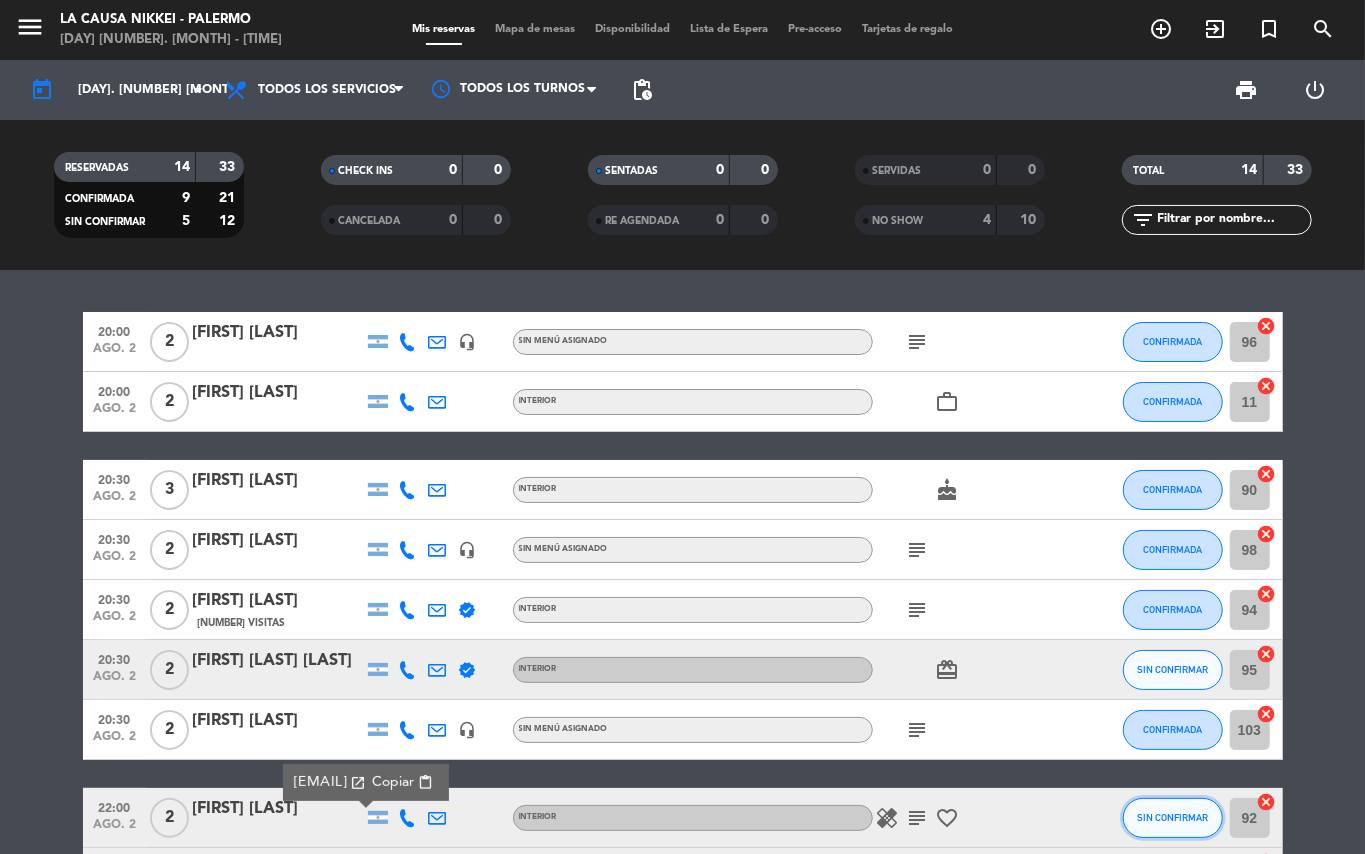 click on "SIN CONFIRMAR" 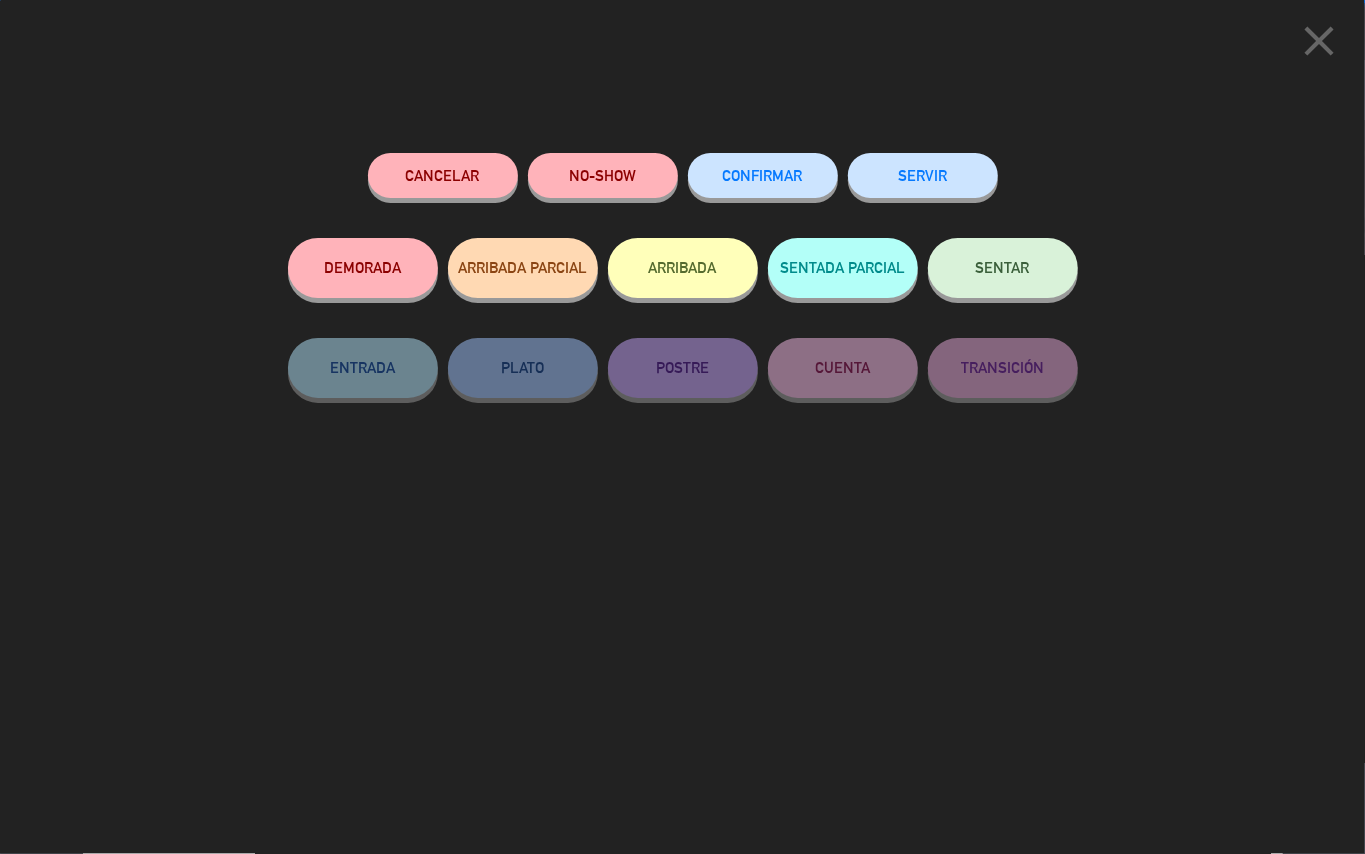 click on "CONFIRMAR" 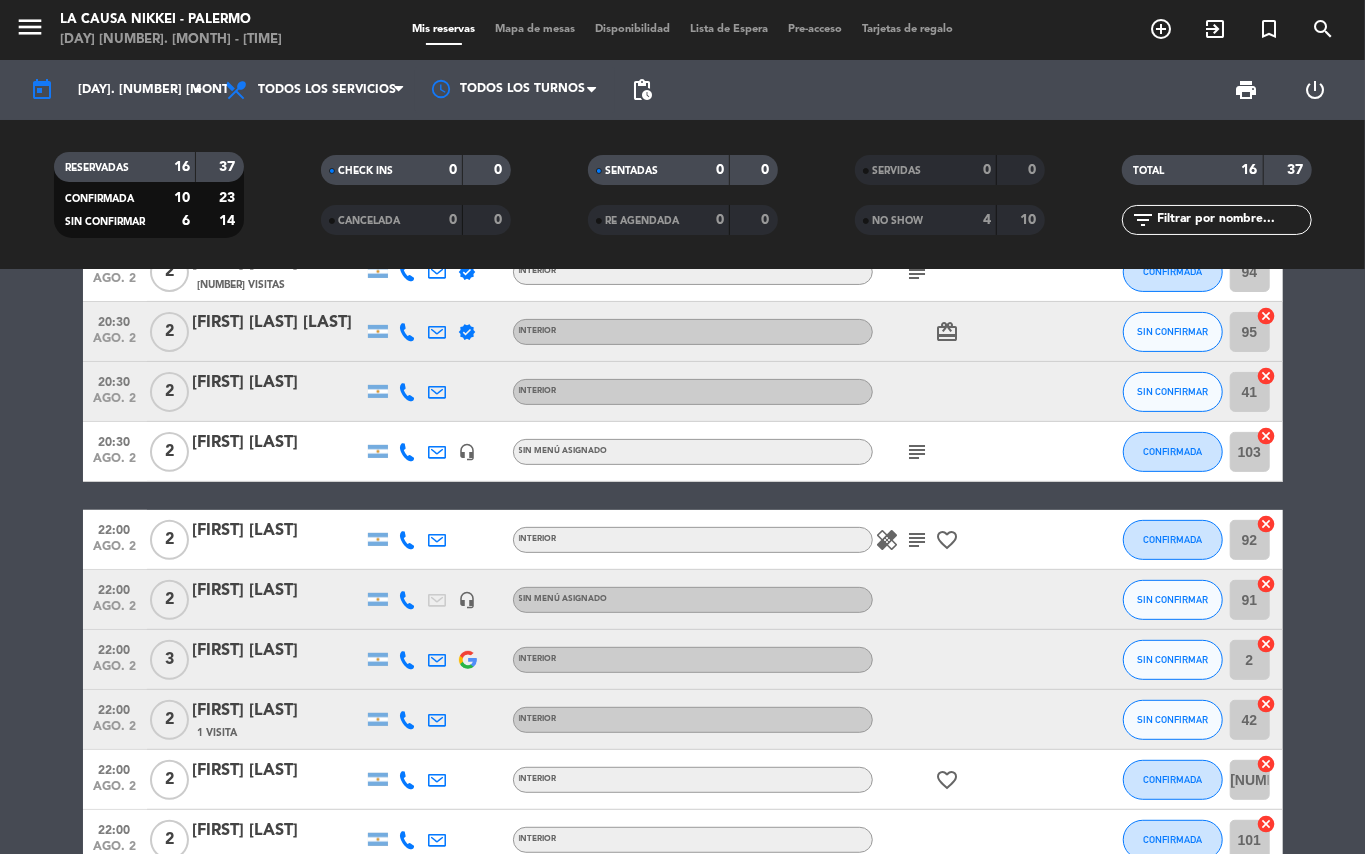 scroll, scrollTop: 340, scrollLeft: 0, axis: vertical 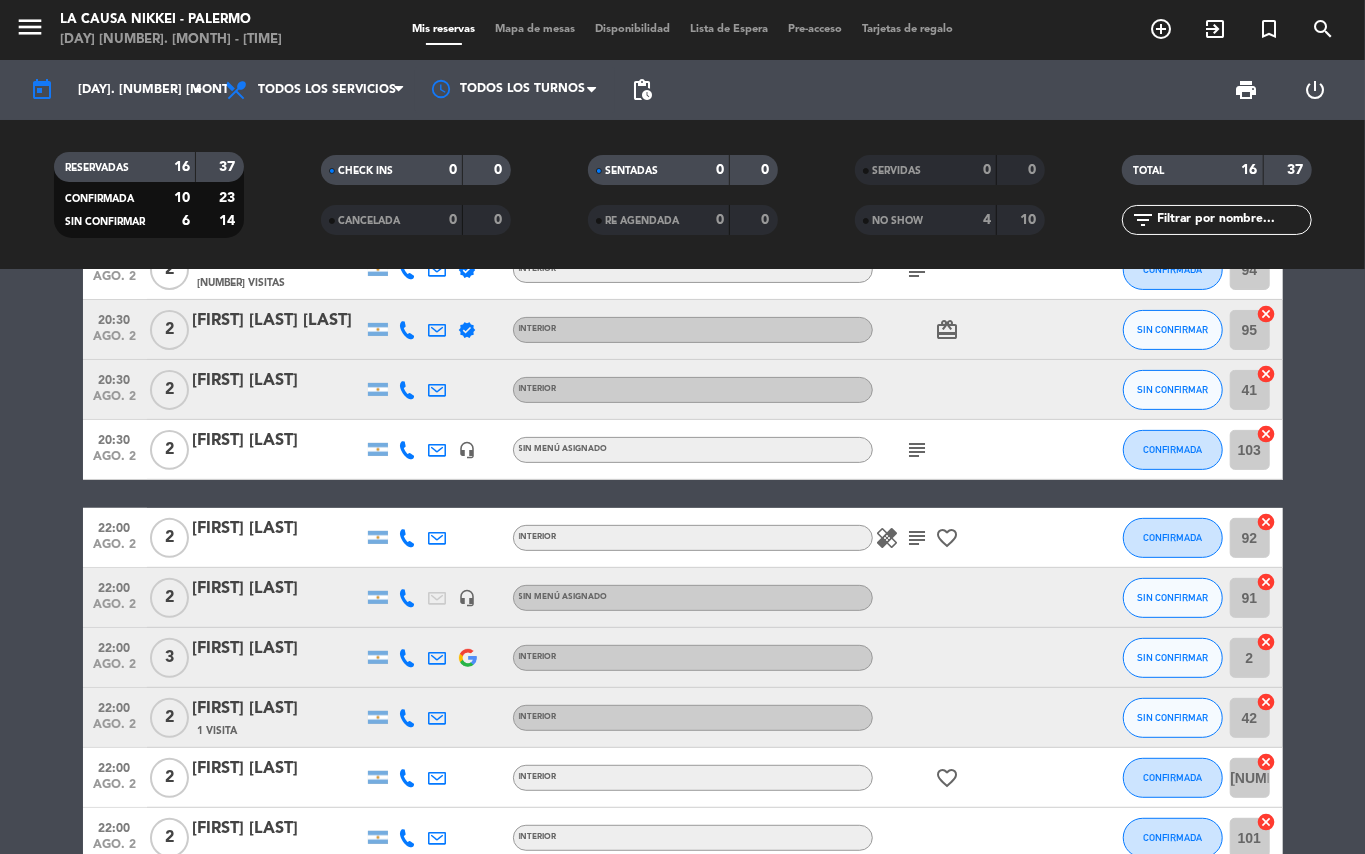 click on "[TIME] [MONTH] 2 2 [FIRST] [LAST] headset_mic Sin menú asignado subject CONFIRMADA 96 cancel [TIME] [MONTH] 2 2 [FIRST] [LAST] INTERIOR work_outline CONFIRMADA 43 cancel [TIME] [MONTH] 2 3 [FIRST] [LAST] INTERIOR cake CONFIRMADA 90 cancel [TIME] [MONTH] 2 2 [FIRST] [LAST] headset_mic Sin menú asignado subject CONFIRMADA 98 cancel [TIME] [MONTH] 2 2 [FIRST] [LAST] 8 Visitas verified INTERIOR subject CONFIRMADA 94 cancel [TIME] [MONTH] 2 2 [FIRST] [LAST] verified INTERIOR card_giftcard SIN CONFIRMAR 95 cancel [TIME] [MONTH] 2 2 [FIRST] [LAST] INTERIOR SIN CONFIRMAR 41 cancel [TIME] [MONTH] 2 2 [FIRST] [LAST] headset_mic Sin menú asignado subject CONFIRMADA 103 cancel [TIME] [MONTH] 2 2 [FIRST] [LAST] INTERIOR healing subject favorite_border SIN CONFIRMAR 92 cancel [TIME] [MONTH] 2 2 [FIRST] [LAST] headset_mic Sin menú asignado SIN CONFIRMAR 91 cancel [TIME] [MONTH] 2 3 [FIRST] [LAST] INTERIOR SIN CONFIRMAR 2 cancel [TIME] [MONTH] 2 2 INTERIOR 97 2 1" 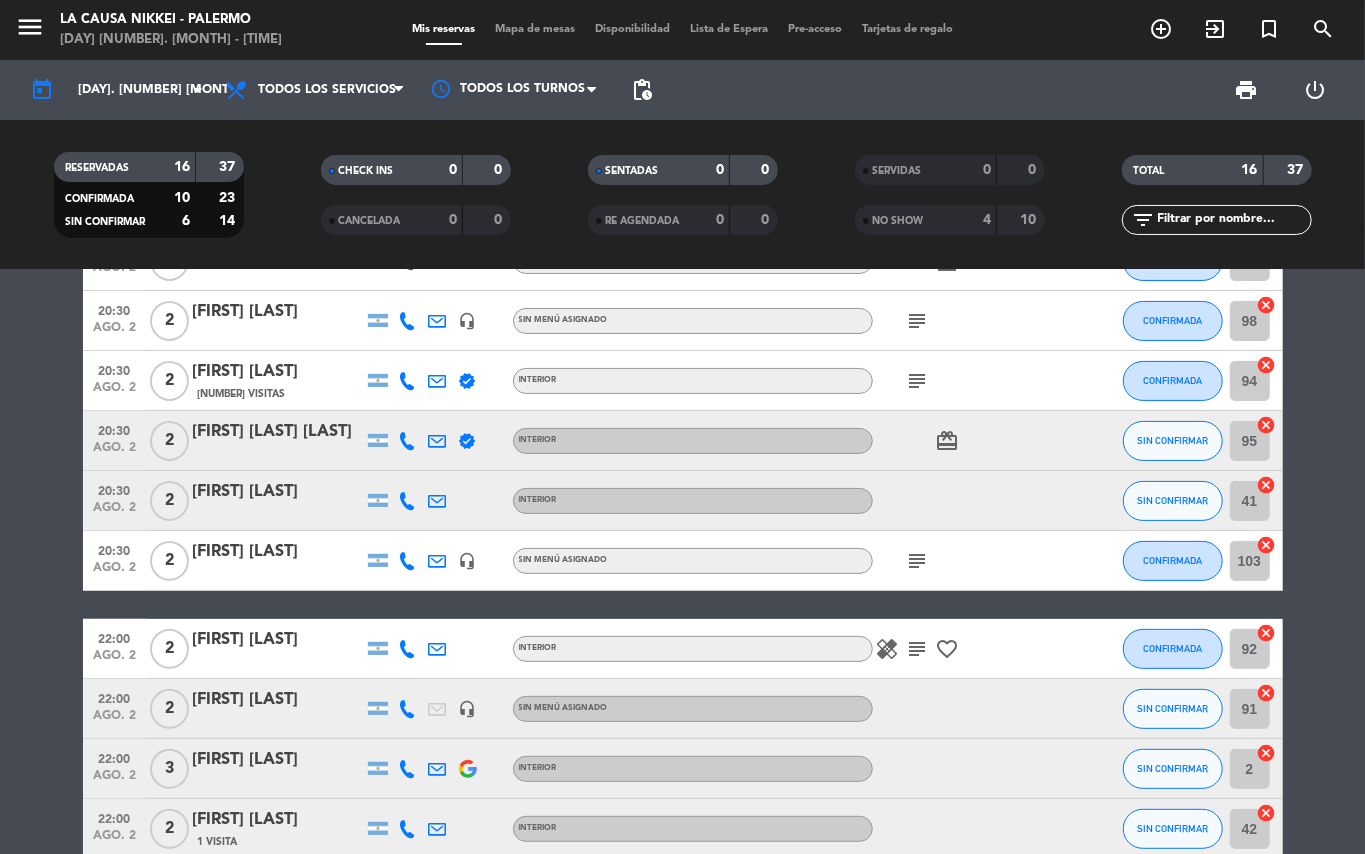 scroll, scrollTop: 228, scrollLeft: 0, axis: vertical 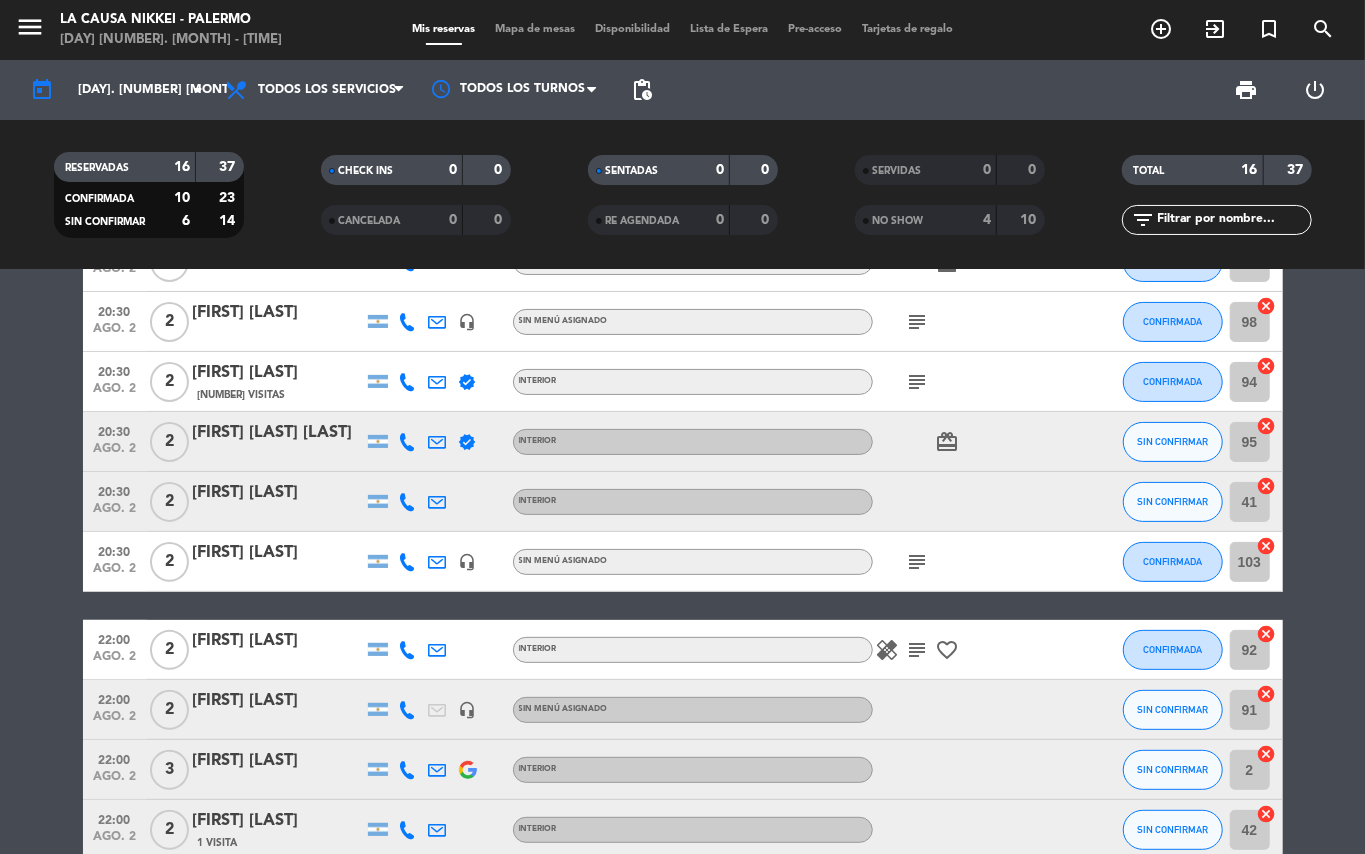 click on "[FIRST] [LAST]" 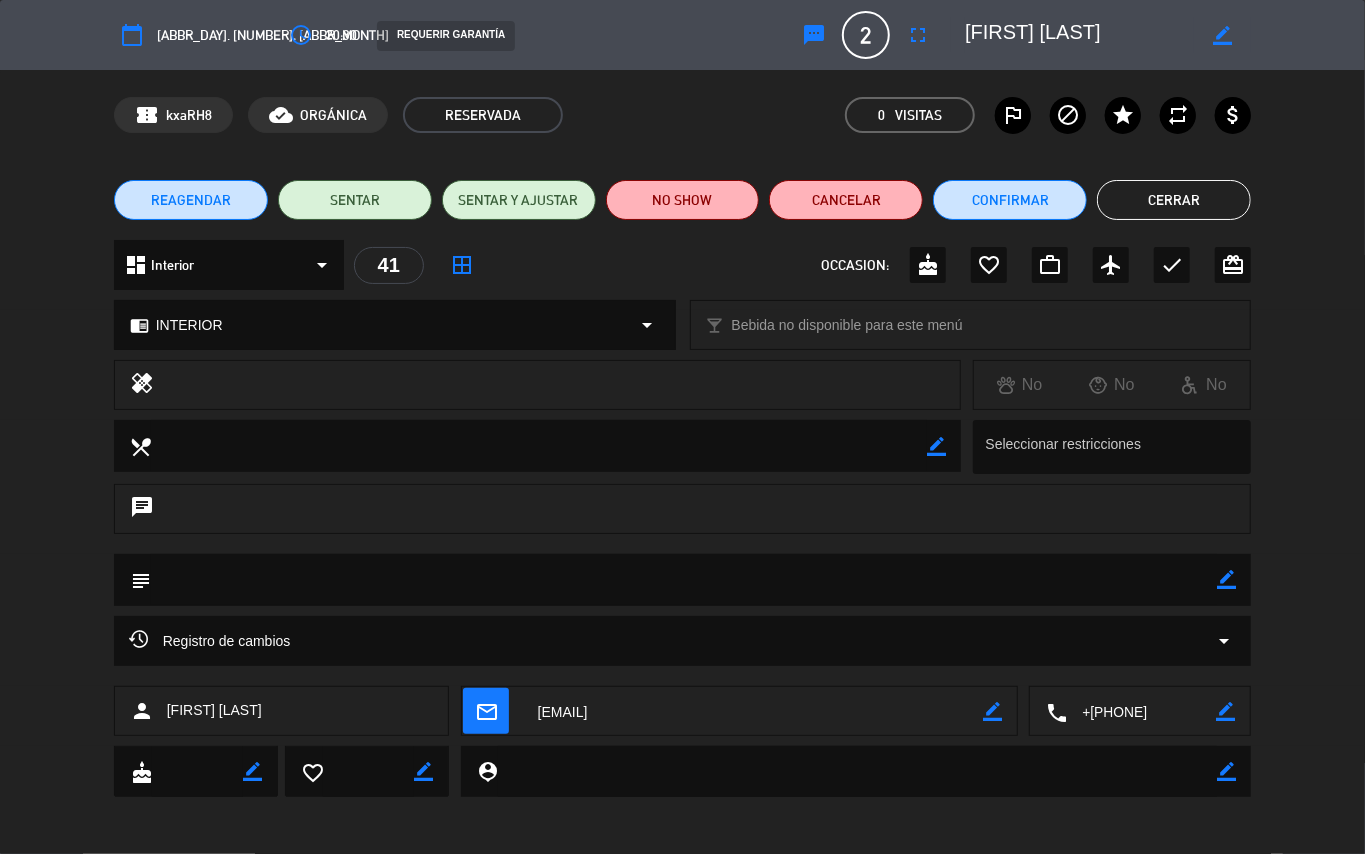 click on "Cerrar" 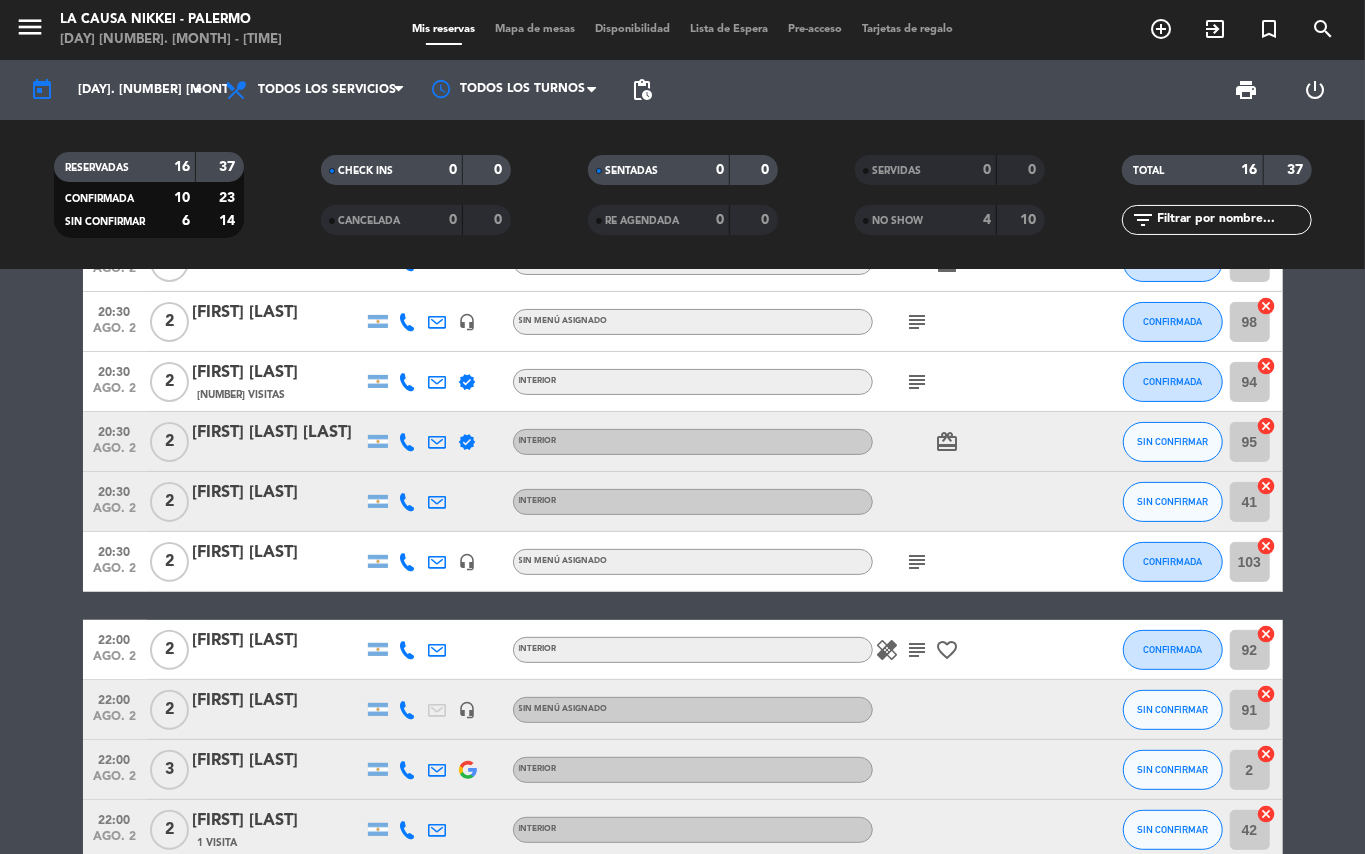 click 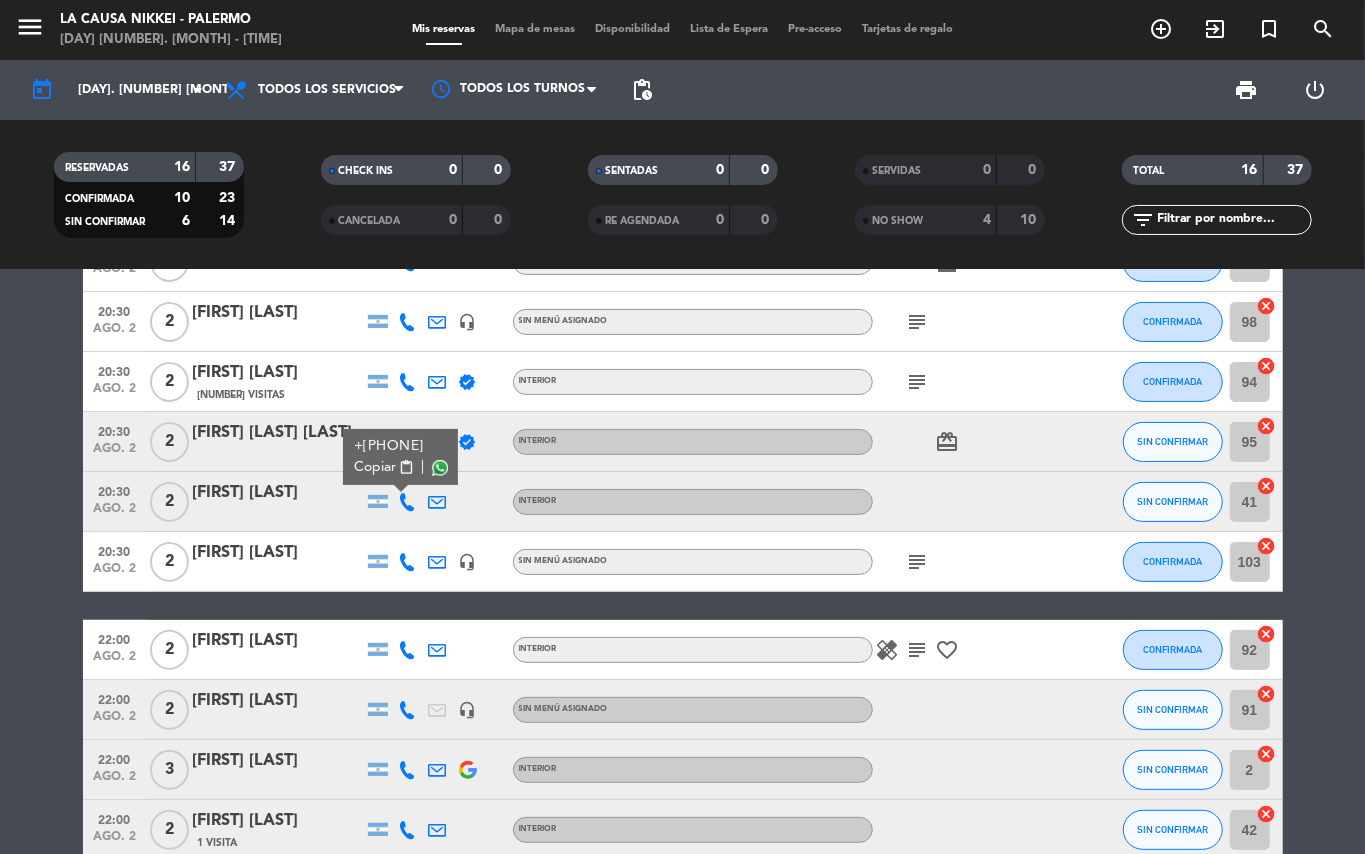 click on "content_paste" at bounding box center (406, 467) 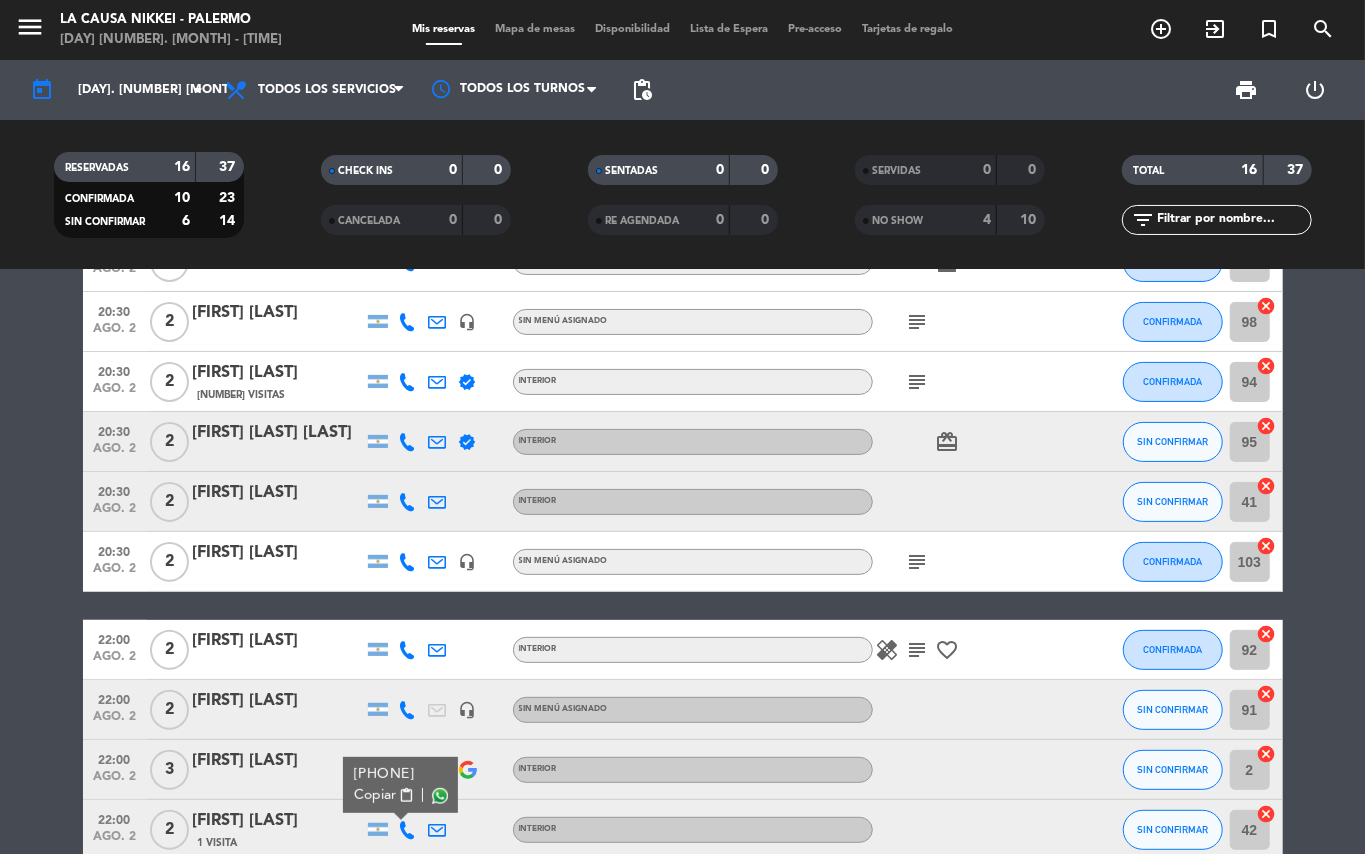 click on "content_paste" at bounding box center (406, 795) 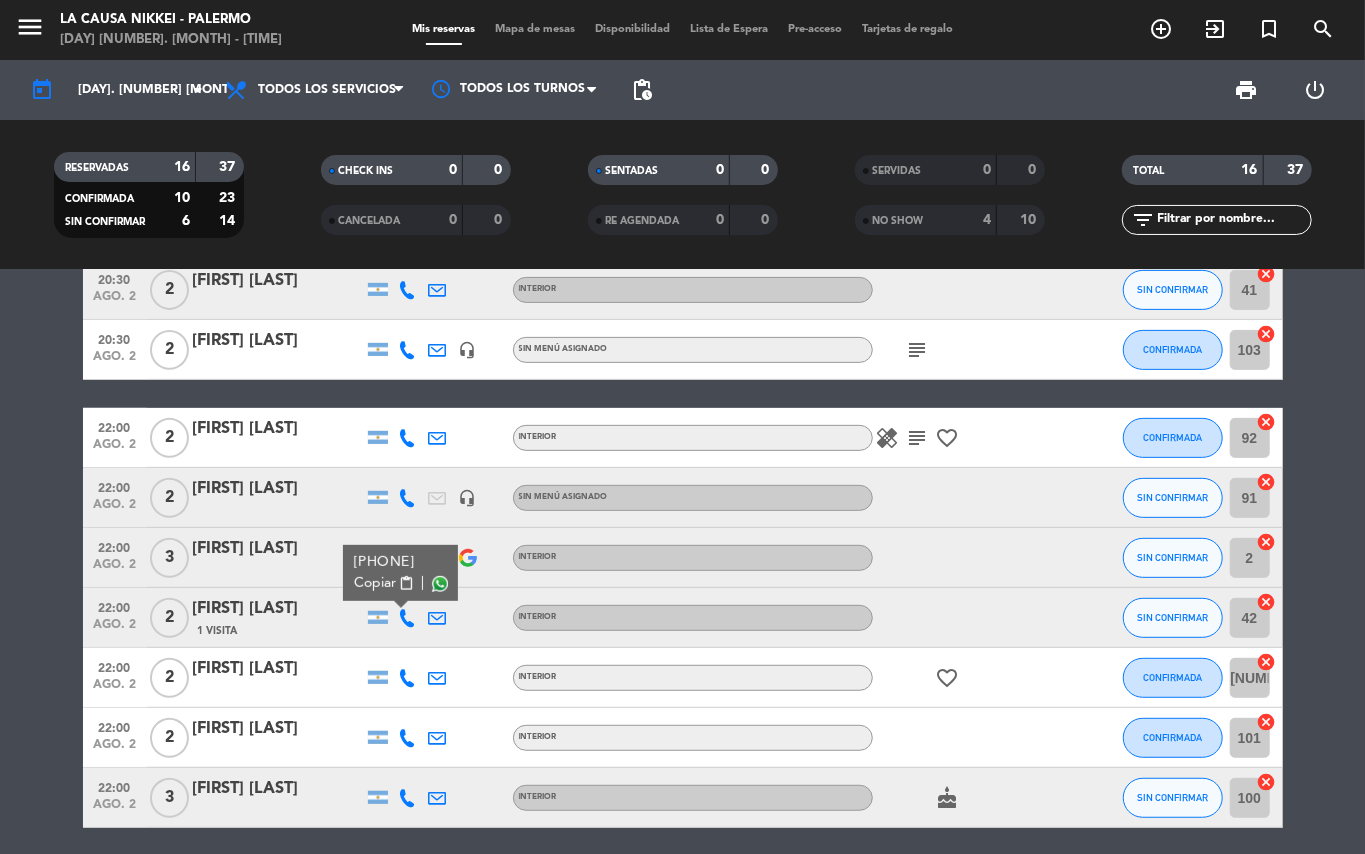 scroll, scrollTop: 0, scrollLeft: 0, axis: both 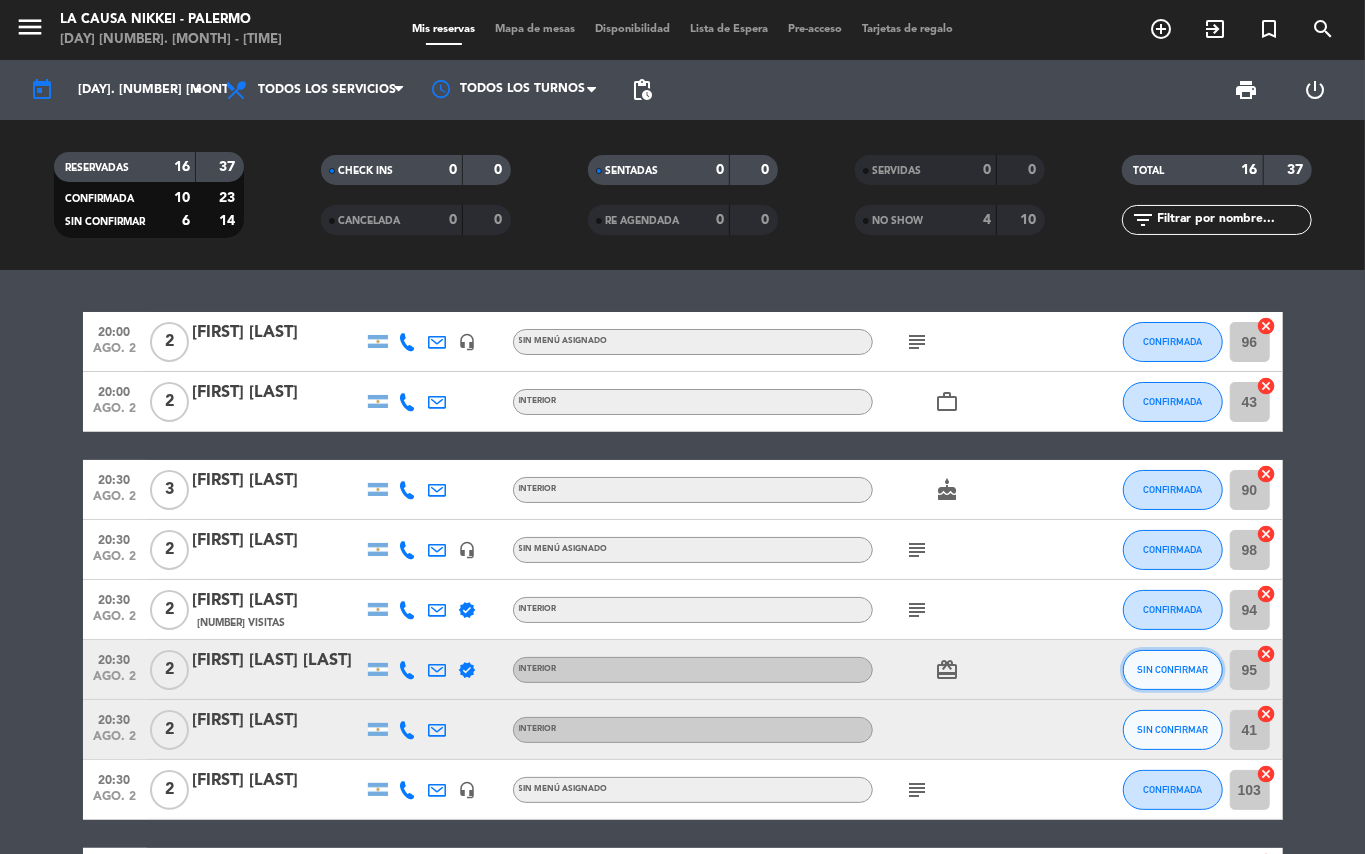 click on "SIN CONFIRMAR" 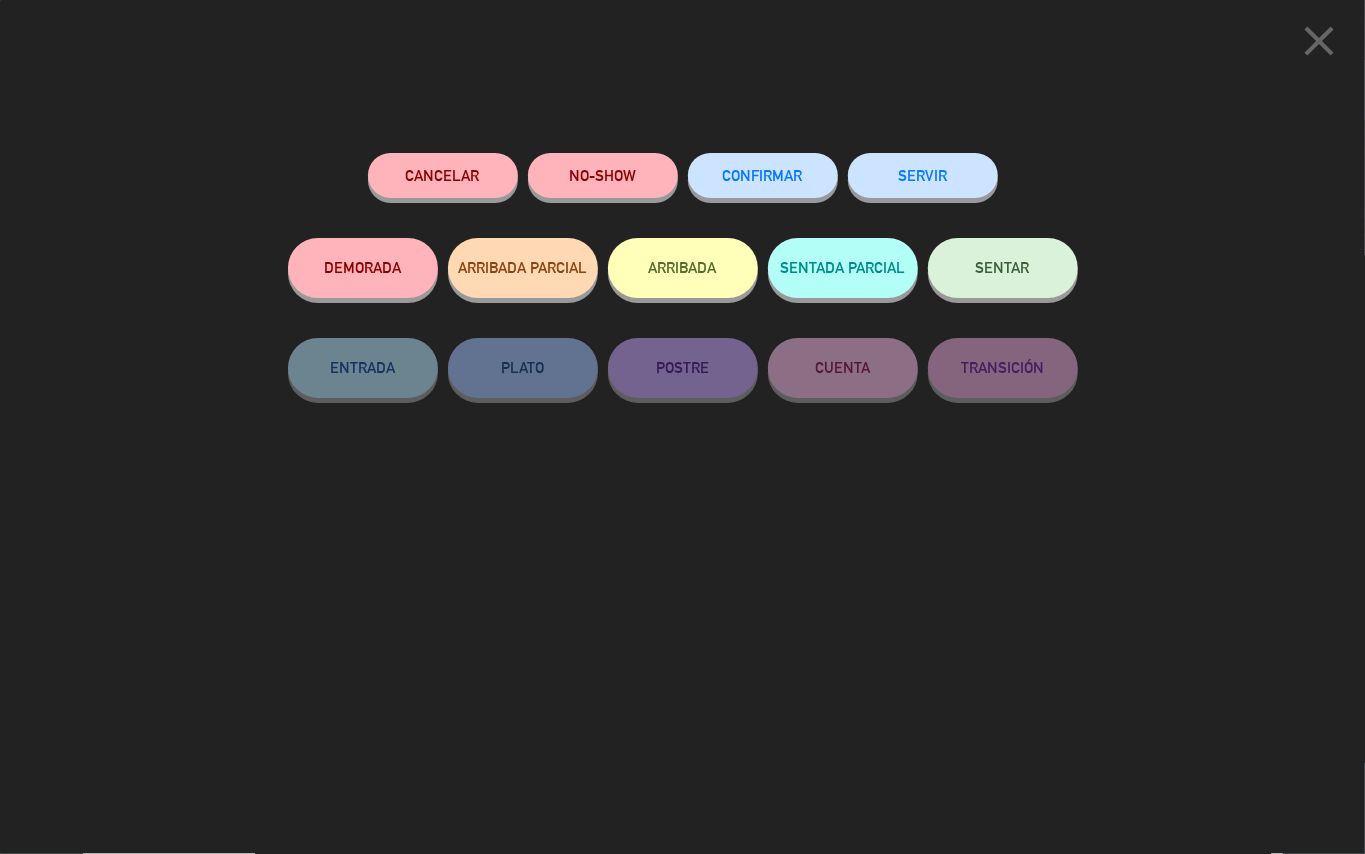 click on "NO-SHOW" 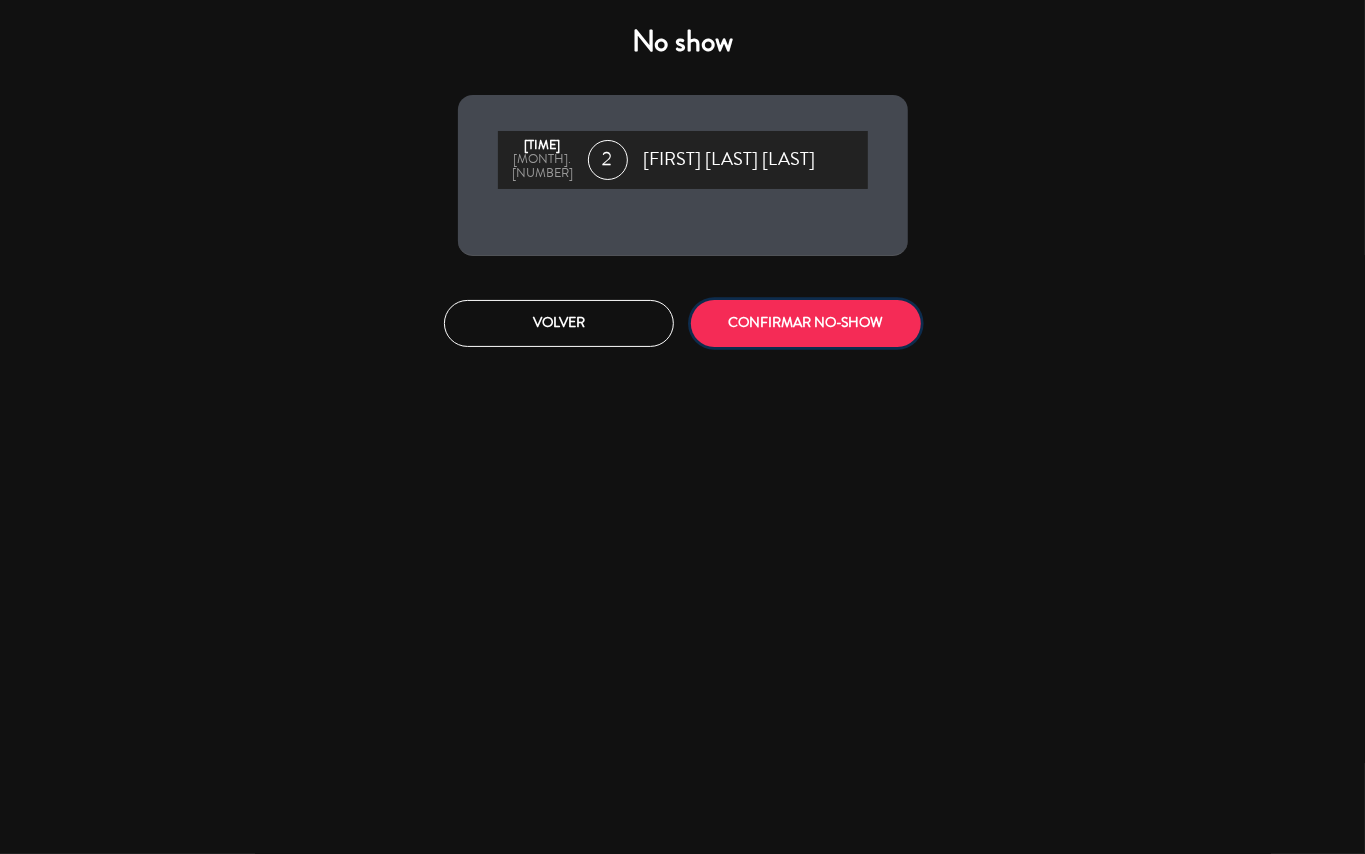 click on "CONFIRMAR NO-SHOW" 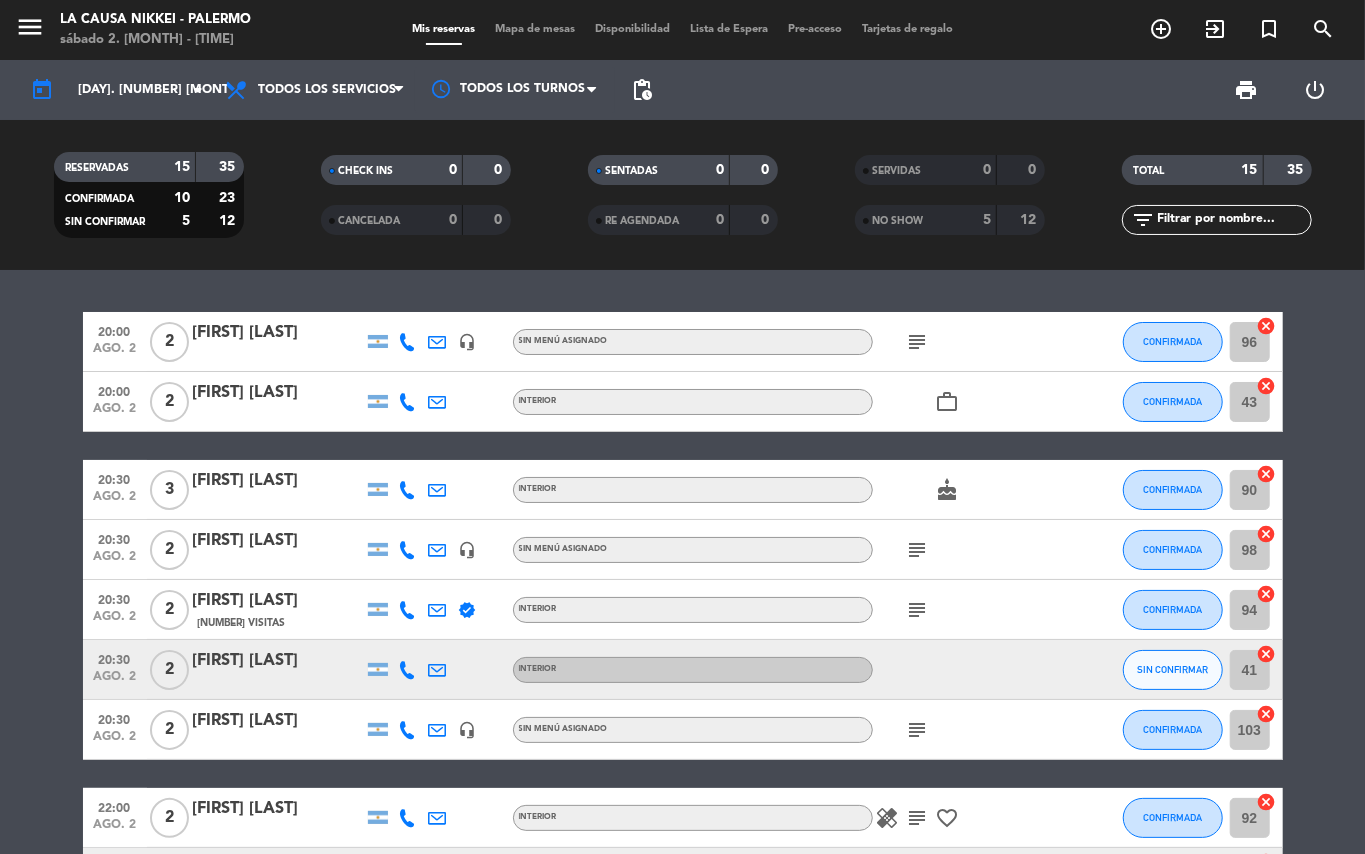 drag, startPoint x: 0, startPoint y: 441, endPoint x: 22, endPoint y: 433, distance: 23.409399 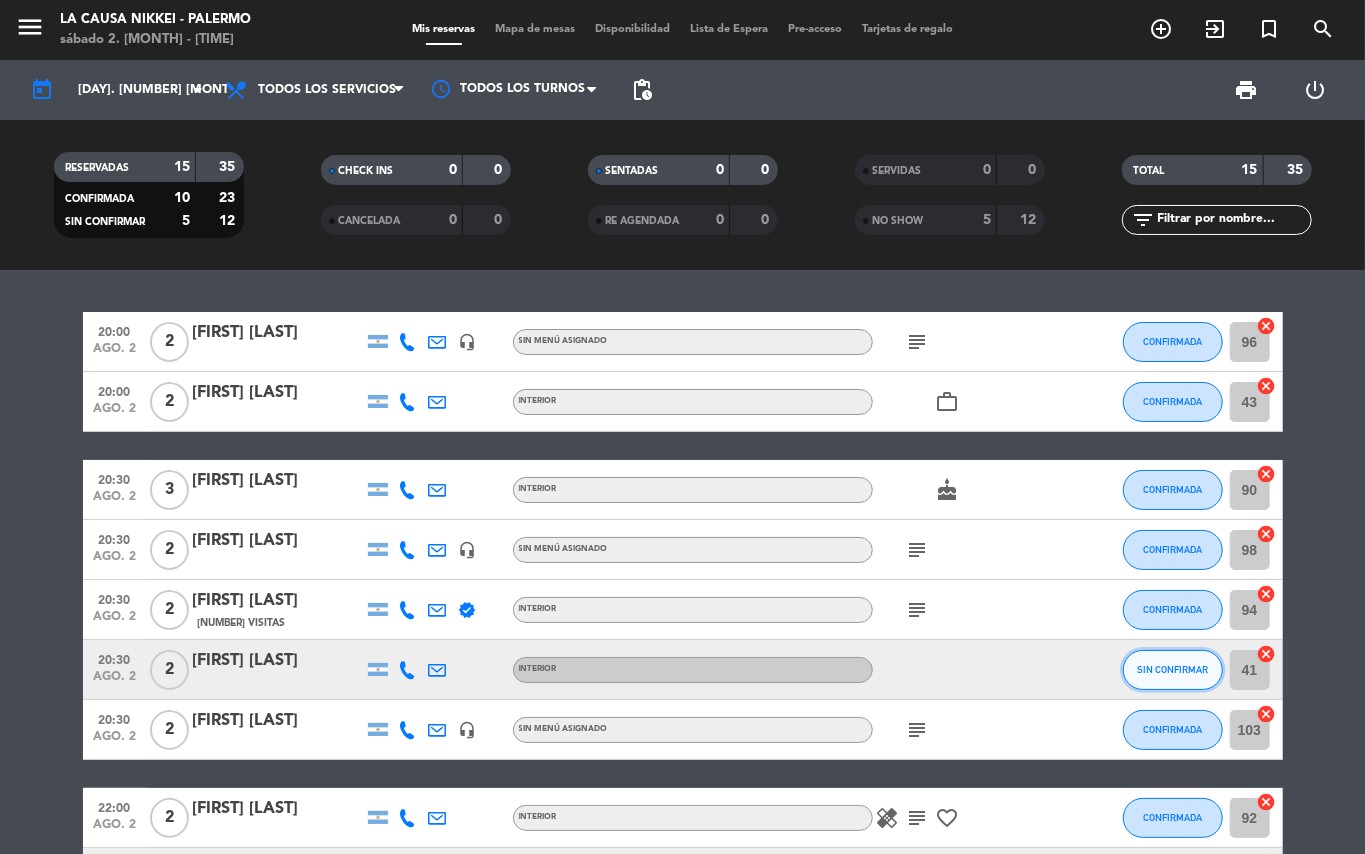 click on "SIN CONFIRMAR" 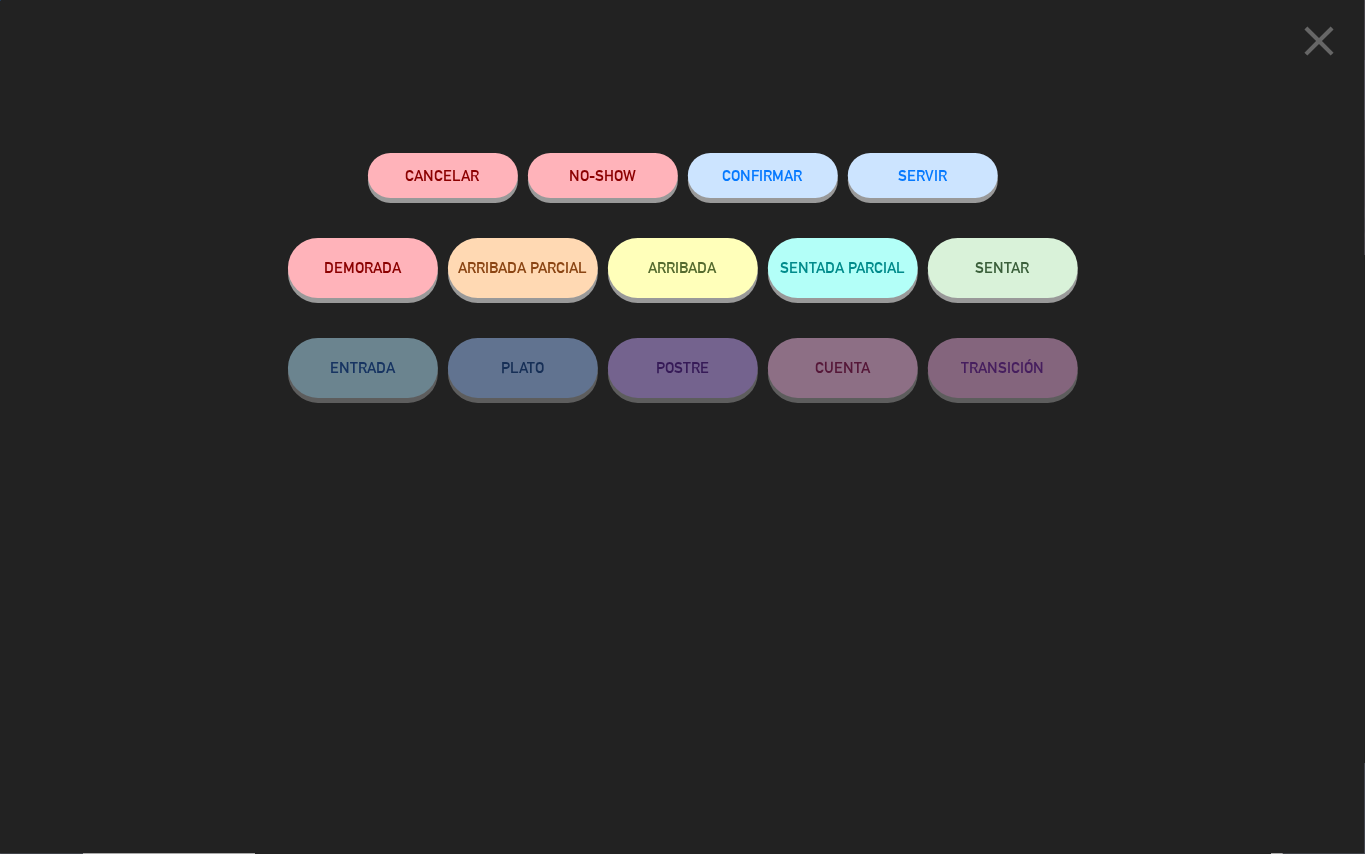 click on "CONFIRMAR" 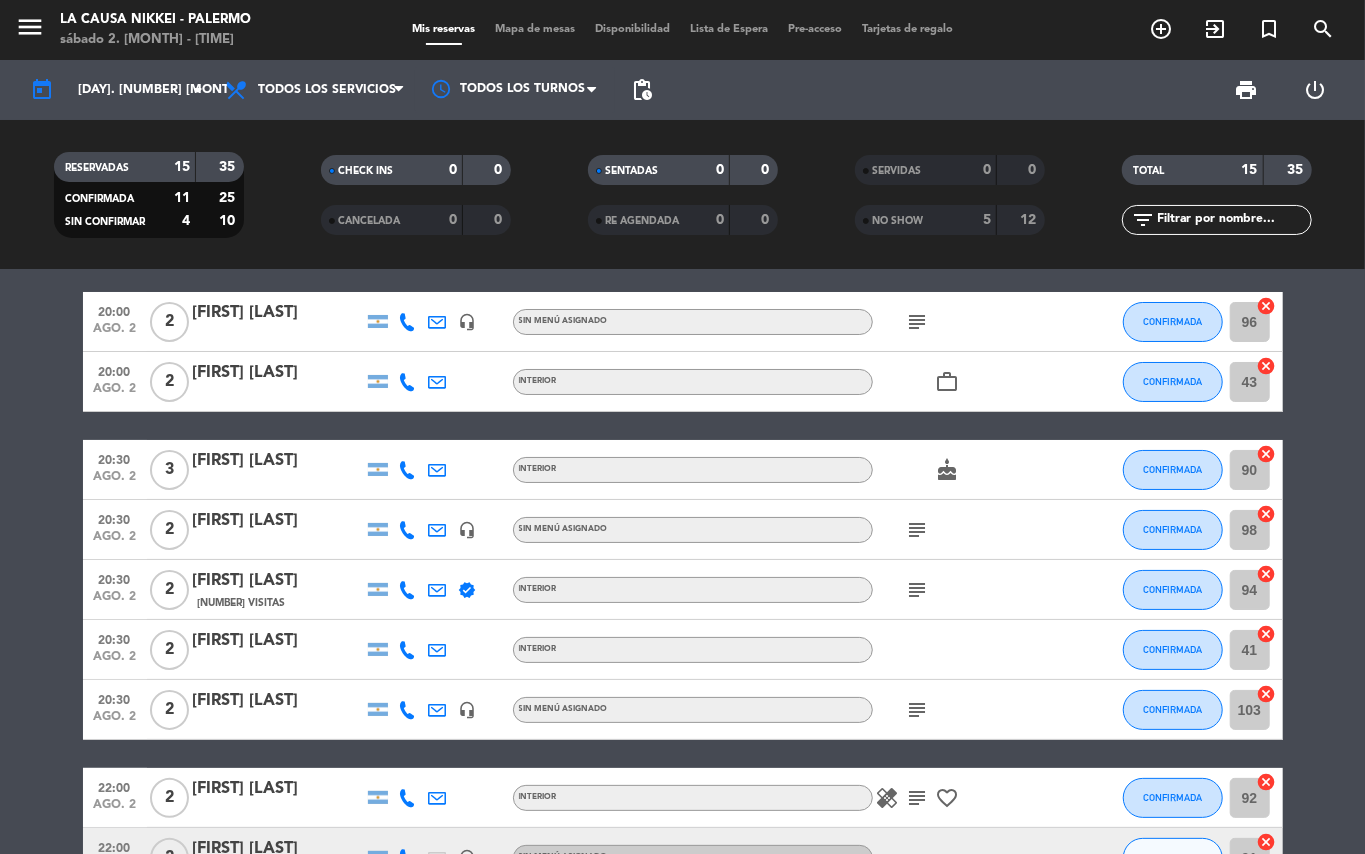 scroll, scrollTop: 0, scrollLeft: 0, axis: both 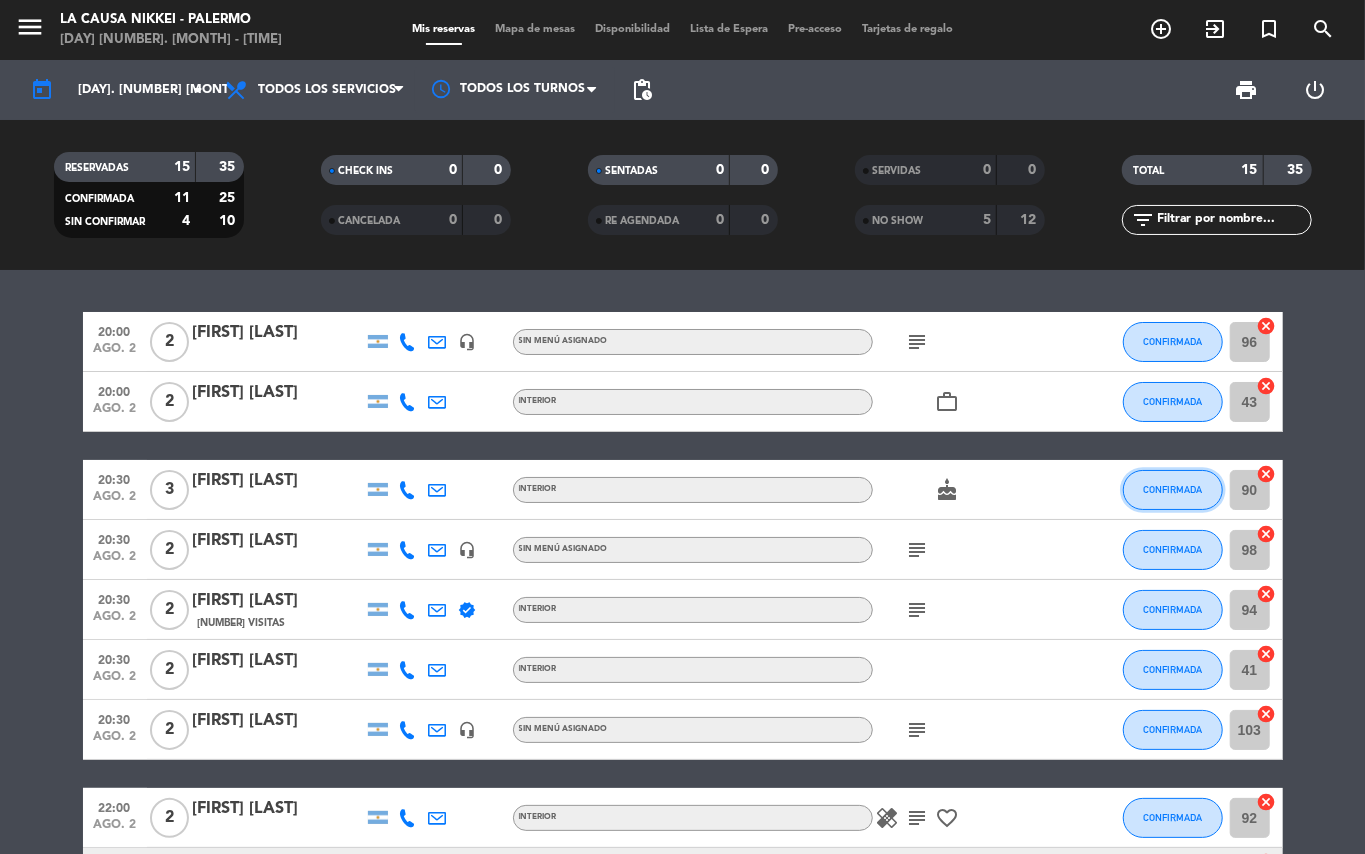 click on "CONFIRMADA" 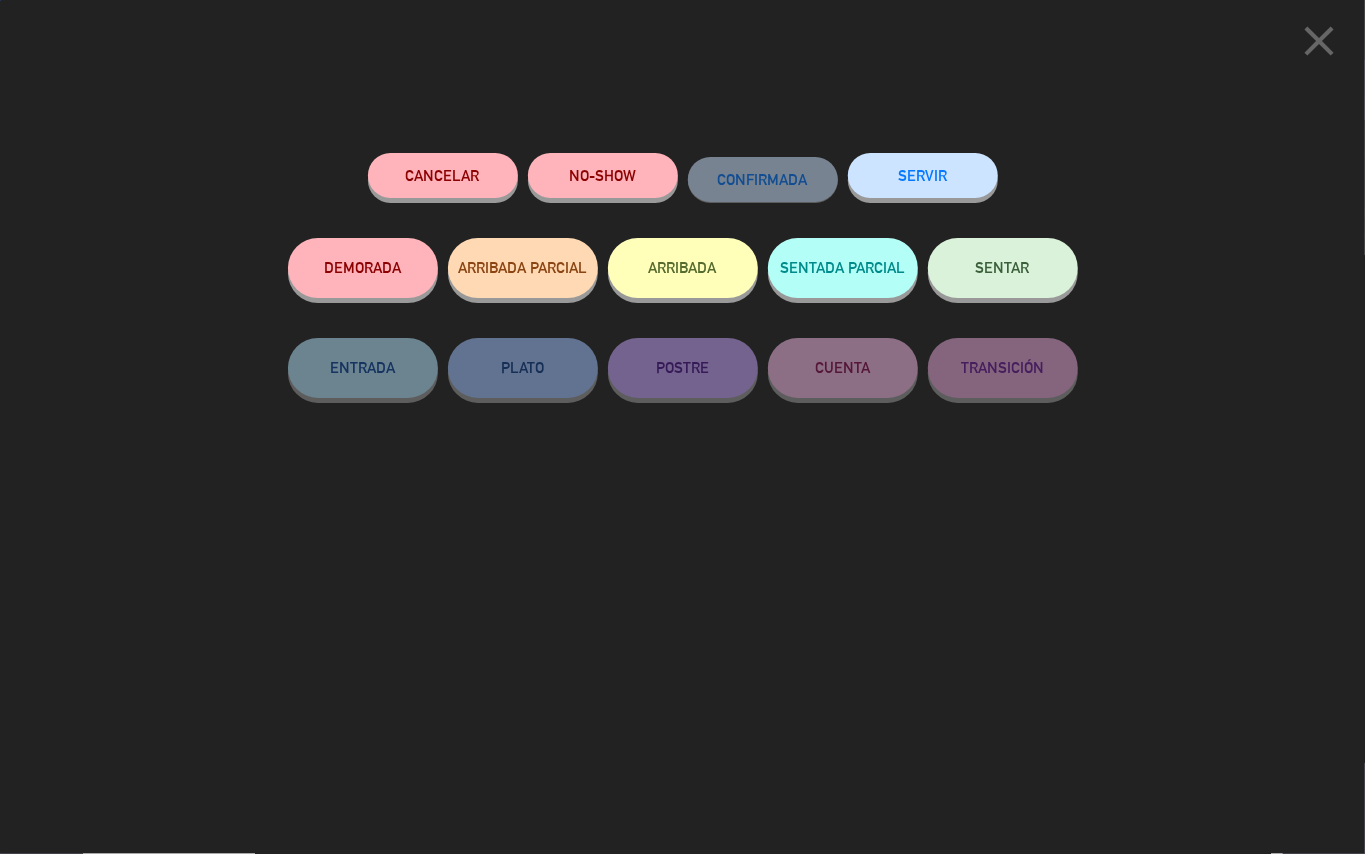 click on "Cancelar   NO-SHOW   CONFIRMADA   SERVIR   DEMORADA   ARRIBADA PARCIAL   ARRIBADA   SENTADA PARCIAL   SENTAR   ENTRADA   PLATO   POSTRE   CUENTA   TRANSICIÓN" 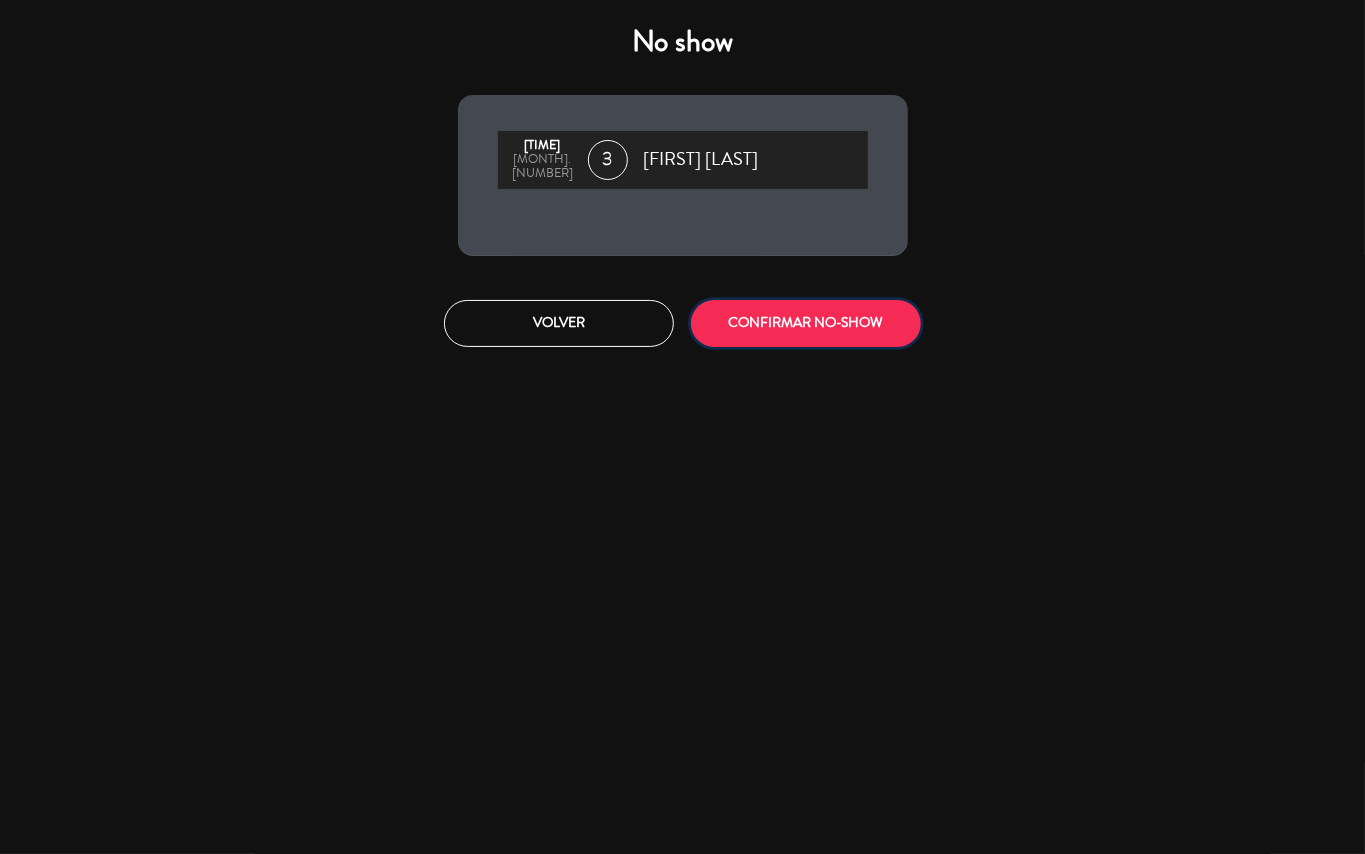 click on "CONFIRMAR NO-SHOW" 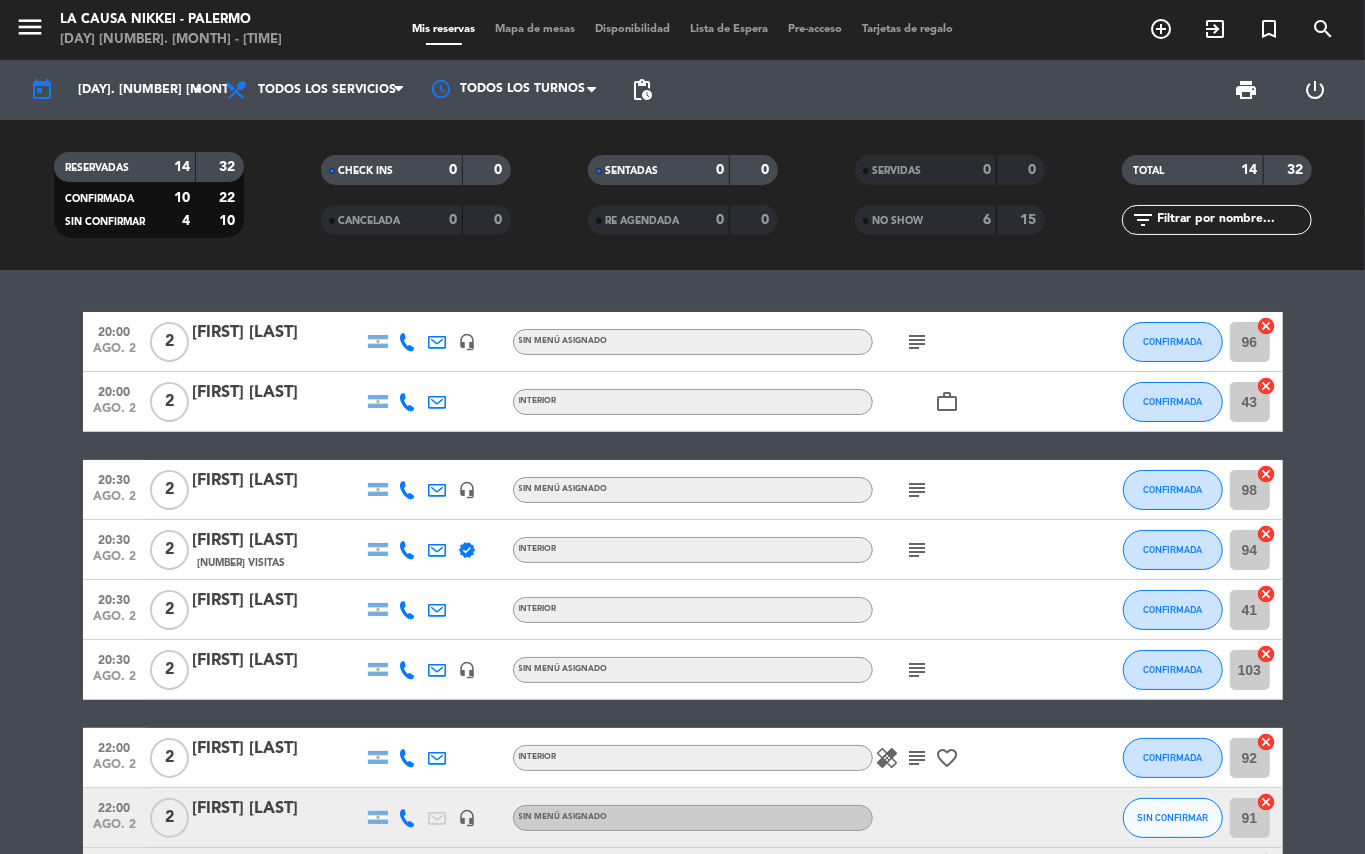 click on "[TIME]   [MONTH]. [NUMBER]   [NUMBER]   [FIRST] [LAST] [LAST]   headset_mic  Sin menú asignado  subject  CONFIRMADA [NUMBER]  cancel   [TIME]   [MONTH]. [NUMBER]   [NUMBER]   [FIRST] [LAST]   [NUMBER] Visita   INTERIOR  work_outline  CONFIRMADA [NUMBER]  cancel   [TIME]   [MONTH]. [NUMBER]   [NUMBER]   [FIRST] [LAST]   [NUMBER] headset_mic  Sin menú asignado  subject  CONFIRMADA [NUMBER]  cancel   [TIME]   [MONTH]. [NUMBER]   [NUMBER]   [FIRST] [LAST]   [NUMBER]   [NUMBER] Visitas   verified   INTERIOR  subject  CONFIRMADA [NUMBER]  cancel   [TIME]   [MONTH]. [NUMBER]   [NUMBER]   [FIRST] [LAST] [LAST]   INTERIOR CONFIRMADA [NUMBER]  cancel   [TIME]   [MONTH]. [NUMBER]   [NUMBER]   [FIRST] [LAST]   headset_mic  Sin menú asignado  subject  CONFIRMADA [NUMBER]  cancel   [TIME]   [MONTH]. [NUMBER]   [NUMBER]   [FIRST] [LAST]   INTERIOR  healing   subject   favorite_border  CONFIRMADA [NUMBER]  cancel   [TIME]   [MONTH]. [NUMBER]   [NUMBER]   [FIRST] [LAST]    headset_mic  Sin menú asignado SIN CONFIRMAR [NUMBER]  cancel   [TIME]   [MONTH]. [NUMBER]   [NUMBER]   [FIRST] [LAST]   INTERIOR SIN CONFIRMAR [NUMBER]  cancel   [TIME]   [MONTH]. [NUMBER]   [NUMBER]   [FIRST] [LAST]   [NUMBER] Visita   INTERIOR SIN CONFIRMAR [NUMBER]  cancel   [TIME]   [MONTH]. [NUMBER]   [NUMBER]   [FIRST] [LAST]   INTERIOR CONFIRMADA [NUMBER]" 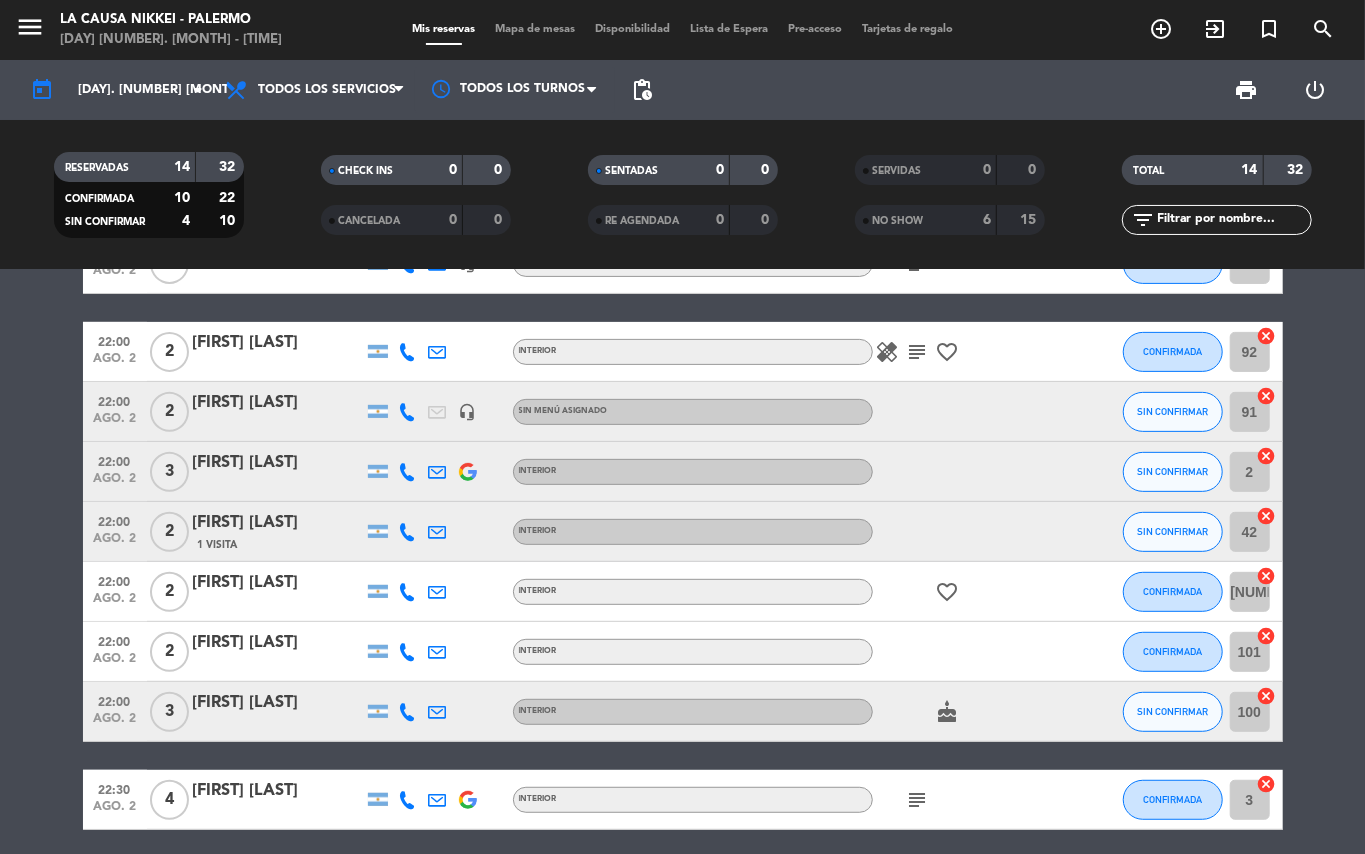 scroll, scrollTop: 481, scrollLeft: 0, axis: vertical 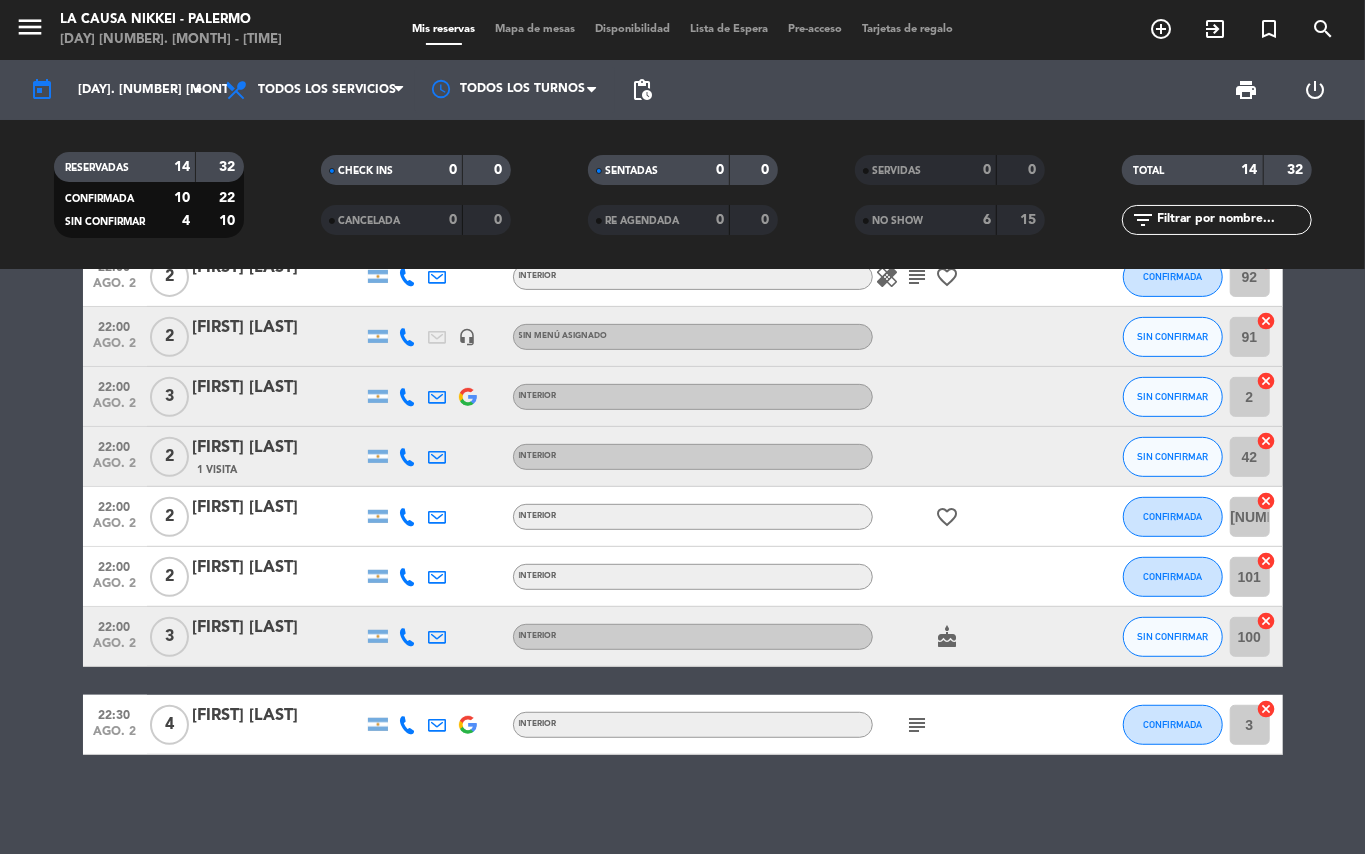 click 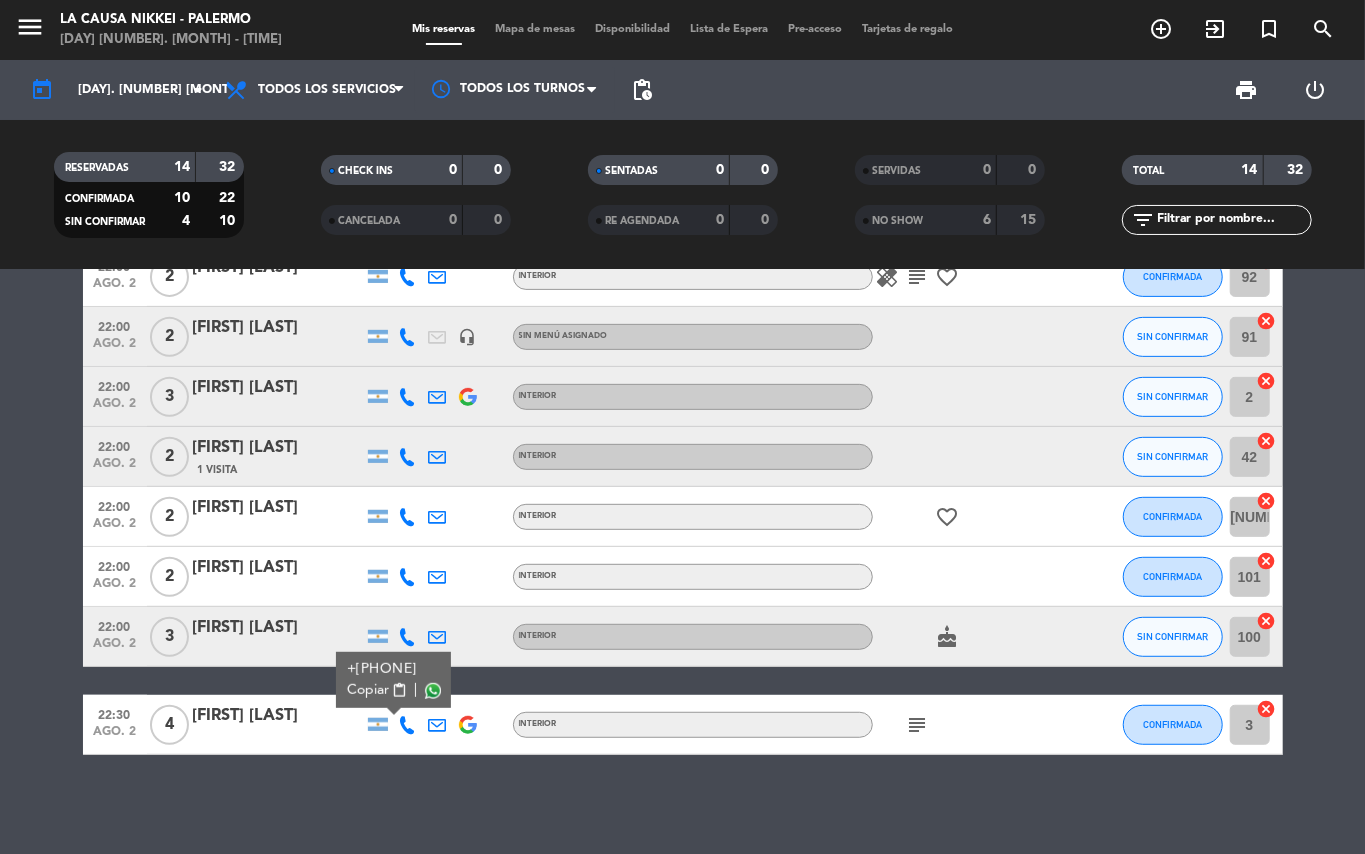 click on "content_paste" at bounding box center [399, 690] 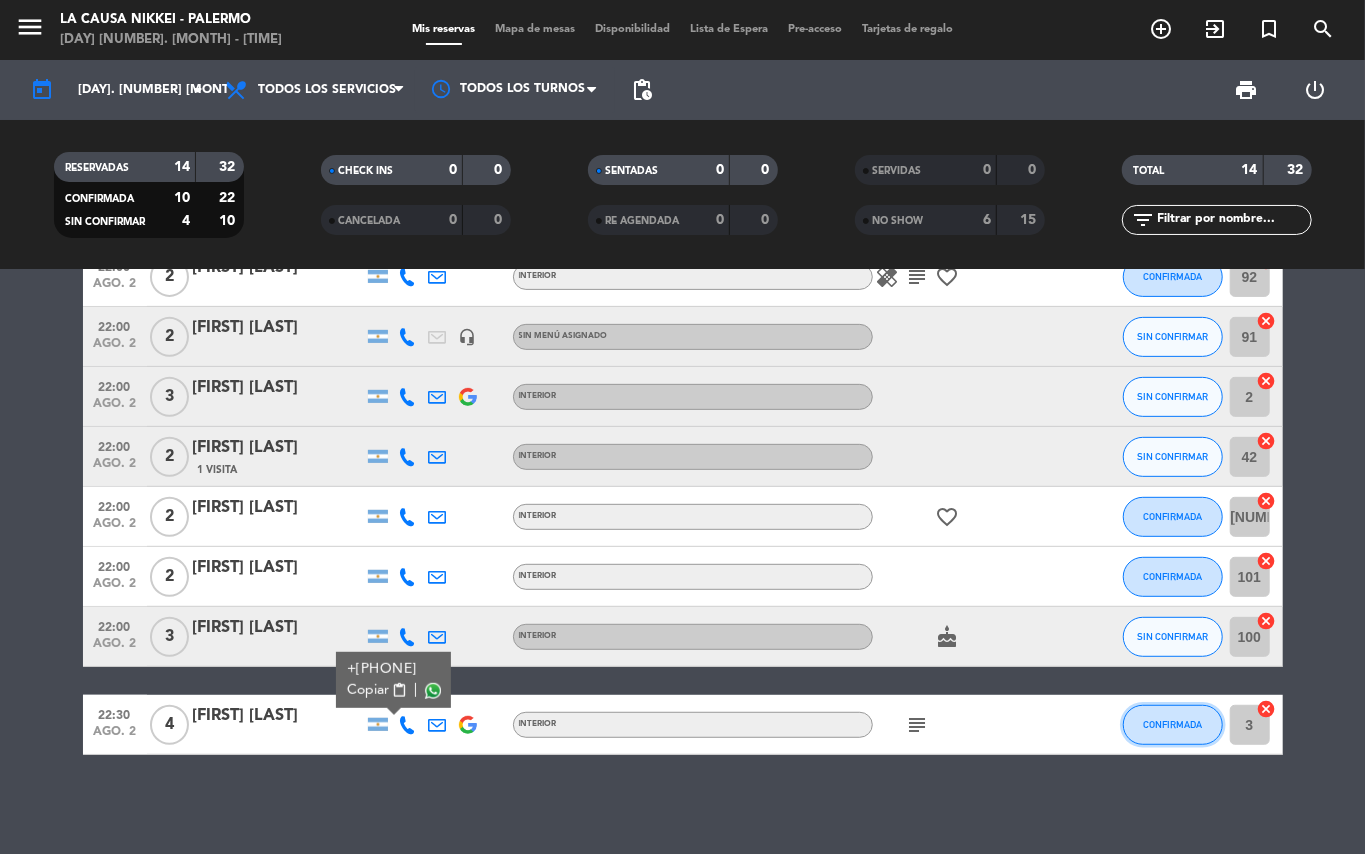 click on "CONFIRMADA" 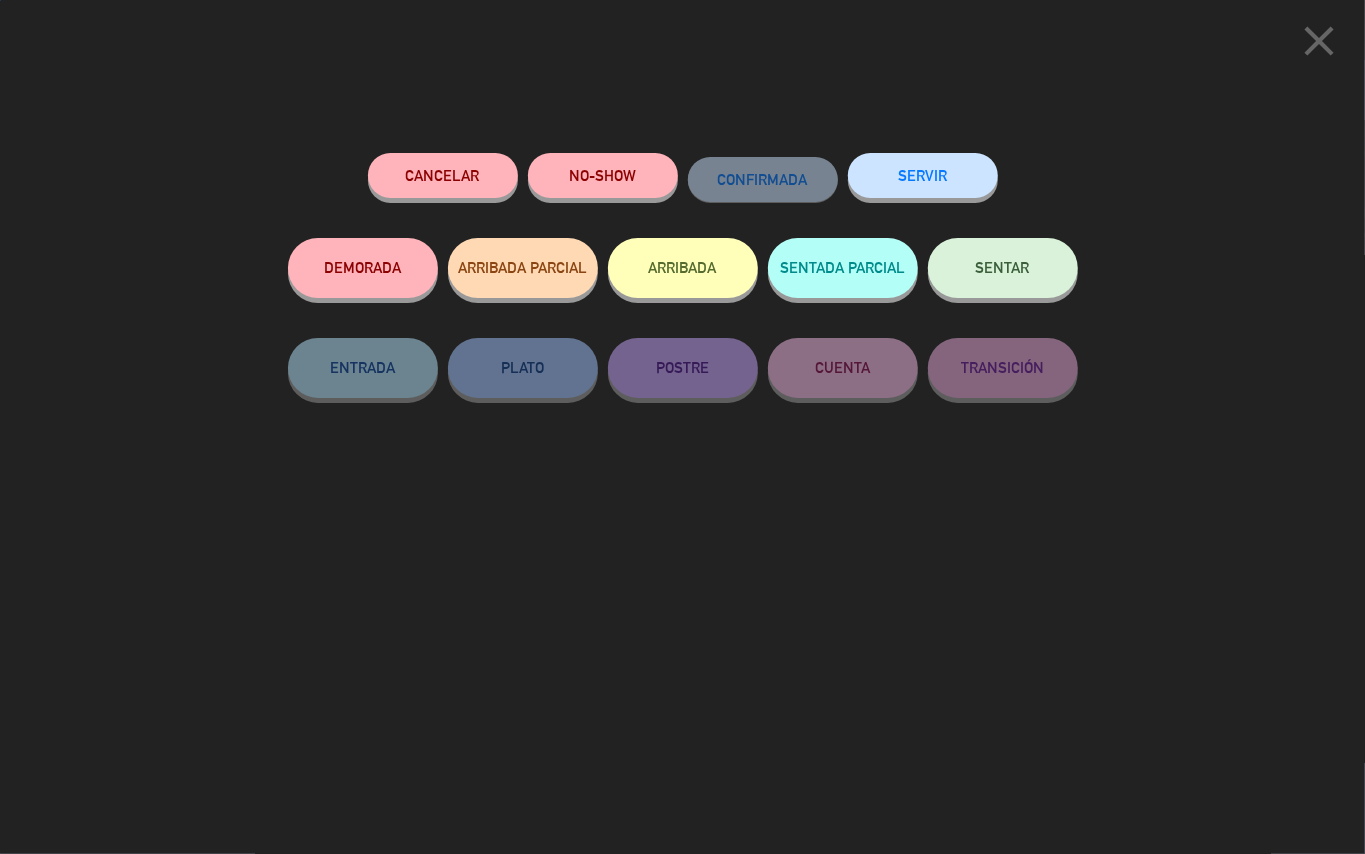 click on "NO-SHOW" 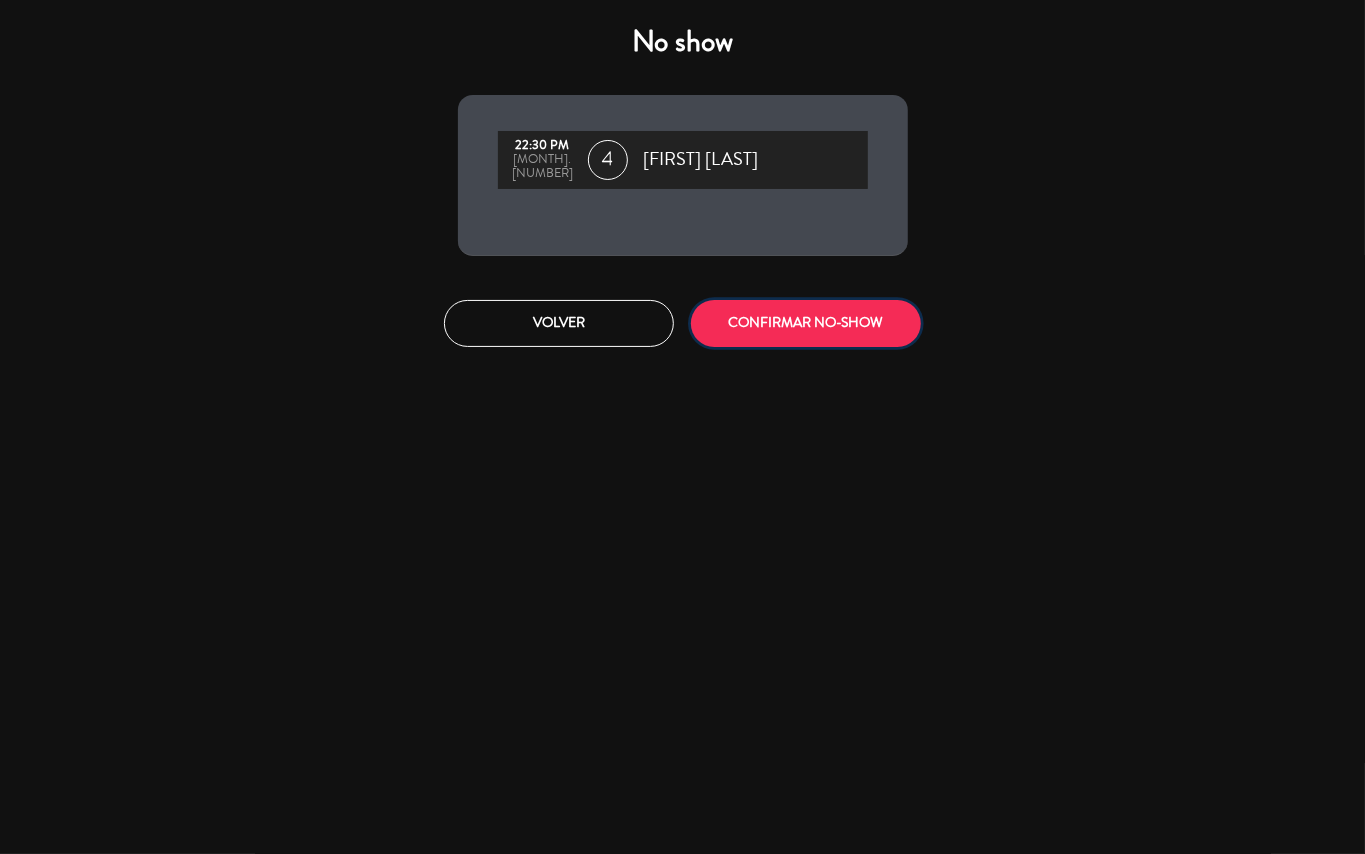 click on "CONFIRMAR NO-SHOW" 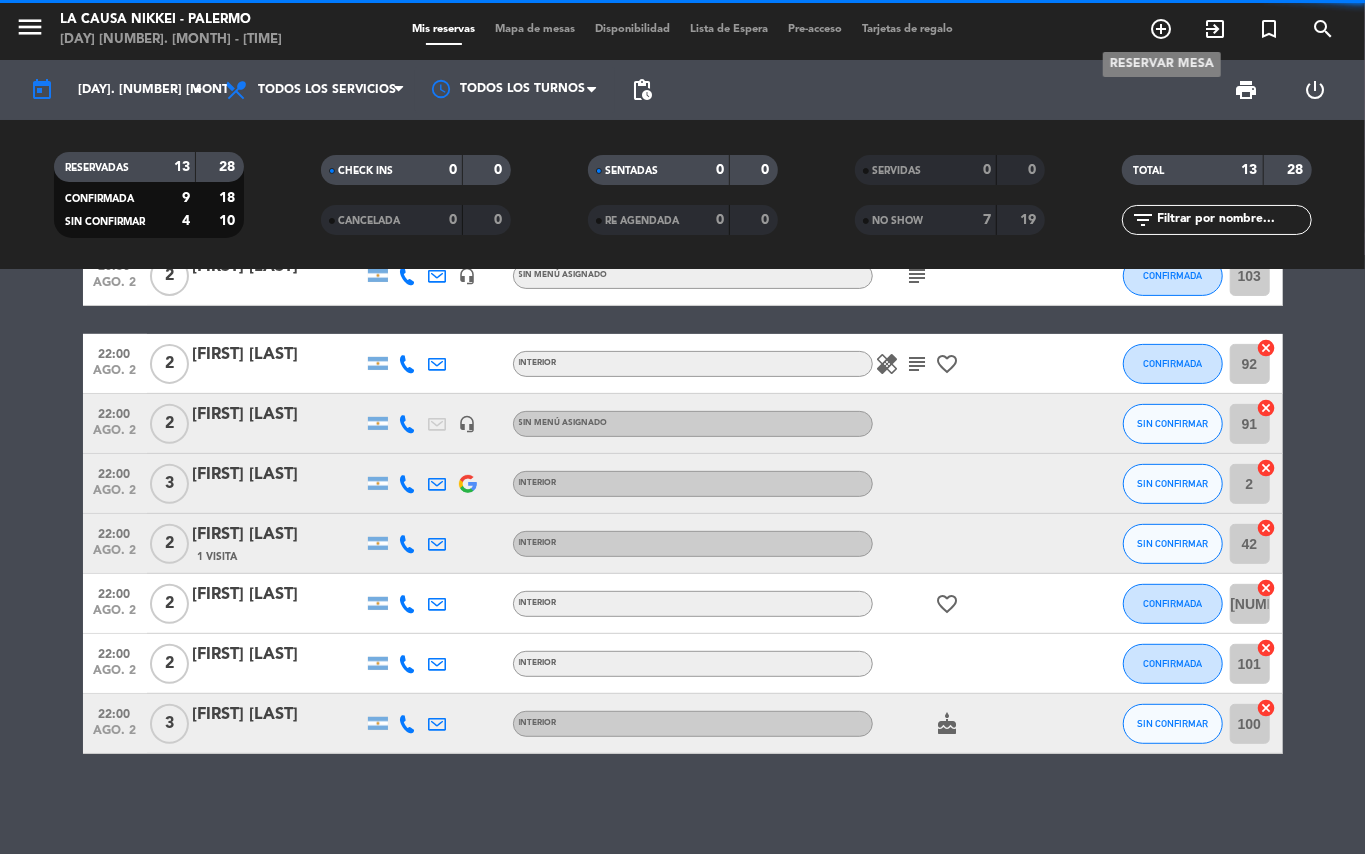 scroll, scrollTop: 393, scrollLeft: 0, axis: vertical 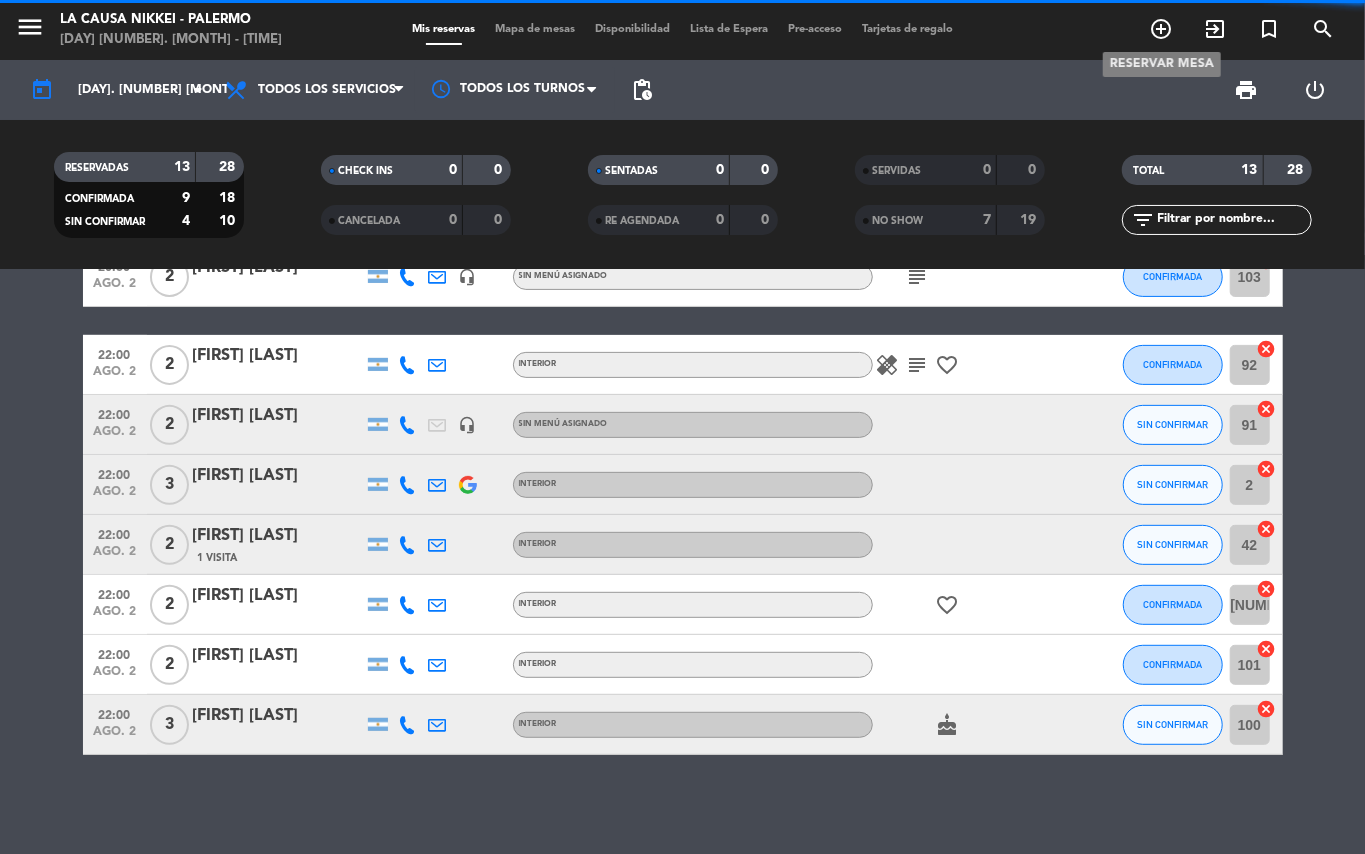 click on "add_circle_outline" at bounding box center [1161, 29] 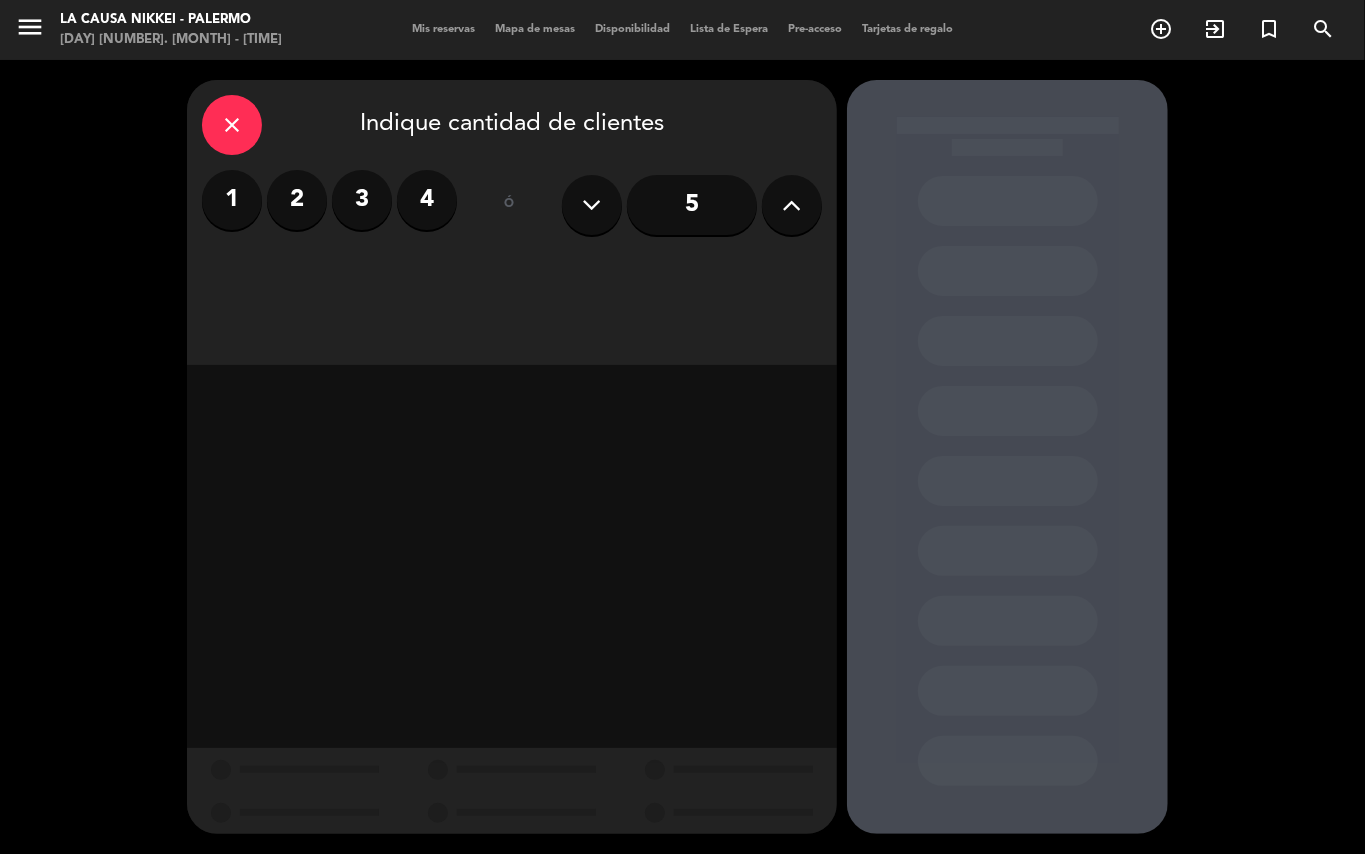 click on "4" at bounding box center [427, 200] 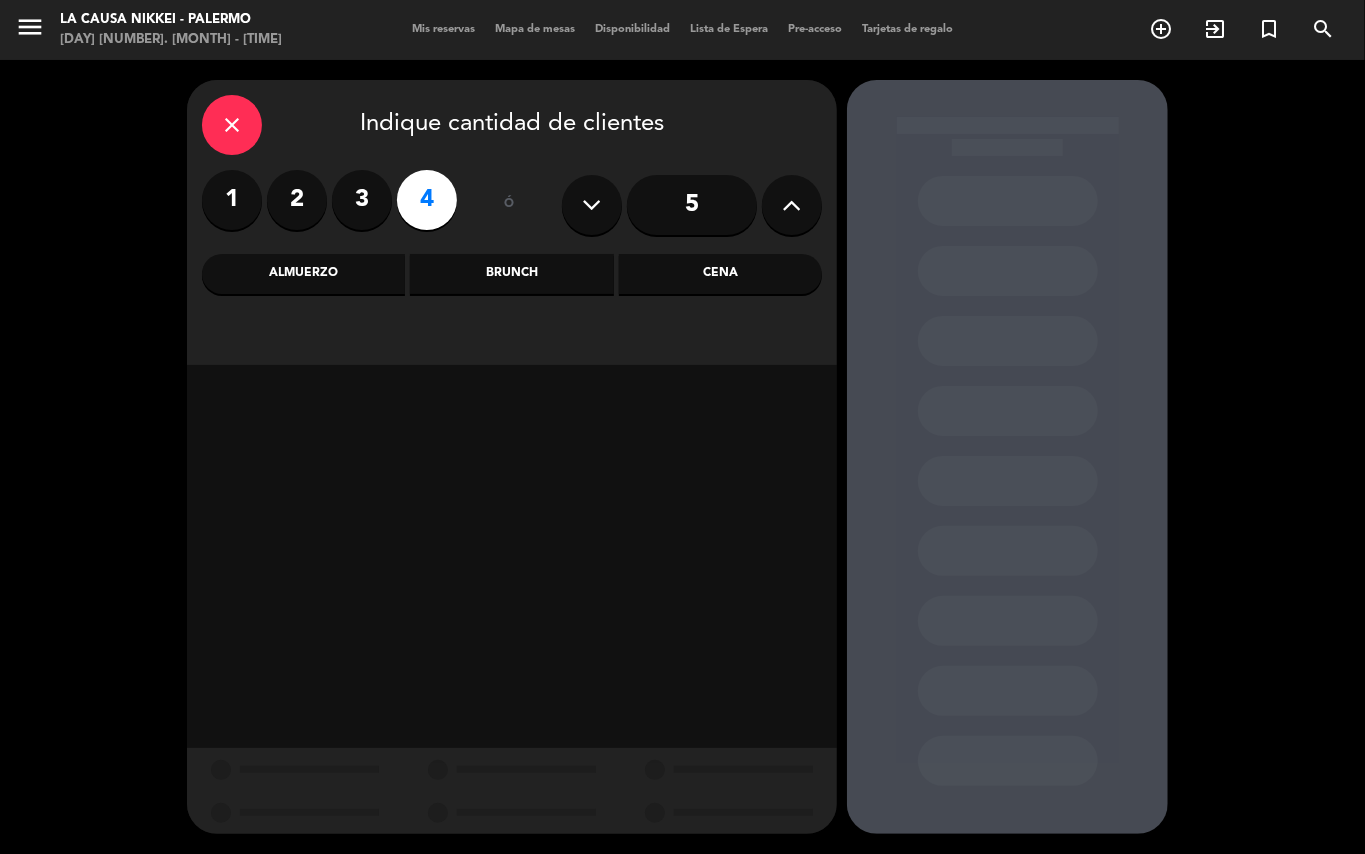 click on "Cena" at bounding box center (720, 274) 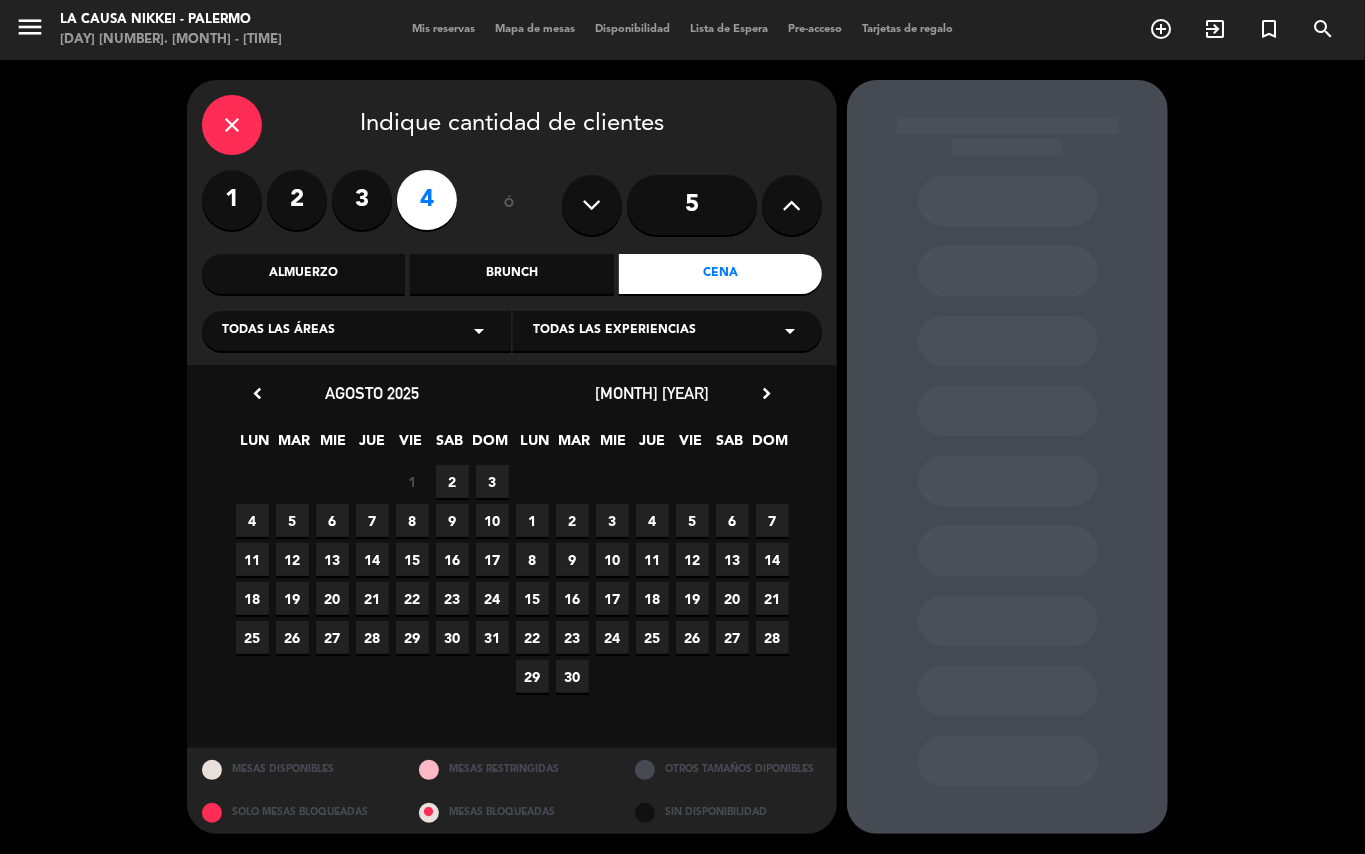 click on "2" at bounding box center [452, 481] 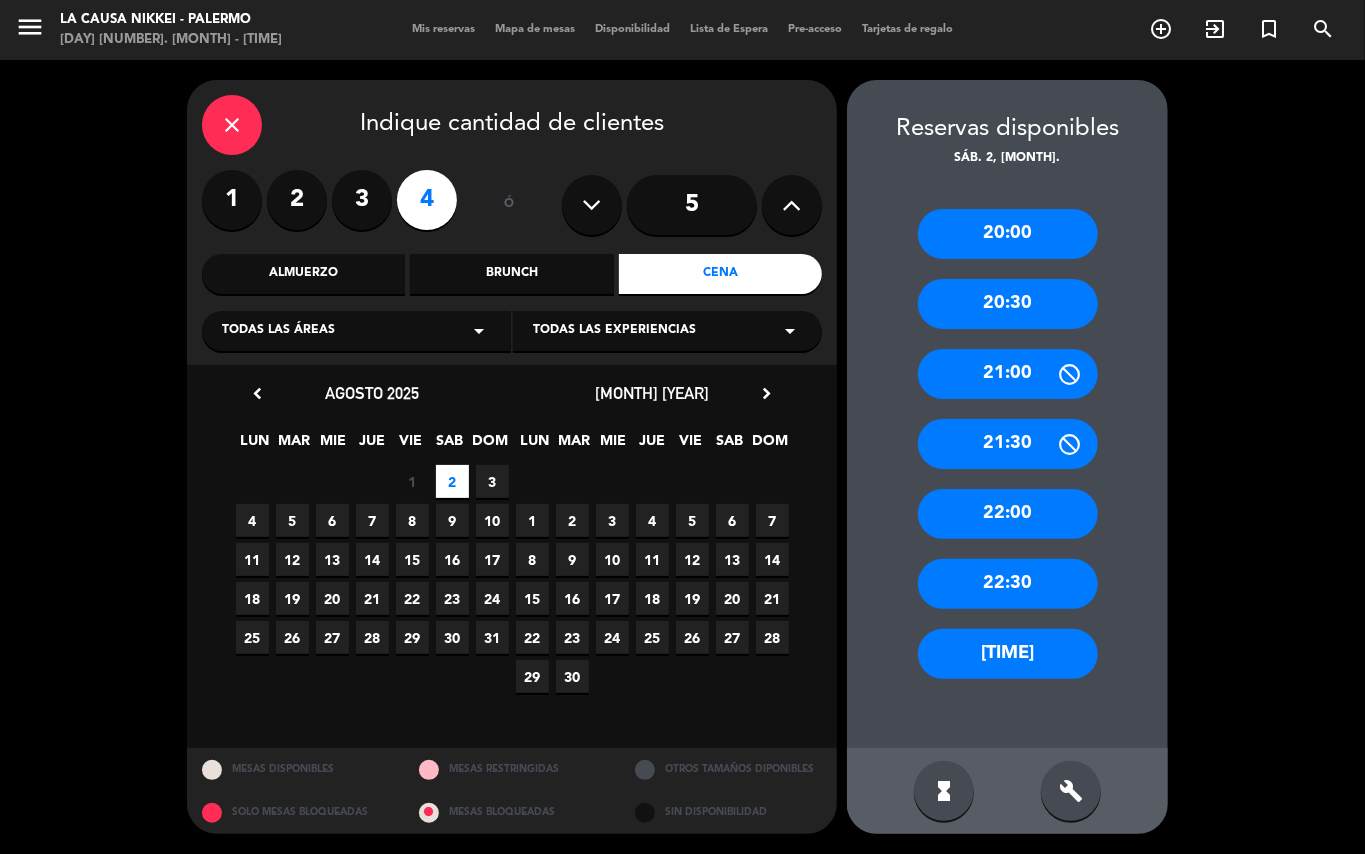 click on "22:00" at bounding box center [1008, 514] 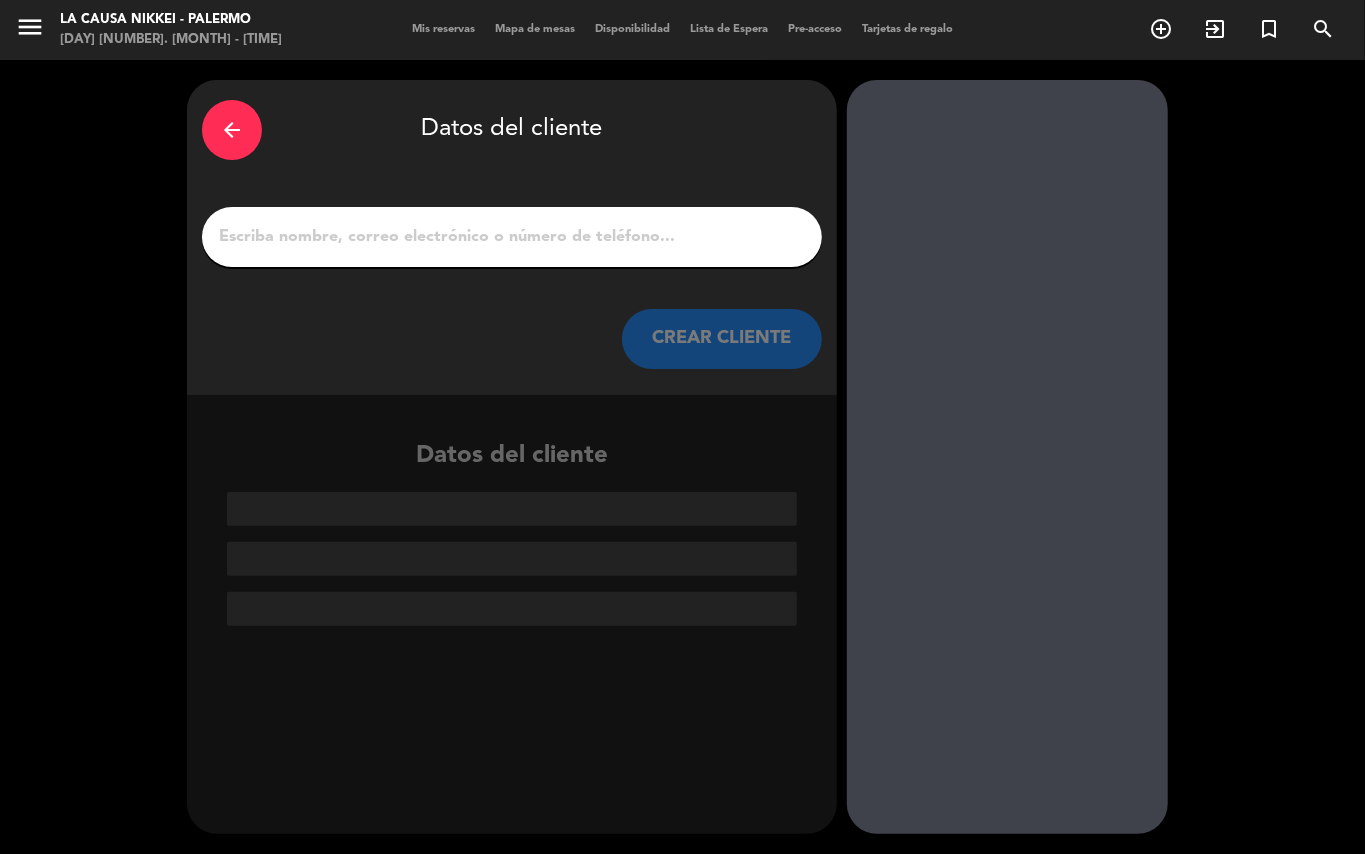 click on "1" at bounding box center (512, 237) 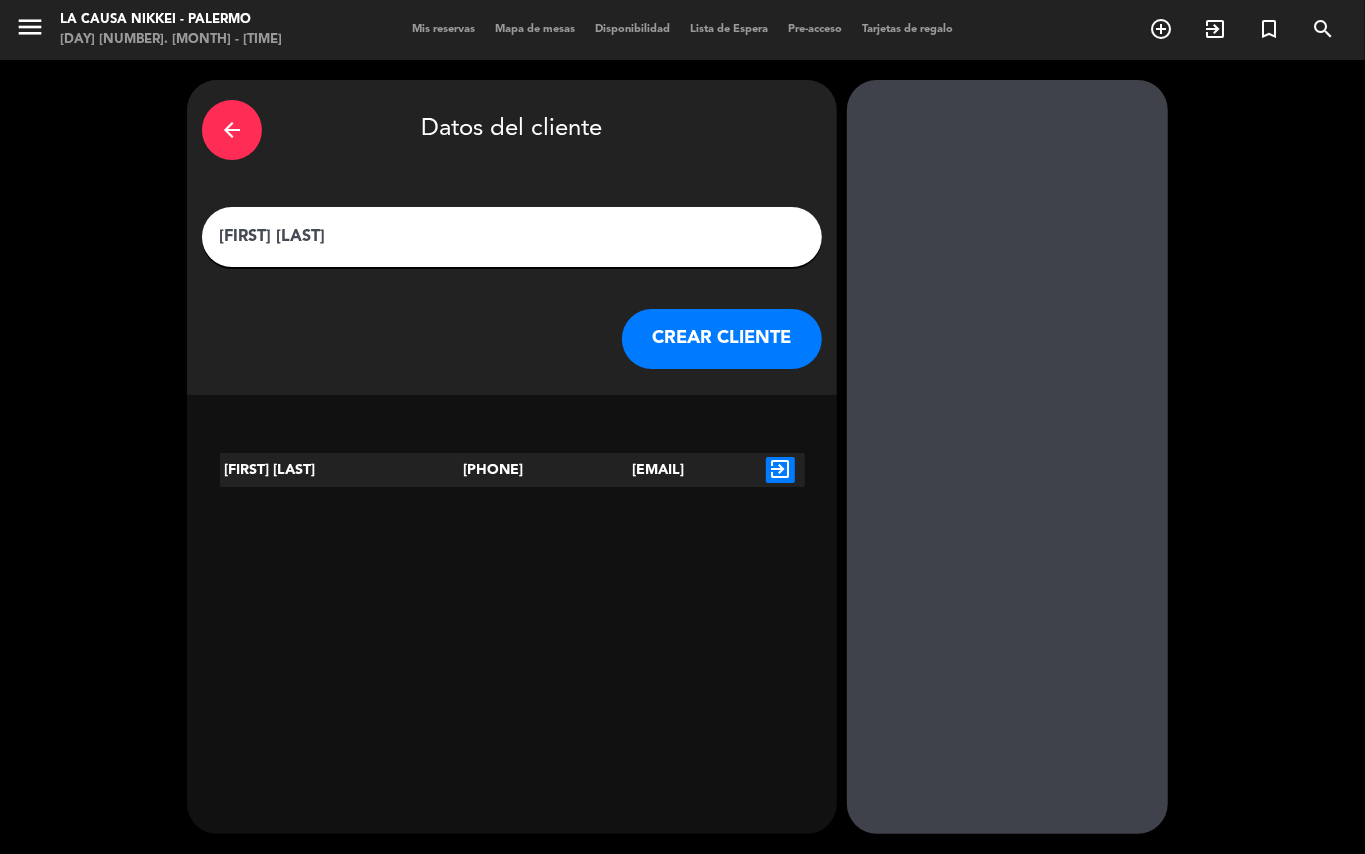 type on "[FIRST] [LAST]" 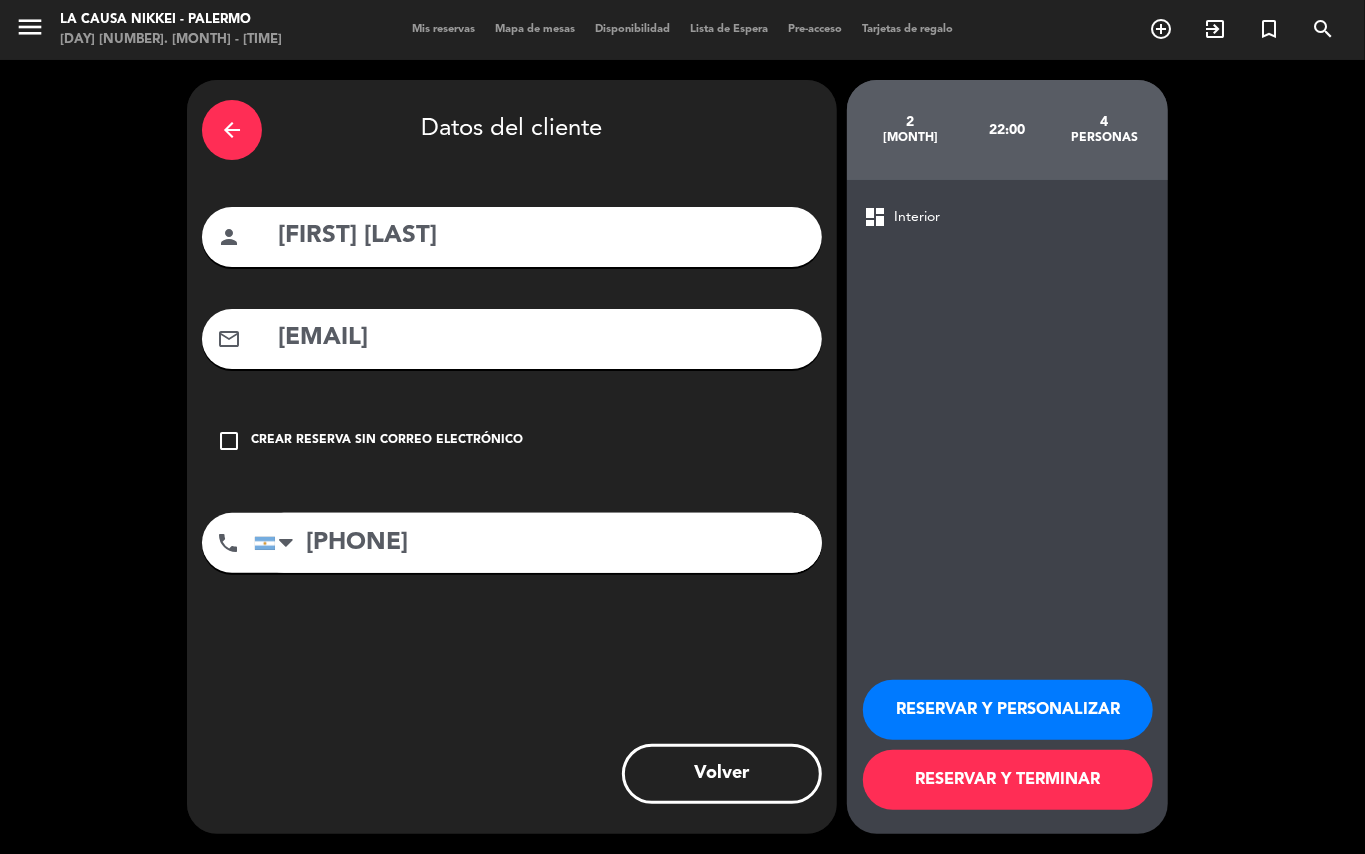 click on "RESERVAR Y PERSONALIZAR" at bounding box center [1008, 710] 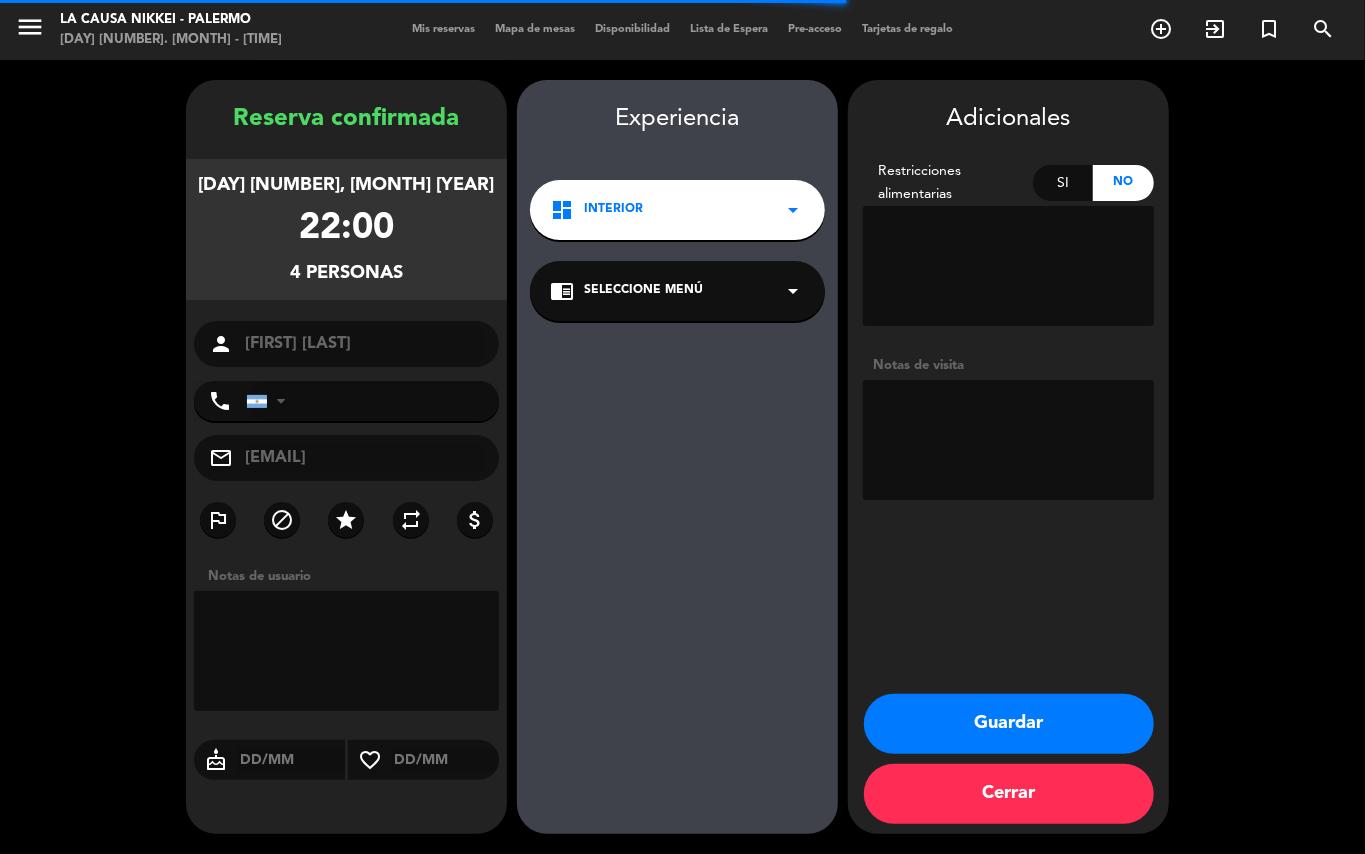 type on "[PHONE]" 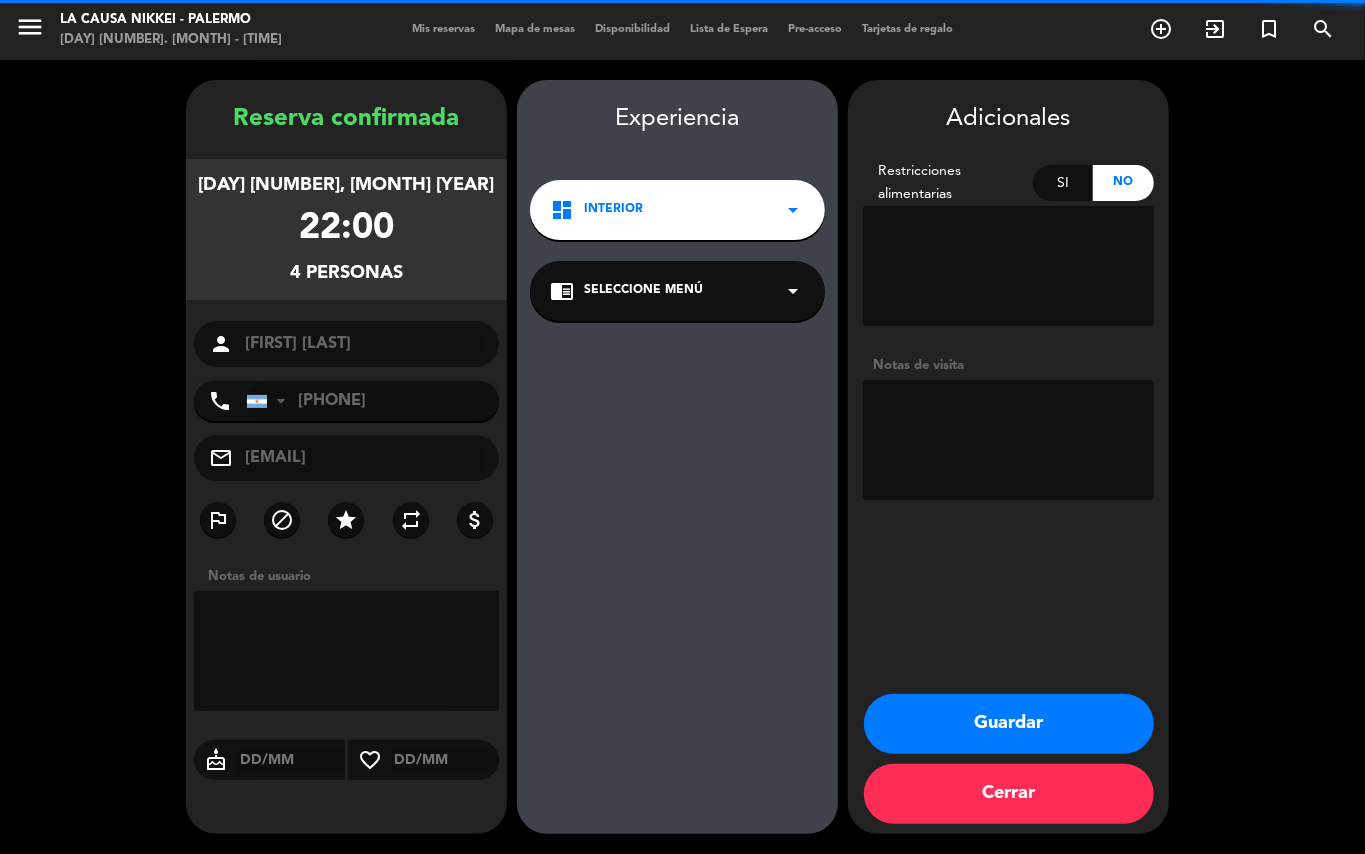 click at bounding box center (1008, 440) 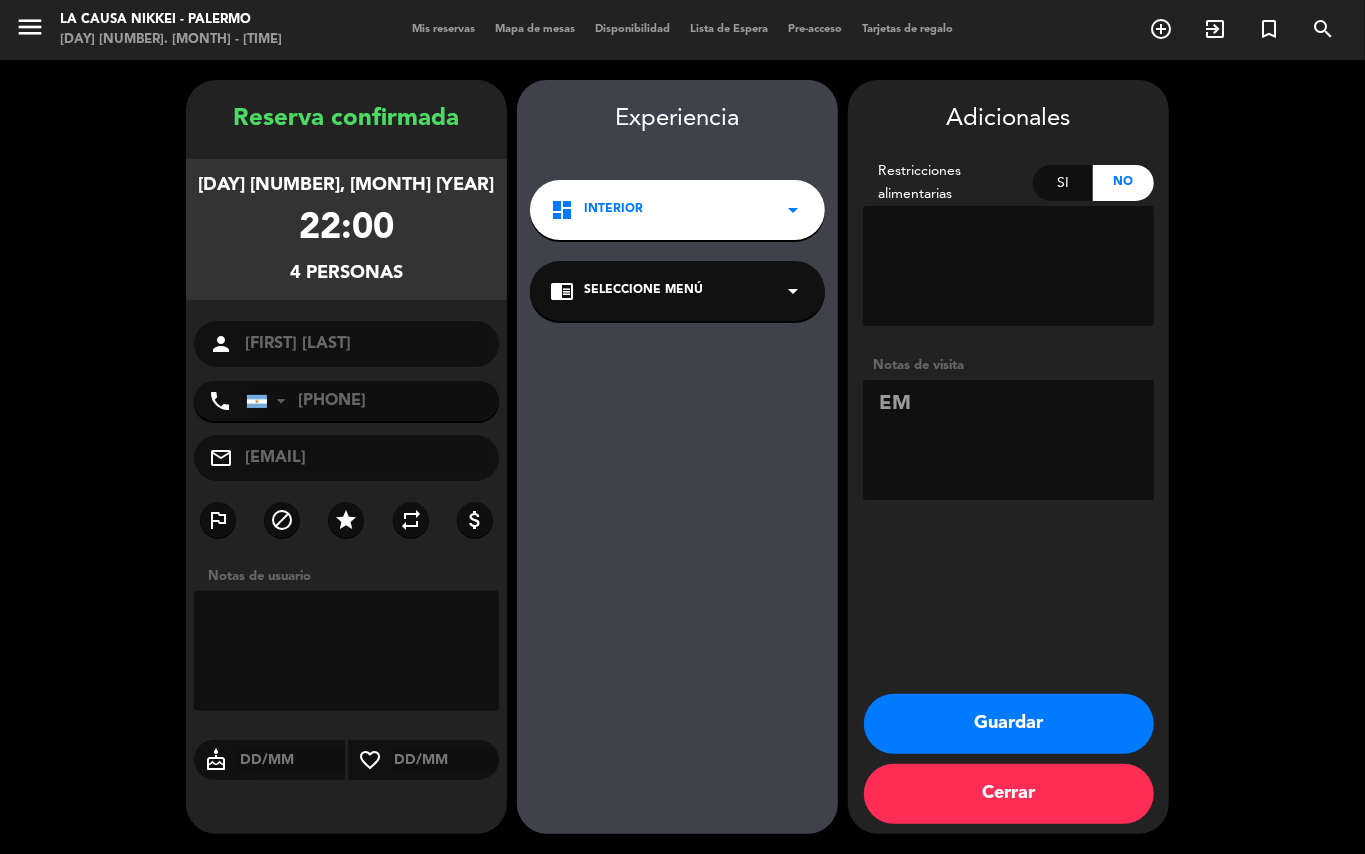 type on "[LETTER]" 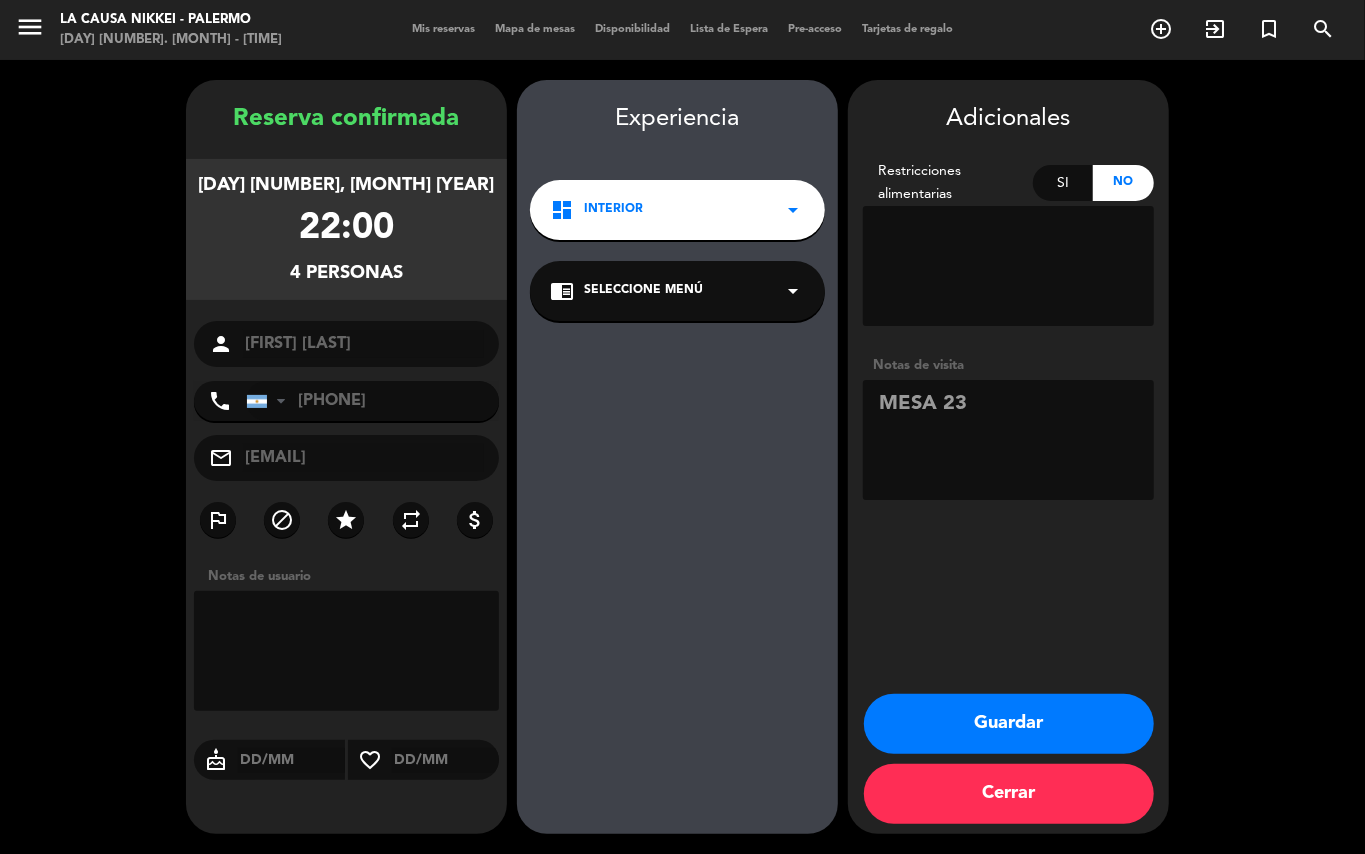 type on "MESA 23" 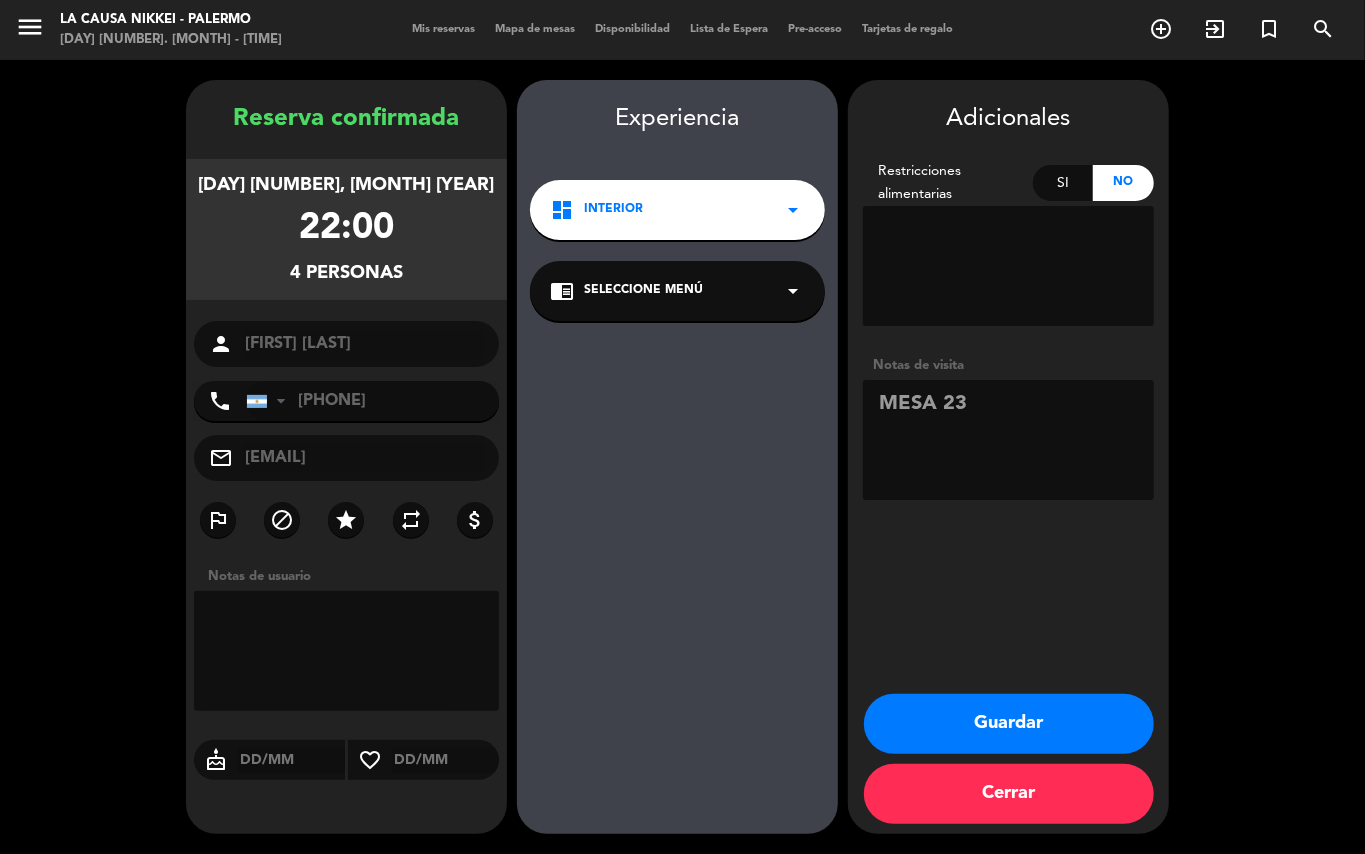 click on "Guardar" at bounding box center (1009, 724) 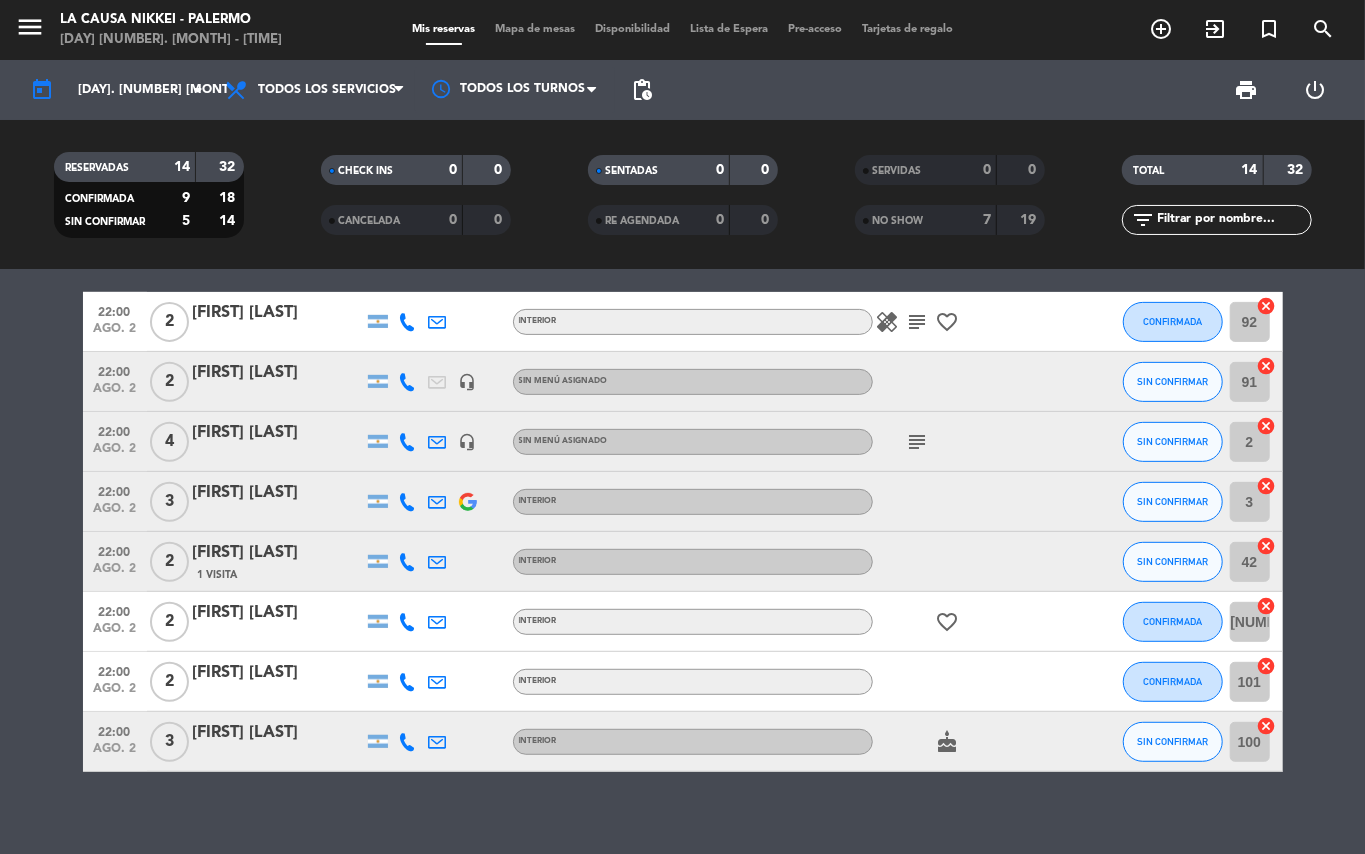 scroll, scrollTop: 452, scrollLeft: 0, axis: vertical 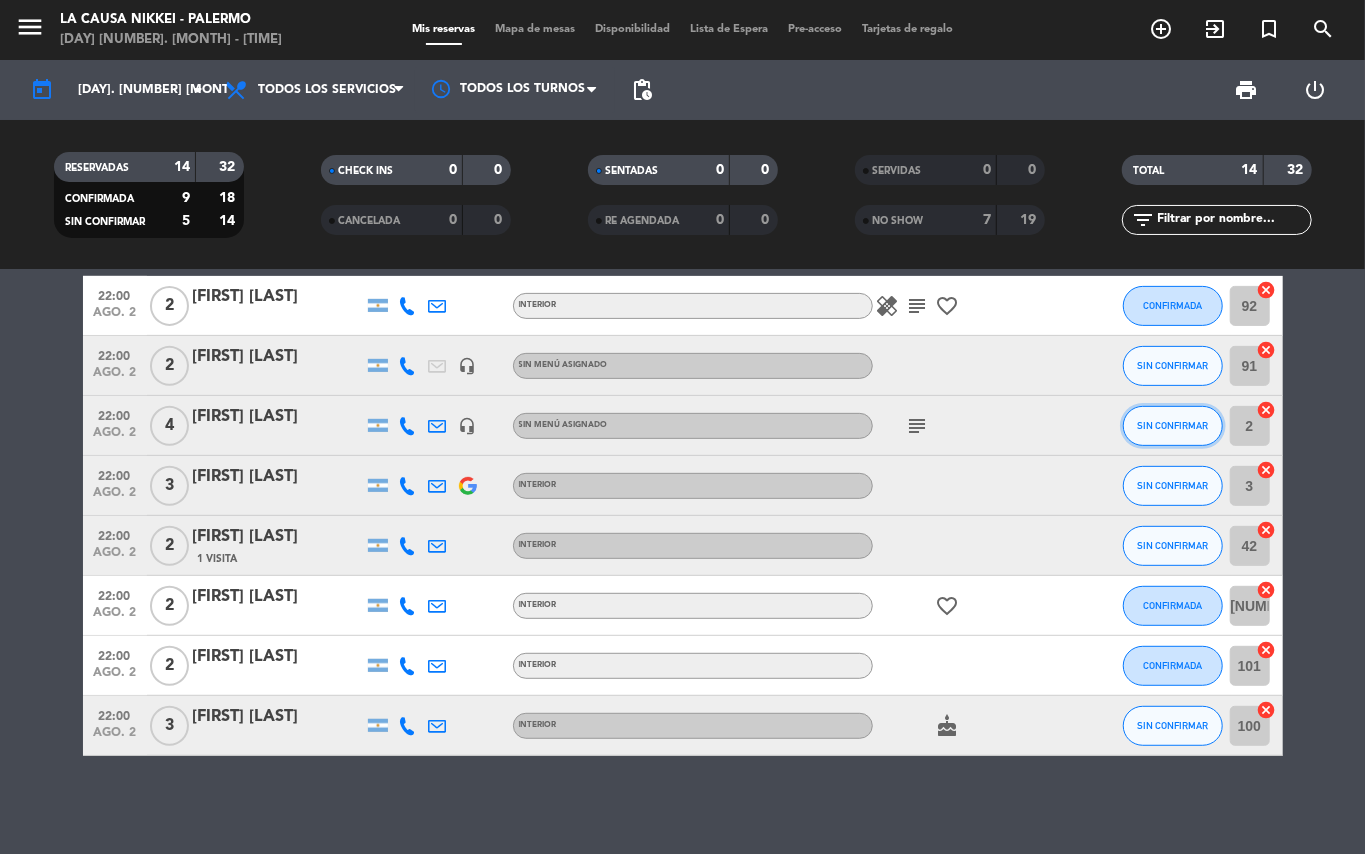 click on "SIN CONFIRMAR" 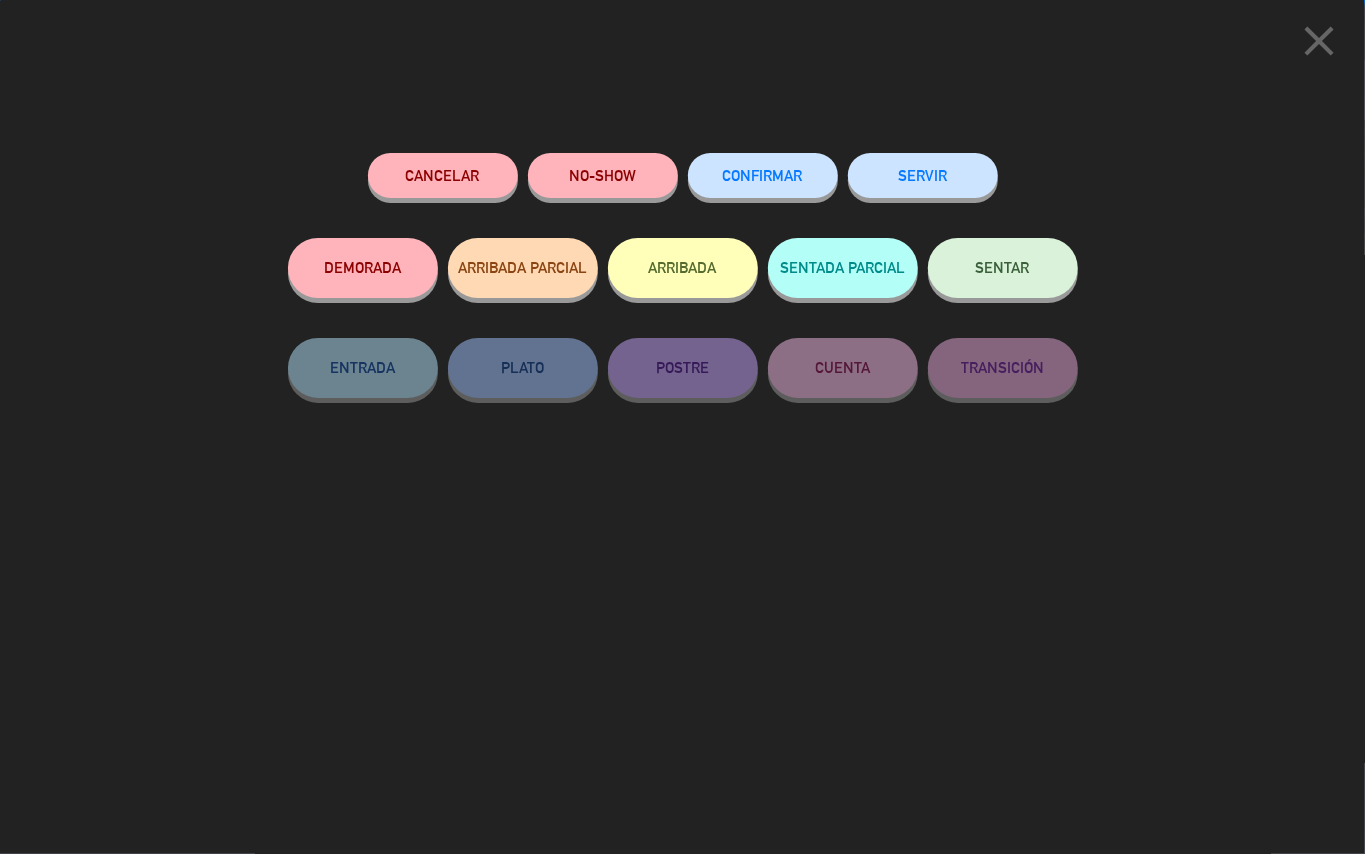 click on "CONFIRMAR" 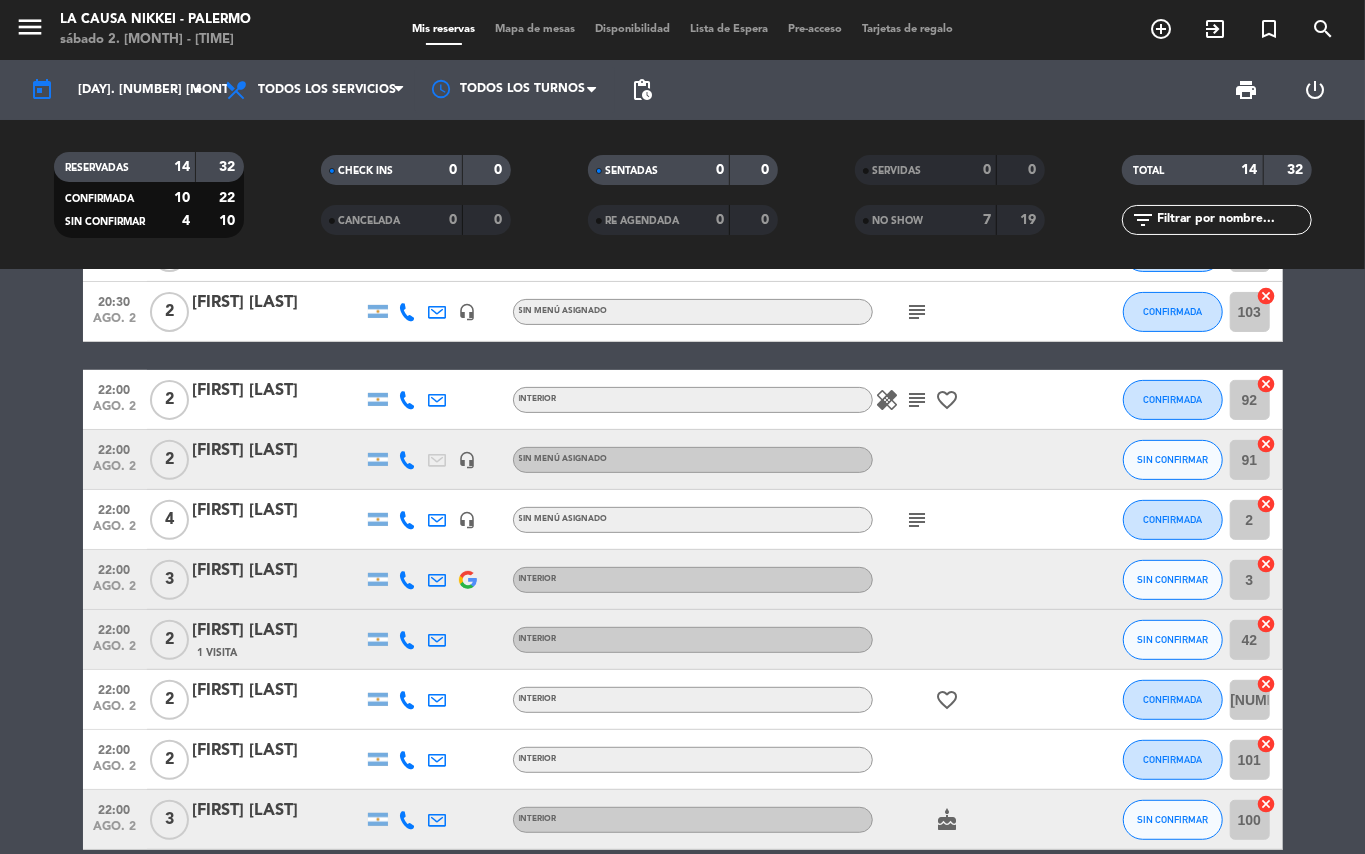 scroll, scrollTop: 0, scrollLeft: 0, axis: both 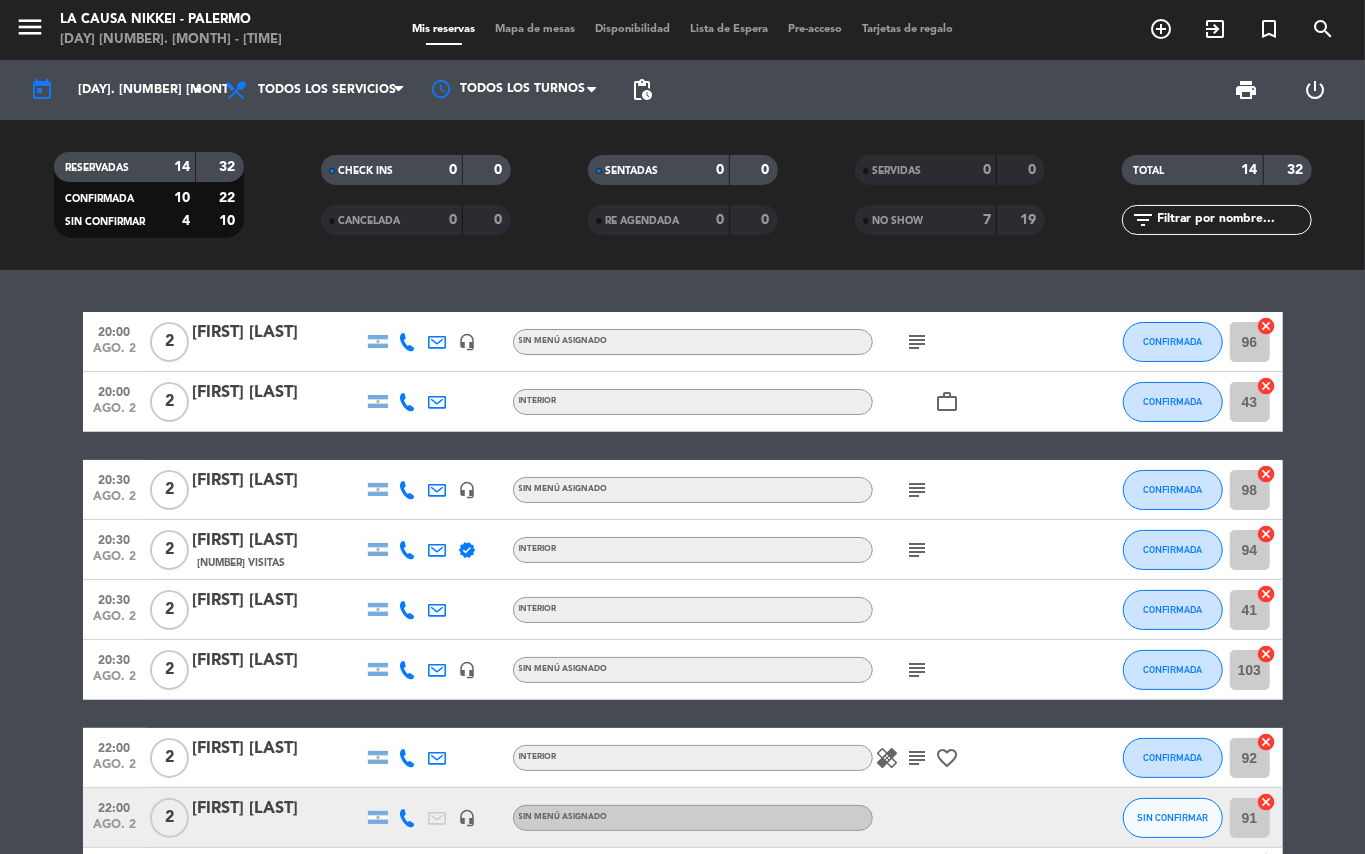 drag, startPoint x: 1364, startPoint y: 402, endPoint x: 1364, endPoint y: 340, distance: 62 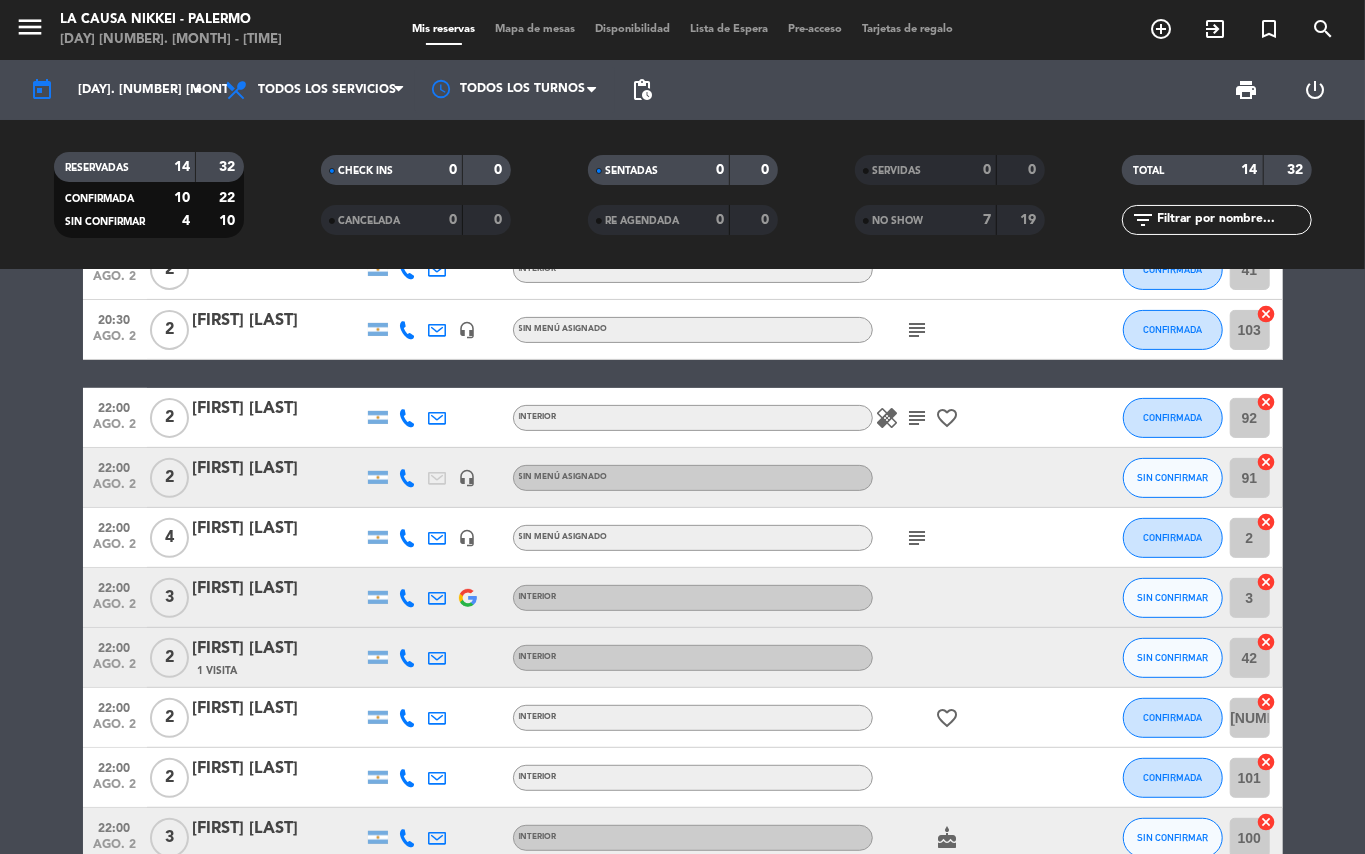 scroll, scrollTop: 336, scrollLeft: 0, axis: vertical 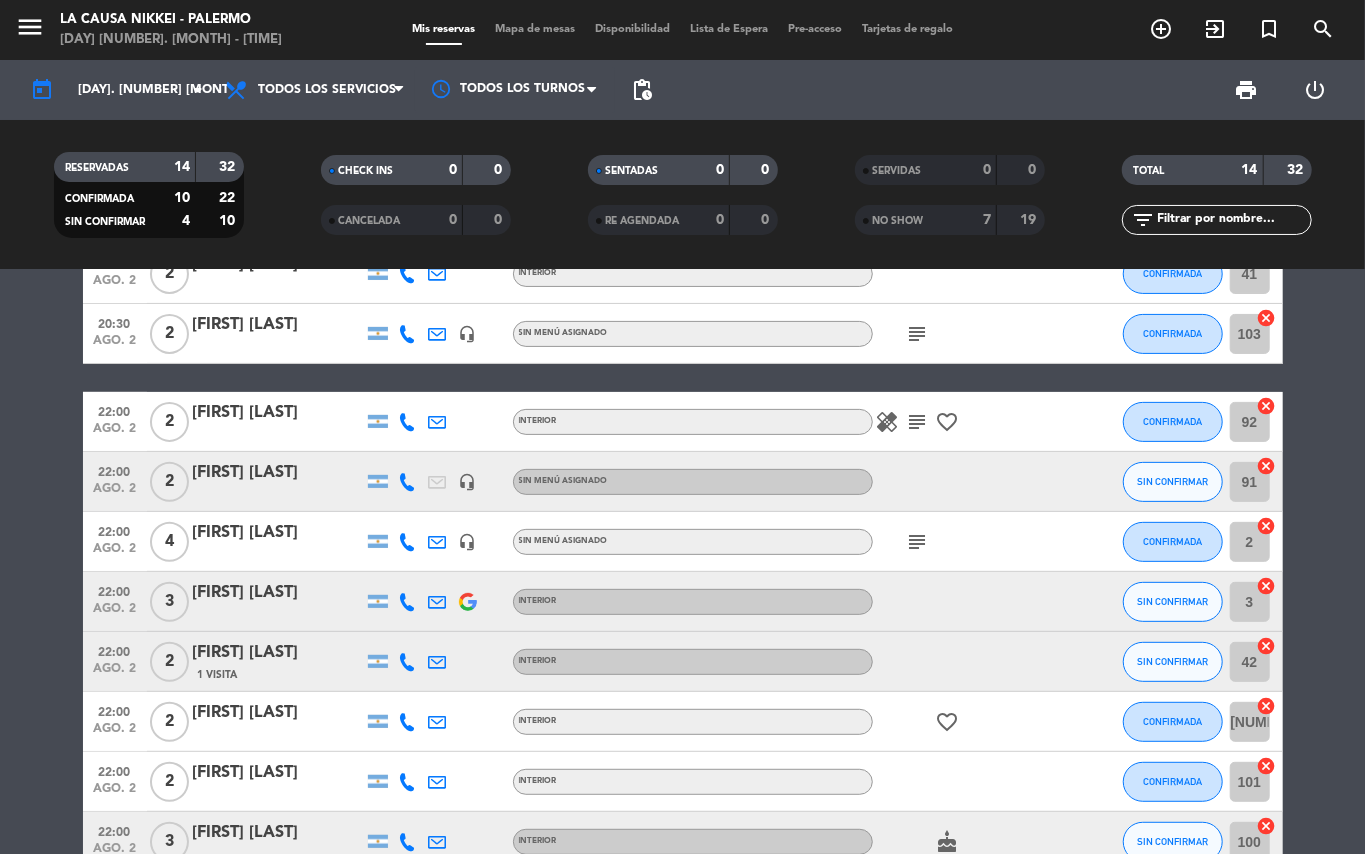 click on "[TIME] [MONTH] [NUMBER] [NUMBER] [FIRST] [MIDDLE] [LAST] [ICON] [TEXT] [SUBJECT] [STATUS] [NUMBER] cancel [TIME] [MONTH] [NUMBER] [NUMBER] [FIRST] [LAST] [TEXT] [STATUS] [NUMBER] cancel [TIME] [MONTH] [NUMBER] [NUMBER] [FIRST] [INITIAL] [ICON] [TEXT] [SUBJECT] [STATUS] [NUMBER] cancel [TIME] [MONTH] [NUMBER] [NUMBER] [FIRST] [LAST] [VISITS] [VERIFIED] [TEXT] [SUBJECT] [STATUS] [NUMBER] cancel [TIME] [MONTH] [NUMBER] [NUMBER] [FIRST] [LAST] [TEXT] [STATUS] [NUMBER] cancel [TIME] [MONTH] [NUMBER] [NUMBER] [FIRST] [LAST] [ICON] [TEXT] [SUBJECT] [STATUS] [NUMBER] cancel [TIME] [MONTH] [NUMBER] [NUMBER] [FIRST] [LAST] [TEXT] [HEALING] [SUBJECT] [FAVORITE] [STATUS] [NUMBER] cancel [TIME] [MONTH] [NUMBER] [NUMBER] [FIRST] [LAST] [ICON] [TEXT] [STATUS] [NUMBER] cancel [TIME] [MONTH] [NUMBER] [NUMBER] [FIRST] [LAST] [ICON] [TEXT] [SUBJECT] [STATUS] [NUMBER] cancel [TIME] [MONTH] [NUMBER] [NUMBER] [FIRST] [INITIAL] [TEXT] [STATUS] [NUMBER] cancel [TIME] [MONTH] [NUMBER] [NUMBER] [FIRST] [INITIAL] [TEXT] [STATUS] [NUMBER] cancel [TIME] [MONTH] [NUMBER] [NUMBER] [FIRST] [LAST] [VISITS] [TEXT] [STATUS]" 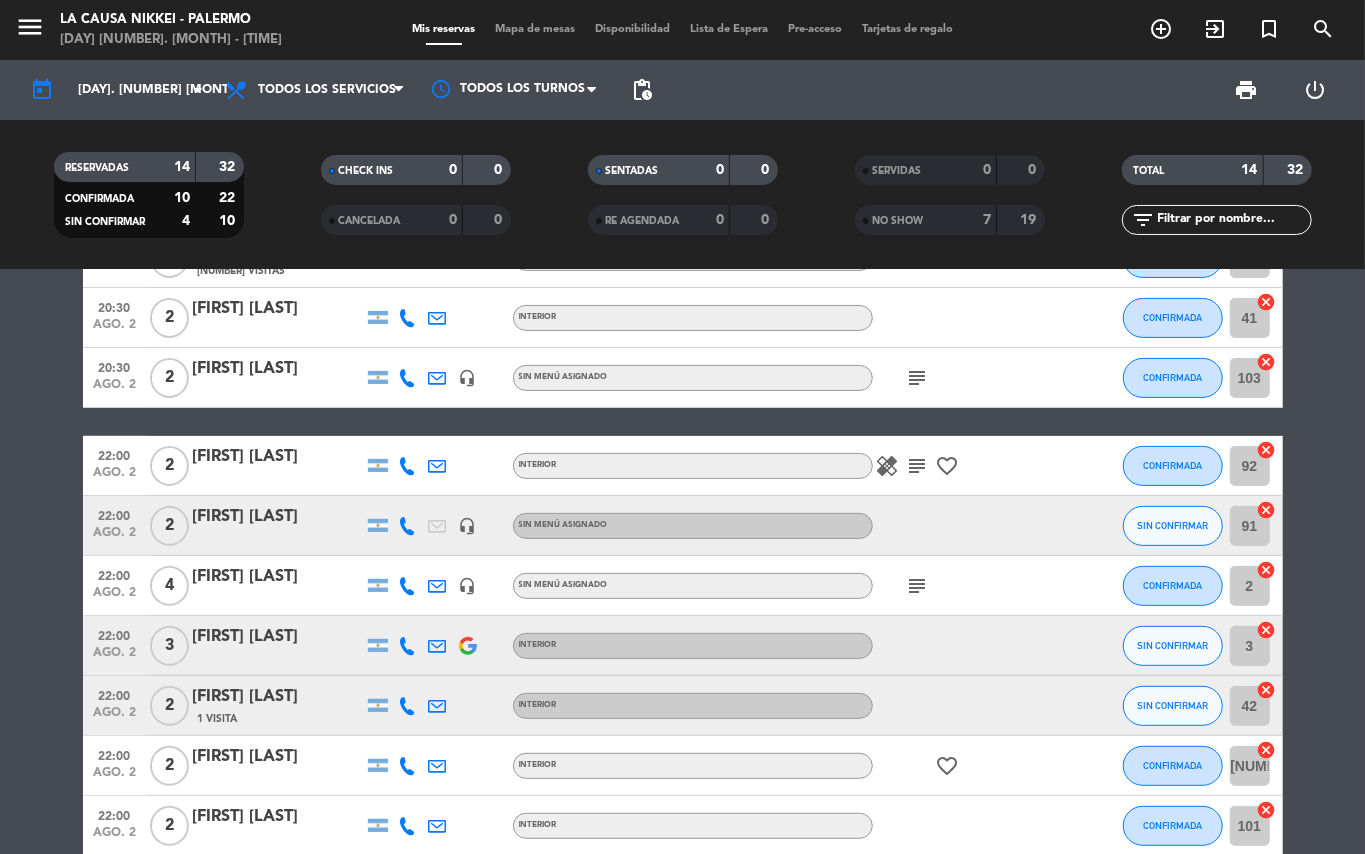 scroll, scrollTop: 0, scrollLeft: 0, axis: both 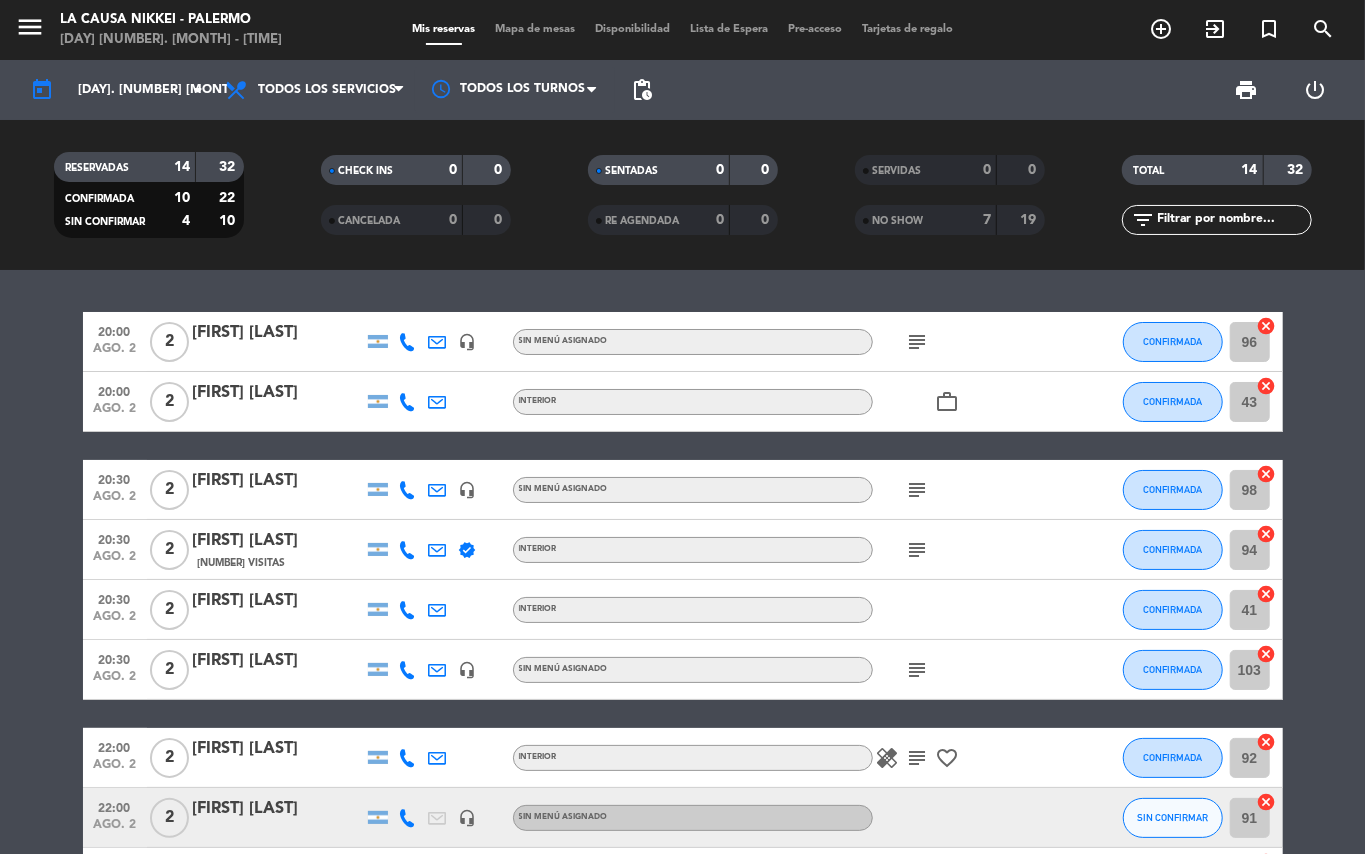 click on "today sáb. 2 [MONTH] arrow_drop_down" 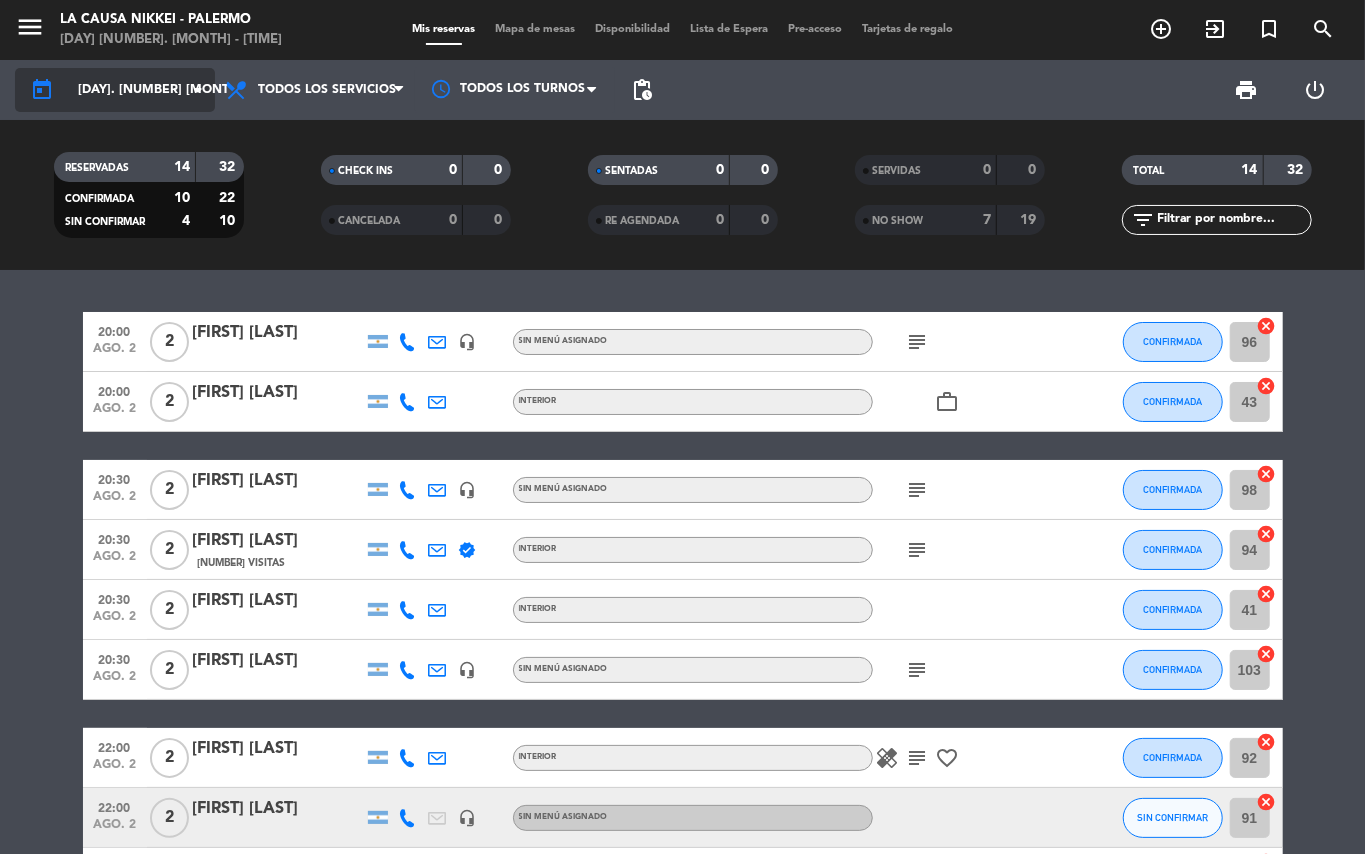 click on "[DAY]. [NUMBER] [MONTH]" 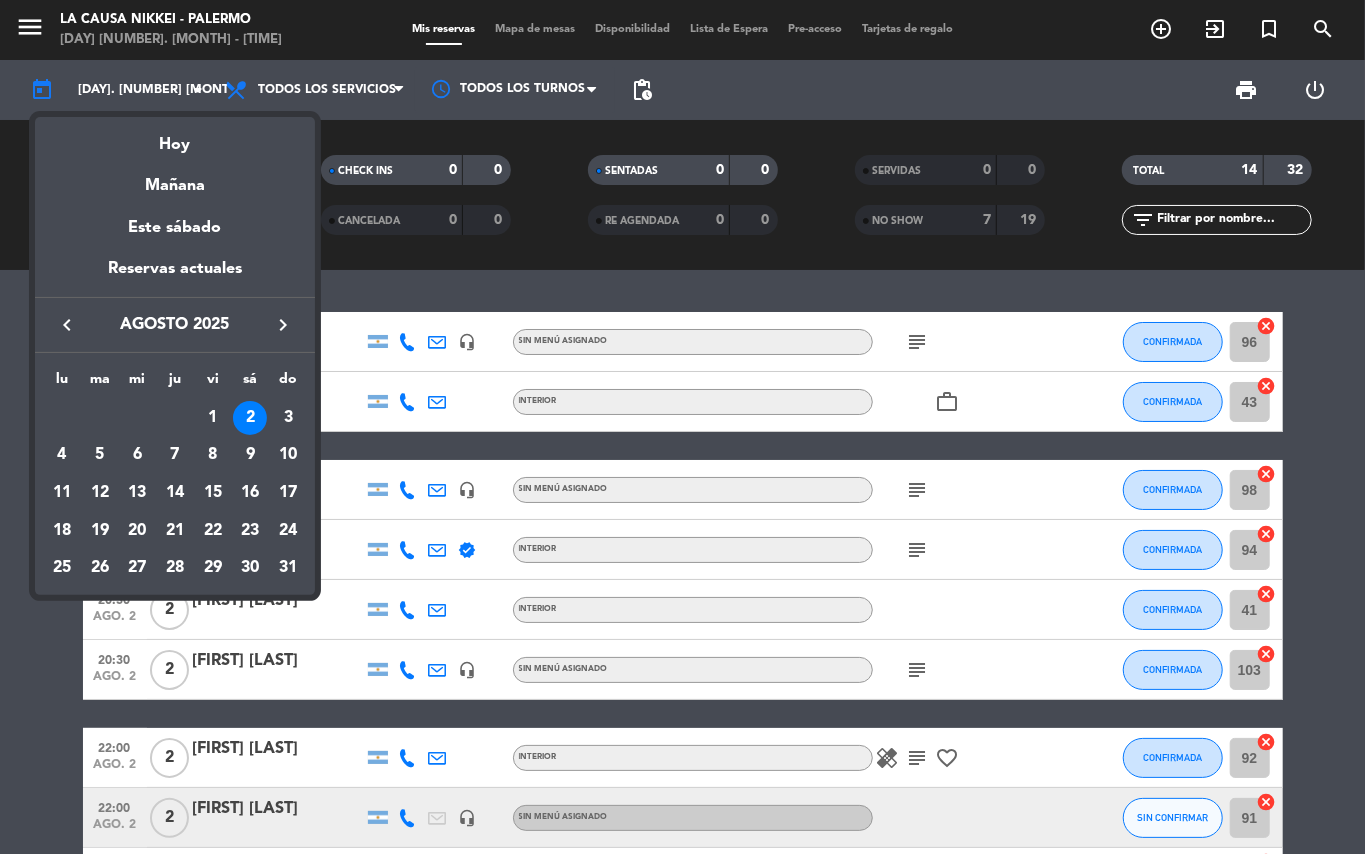 click at bounding box center [682, 427] 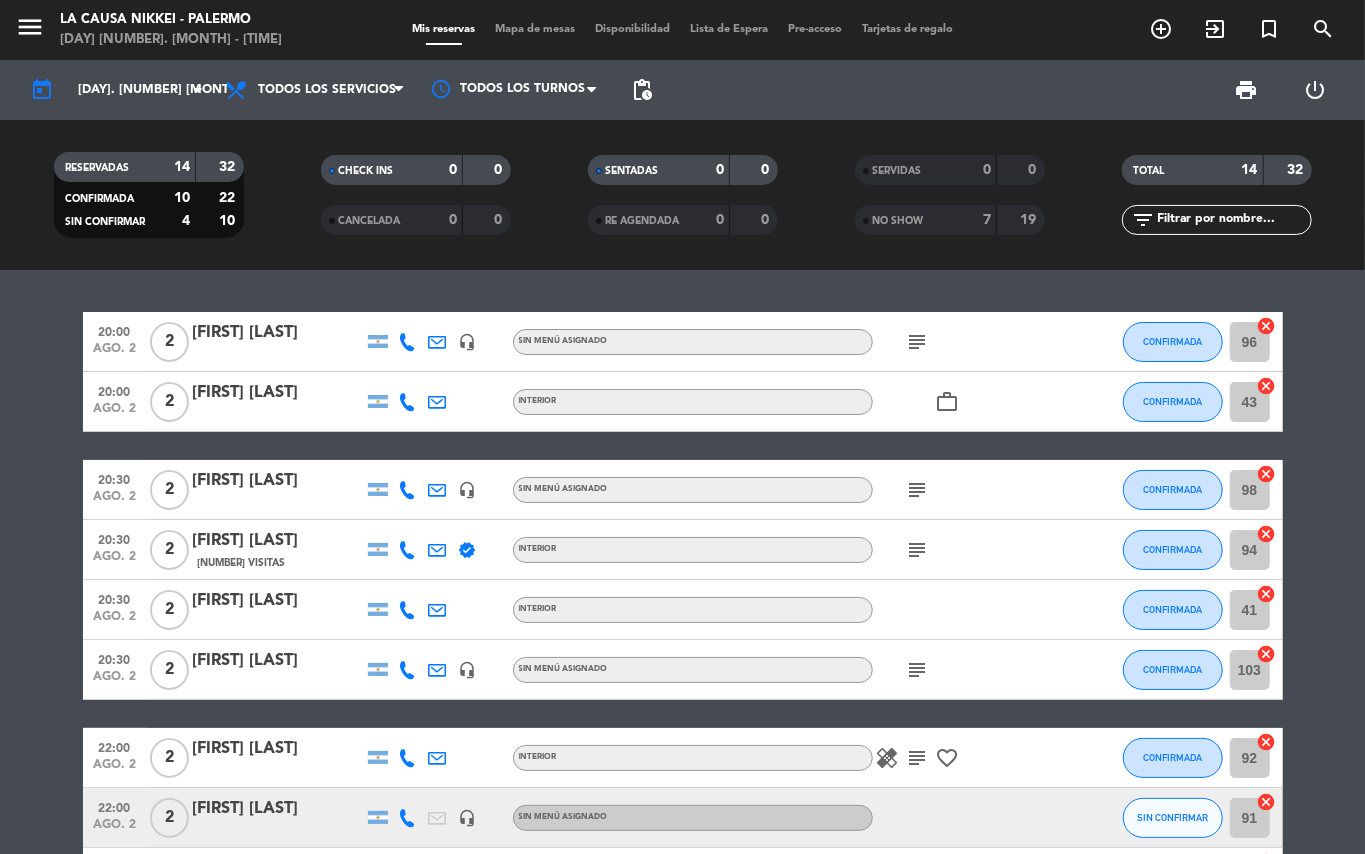 click on "Todos los servicios" at bounding box center [327, 90] 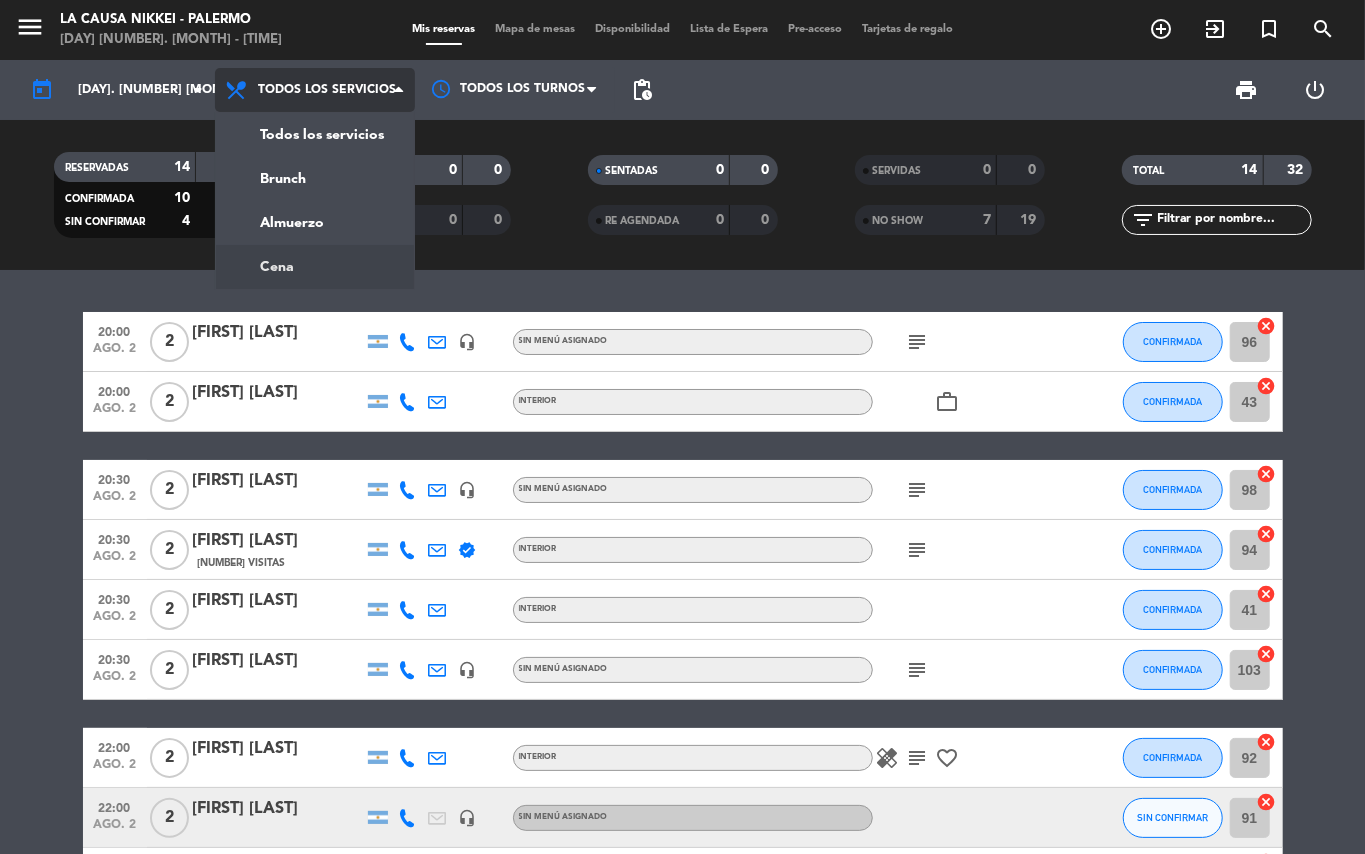 click on "menu  La Causa Nikkei - Palermo   [DAY] [NUMBER] [MONTH] - [TIME]   Mis reservas   Mapa de mesas   Disponibilidad   Lista de Espera   Pre-acceso   Tarjetas de regalo  add_circle_outline exit_to_app turned_in_not search today    [DAY]. [NUMBER] [MONTH]  arrow_drop_down  Todos los servicios  Brunch  Almuerzo  Cena  Todos los servicios  Todos los servicios  Brunch  Almuerzo  Cena Todos los turnos pending_actions print  power_settings_new   RESERVADAS   [NUMBER]   [NUMBER]   CONFIRMADA   [NUMBER]   [NUMBER]   SIN CONFIRMAR   [NUMBER]   [NUMBER]   CHECK INS   [NUMBER]   [NUMBER]   CANCELADA   [NUMBER]   [NUMBER]   SENTADAS   [NUMBER]   [NUMBER]   RE AGENDADA   [NUMBER]   [NUMBER]   SERVIDAS   [NUMBER]   [NUMBER]   NO SHOW   [NUMBER]   [NUMBER]   TOTAL   [NUMBER]   [NUMBER]  filter_list" 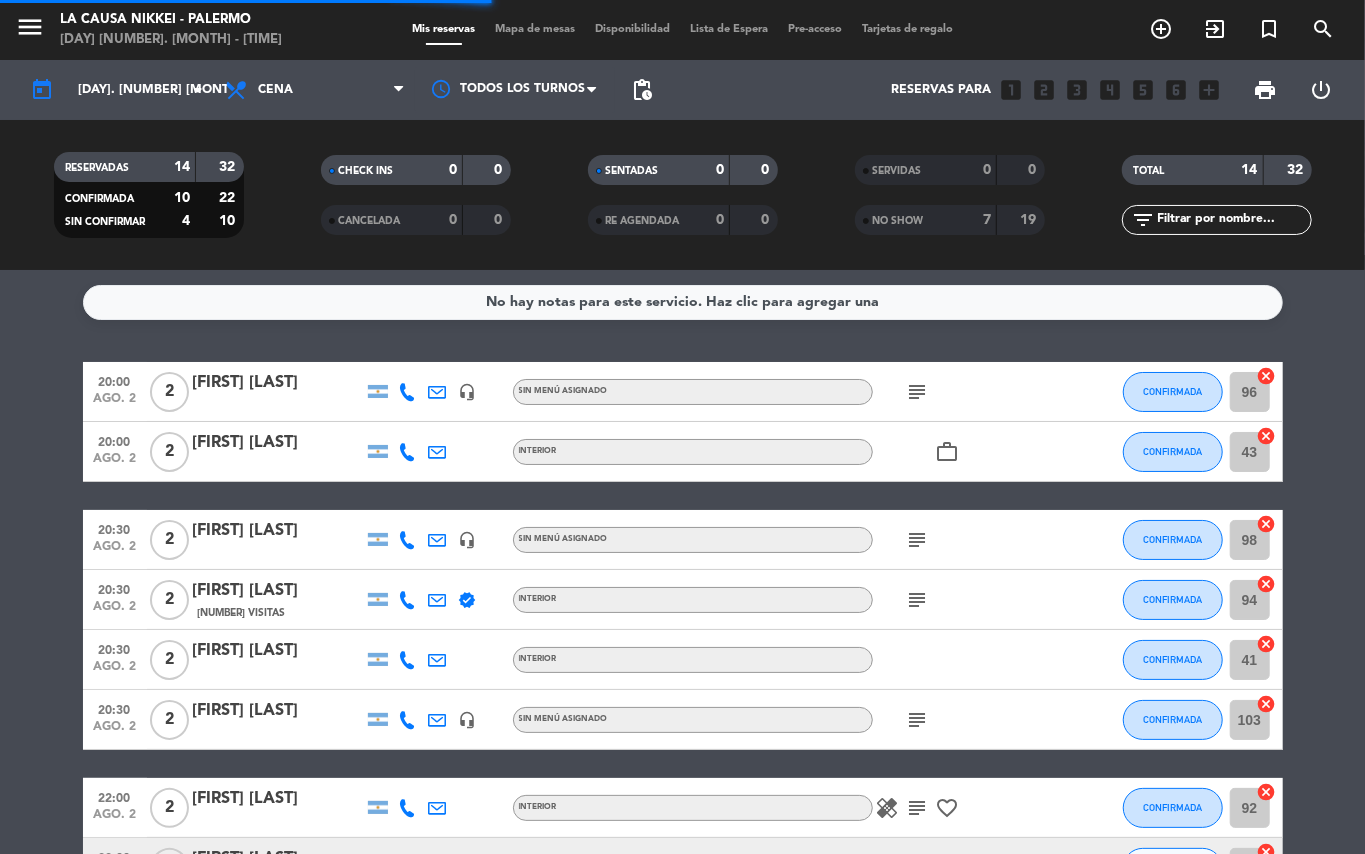 click on "[TIME] [MONTH] [NUMBER] [NUMBER] [FIRST] [MIDDLE] [LAST] [ICON] [TEXT] [SUBJECT] [STATUS] [NUMBER] cancel [TIME] [MONTH] [NUMBER] [NUMBER] [FIRST] [LAST] [TEXT] [STATUS] [NUMBER] cancel [TIME] [MONTH] [NUMBER] [NUMBER] [FIRST] [INITIAL] [ICON] [TEXT] [SUBJECT] [STATUS] [NUMBER] cancel [TIME] [MONTH] [NUMBER] [NUMBER] [FIRST] [LAST] [VISITS] [VERIFIED] [TEXT] [SUBJECT] [STATUS] [NUMBER] cancel [TIME] [MONTH] [NUMBER] [NUMBER] [FIRST] [LAST] [TEXT] [STATUS] [NUMBER] cancel [TIME] [MONTH] [NUMBER] [NUMBER] [FIRST] [LAST] [ICON] [TEXT] [SUBJECT] [STATUS] [NUMBER] cancel [TIME] [MONTH] [NUMBER] [NUMBER] [FIRST] [LAST] [TEXT] [HEALING] [SUBJECT] [FAVORITE] [STATUS] [NUMBER] cancel [TIME] [MONTH] [NUMBER] [NUMBER] [FIRST] [LAST] [ICON] [TEXT] [STATUS] [NUMBER] cancel [TIME] [MONTH] [NUMBER] [NUMBER] [FIRST] [LAST] [ICON] [TEXT] [SUBJECT] [STATUS] [NUMBER] cancel [TIME] [MONTH] [NUMBER] [NUMBER] [FIRST] [INITIAL] [TEXT] [STATUS] [NUMBER] cancel [TIME] [MONTH] [NUMBER] [NUMBER] [FIRST] [INITIAL] [TEXT] [STATUS] [NUMBER] cancel [TIME] [MONTH] [NUMBER] [NUMBER] [FIRST] [LAST] [VISITS] [TEXT] [STATUS]" 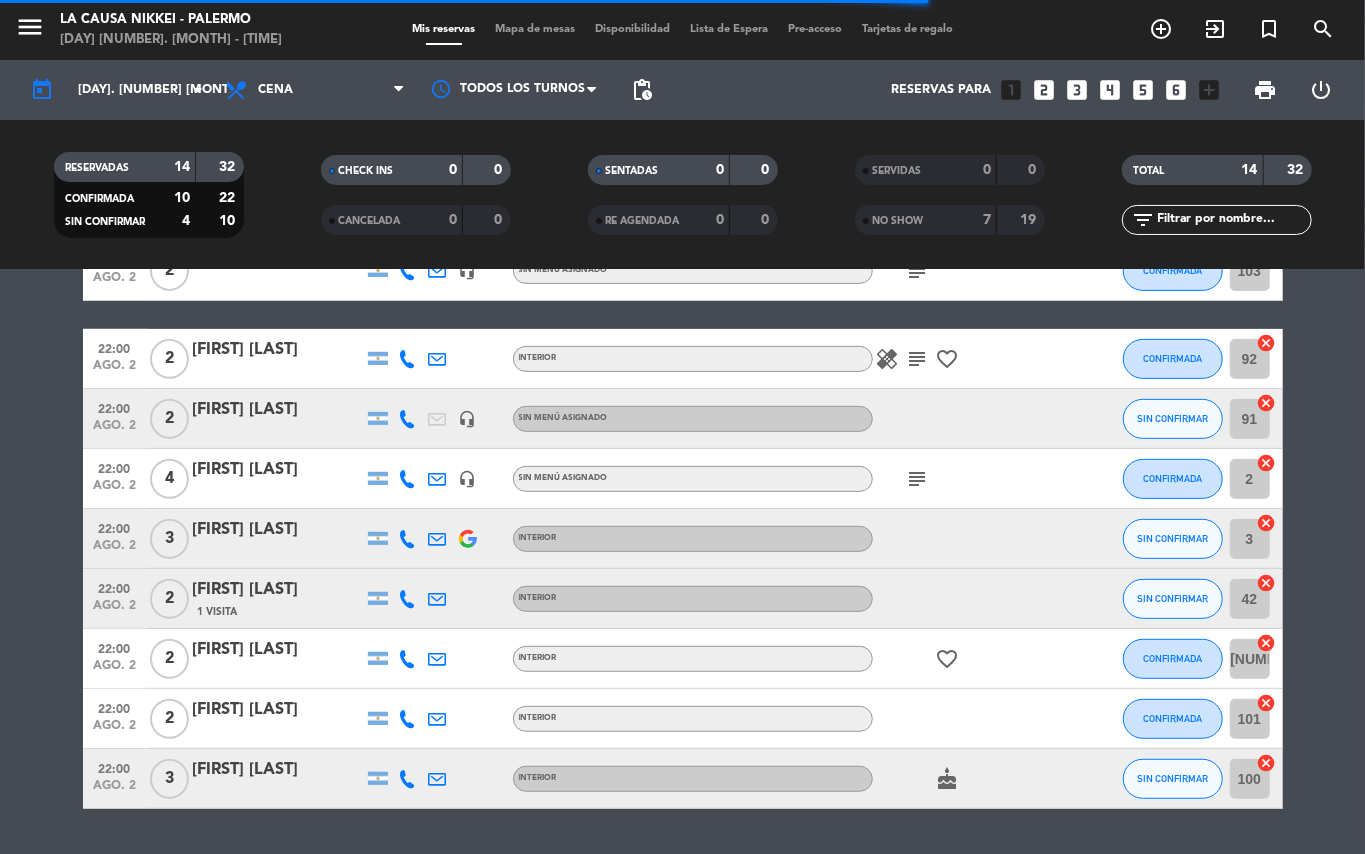 scroll, scrollTop: 0, scrollLeft: 0, axis: both 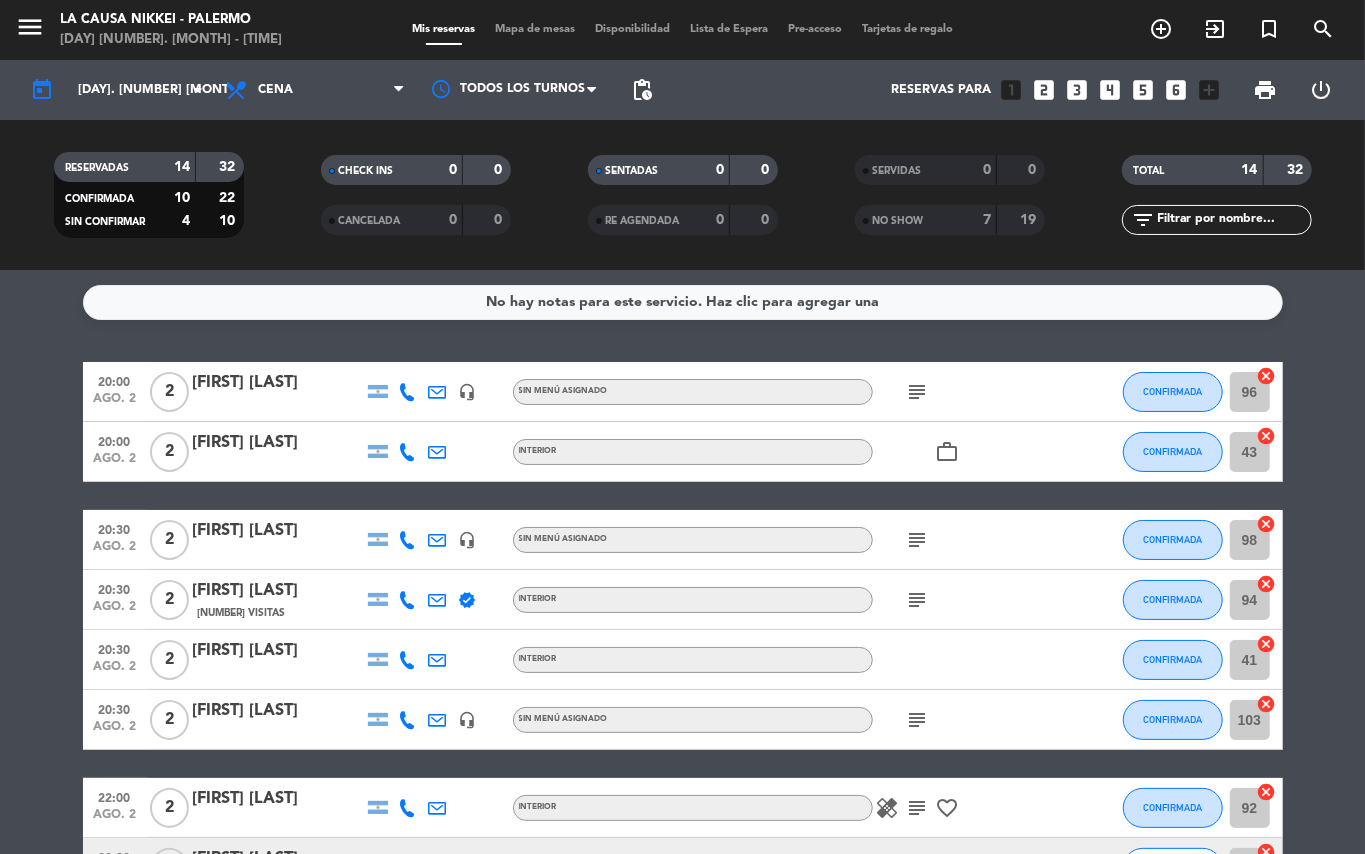click on "today sáb. 2 [MONTH] arrow_drop_down" 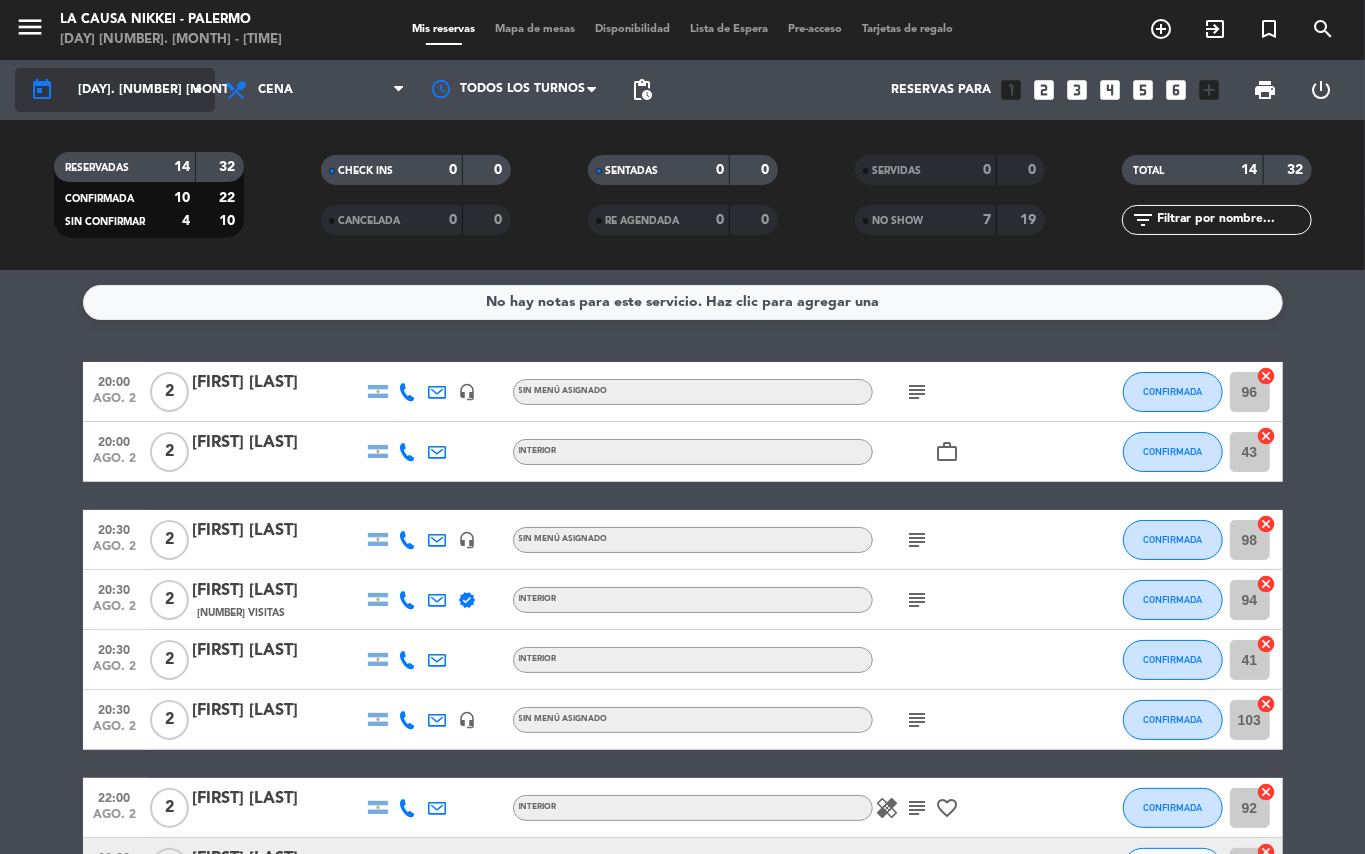 click on "[DAY]. [NUMBER] [MONTH]" 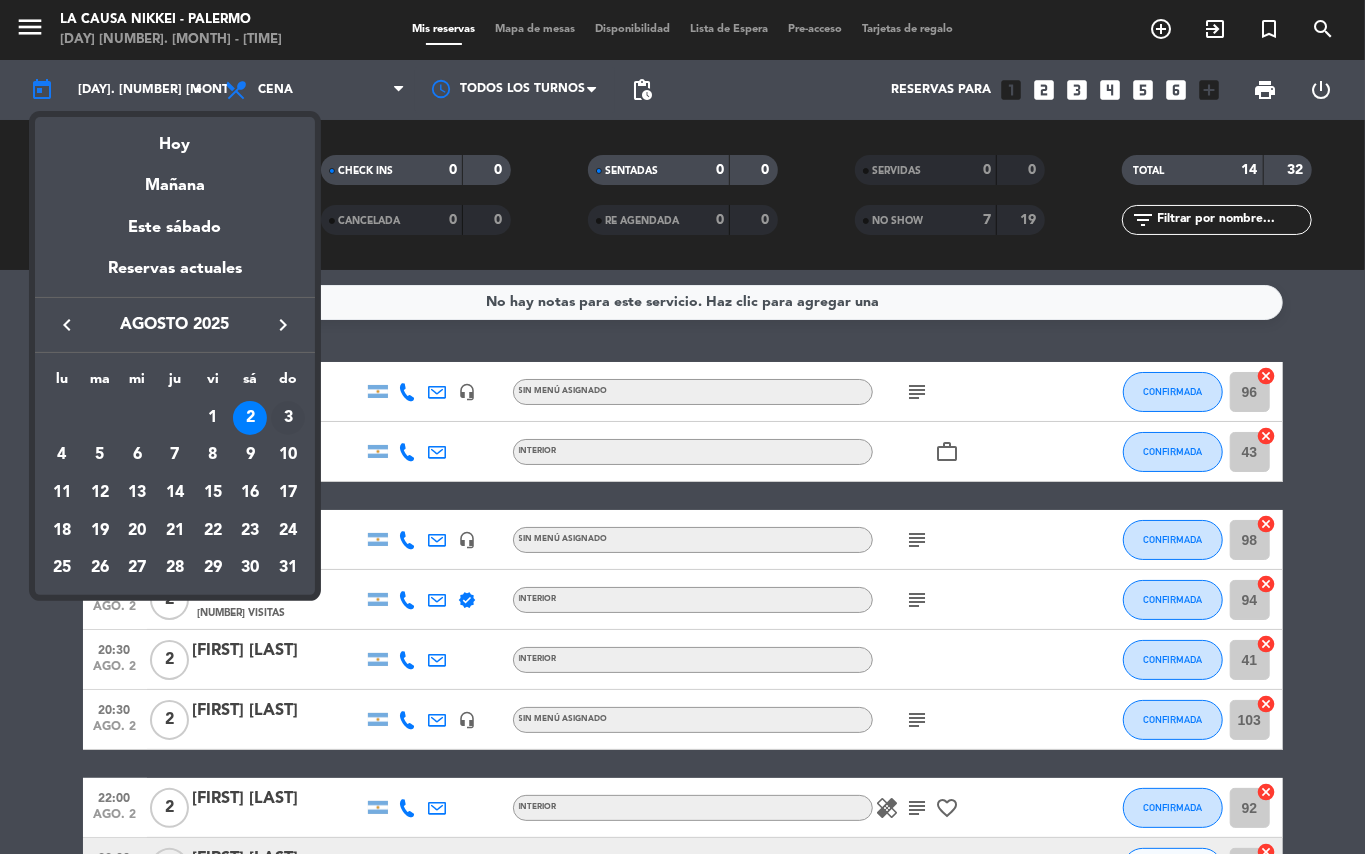 click on "3" at bounding box center [288, 418] 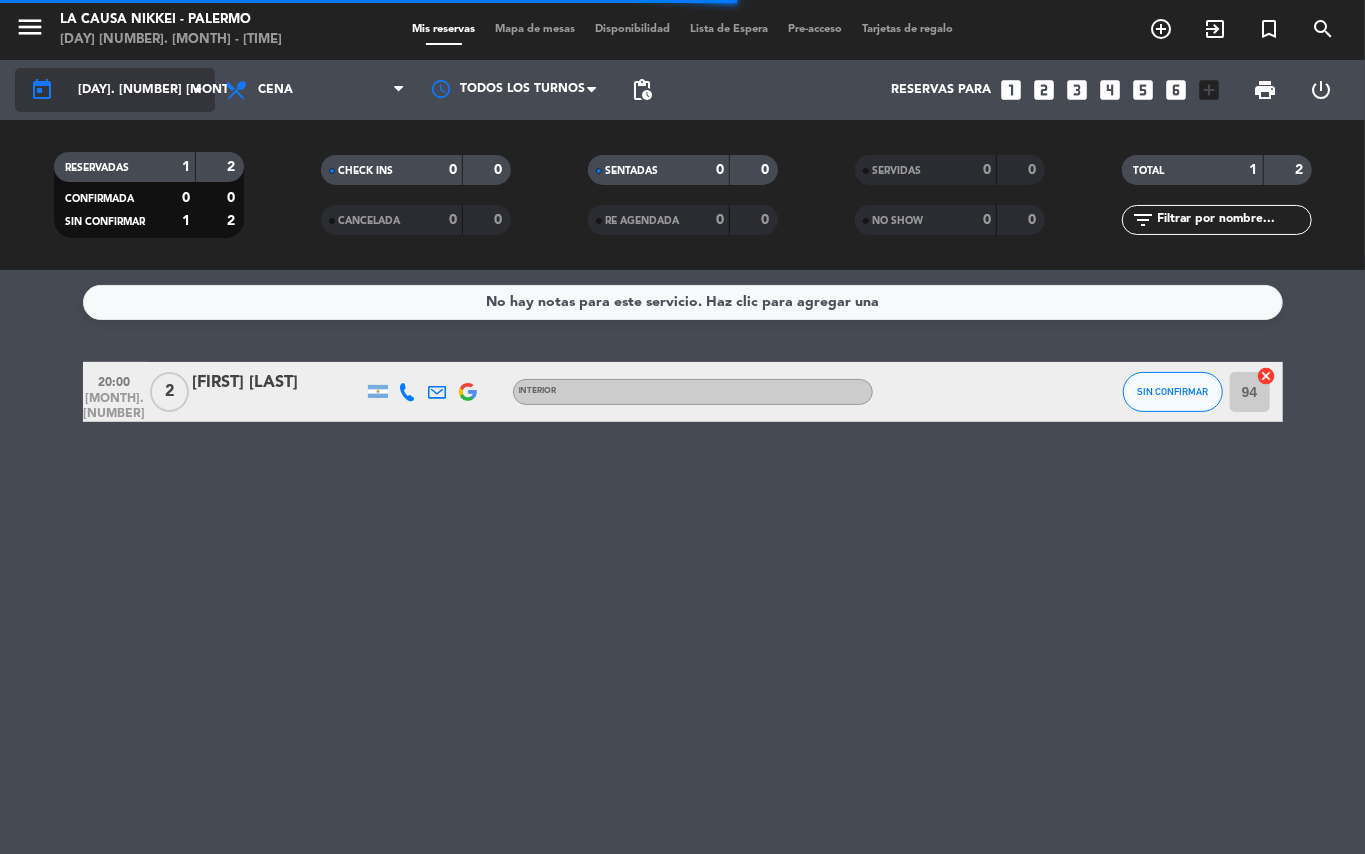 click on "[DAY]. [NUMBER] [MONTH]" 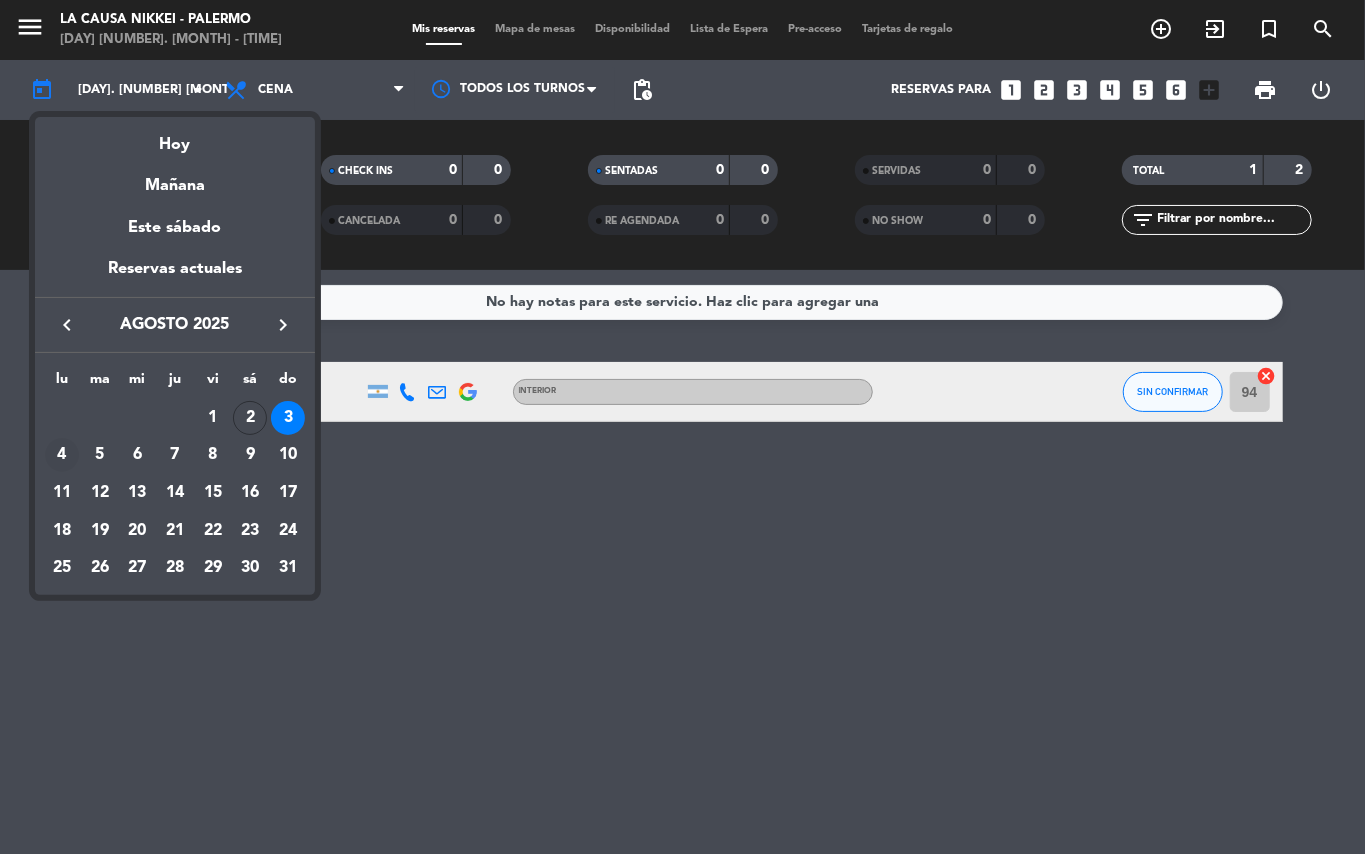 click on "4" at bounding box center (62, 455) 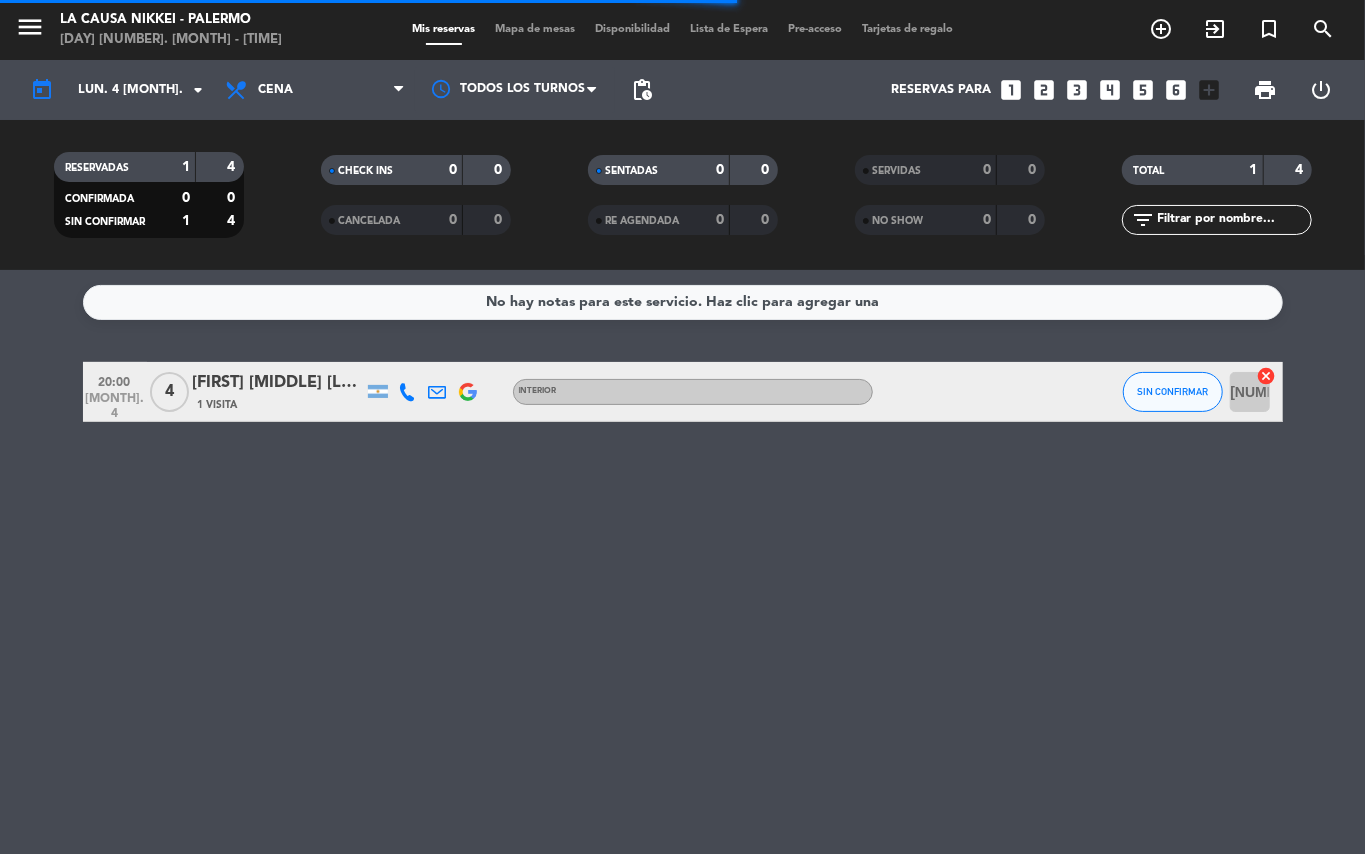 drag, startPoint x: 1013, startPoint y: 445, endPoint x: 457, endPoint y: 358, distance: 562.7655 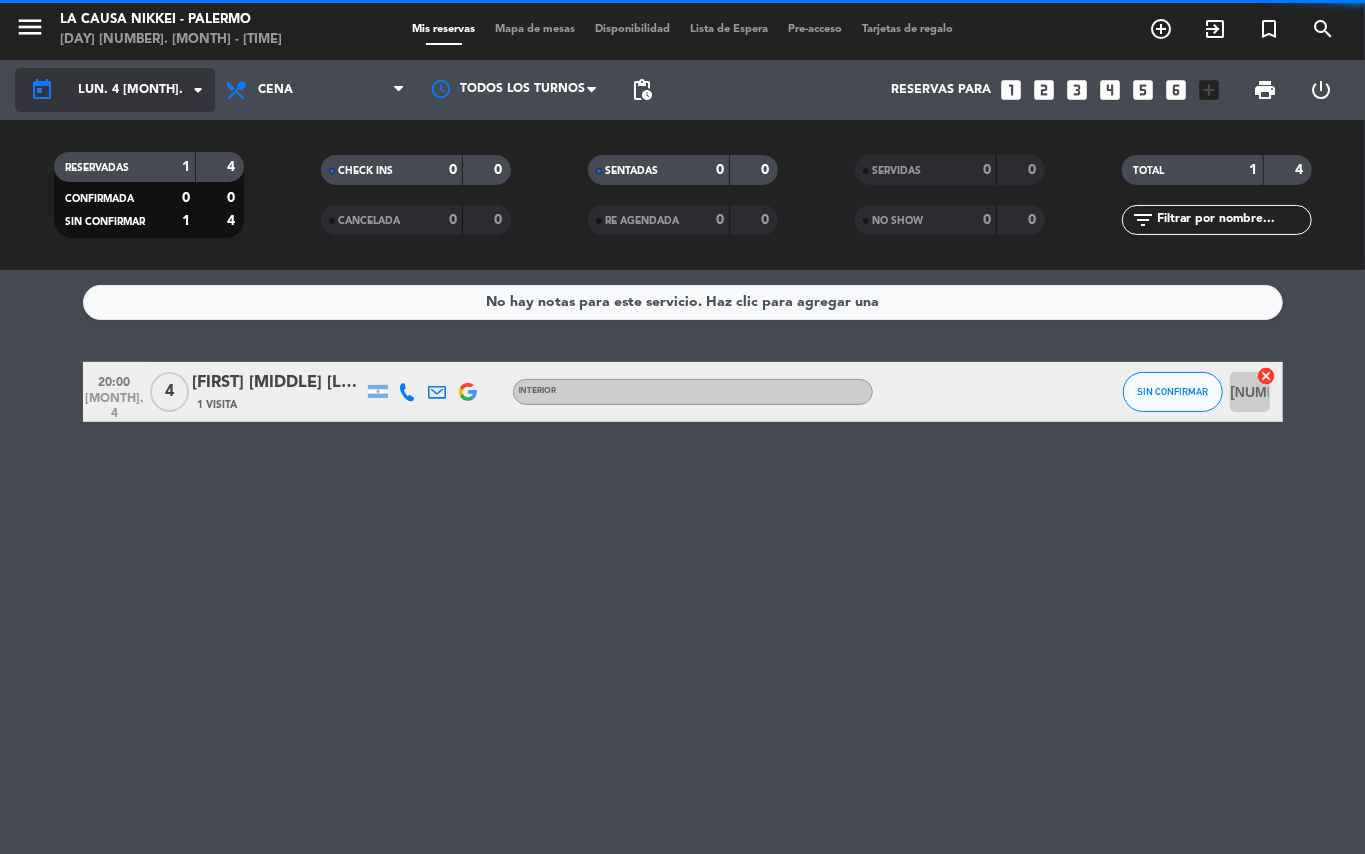 click on "lun. 4 [MONTH]." 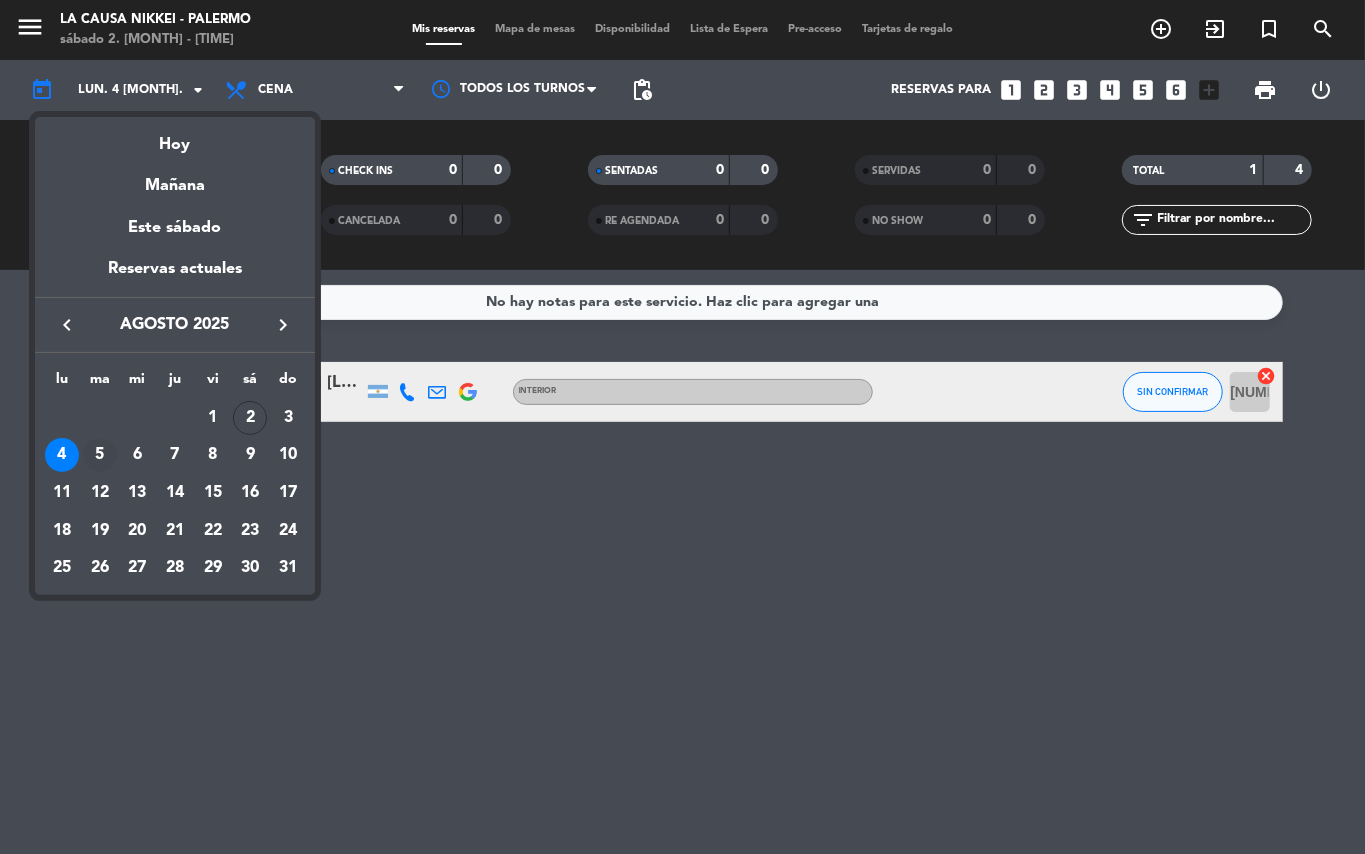 click on "5" at bounding box center (100, 455) 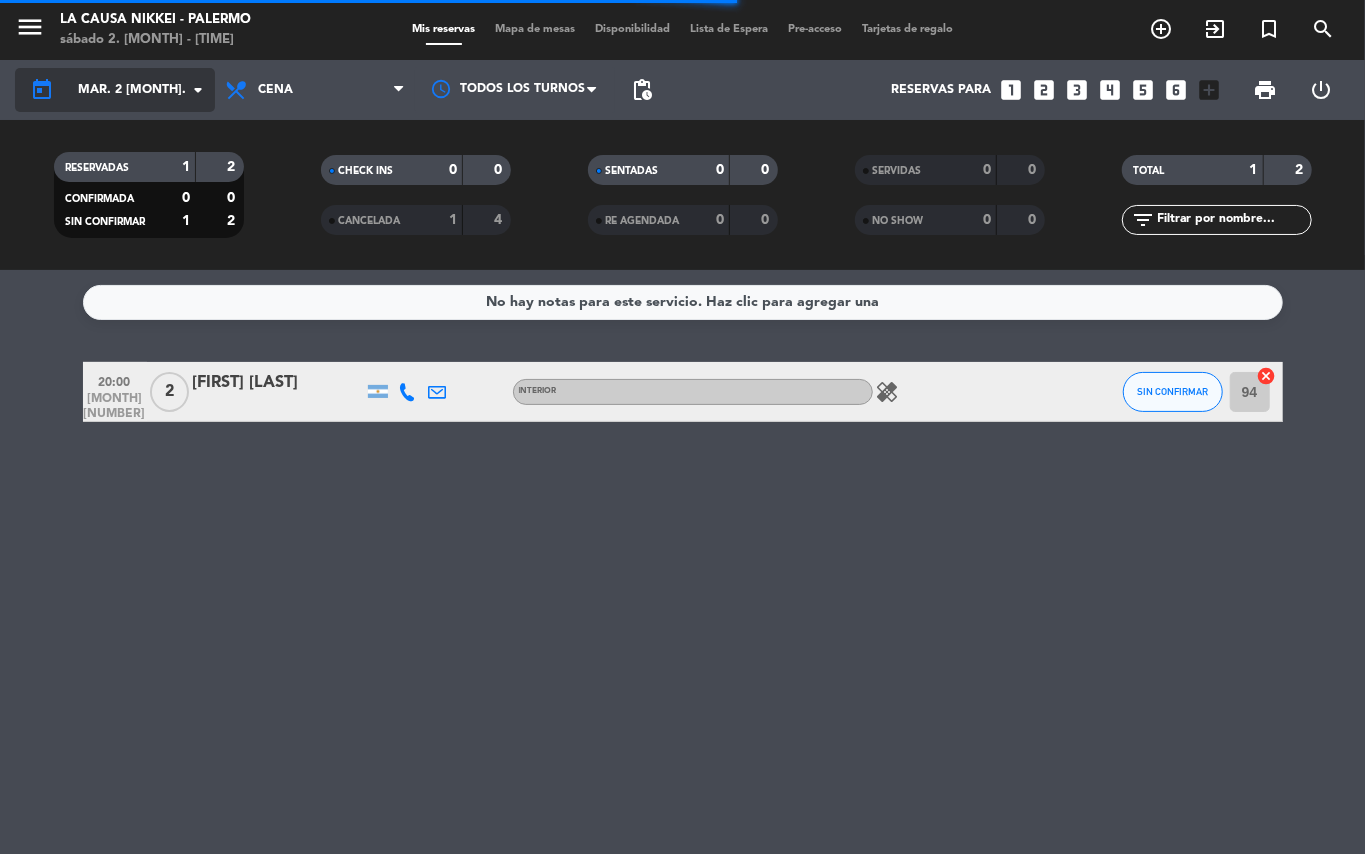 click on "mar. 2 [MONTH]." 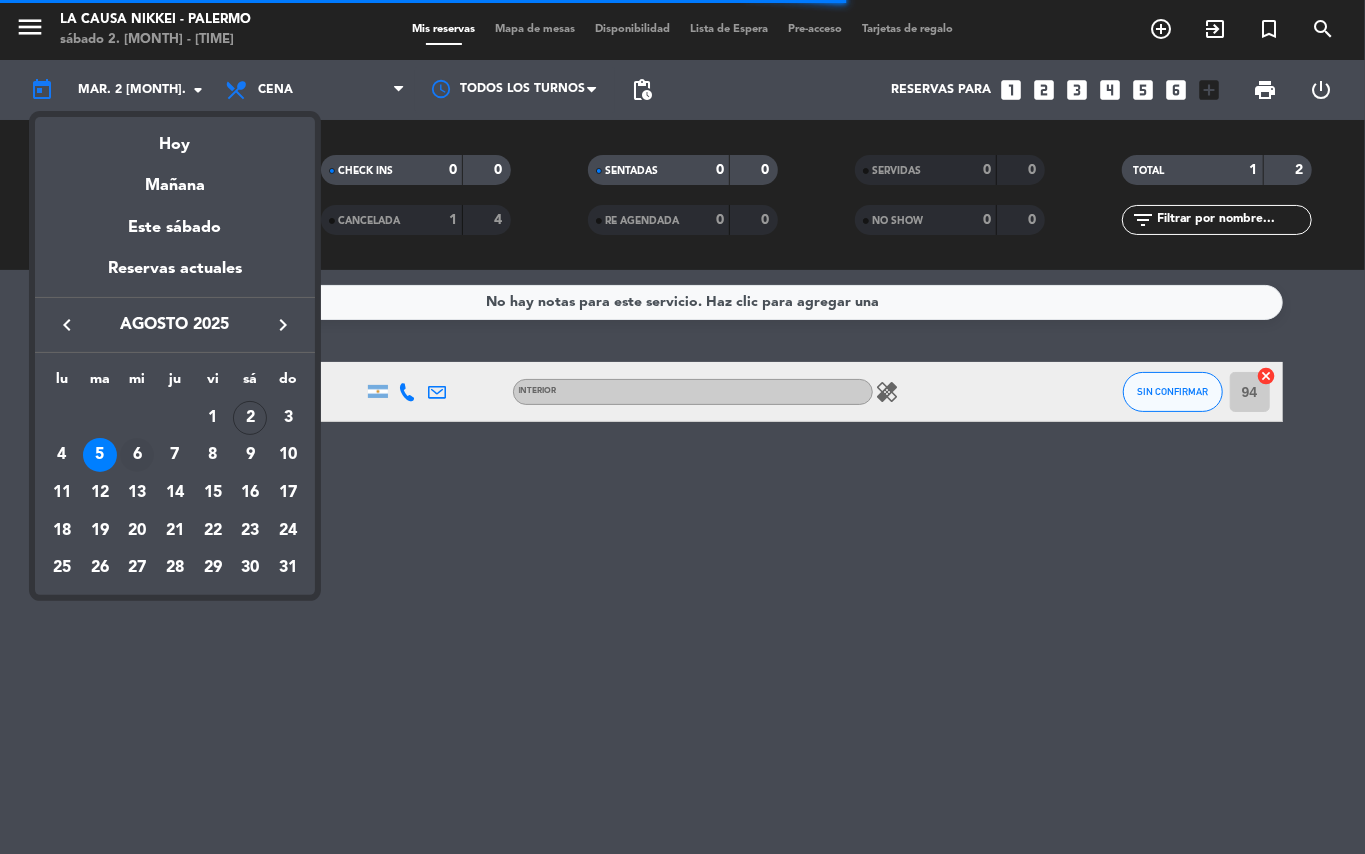 click on "6" at bounding box center [137, 455] 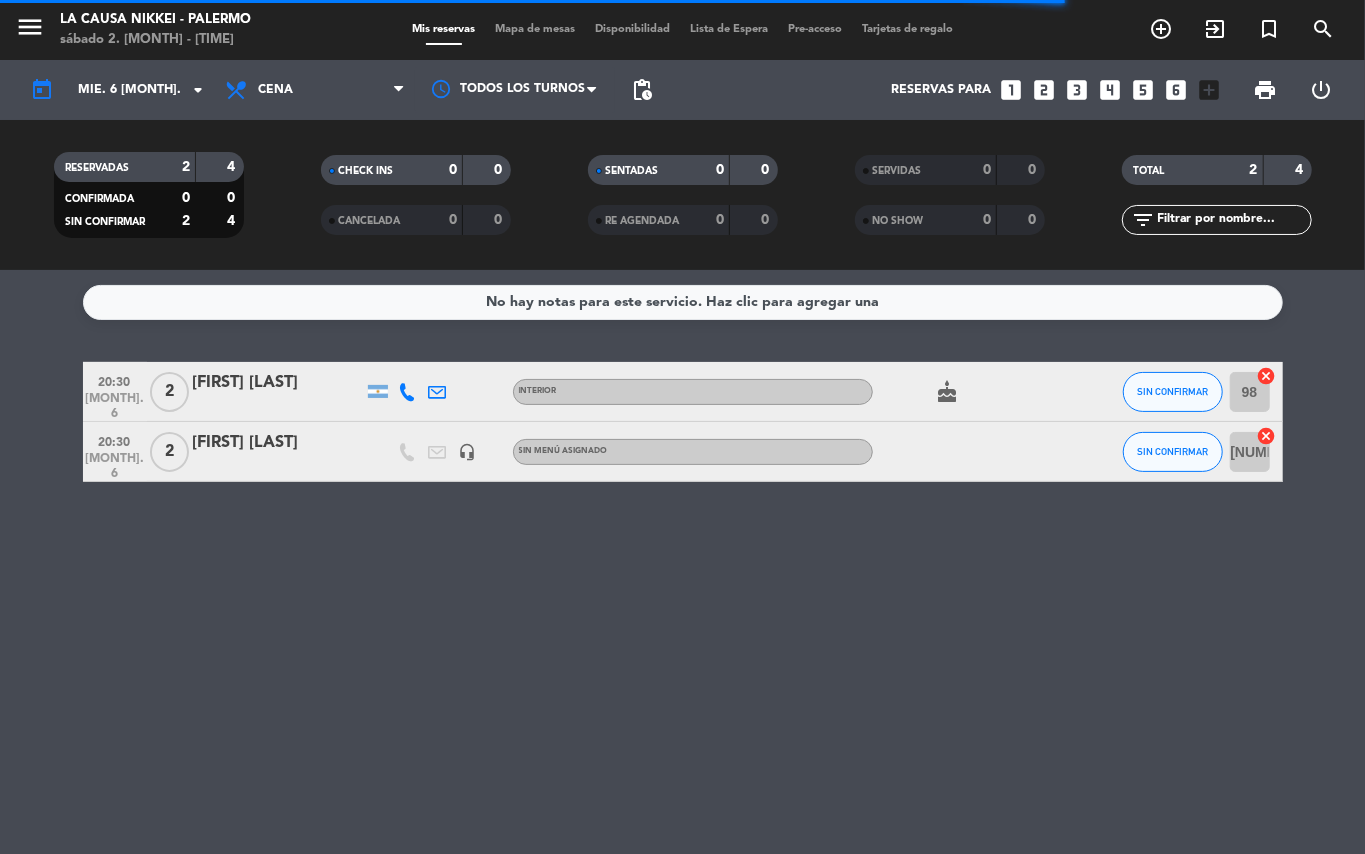 click on "No hay notas para este servicio. Haz clic para agregar una   [TIME]   [MONTH]. [NUMBER]   [NUMBER]   [FIRST] [LAST]   INTERIOR  cake  SIN CONFIRMAR [NUMBER]  cancel   [TIME]   [MONTH]. [NUMBER]   [NUMBER]   [FIRST] [LAST]   headset_mic  Sin menú asignado SIN CONFIRMAR [NUMBER]  cancel" 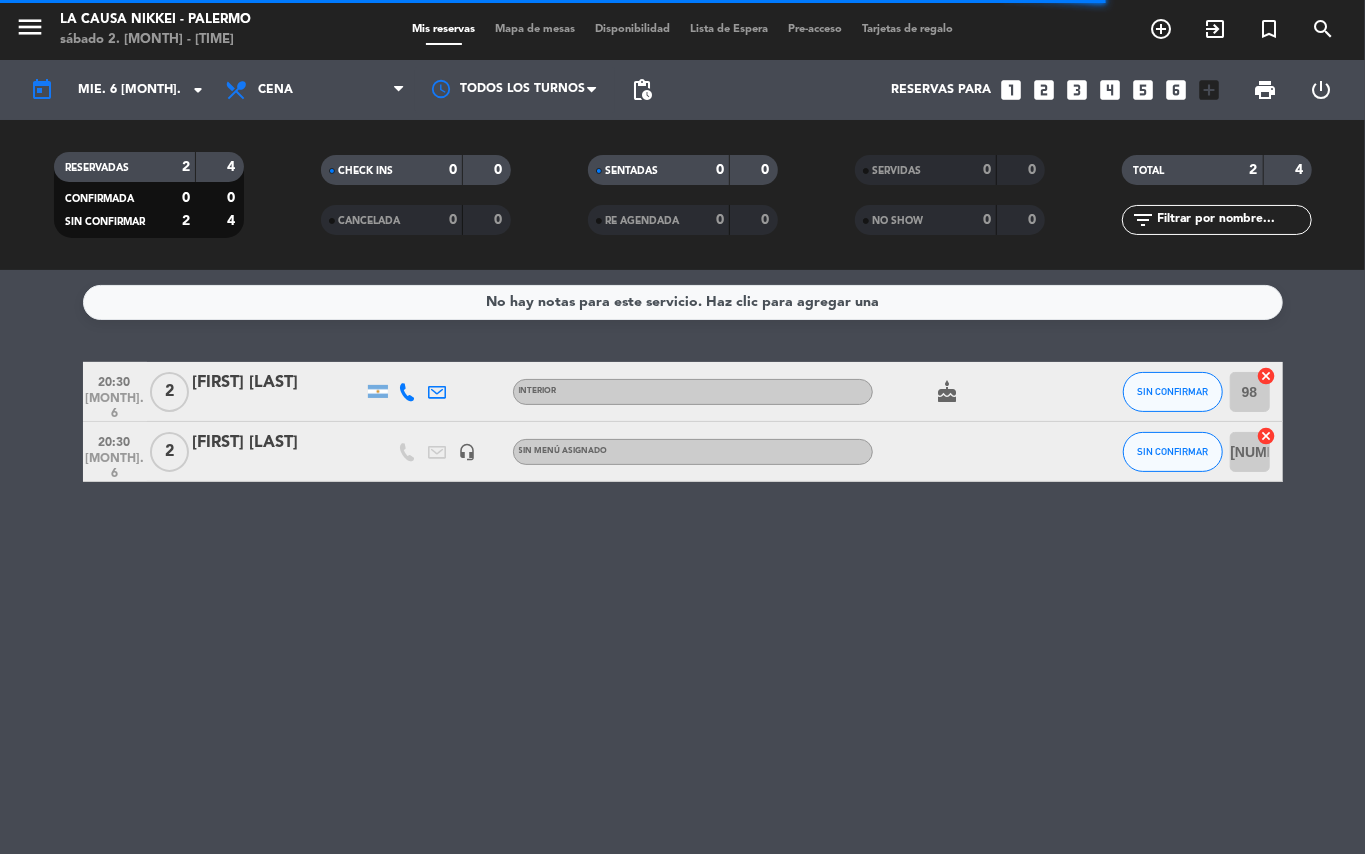 drag, startPoint x: 948, startPoint y: 381, endPoint x: 917, endPoint y: 452, distance: 77.47257 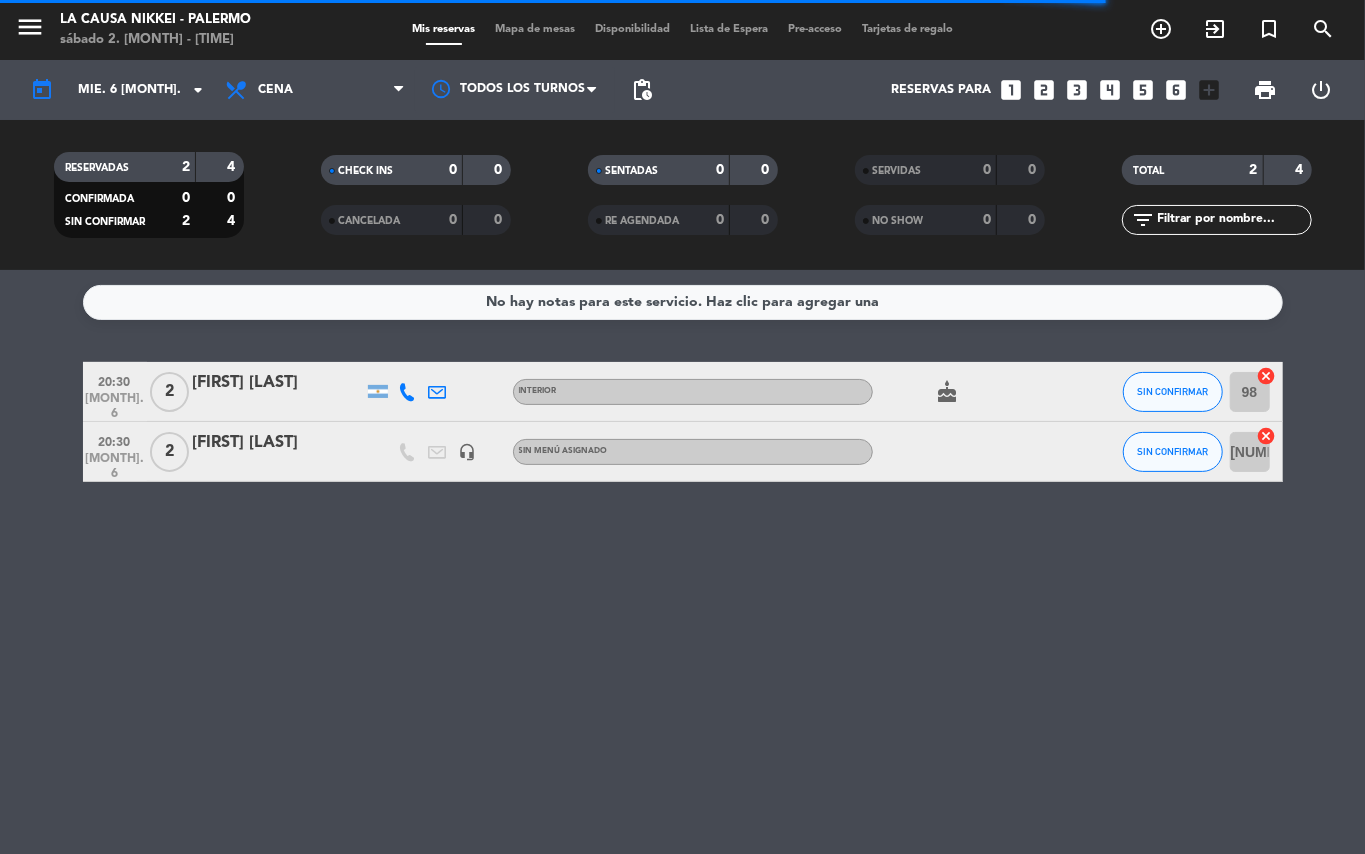 click on "cake" 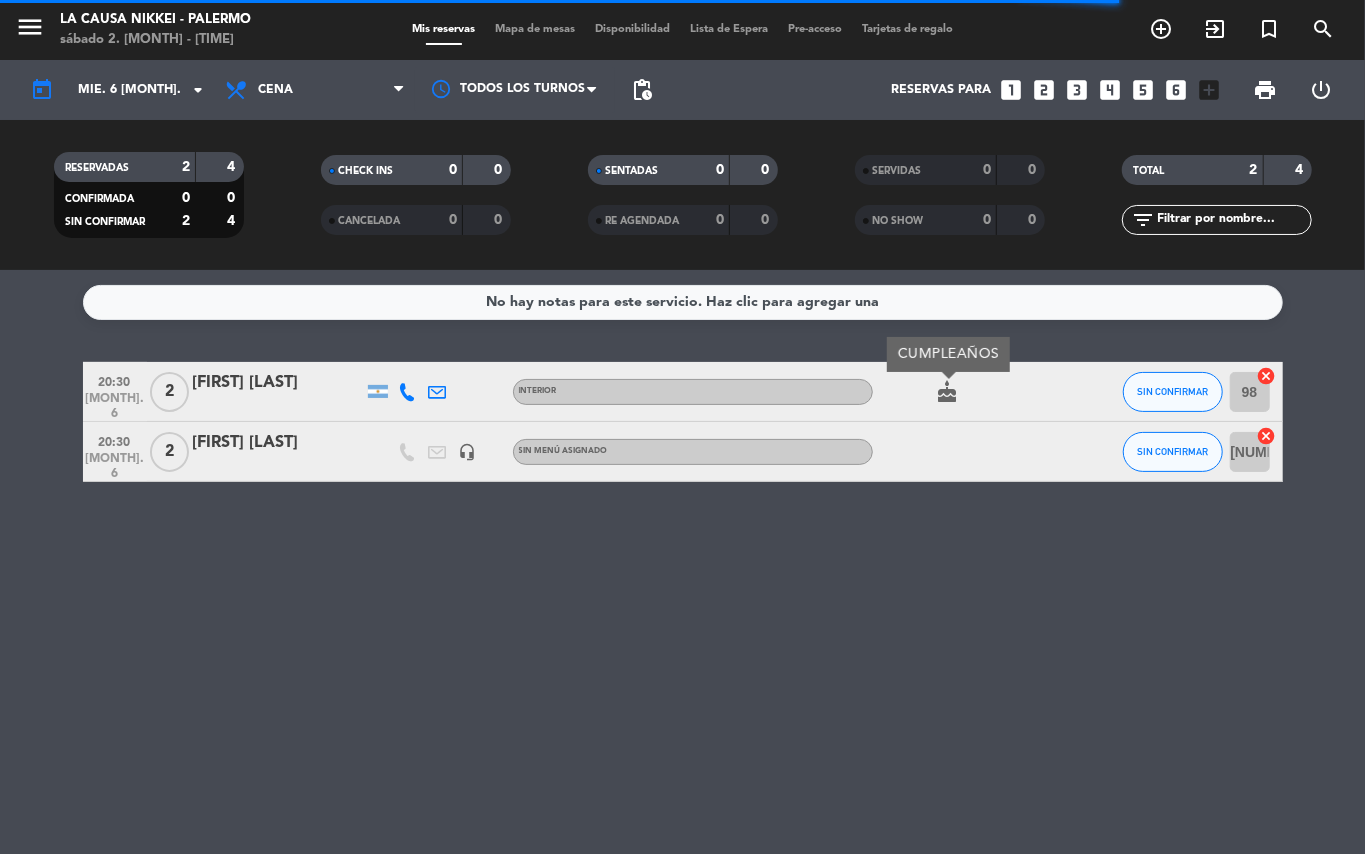 drag, startPoint x: 818, startPoint y: 564, endPoint x: 242, endPoint y: 282, distance: 641.3267 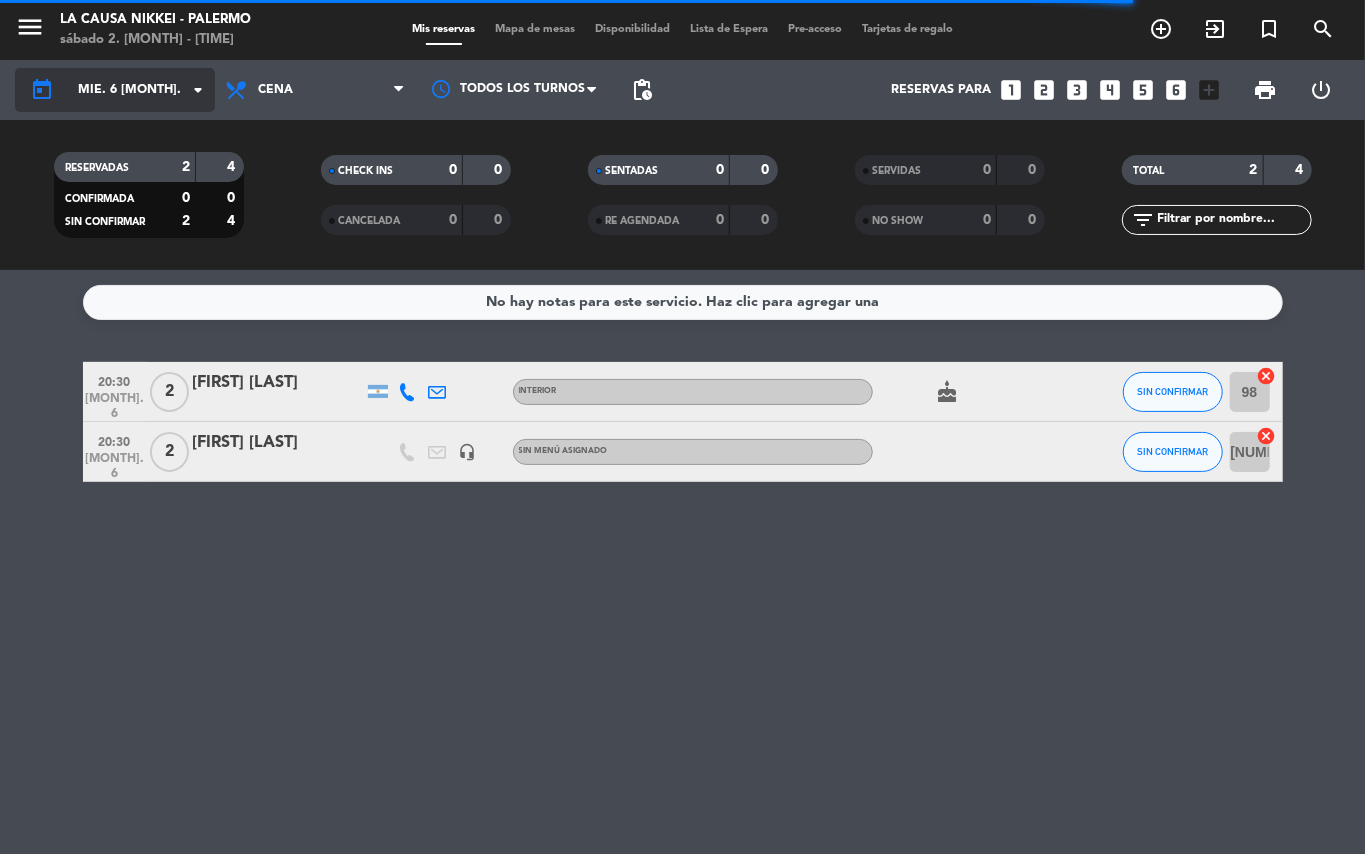 click on "mié. 6 [MONTH]." 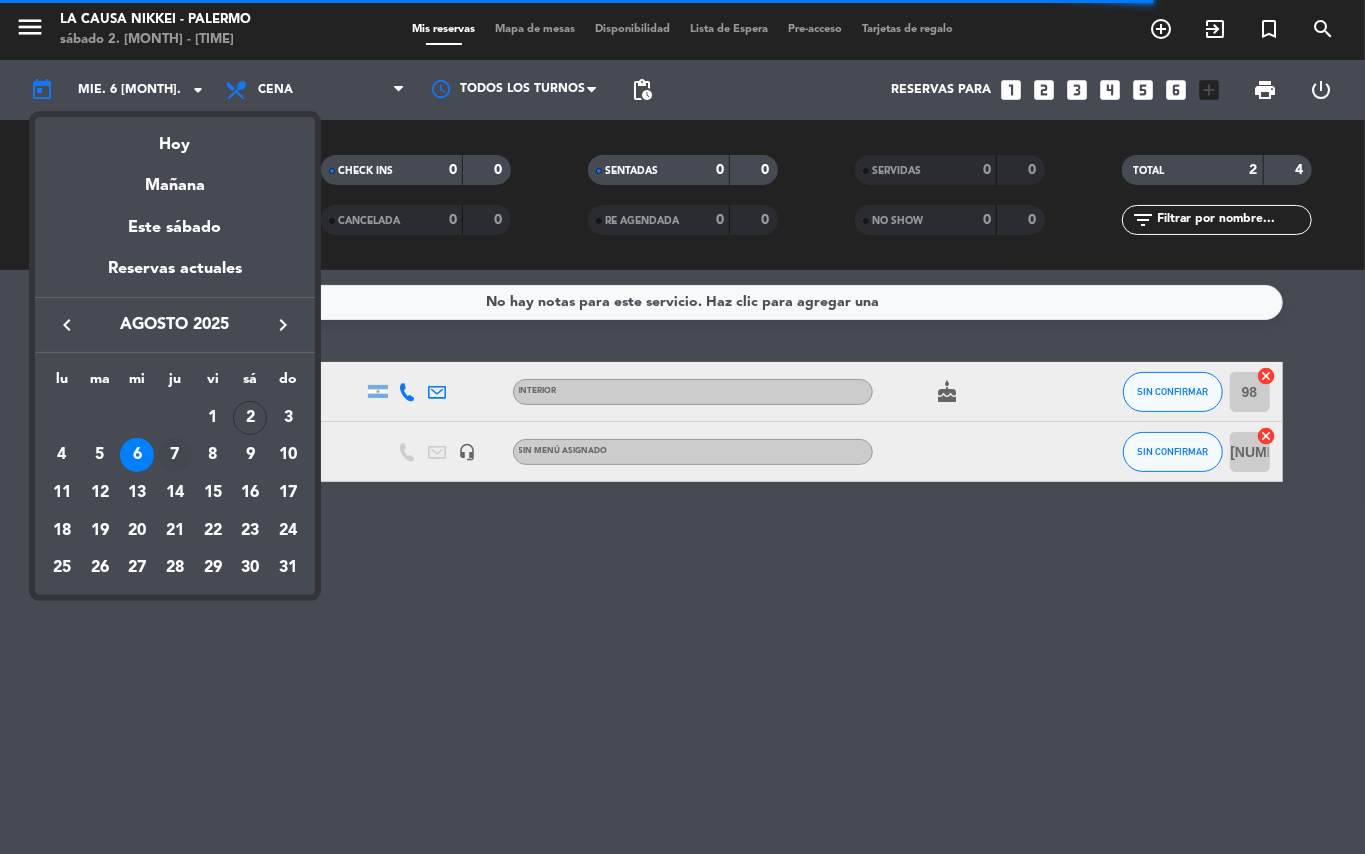 click on "7" at bounding box center (175, 455) 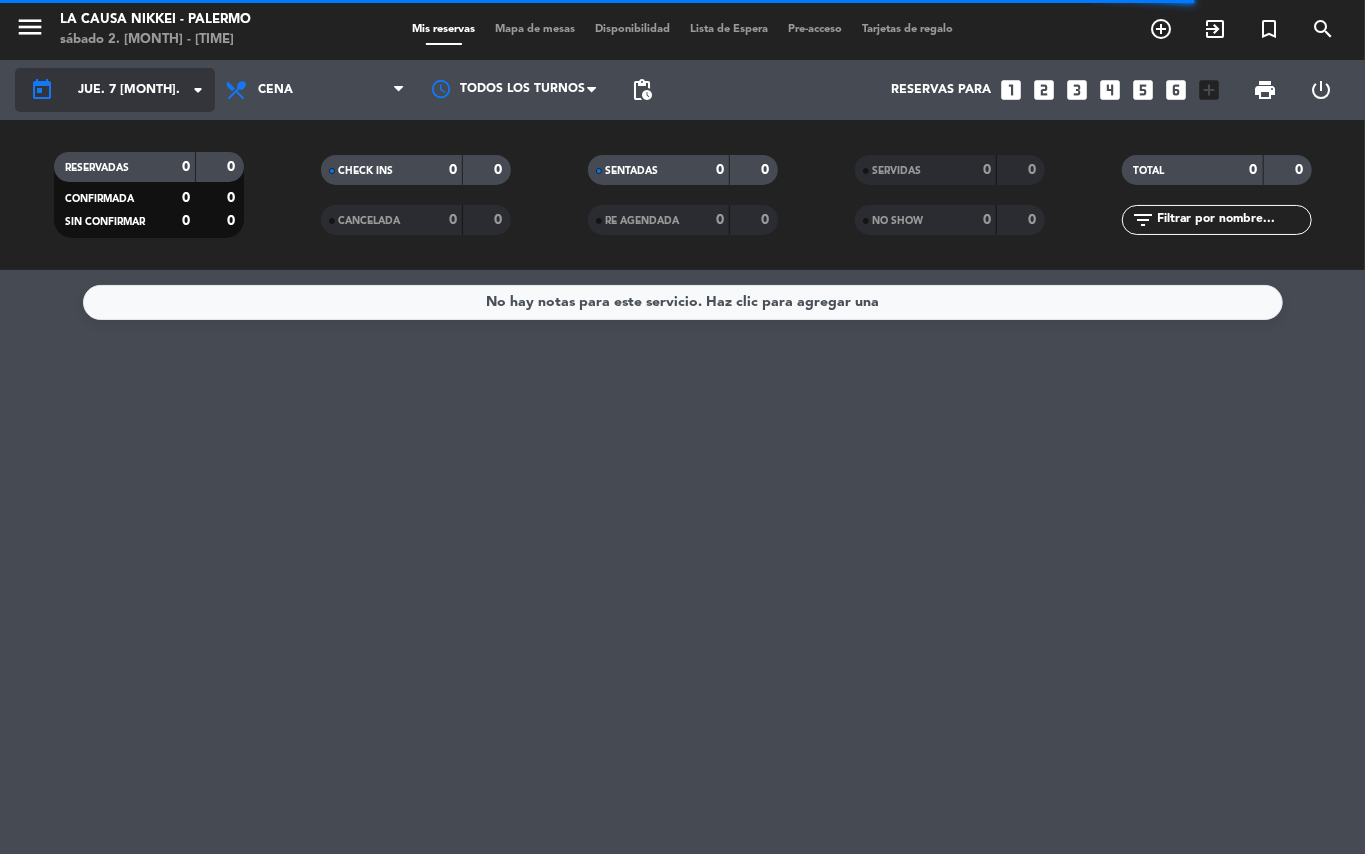 click on "jue. 7 [MONTH]." 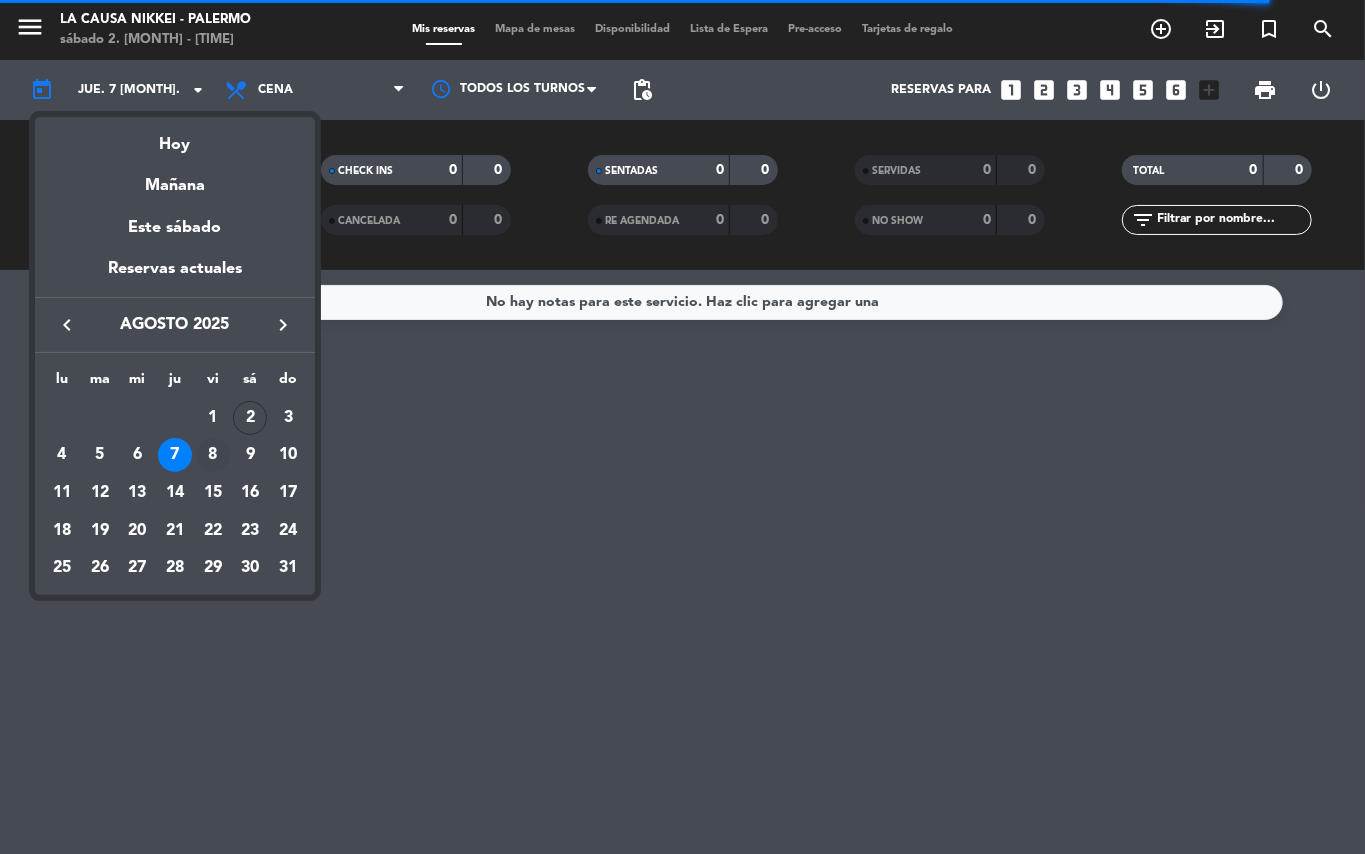 click on "8" at bounding box center (213, 455) 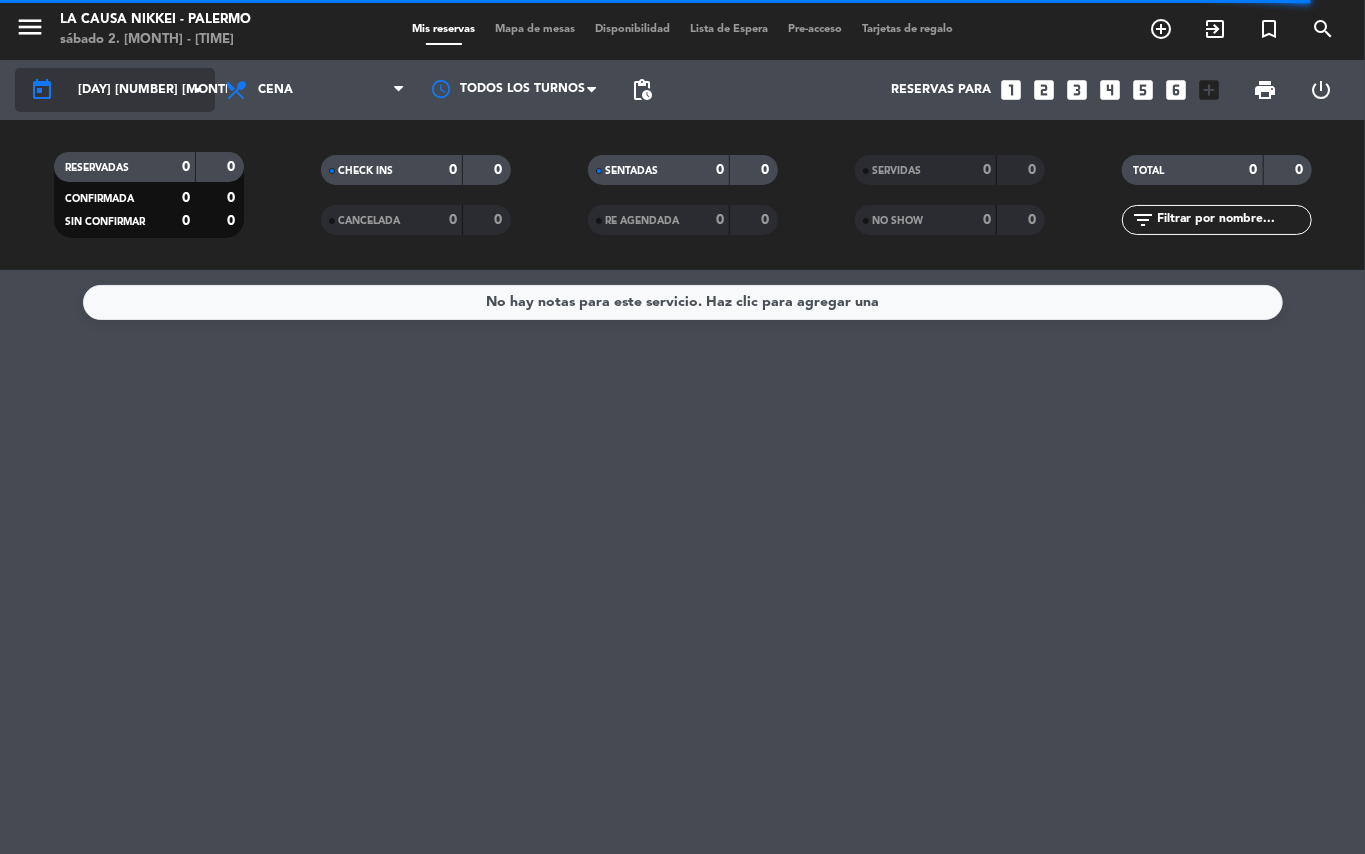 click on "[DAY] [NUMBER] [MONTH]" 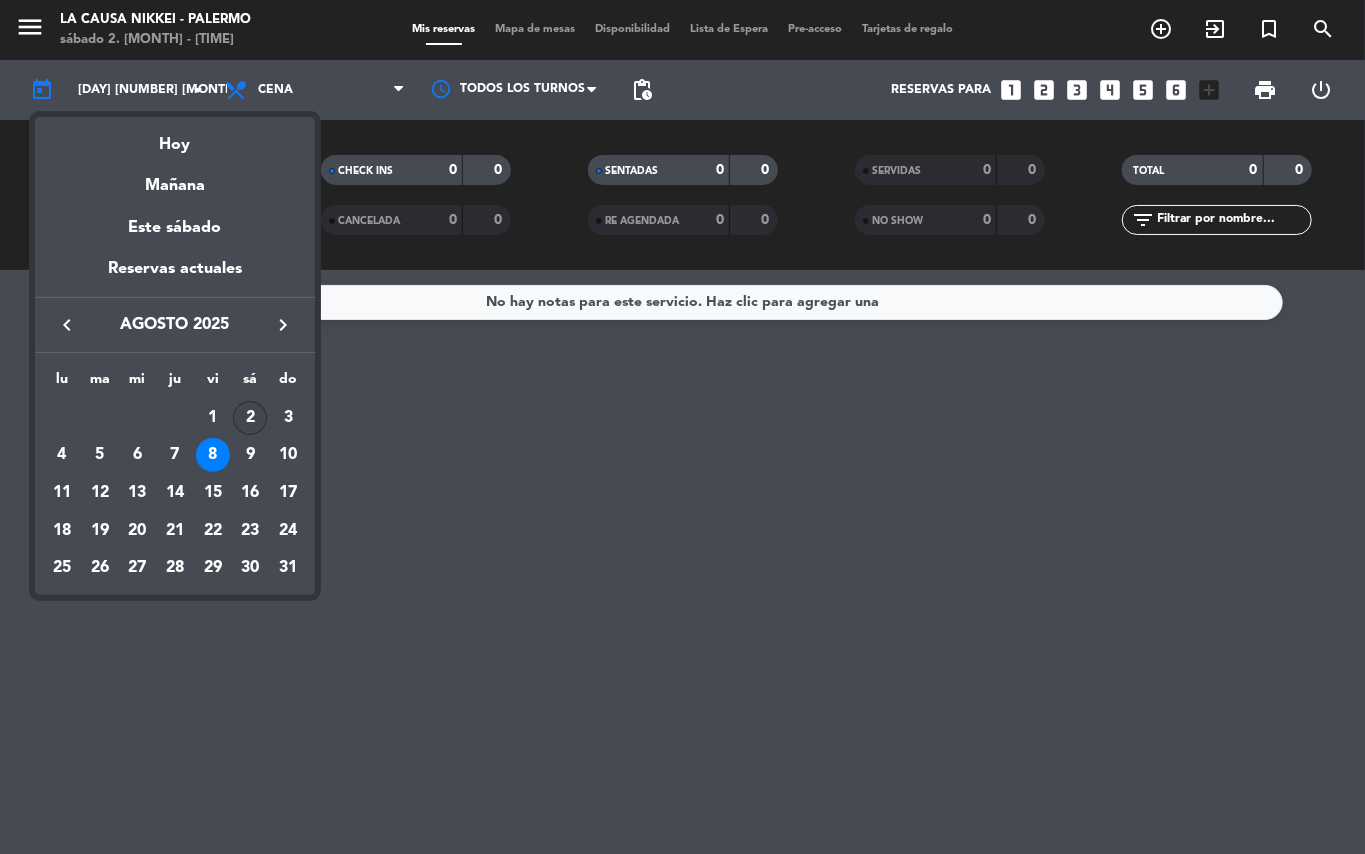 click on "2" at bounding box center [250, 418] 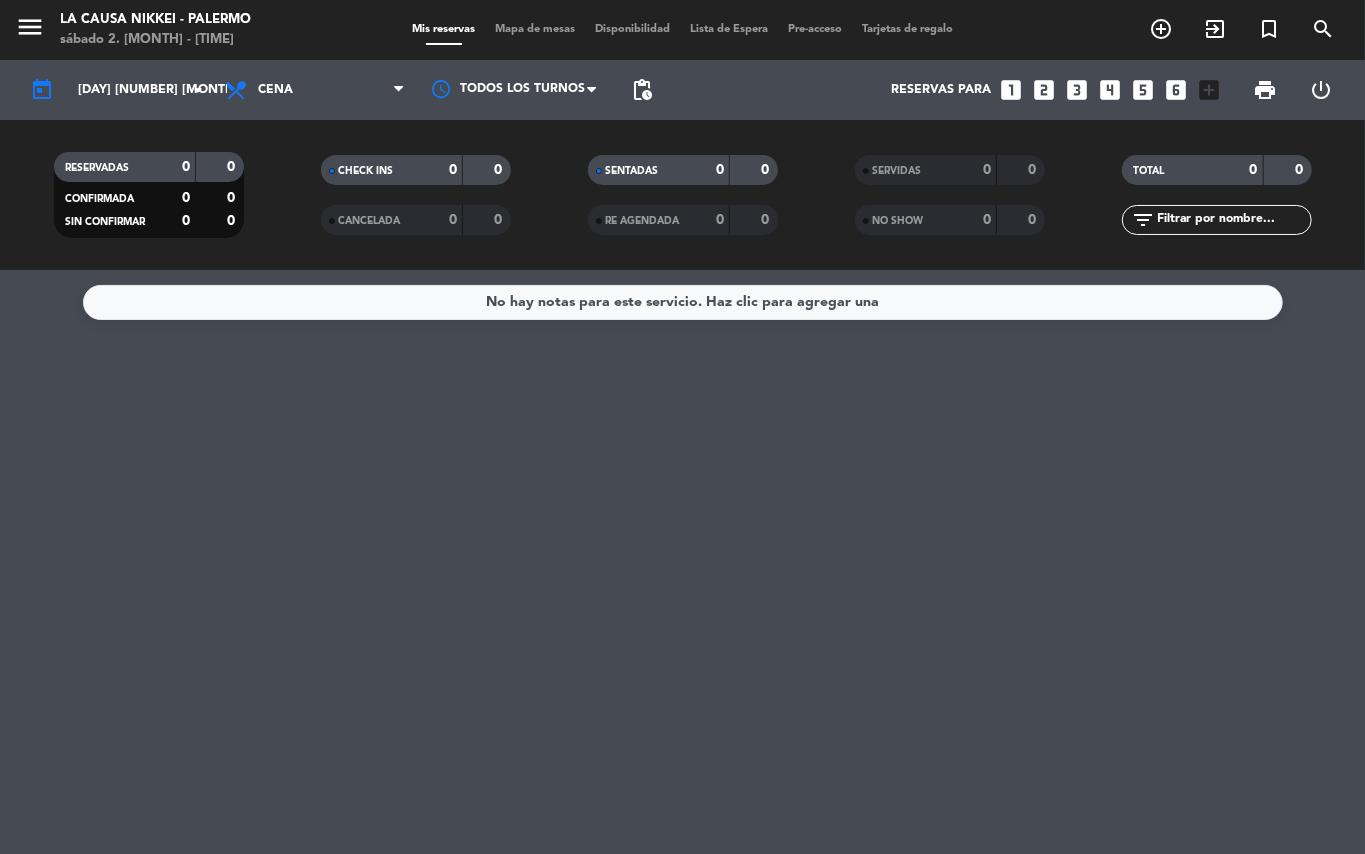 type on "[DAY]. [NUMBER] [MONTH]" 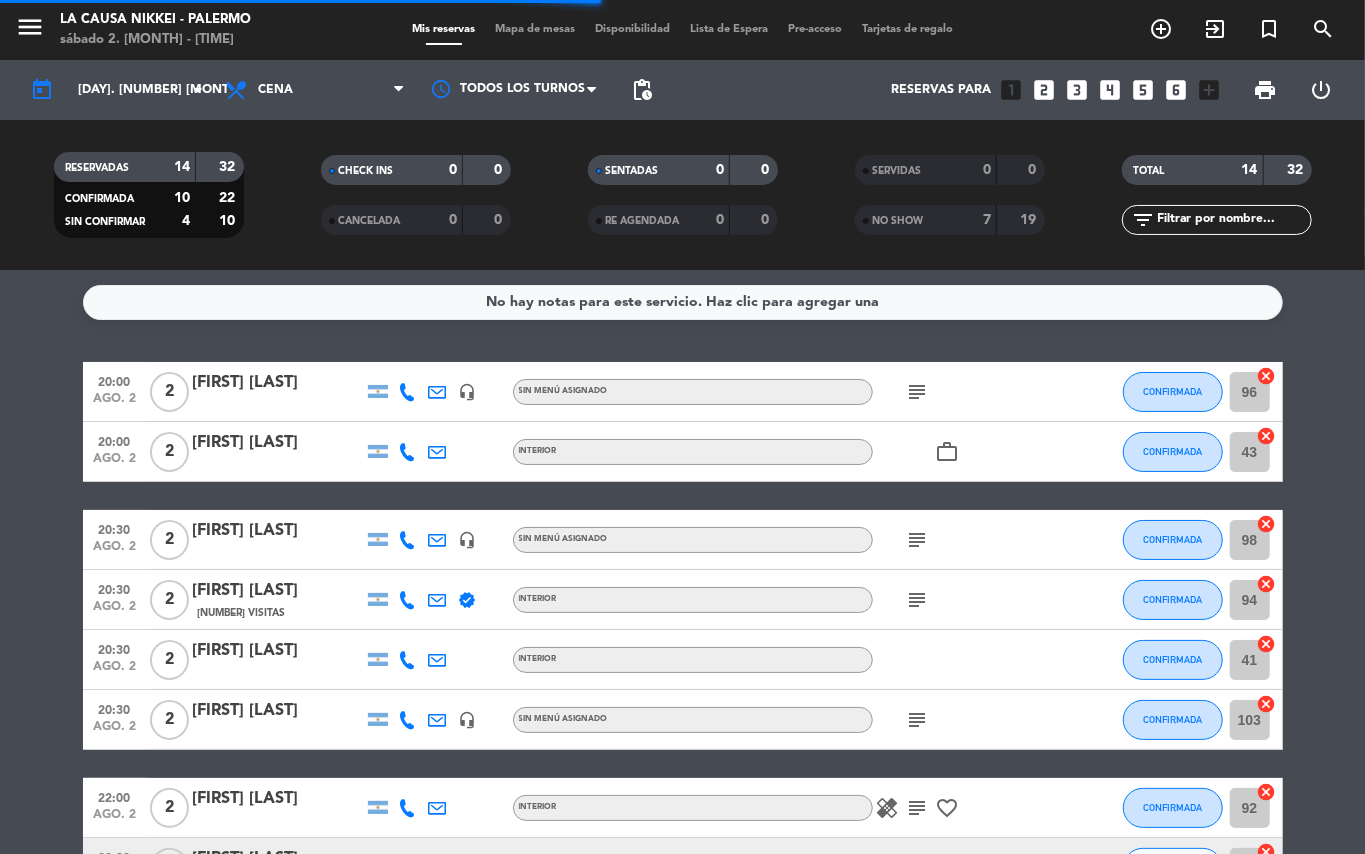 click on "[TIME] [MONTH] [NUMBER] [NUMBER] [FIRST] [MIDDLE] [LAST] [ICON] [TEXT] [SUBJECT] [STATUS] [NUMBER] cancel [TIME] [MONTH] [NUMBER] [NUMBER] [FIRST] [LAST] [TEXT] [STATUS] [NUMBER] cancel [TIME] [MONTH] [NUMBER] [NUMBER] [FIRST] [INITIAL] [ICON] [TEXT] [SUBJECT] [STATUS] [NUMBER] cancel [TIME] [MONTH] [NUMBER] [NUMBER] [FIRST] [LAST] [VISITS] [VERIFIED] [TEXT] [SUBJECT] [STATUS] [NUMBER] cancel [TIME] [MONTH] [NUMBER] [NUMBER] [FIRST] [LAST] [TEXT] [STATUS] [NUMBER] cancel [TIME] [MONTH] [NUMBER] [NUMBER] [FIRST] [LAST] [ICON] [TEXT] [SUBJECT] [STATUS] [NUMBER] cancel [TIME] [MONTH] [NUMBER] [NUMBER] [FIRST] [LAST] [TEXT] [HEALING] [SUBJECT] [FAVORITE] [STATUS] [NUMBER] cancel [TIME] [MONTH] [NUMBER] [NUMBER] [FIRST] [LAST] [ICON] [TEXT] [STATUS] [NUMBER] cancel [TIME] [MONTH] [NUMBER] [NUMBER] [FIRST] [LAST] [ICON] [TEXT] [SUBJECT] [STATUS] [NUMBER] cancel [TIME] [MONTH] [NUMBER] [NUMBER] [FIRST] [INITIAL] [TEXT] [STATUS] [NUMBER] cancel [TIME] [MONTH] [NUMBER] [NUMBER] [FIRST] [INITIAL] [TEXT] [STATUS] [NUMBER] cancel [TIME] [MONTH] [NUMBER] [NUMBER] [FIRST] [LAST] [VISITS] [TEXT] [STATUS]" 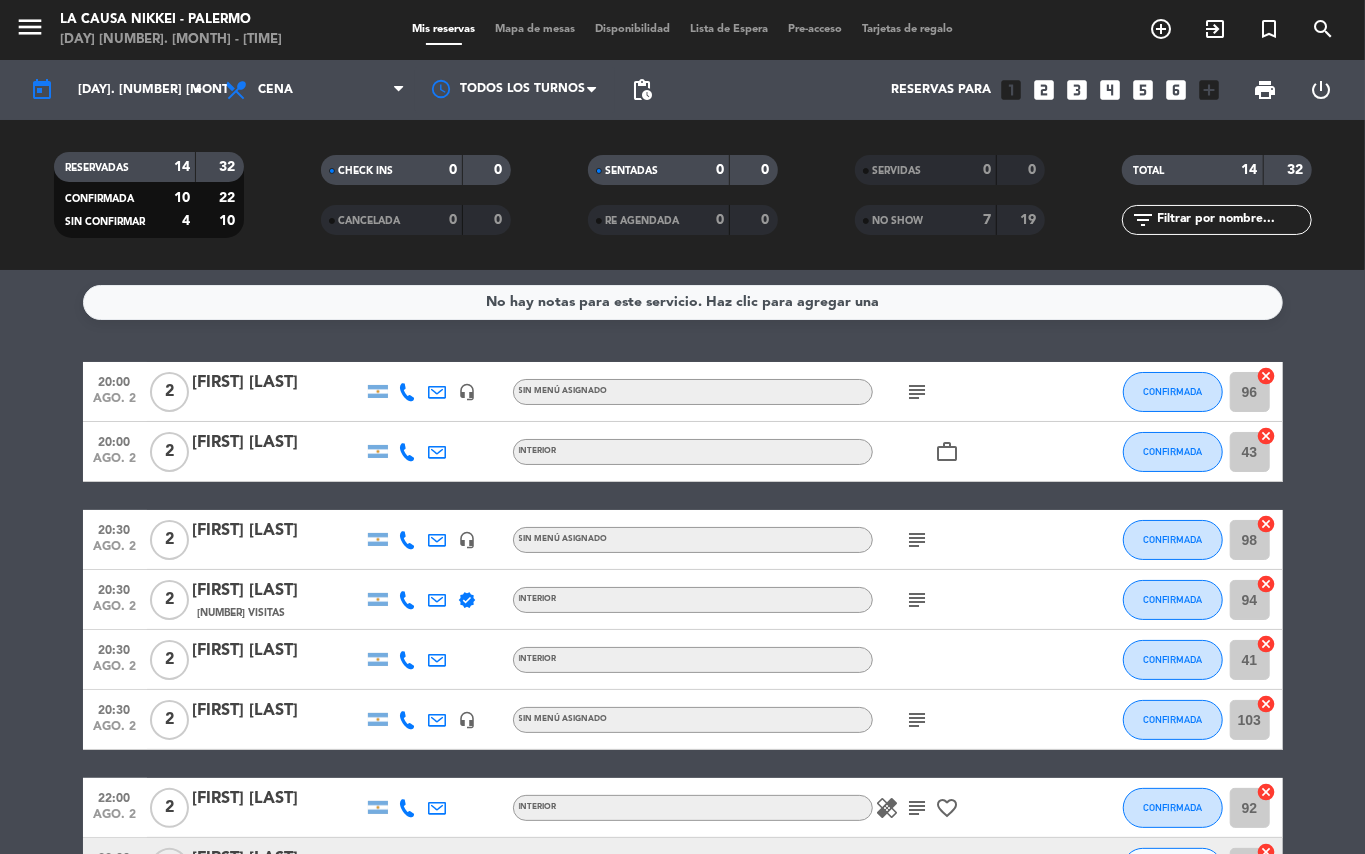 click on "[TIME] [MONTH] [NUMBER] [NUMBER] [FIRST] [MIDDLE] [LAST] [ICON] [TEXT] [SUBJECT] [STATUS] [NUMBER] cancel [TIME] [MONTH] [NUMBER] [NUMBER] [FIRST] [LAST] [TEXT] [STATUS] [NUMBER] cancel [TIME] [MONTH] [NUMBER] [NUMBER] [FIRST] [INITIAL] [ICON] [TEXT] [SUBJECT] [STATUS] [NUMBER] cancel [TIME] [MONTH] [NUMBER] [NUMBER] [FIRST] [LAST] [VISITS] [VERIFIED] [TEXT] [SUBJECT] [STATUS] [NUMBER] cancel [TIME] [MONTH] [NUMBER] [NUMBER] [FIRST] [LAST] [TEXT] [STATUS] [NUMBER] cancel [TIME] [MONTH] [NUMBER] [NUMBER] [FIRST] [LAST] [ICON] [TEXT] [SUBJECT] [STATUS] [NUMBER] cancel [TIME] [MONTH] [NUMBER] [NUMBER] [FIRST] [LAST] [TEXT] [HEALING] [SUBJECT] [FAVORITE] [STATUS] [NUMBER] cancel [TIME] [MONTH] [NUMBER] [NUMBER] [FIRST] [LAST] [ICON] [TEXT] [STATUS] [NUMBER] cancel [TIME] [MONTH] [NUMBER] [NUMBER] [FIRST] [LAST] [ICON] [TEXT] [SUBJECT] [STATUS] [NUMBER] cancel [TIME] [MONTH] [NUMBER] [NUMBER] [FIRST] [INITIAL] [TEXT] [STATUS] [NUMBER] cancel [TIME] [MONTH] [NUMBER] [NUMBER] [FIRST] [INITIAL] [TEXT] [STATUS] [NUMBER] cancel [TIME] [MONTH] [NUMBER] [NUMBER] [FIRST] [LAST] [VISITS] [TEXT] [STATUS]" 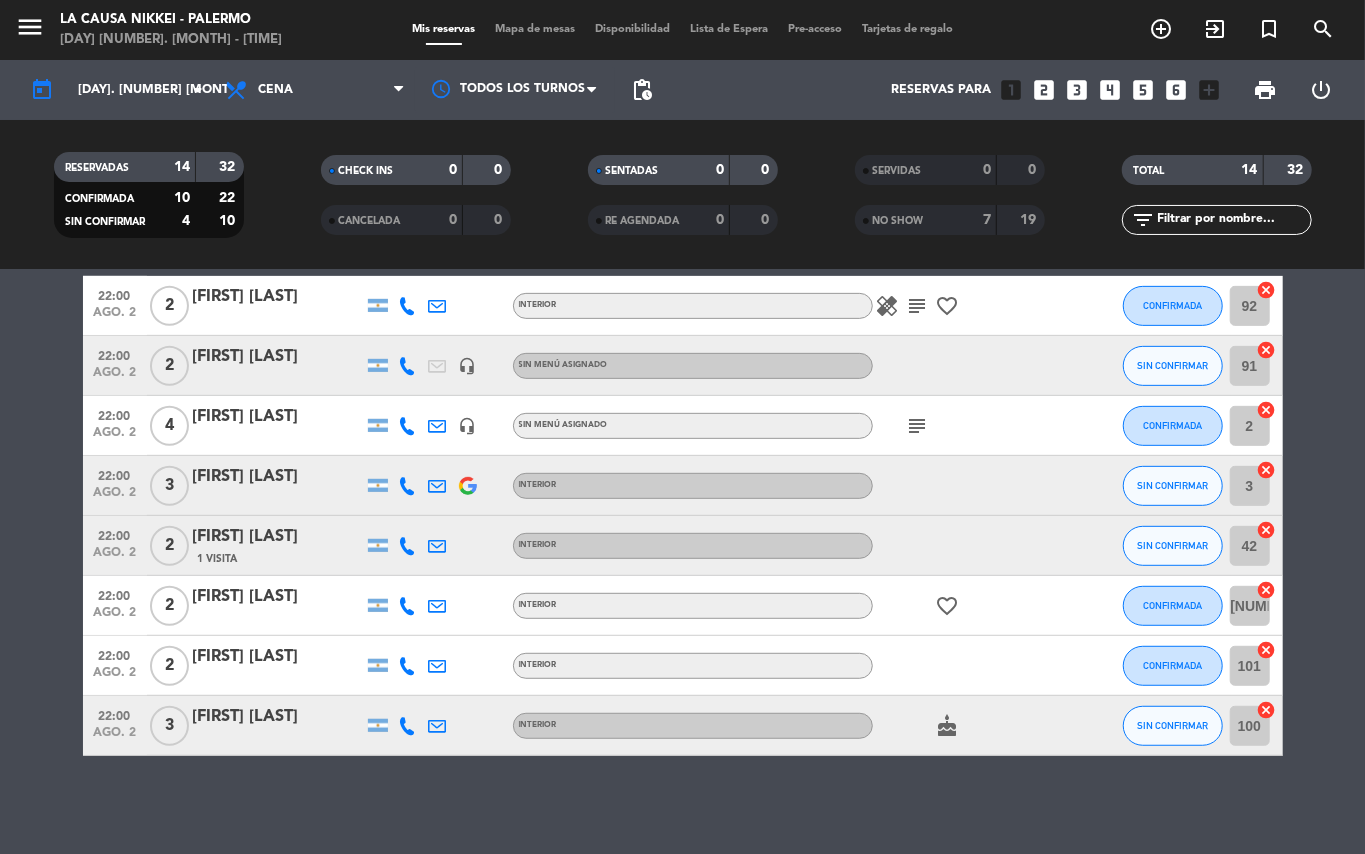 scroll, scrollTop: 0, scrollLeft: 0, axis: both 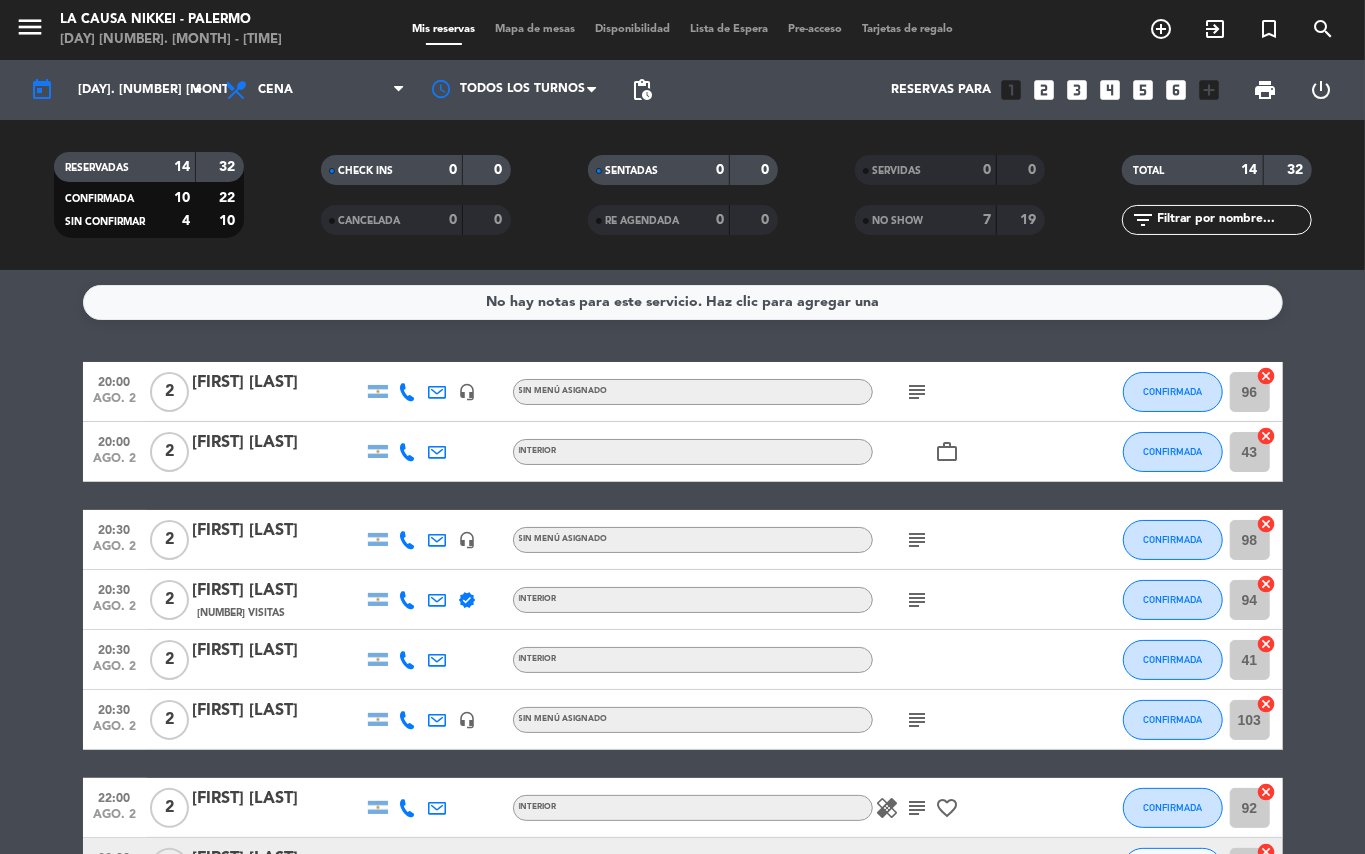 click on "[TIME] [MONTH] [NUMBER] [NUMBER] [FIRST] [MIDDLE] [LAST] [ICON] [TEXT] [SUBJECT] [STATUS] [NUMBER] cancel [TIME] [MONTH] [NUMBER] [NUMBER] [FIRST] [LAST] [TEXT] [STATUS] [NUMBER] cancel [TIME] [MONTH] [NUMBER] [NUMBER] [FIRST] [INITIAL] [ICON] [TEXT] [SUBJECT] [STATUS] [NUMBER] cancel [TIME] [MONTH] [NUMBER] [NUMBER] [FIRST] [LAST] [VISITS] [VERIFIED] [TEXT] [SUBJECT] [STATUS] [NUMBER] cancel [TIME] [MONTH] [NUMBER] [NUMBER] [FIRST] [LAST] [TEXT] [STATUS] [NUMBER] cancel [TIME] [MONTH] [NUMBER] [NUMBER] [FIRST] [LAST] [ICON] [TEXT] [SUBJECT] [STATUS] [NUMBER] cancel [TIME] [MONTH] [NUMBER] [NUMBER] [FIRST] [LAST] [TEXT] [HEALING] [SUBJECT] [FAVORITE] [STATUS] [NUMBER] cancel [TIME] [MONTH] [NUMBER] [NUMBER] [FIRST] [LAST] [ICON] [TEXT] [STATUS] [NUMBER] cancel [TIME] [MONTH] [NUMBER] [NUMBER] [FIRST] [LAST] [ICON] [TEXT] [SUBJECT] [STATUS] [NUMBER] cancel [TIME] [MONTH] [NUMBER] [NUMBER] [FIRST] [INITIAL] [TEXT] [STATUS] [NUMBER] cancel [TIME] [MONTH] [NUMBER] [NUMBER] [FIRST] [INITIAL] [TEXT] [STATUS] [NUMBER] cancel [TIME] [MONTH] [NUMBER] [NUMBER] [FIRST] [LAST] [VISITS] [TEXT] [STATUS]" 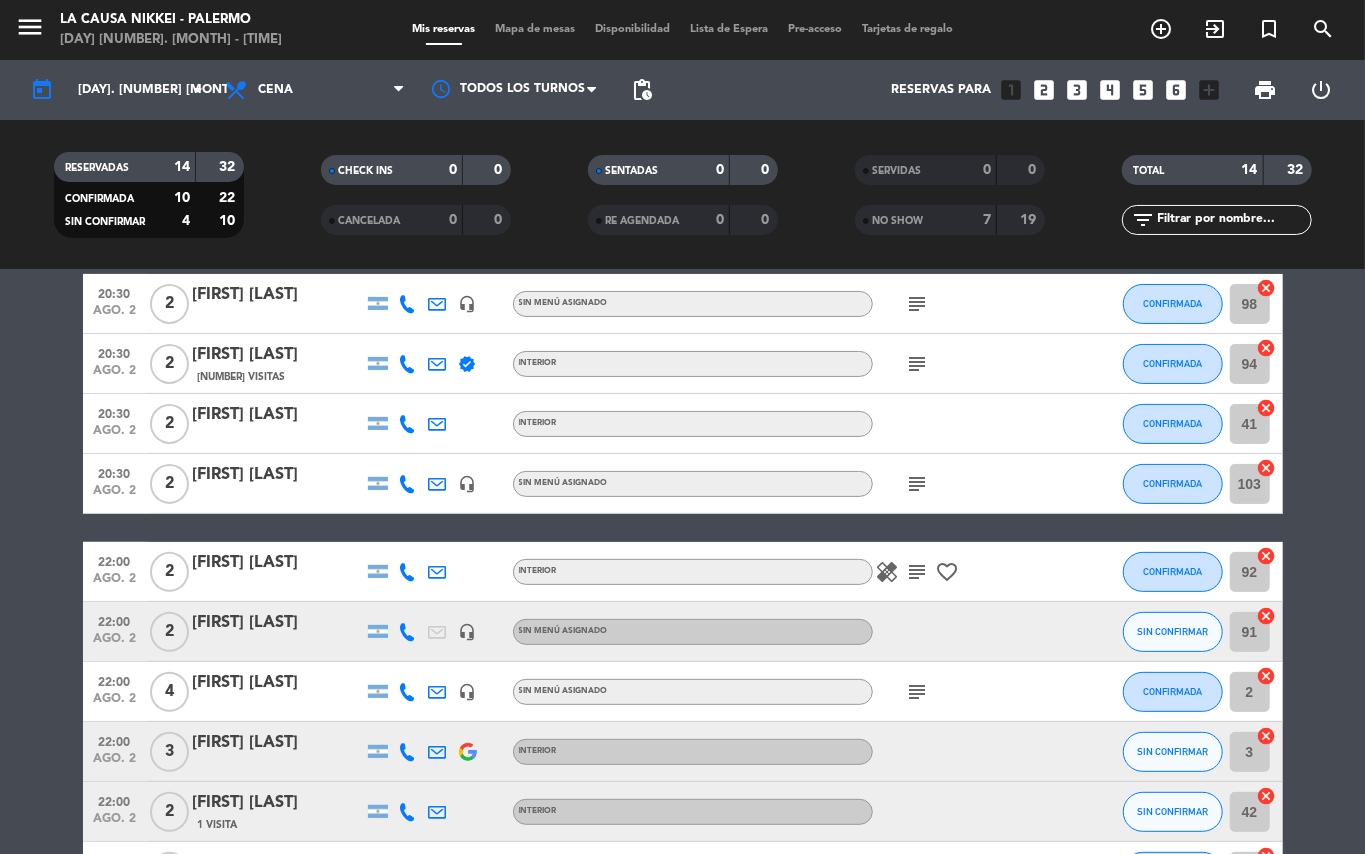 scroll, scrollTop: 0, scrollLeft: 0, axis: both 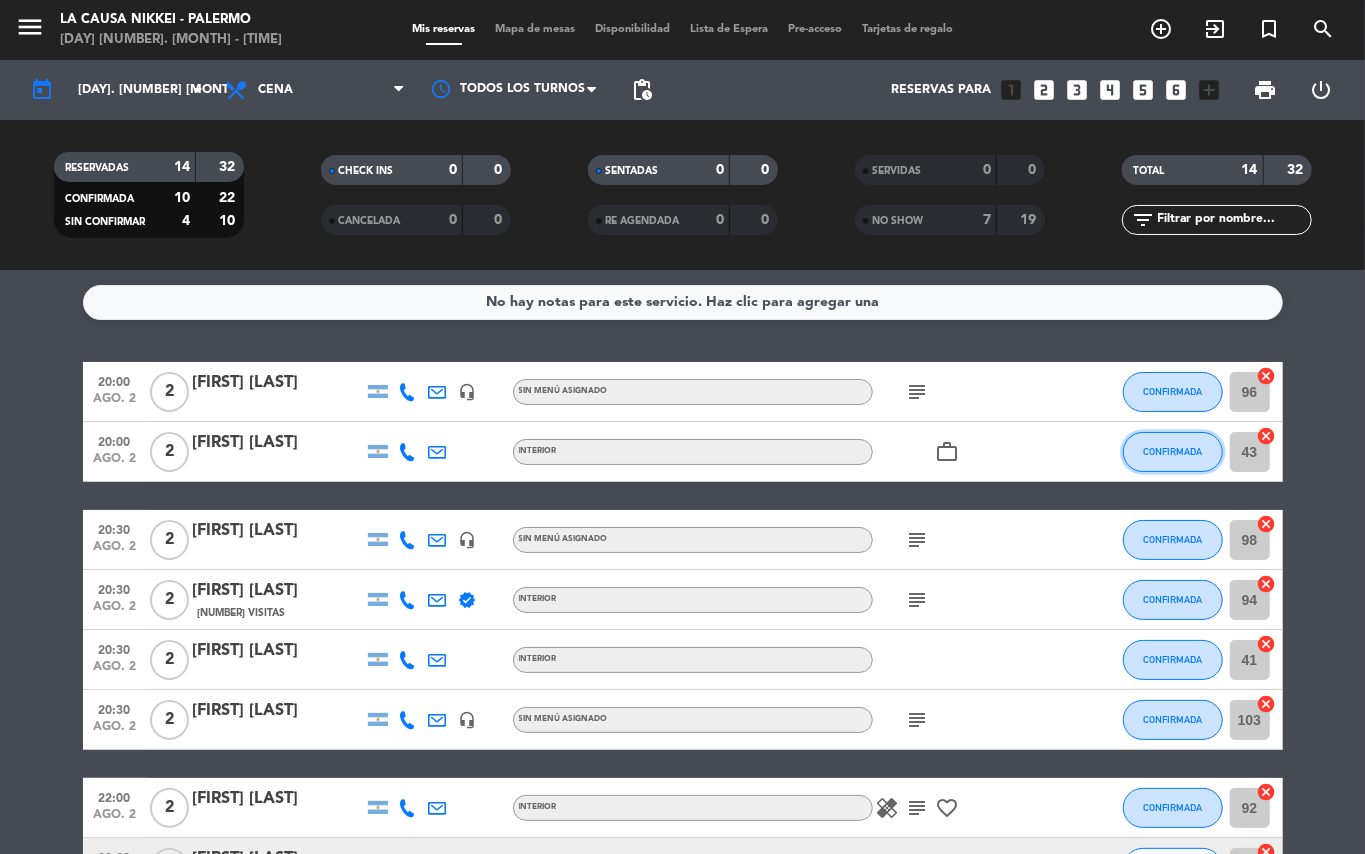 click on "CONFIRMADA" 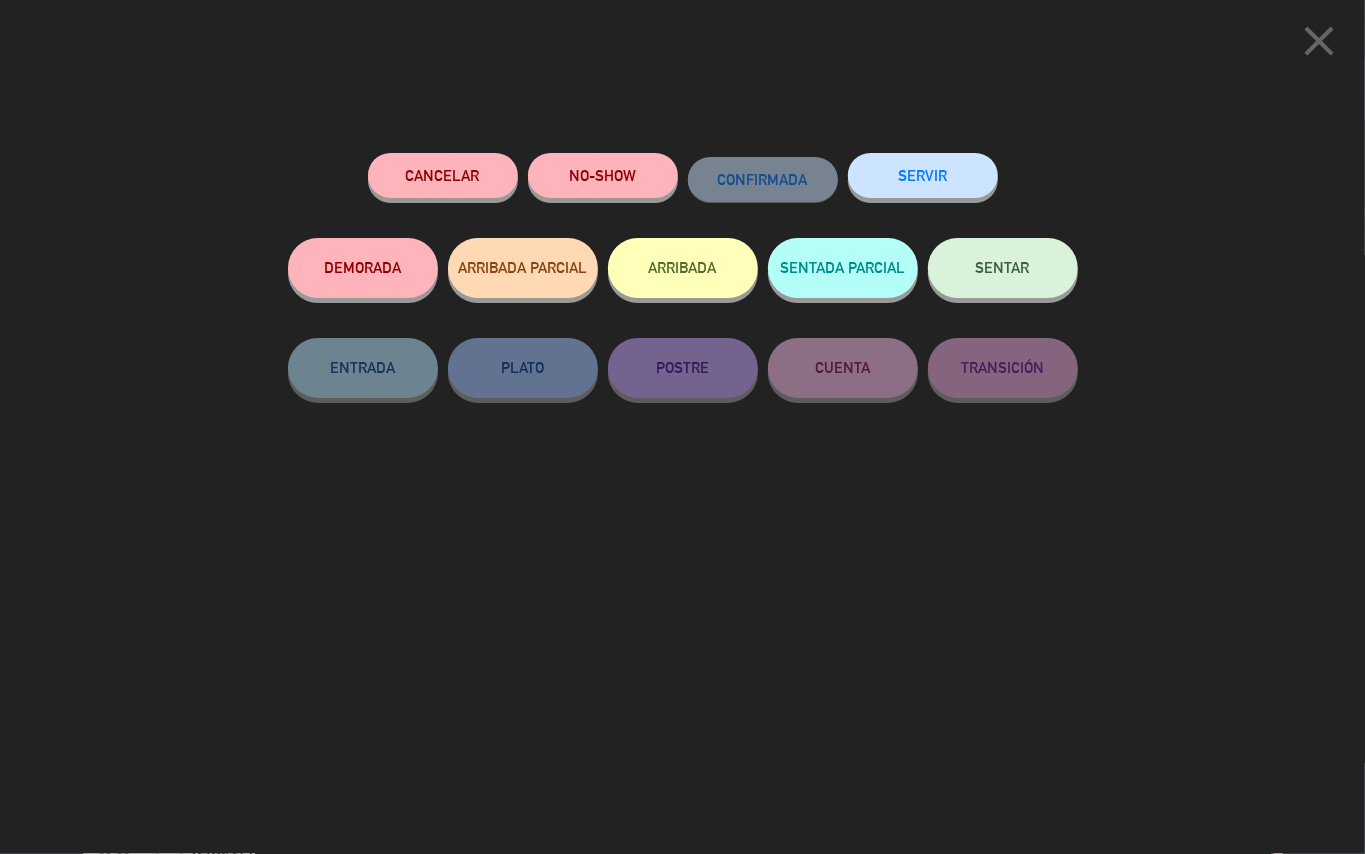 click on "SENTAR" 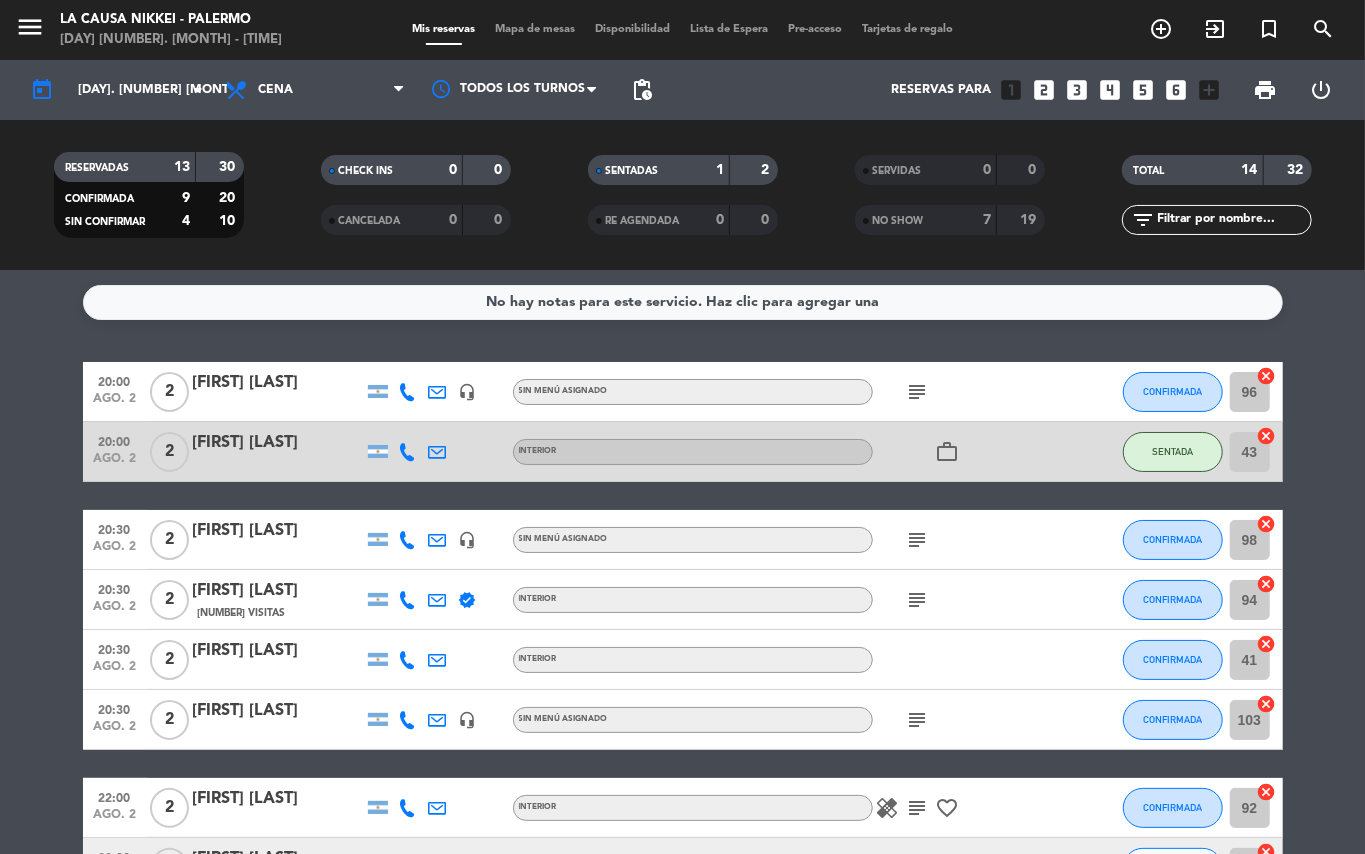 click on "[TIME] [MONTH] [NUMBER] [NUMBER] [FIRST] [MIDDLE] [LAST] [ICON] [TEXT] [SUBJECT] [STATUS] [NUMBER] cancel [TIME] [MONTH] [NUMBER] [NUMBER] [FIRST] [LAST] [TEXT] [STATUS] [NUMBER] cancel [TIME] [MONTH] [NUMBER] [NUMBER] [FIRST] [INITIAL] [ICON] [TEXT] [SUBJECT] [STATUS] [NUMBER] cancel [TIME] [MONTH] [NUMBER] [NUMBER] [FIRST] [LAST] [VISITS] [VERIFIED] [TEXT] [SUBJECT] [STATUS] [NUMBER] cancel [TIME] [MONTH] [NUMBER] [NUMBER] [FIRST] [LAST] [TEXT] [STATUS] [NUMBER] cancel [TIME] [MONTH] [NUMBER] [NUMBER] [FIRST] [LAST] [ICON] [TEXT] [SUBJECT] [STATUS] [NUMBER] cancel [TIME] [MONTH] [NUMBER] [NUMBER] [FIRST] [LAST] [TEXT] [HEALING] [SUBJECT] [FAVORITE] [STATUS] [NUMBER] cancel [TIME] [MONTH] [NUMBER] [NUMBER] [FIRST] [LAST] [ICON] [TEXT] [STATUS] [NUMBER] cancel [TIME] [MONTH] [NUMBER] [NUMBER] [FIRST] [LAST] [ICON] [TEXT] [SUBJECT] [STATUS] [NUMBER] cancel [TIME] [MONTH] [NUMBER] [NUMBER] [FIRST] [INITIAL] [TEXT] [STATUS] [NUMBER] cancel [TIME] [MONTH] [NUMBER] [NUMBER] [FIRST] [INITIAL] [TEXT] [STATUS] [NUMBER] cancel [TIME] [MONTH] [NUMBER] [NUMBER] [FIRST] [LAST] [VISITS] [TEXT] [STATUS]" 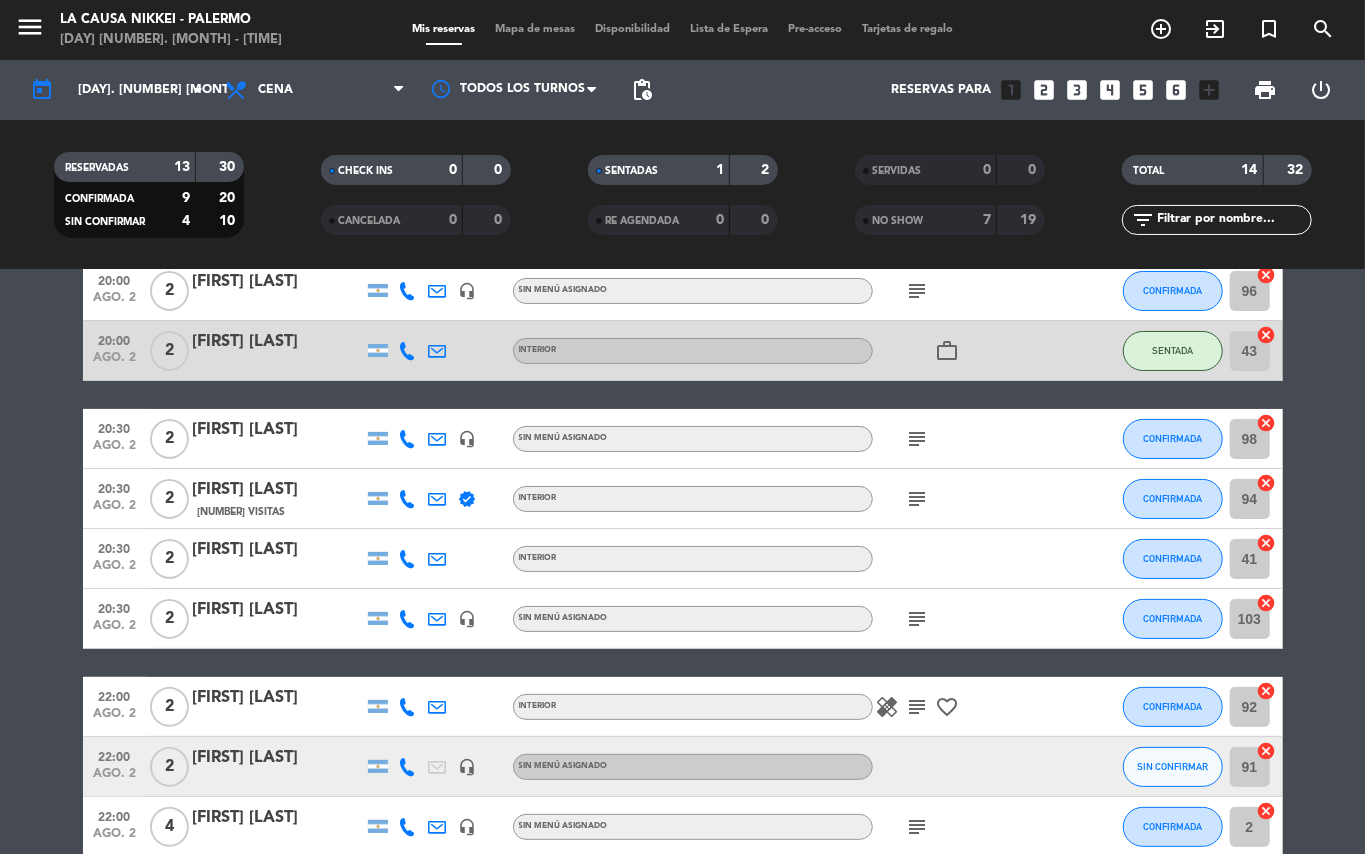 scroll, scrollTop: 0, scrollLeft: 0, axis: both 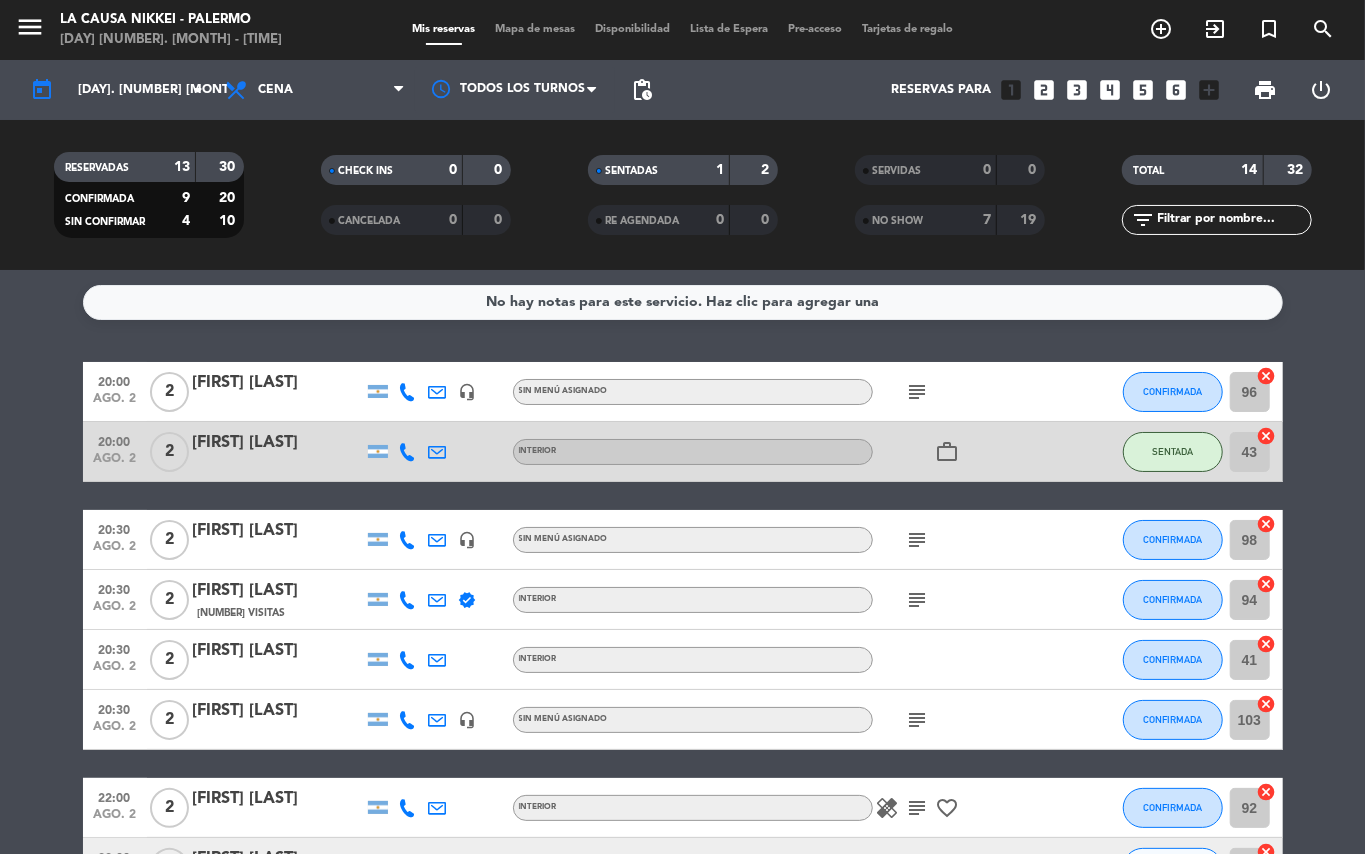 click on "[TIME] [MONTH] [NUMBER] [NUMBER] [FIRST] [MIDDLE] [LAST] [ICON] [TEXT] [SUBJECT] [STATUS] [NUMBER] cancel [TIME] [MONTH] [NUMBER] [NUMBER] [FIRST] [LAST] [TEXT] [STATUS] [NUMBER] cancel [TIME] [MONTH] [NUMBER] [NUMBER] [FIRST] [INITIAL] [ICON] [TEXT] [SUBJECT] [STATUS] [NUMBER] cancel [TIME] [MONTH] [NUMBER] [NUMBER] [FIRST] [LAST] [VISITS] [VERIFIED] [TEXT] [SUBJECT] [STATUS] [NUMBER] cancel [TIME] [MONTH] [NUMBER] [NUMBER] [FIRST] [LAST] [TEXT] [STATUS] [NUMBER] cancel [TIME] [MONTH] [NUMBER] [NUMBER] [FIRST] [LAST] [ICON] [TEXT] [SUBJECT] [STATUS] [NUMBER] cancel [TIME] [MONTH] [NUMBER] [NUMBER] [FIRST] [LAST] [TEXT] [HEALING] [SUBJECT] [FAVORITE] [STATUS] [NUMBER] cancel [TIME] [MONTH] [NUMBER] [NUMBER] [FIRST] [LAST] [ICON] [TEXT] [STATUS] [NUMBER] cancel [TIME] [MONTH] [NUMBER] [NUMBER] [FIRST] [LAST] [ICON] [TEXT] [SUBJECT] [STATUS] [NUMBER] cancel [TIME] [MONTH] [NUMBER] [NUMBER] [FIRST] [INITIAL] [TEXT] [STATUS] [NUMBER] cancel [TIME] [MONTH] [NUMBER] [NUMBER] [FIRST] [INITIAL] [TEXT] [STATUS] [NUMBER] cancel [TIME] [MONTH] [NUMBER] [NUMBER] [FIRST] [LAST] [VISITS] [TEXT] [STATUS]" 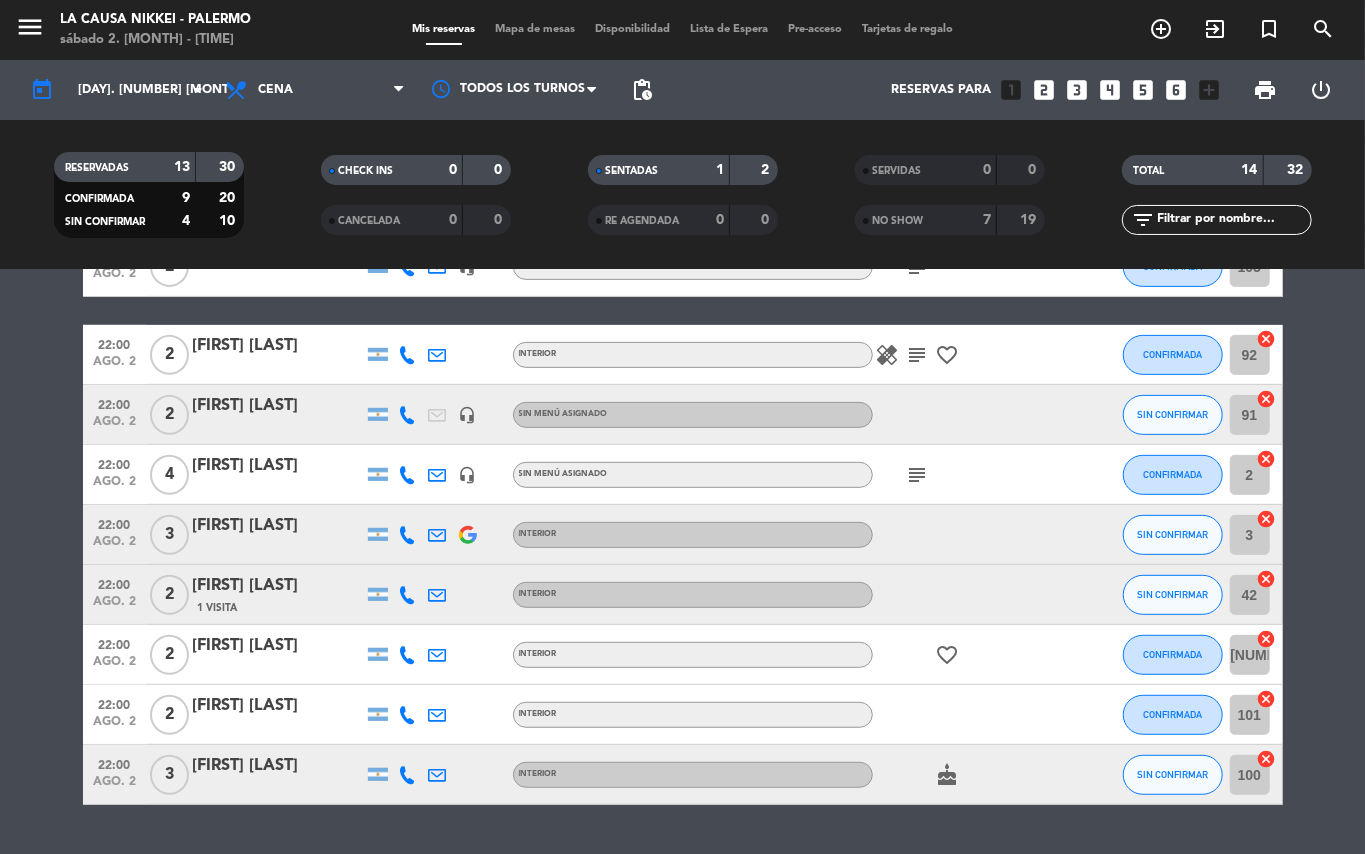 scroll, scrollTop: 502, scrollLeft: 0, axis: vertical 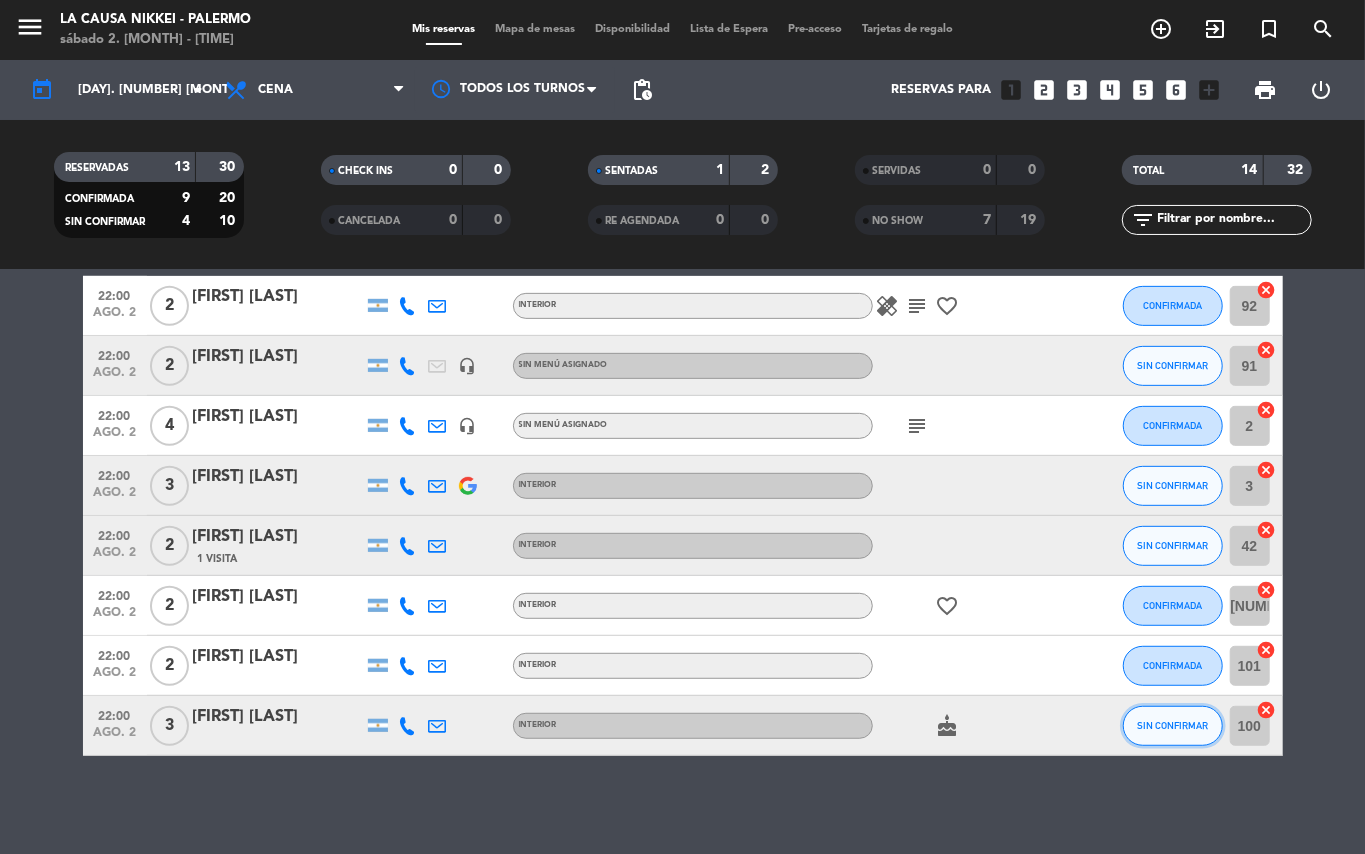 click on "SIN CONFIRMAR" 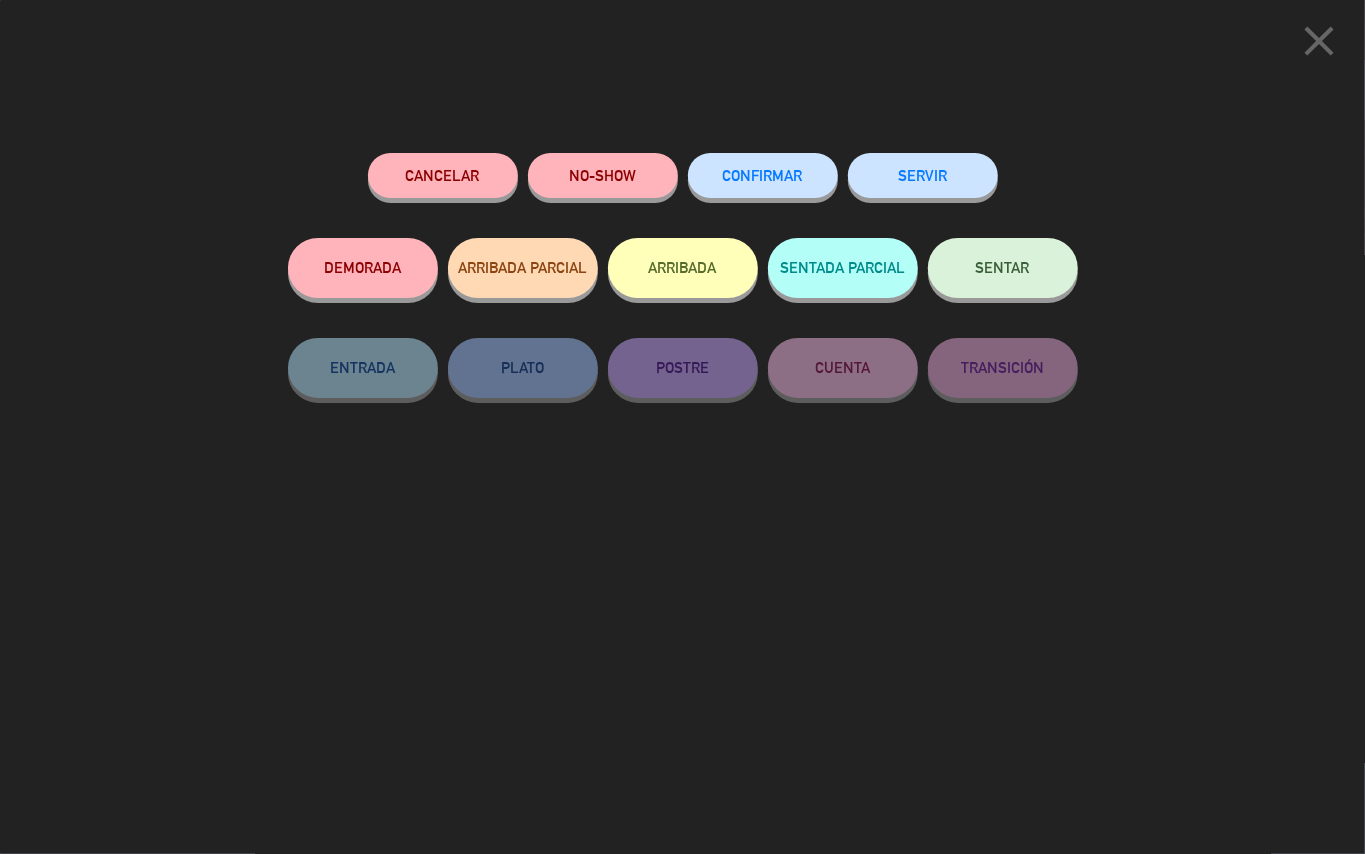 click on "CONFIRMAR" 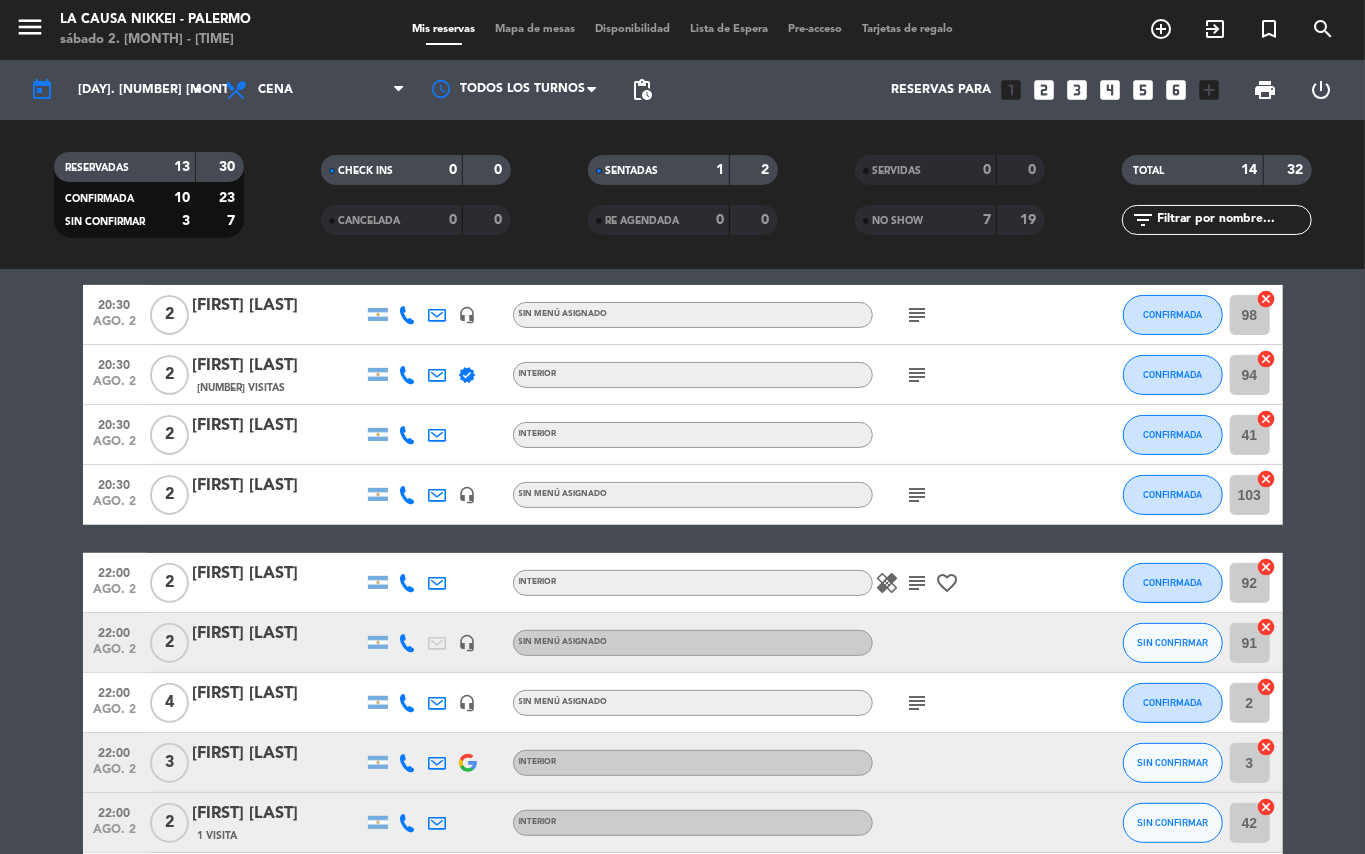 scroll, scrollTop: 0, scrollLeft: 0, axis: both 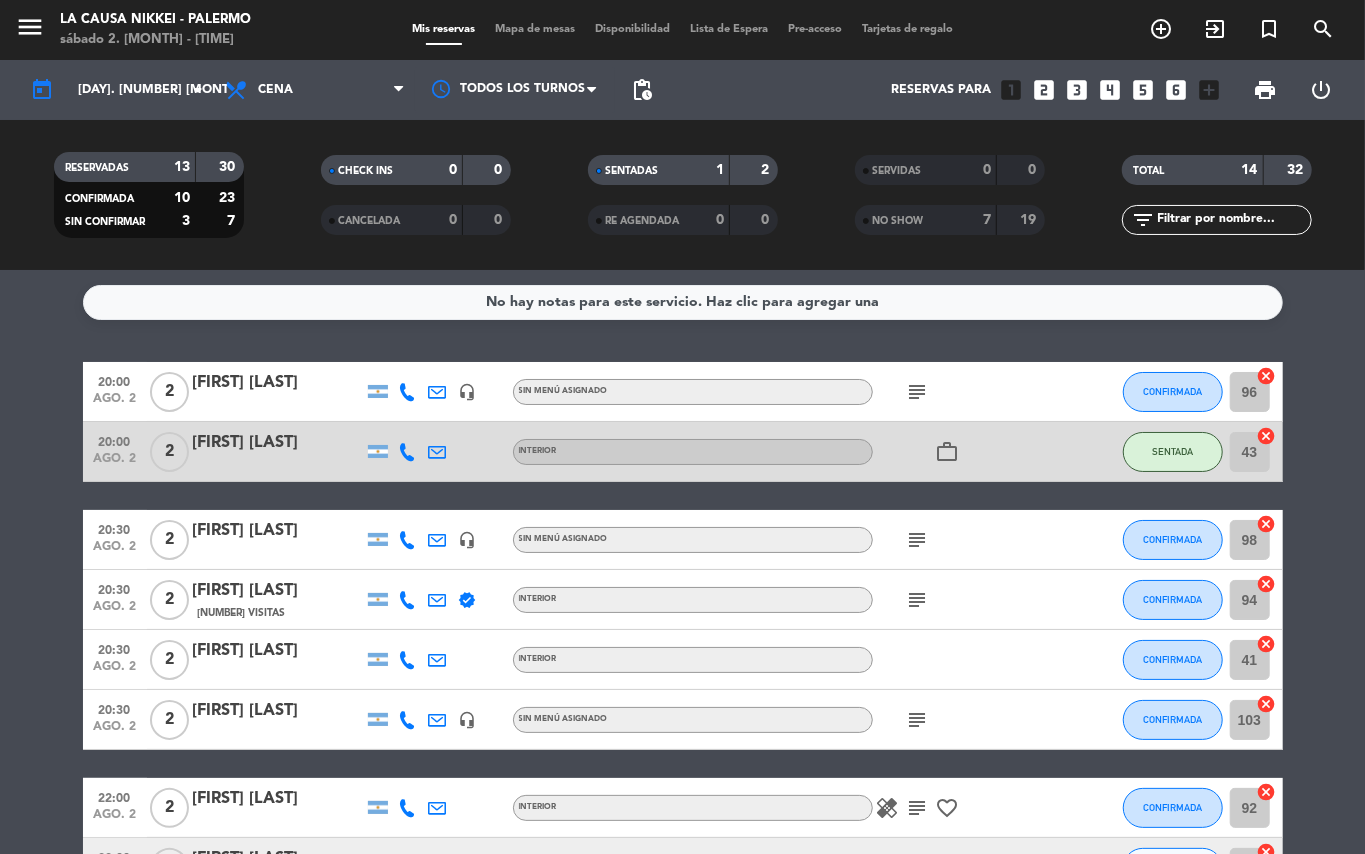 click on "subject" 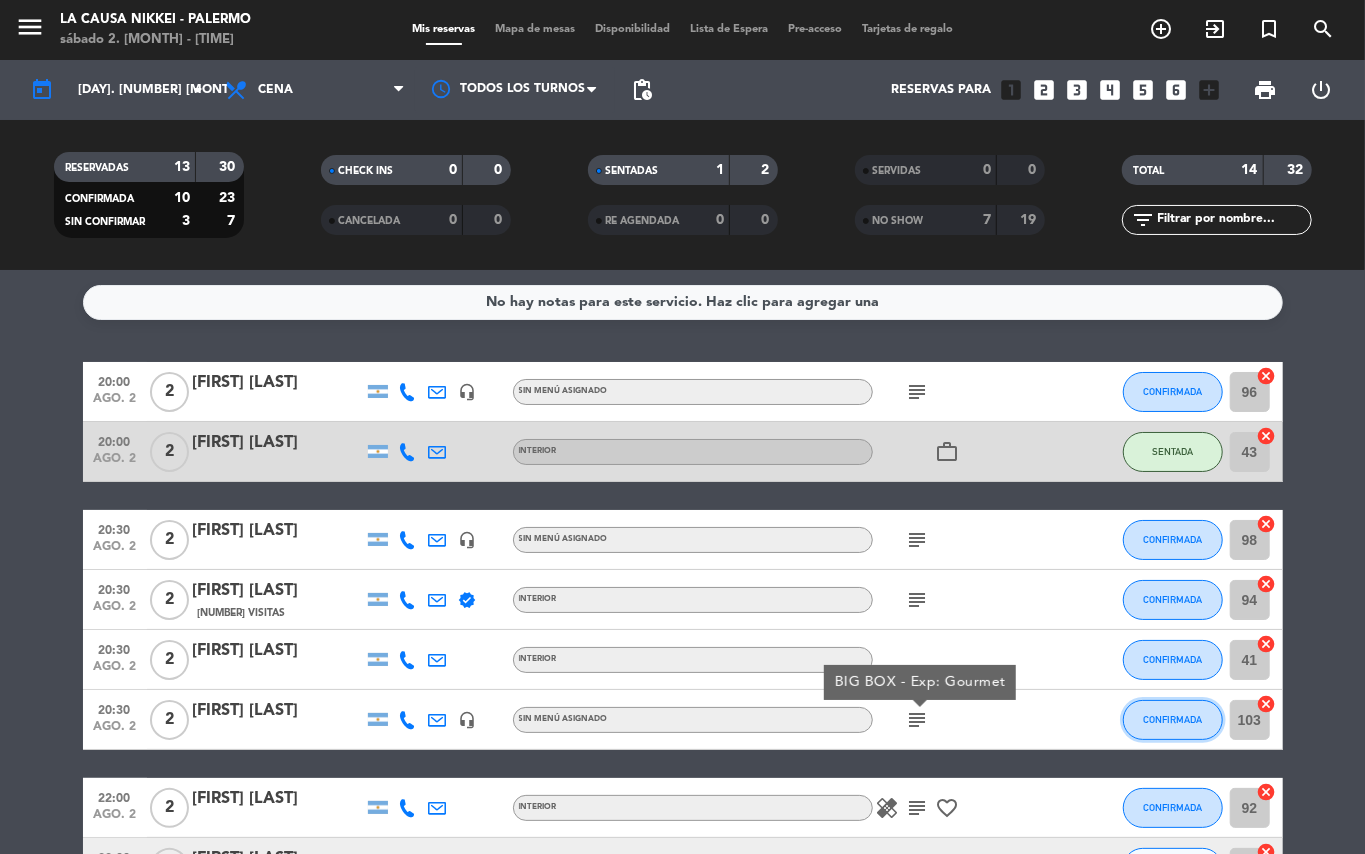 click on "CONFIRMADA" 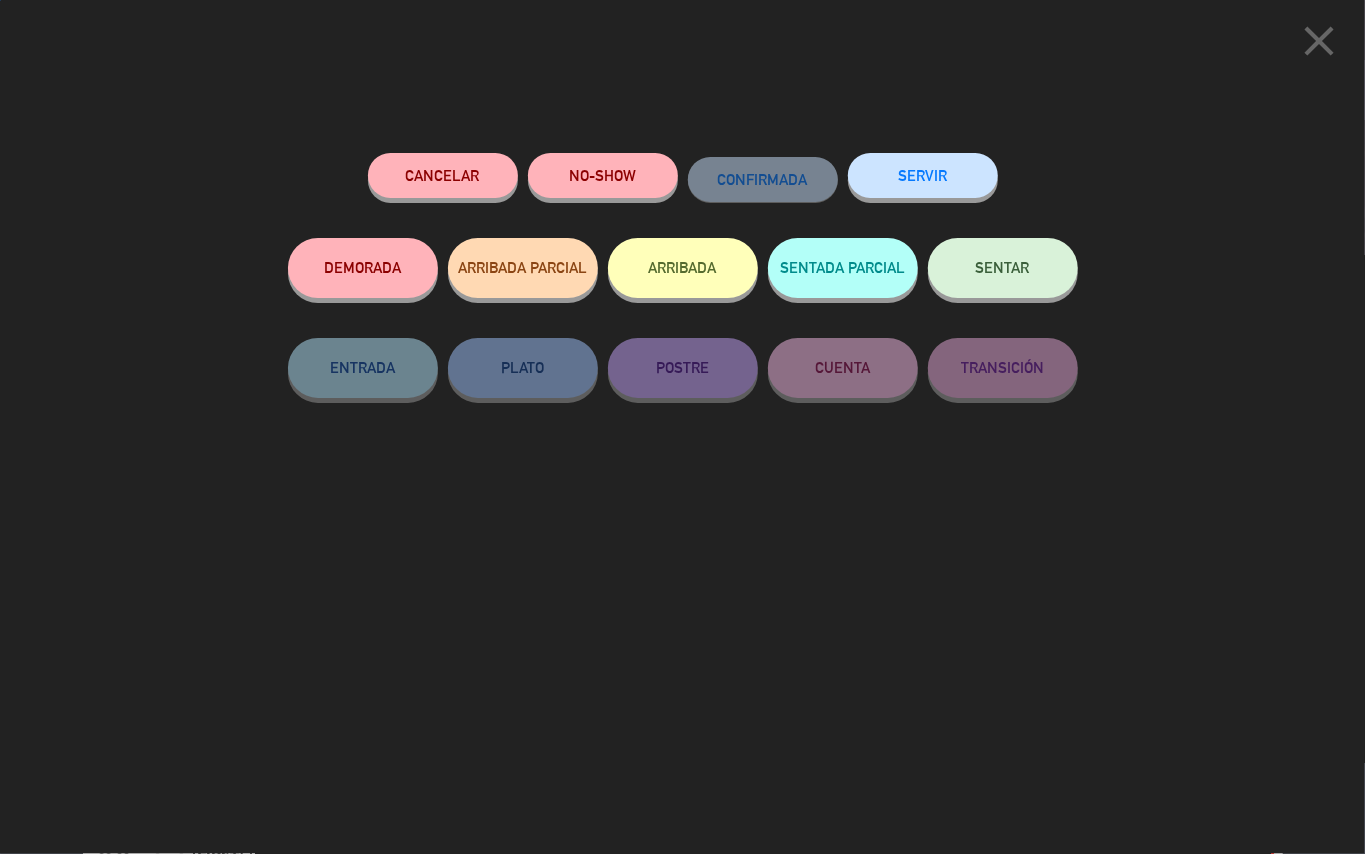click on "SENTAR" 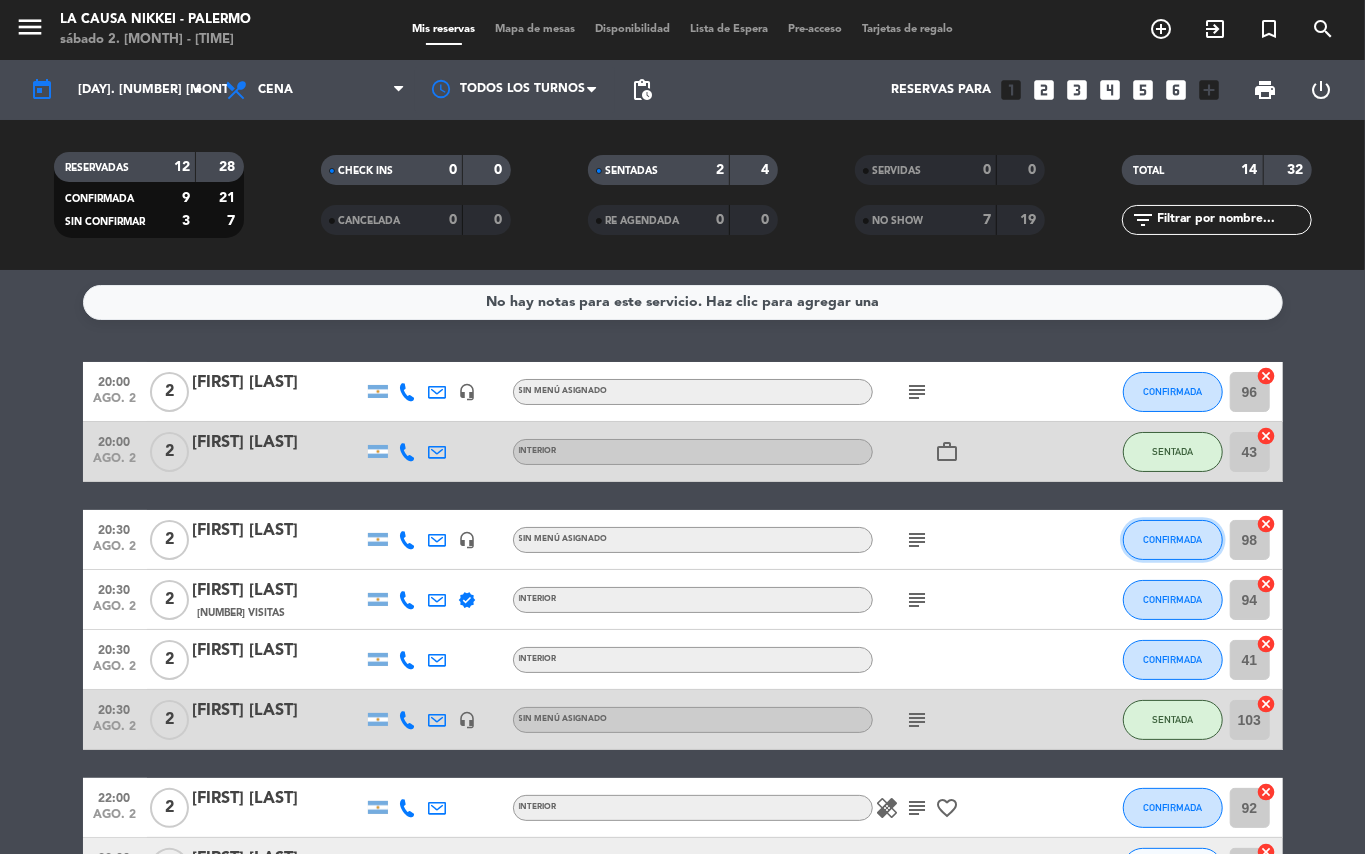 click on "CONFIRMADA" 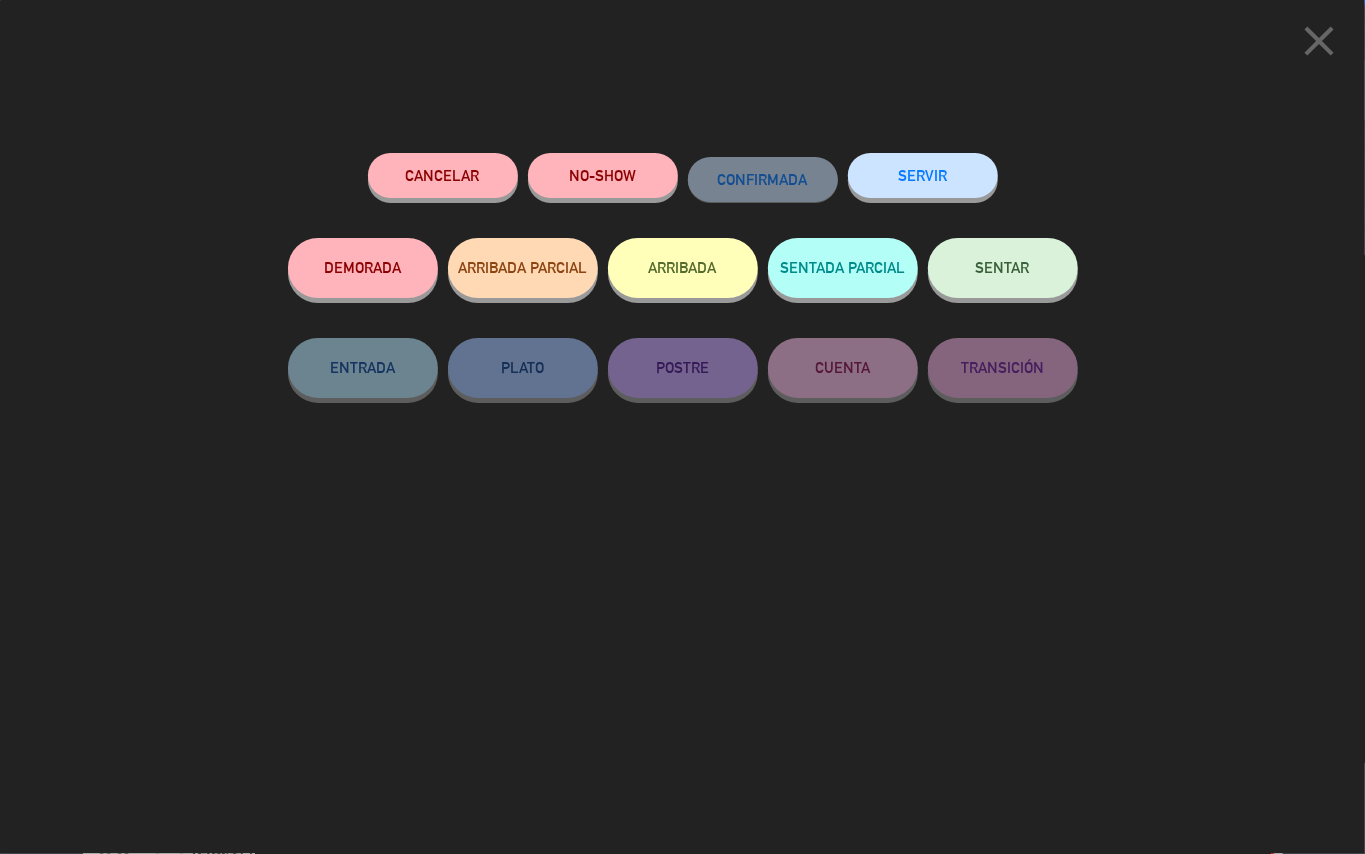 click on "SENTAR" 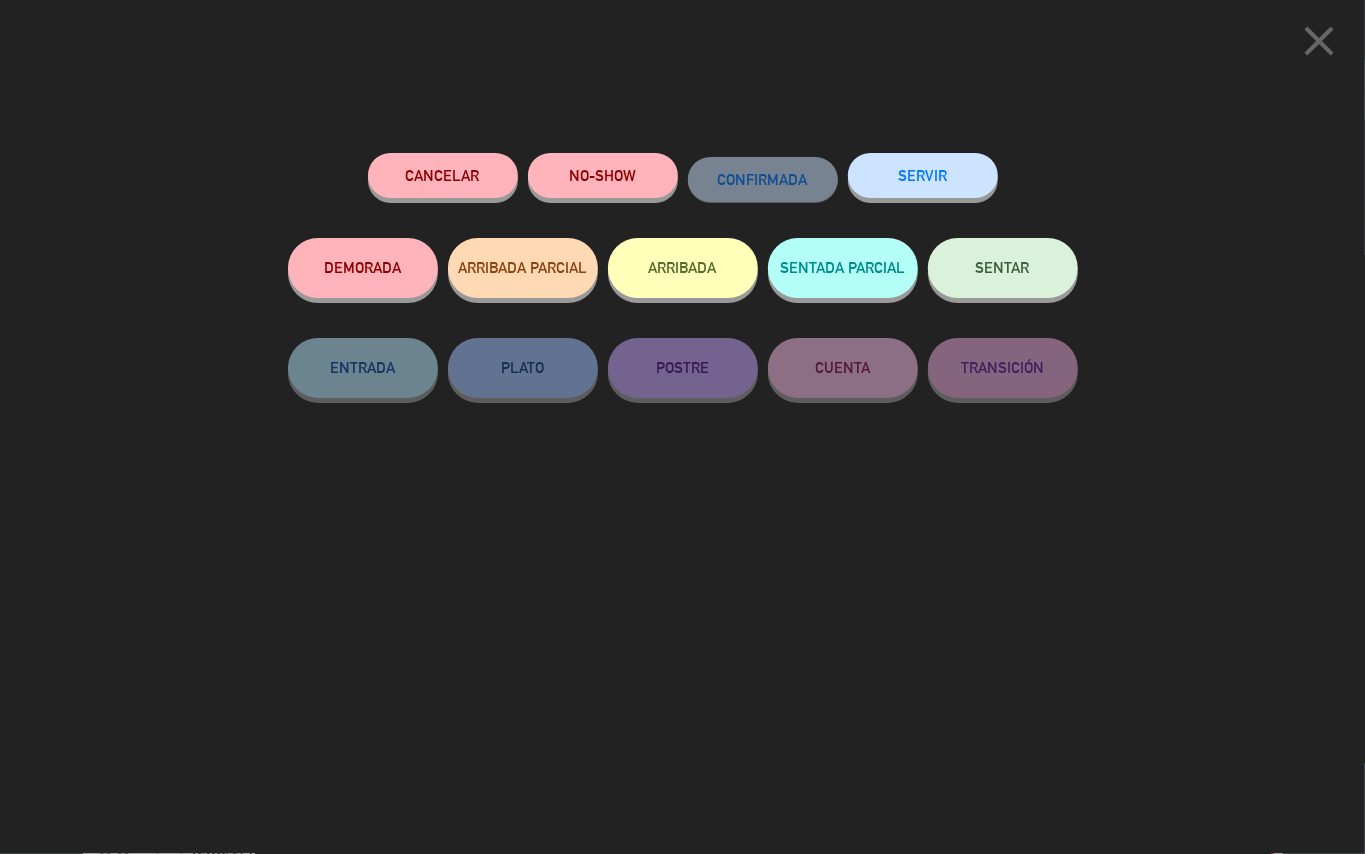 click on "SENTAR" 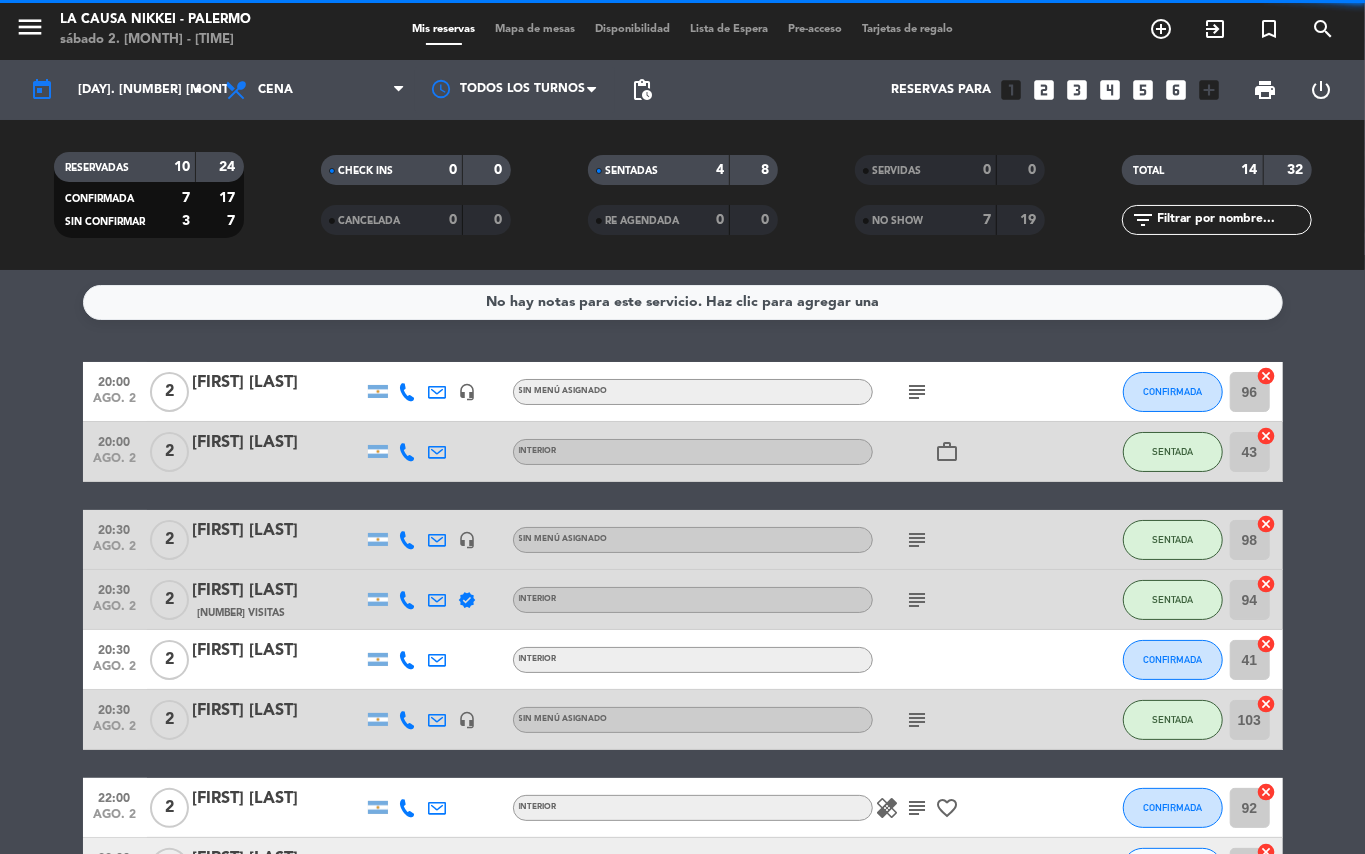 click on "[TIME]   [MONTH] [NUMBER]   [NUMBER]   [FIRST] [MIDDLE] [LAST]   [ICON]  [TEXT]  [SUBJECT]  [STATUS] [NUMBER]  cancel   [TIME]   [MONTH] [NUMBER]   [NUMBER]   [FIRST] [LAST]   [TEXT]  [STATUS] [NUMBER]  cancel   [TIME]   [MONTH] [NUMBER]   [NUMBER]   [FIRST] [INITIAL].   [ICON]  [TEXT]  [SUBJECT]  [STATUS] [NUMBER]  cancel   [TIME]   [MONTH] [NUMBER]   [NUMBER]   [FIRST] [LAST]   [VISITS]   [VERIFIED]   [TEXT]  [SUBJECT]  [STATUS] [NUMBER]  cancel   [TIME]   [MONTH] [NUMBER]   [NUMBER]   [FIRST] [LAST]   [TEXT] [STATUS] [NUMBER]  cancel   [TIME]   [MONTH] [NUMBER]   [NUMBER]   [FIRST] [LAST]   [ICON]  [TEXT]  [SUBJECT]  [STATUS] [NUMBER]  cancel   [TIME]   [MONTH] [NUMBER]   [NUMBER]   [FIRST] [LAST]   [TEXT]  [HEALING]   [SUBJECT]   [FAVORITE]  [STATUS] [NUMBER]  cancel   [TIME]   [MONTH] [NUMBER]   [NUMBER]   [FIRST] [LAST]    [ICON]  [TEXT]  [STATUS] [NUMBER]  cancel   [TIME]   [MONTH] [NUMBER]   [NUMBER]   [FIRST] [LAST]   [ICON]  [TEXT]  [SUBJECT]  [STATUS] [NUMBER]  cancel   [TIME]   [MONTH] [NUMBER]   [NUMBER]   [FIRST] [INITIAL]   [TEXT] [STATUS] [NUMBER]  cancel   [TIME]   [MONTH] [NUMBER]   [NUMBER]   [FIRST] [INITIAL]   [TEXT] [STATUS] [NUMBER]  cancel   [TIME]   [MONTH] [NUMBER]   [NUMBER]   [FIRST] [LAST]   [VISITS]   [TEXT] [STATUS]" 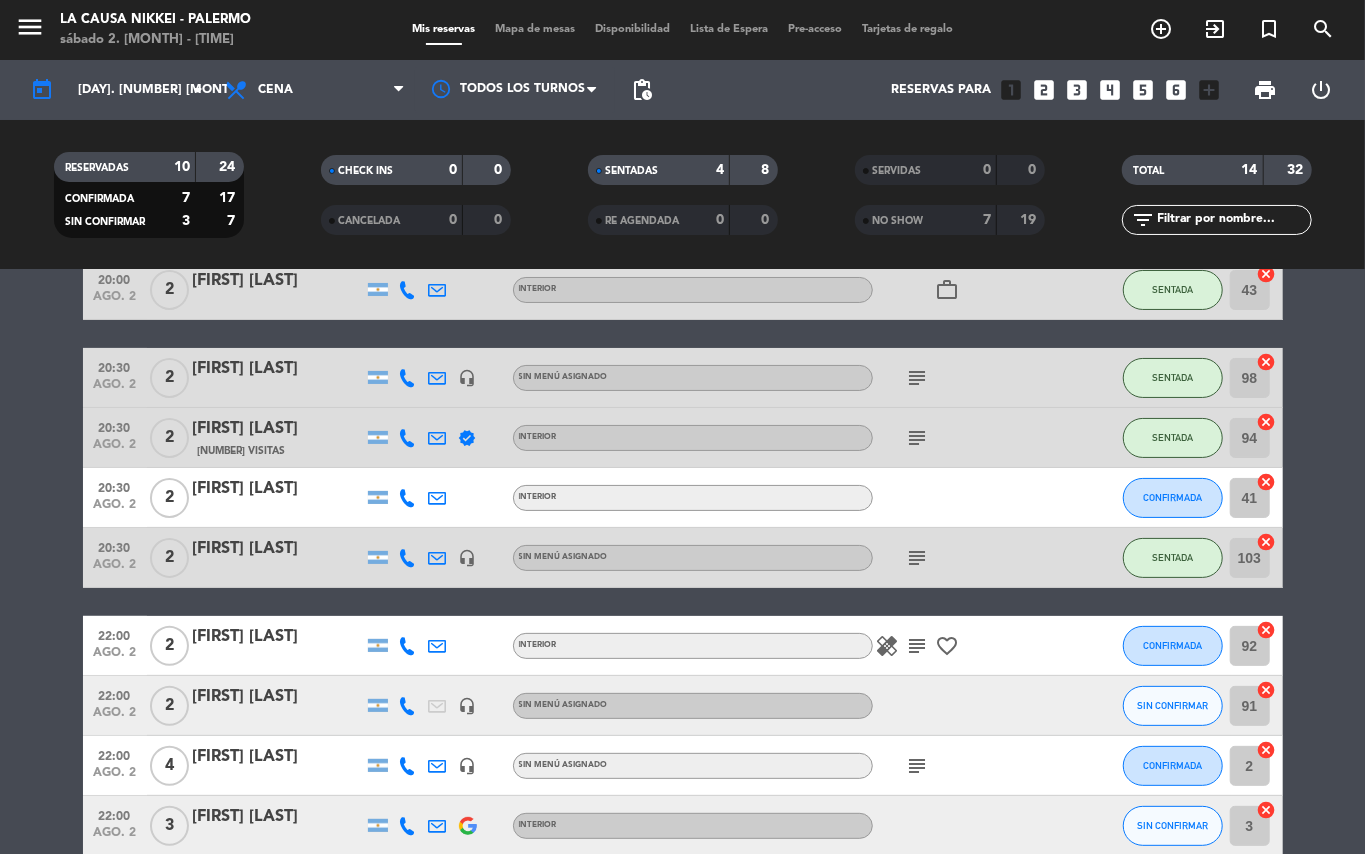 click on "Sin menú asignado" 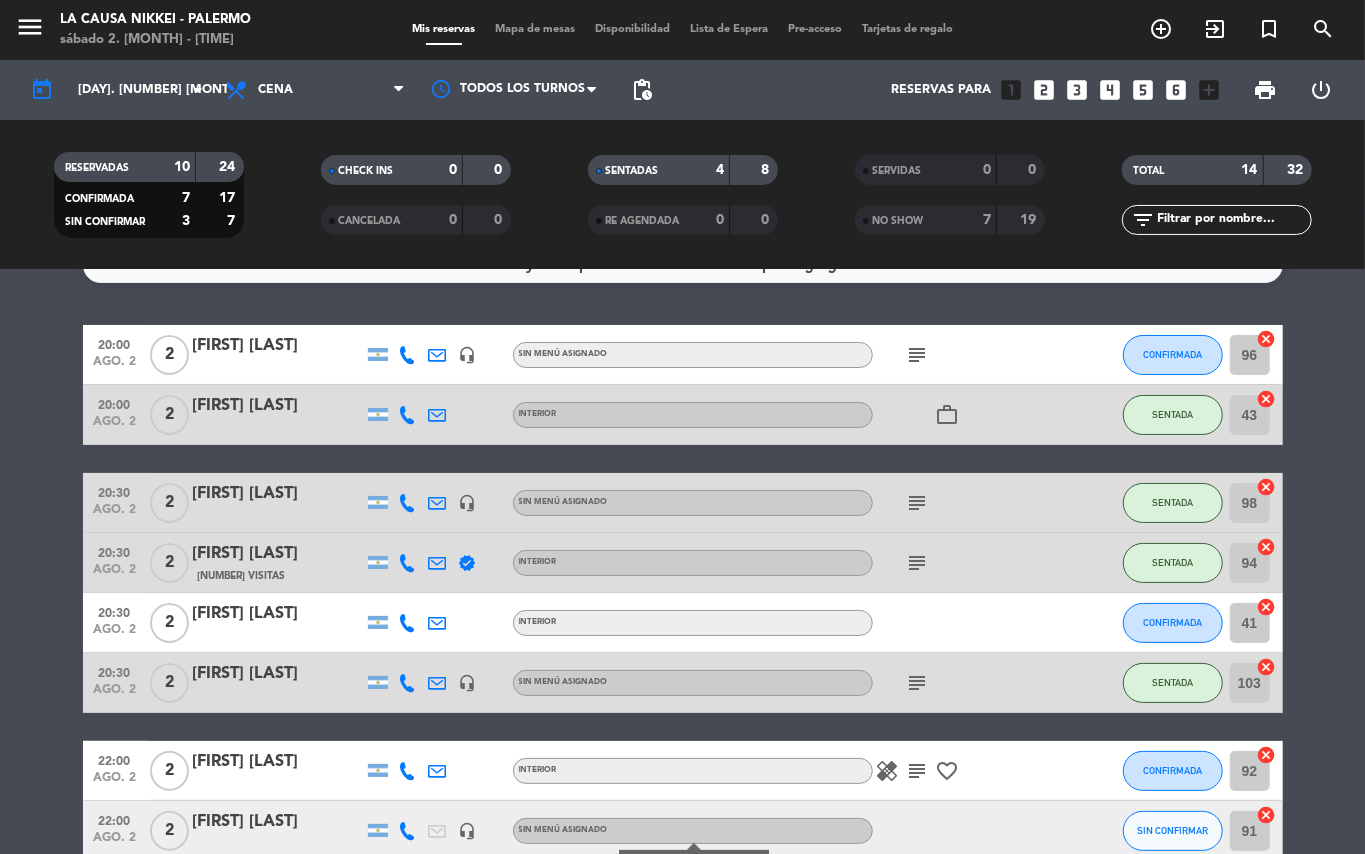 scroll, scrollTop: 0, scrollLeft: 0, axis: both 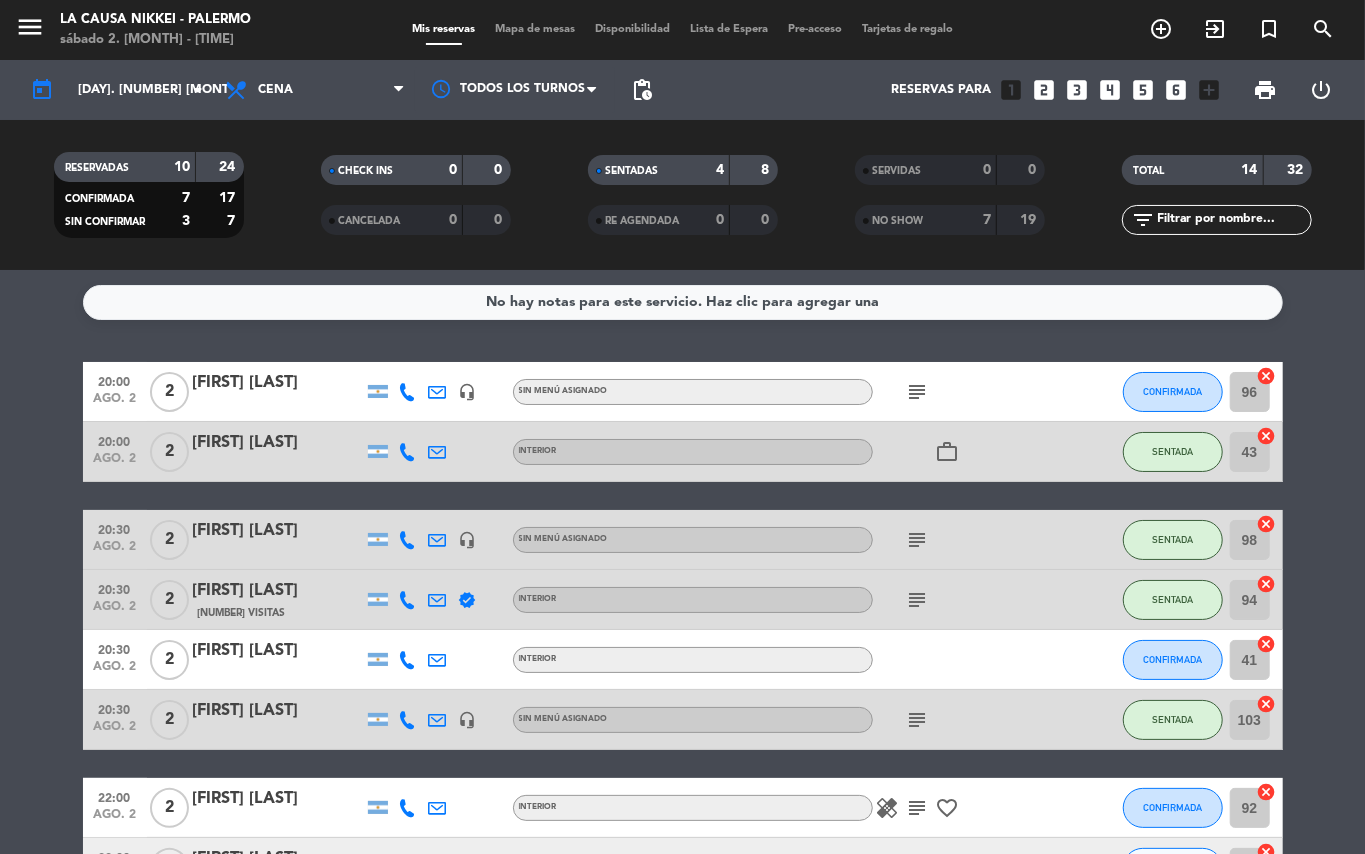 click 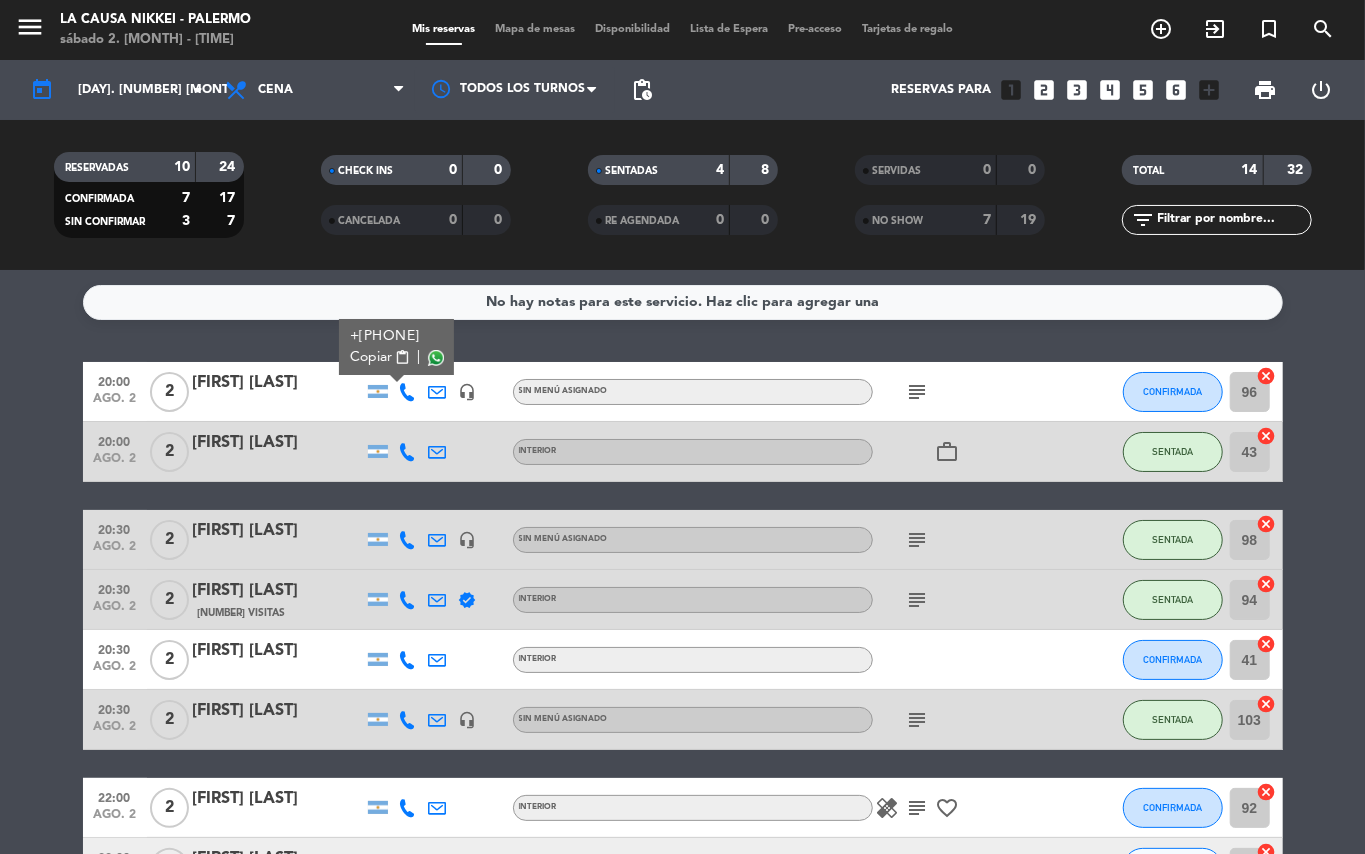 click on "content_paste" at bounding box center (402, 357) 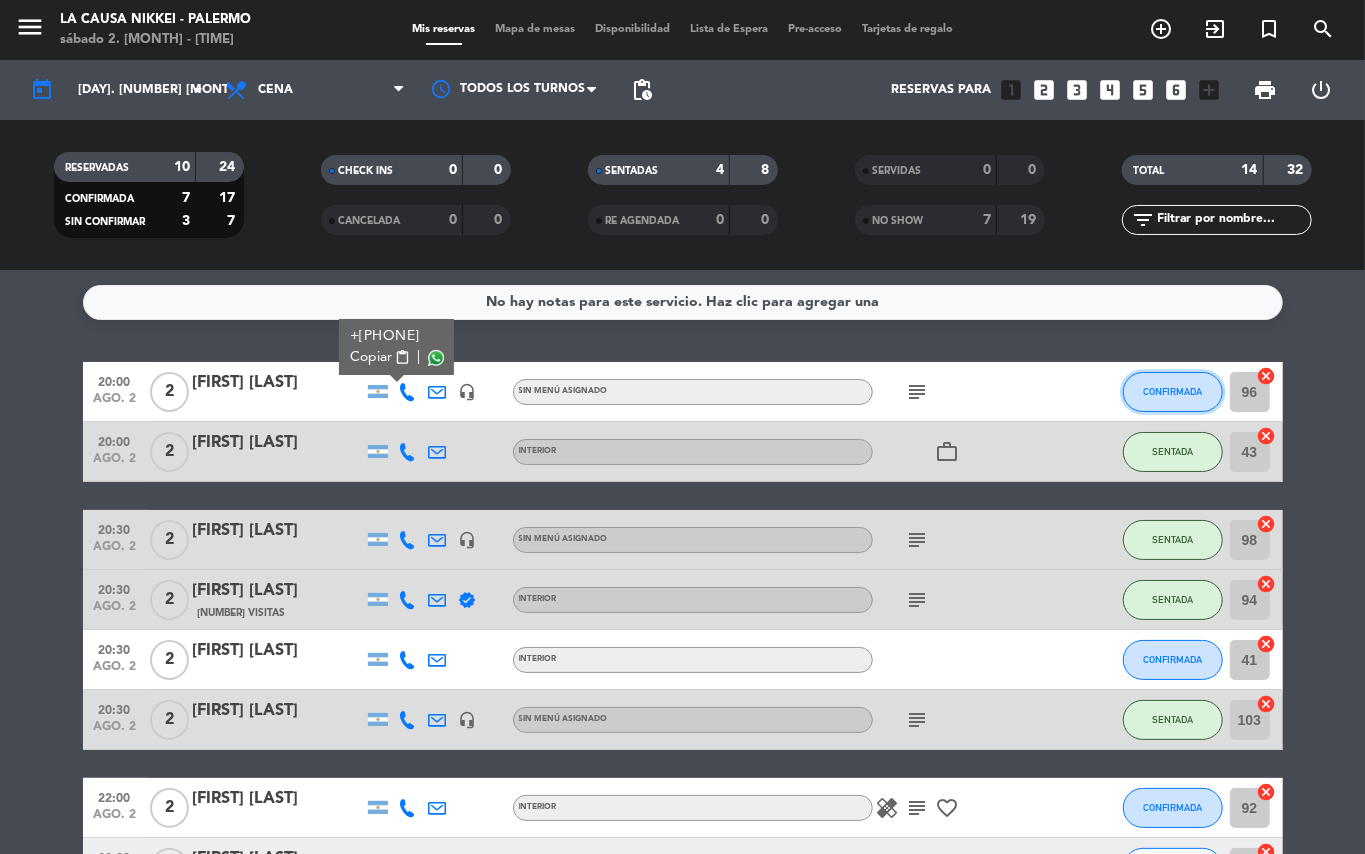 click on "CONFIRMADA" 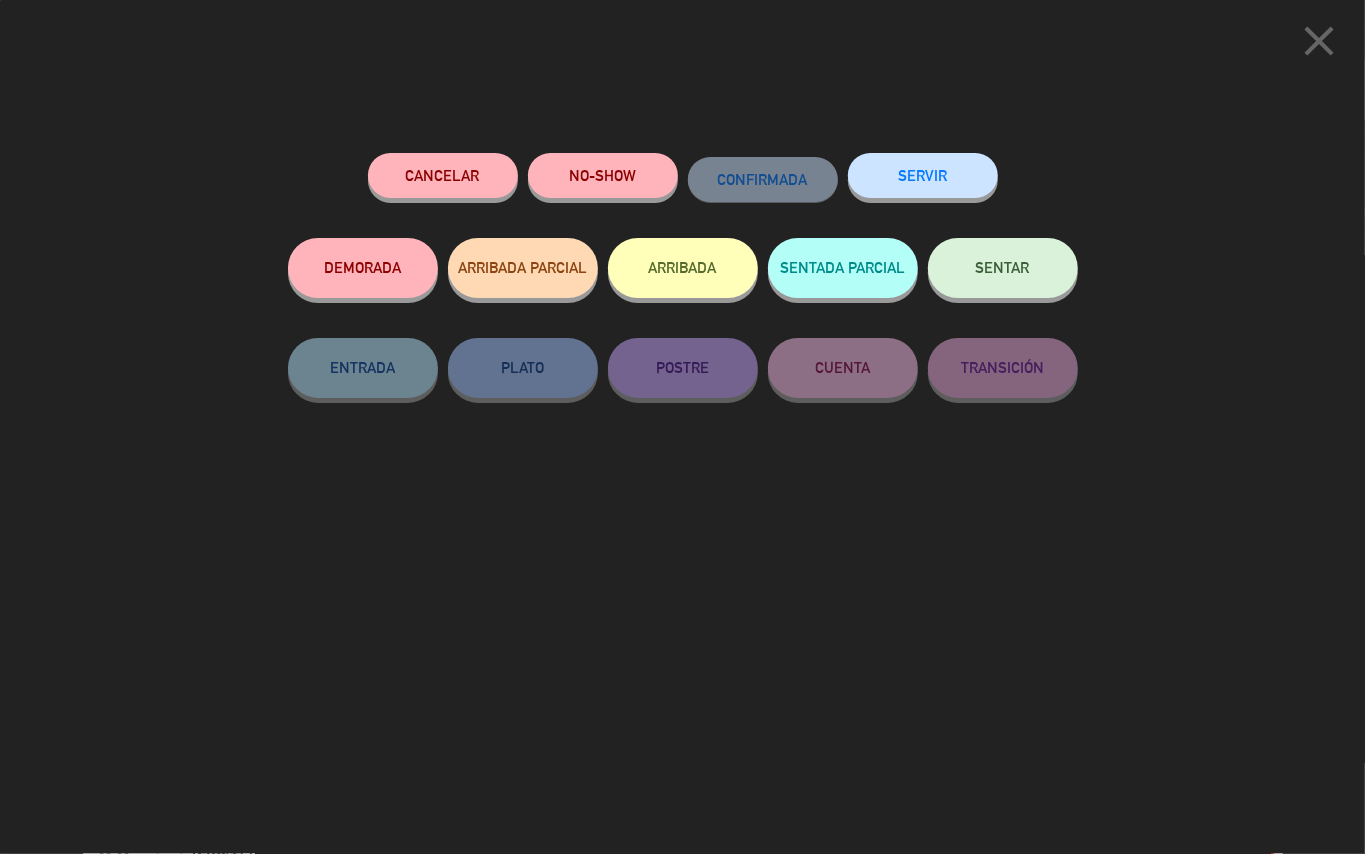 click on "SENTAR" 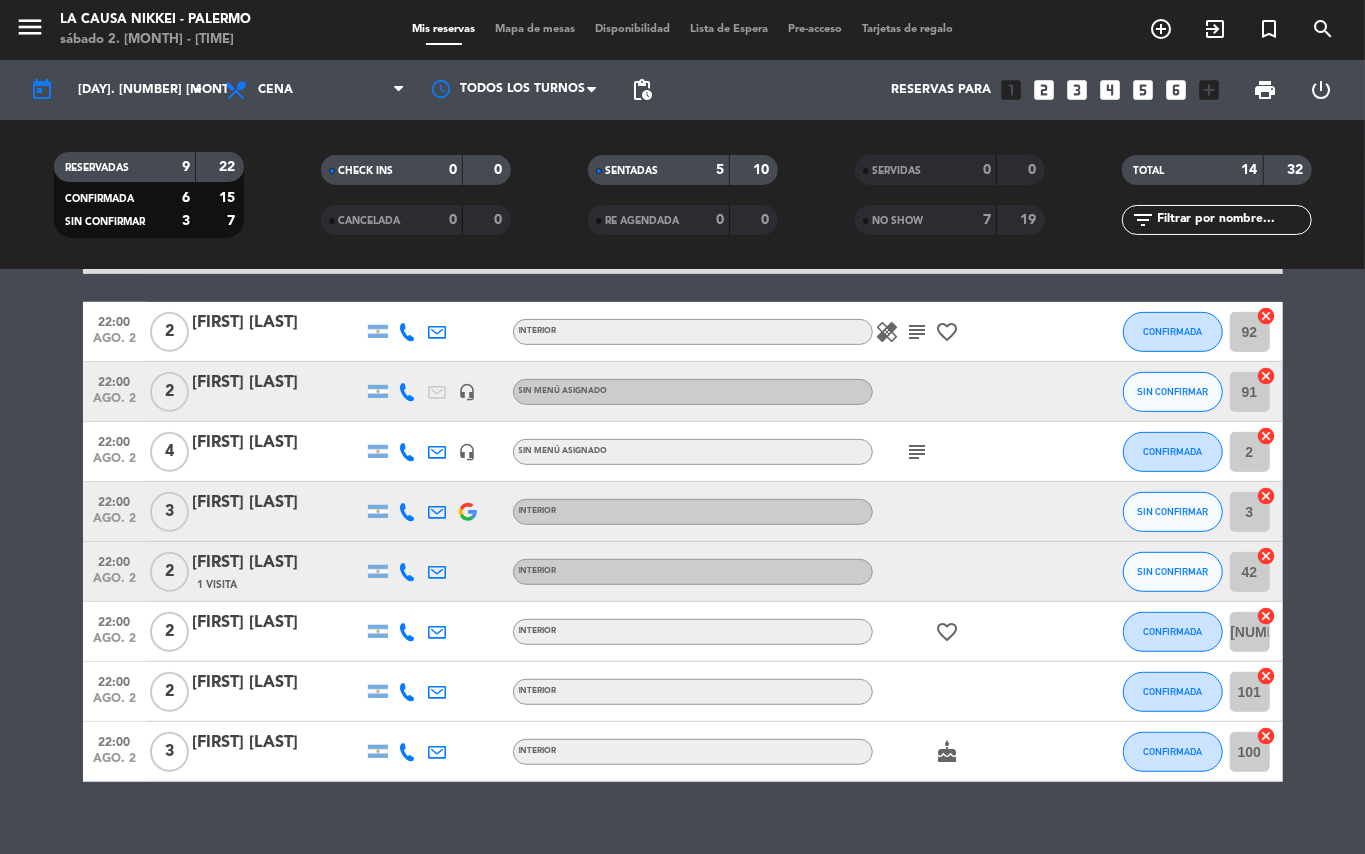 scroll, scrollTop: 477, scrollLeft: 0, axis: vertical 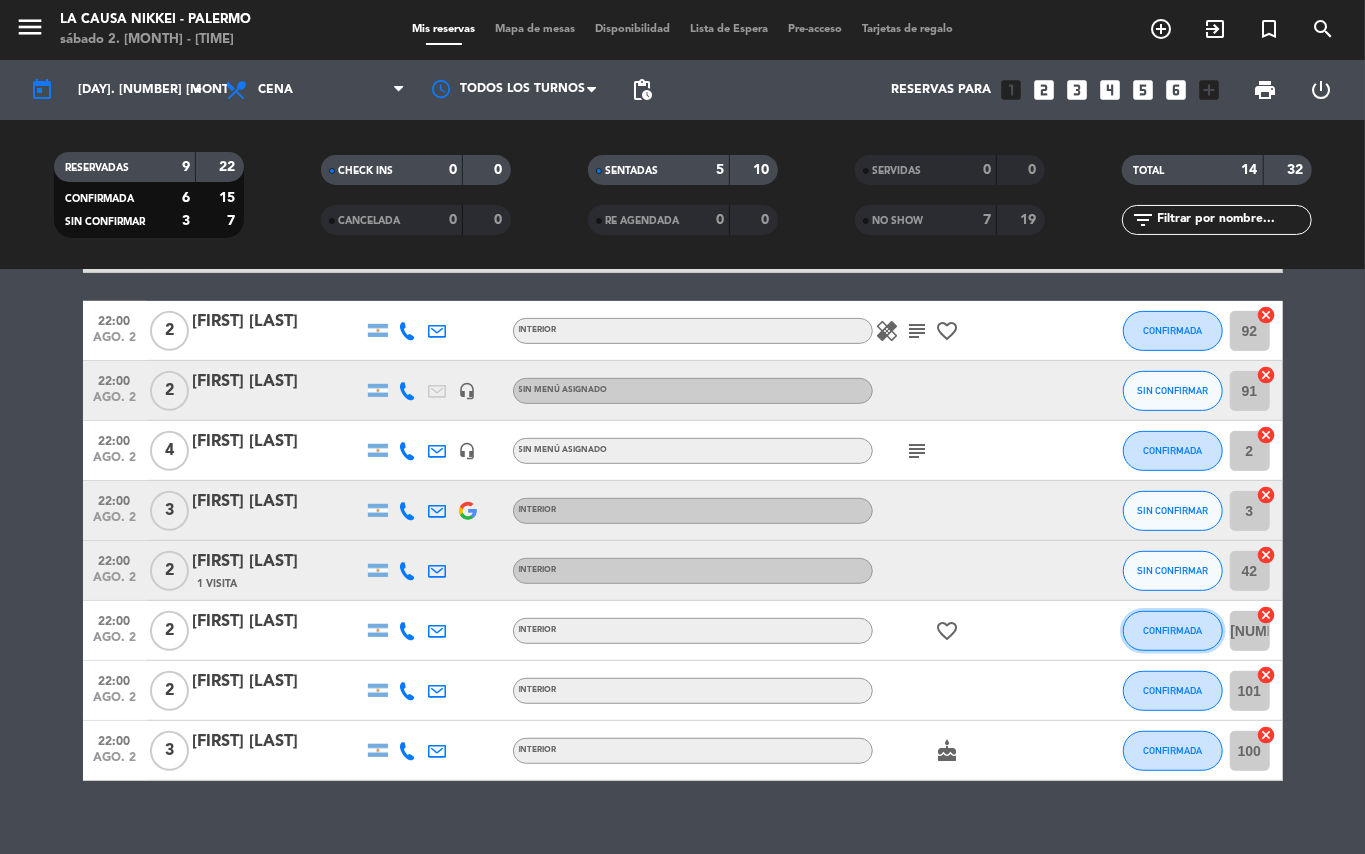 click on "CONFIRMADA" 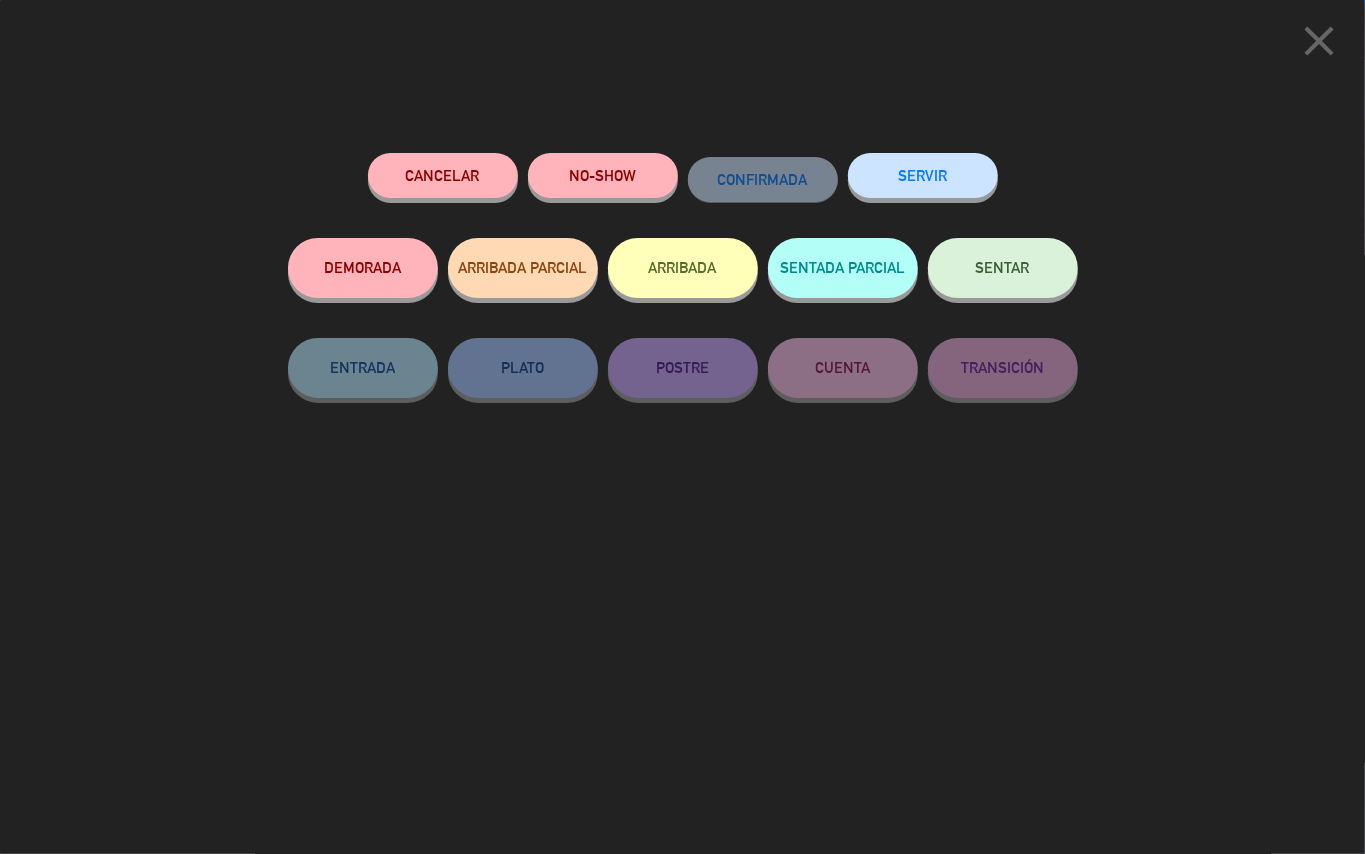 click on "SENTAR" 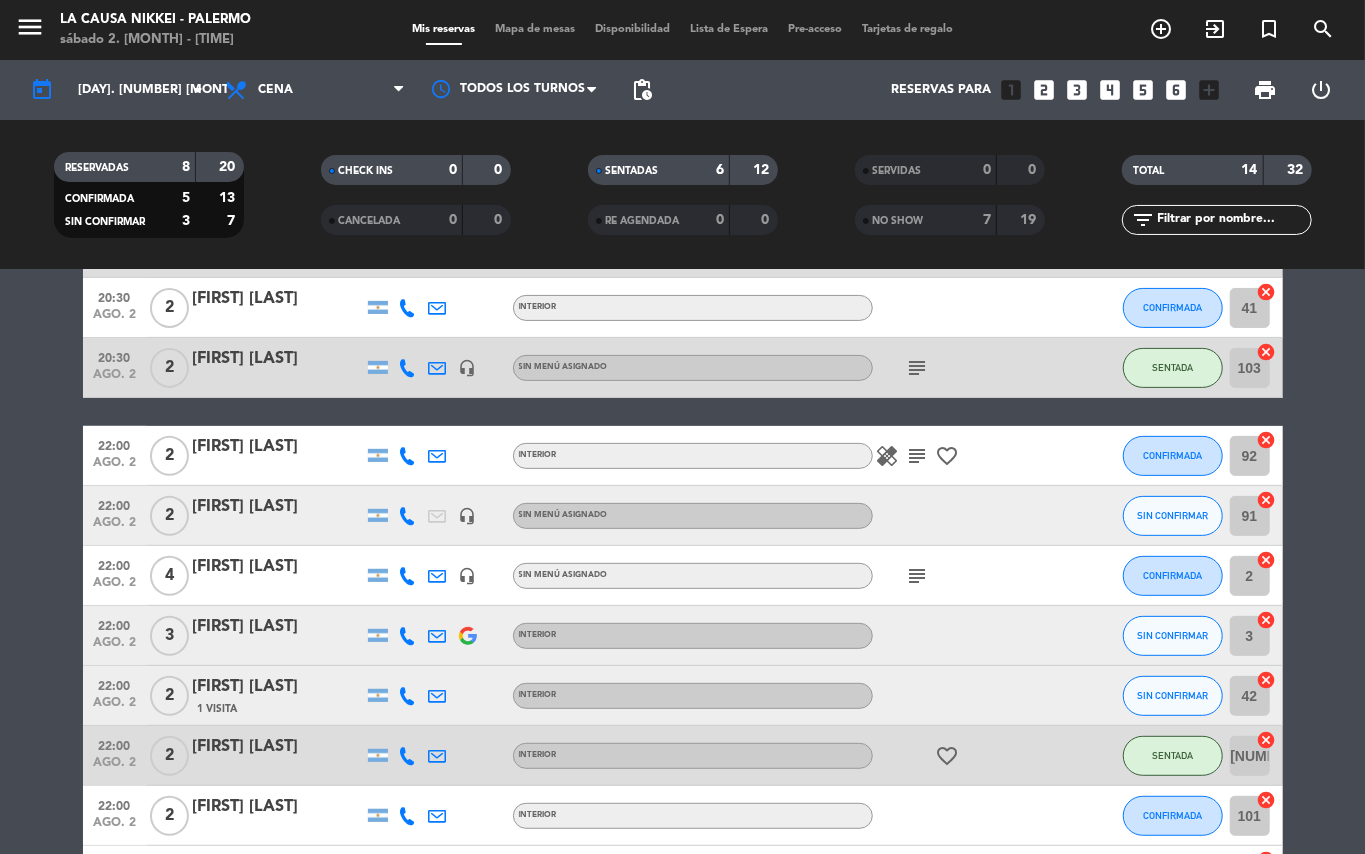 scroll, scrollTop: 346, scrollLeft: 0, axis: vertical 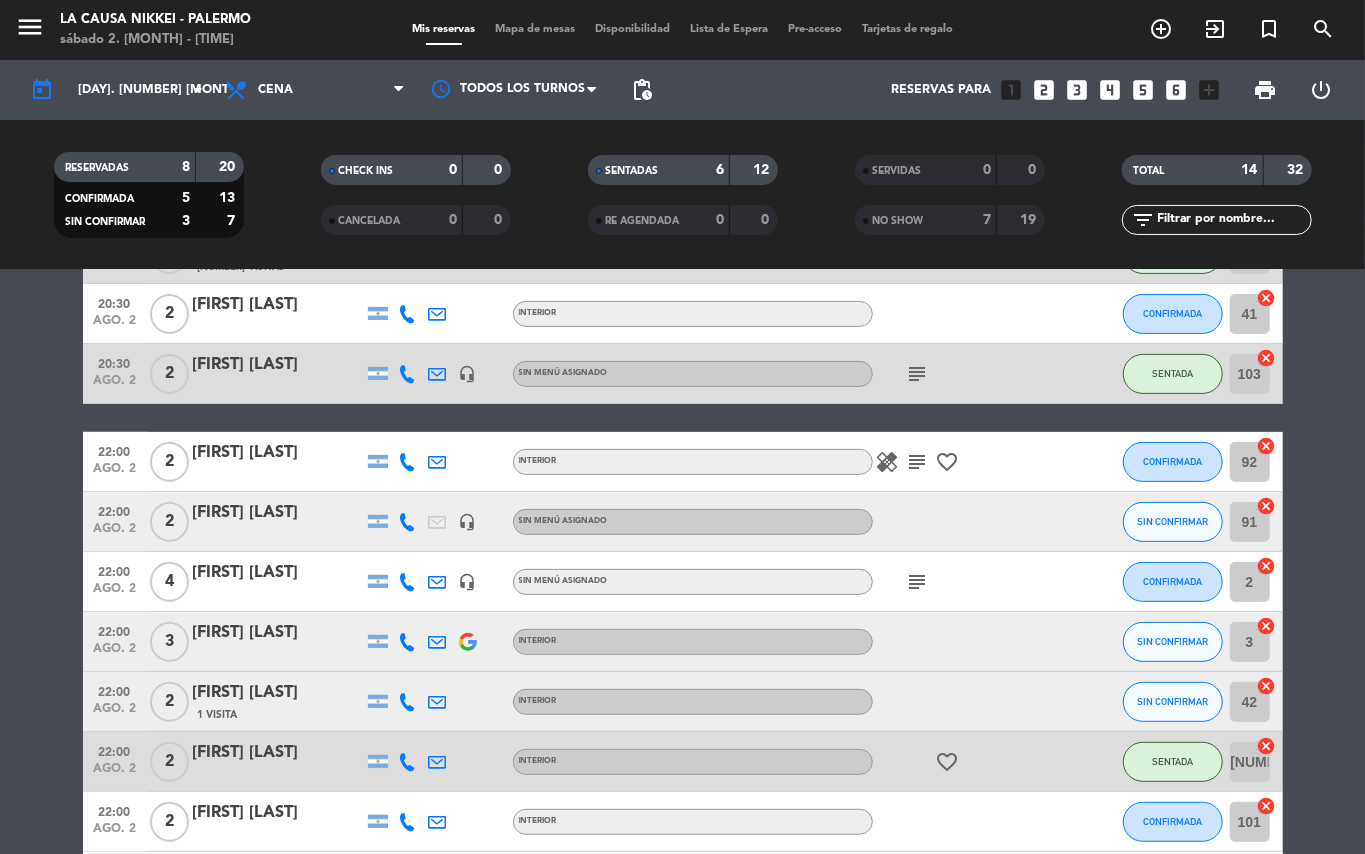 click on "[TIME]   [MONTH]. [NUMBER]   [NUMBER]   [FIRST] [LAST] [LAST]   headset_mic  Sin menú asignado  subject  SENTADA [NUMBER]  cancel   [TIME]   [MONTH]. [NUMBER]   [NUMBER]   [FIRST] [LAST]   INTERIOR  work_outline  SENTADA [NUMBER]  cancel   [TIME]   [MONTH]. [NUMBER]   [NUMBER]   [FIRST] [LAST]   headset_mic  Sin menú asignado  subject  SENTADA [NUMBER]  cancel   [TIME]   [MONTH]. [NUMBER]   [NUMBER]   [FIRST] [LAST]   [NUMBER] Visitas   verified   INTERIOR  subject  SENTADA [NUMBER]  cancel   [TIME]   [MONTH]. [NUMBER]   [NUMBER]   [FIRST] [LAST] [LAST]   INTERIOR CONFIRMADA [NUMBER]  cancel   [TIME]   [MONTH]. [NUMBER]   [NUMBER]   [FIRST] [LAST]   headset_mic  Sin menú asignado  subject  SENTADA [NUMBER]  cancel   [TIME]   [MONTH]. [NUMBER]   [NUMBER]   [FIRST] [LAST]   INTERIOR  healing   subject   favorite_border  CONFIRMADA [NUMBER]  cancel   [TIME]   [MONTH]. [NUMBER]   [NUMBER]   [FIRST] [LAST]    headset_mic  Sin menú asignado SIN CONFIRMAR [NUMBER]  cancel   [TIME]   [MONTH]. [NUMBER]   [NUMBER]   [FIRST] [LAST]   headset_mic  Sin menú asignado  subject  CONFIRMADA [NUMBER]  cancel   [TIME]   [MONTH]. [NUMBER]   [NUMBER]   [FIRST] [LAST]   INTERIOR SIN CONFIRMAR [NUMBER]  cancel   [TIME]   [MONTH]. [NUMBER]   [NUMBER]   [FIRST] [LAST]   [NUMBER] Visita   INTERIOR [NUMBER]" 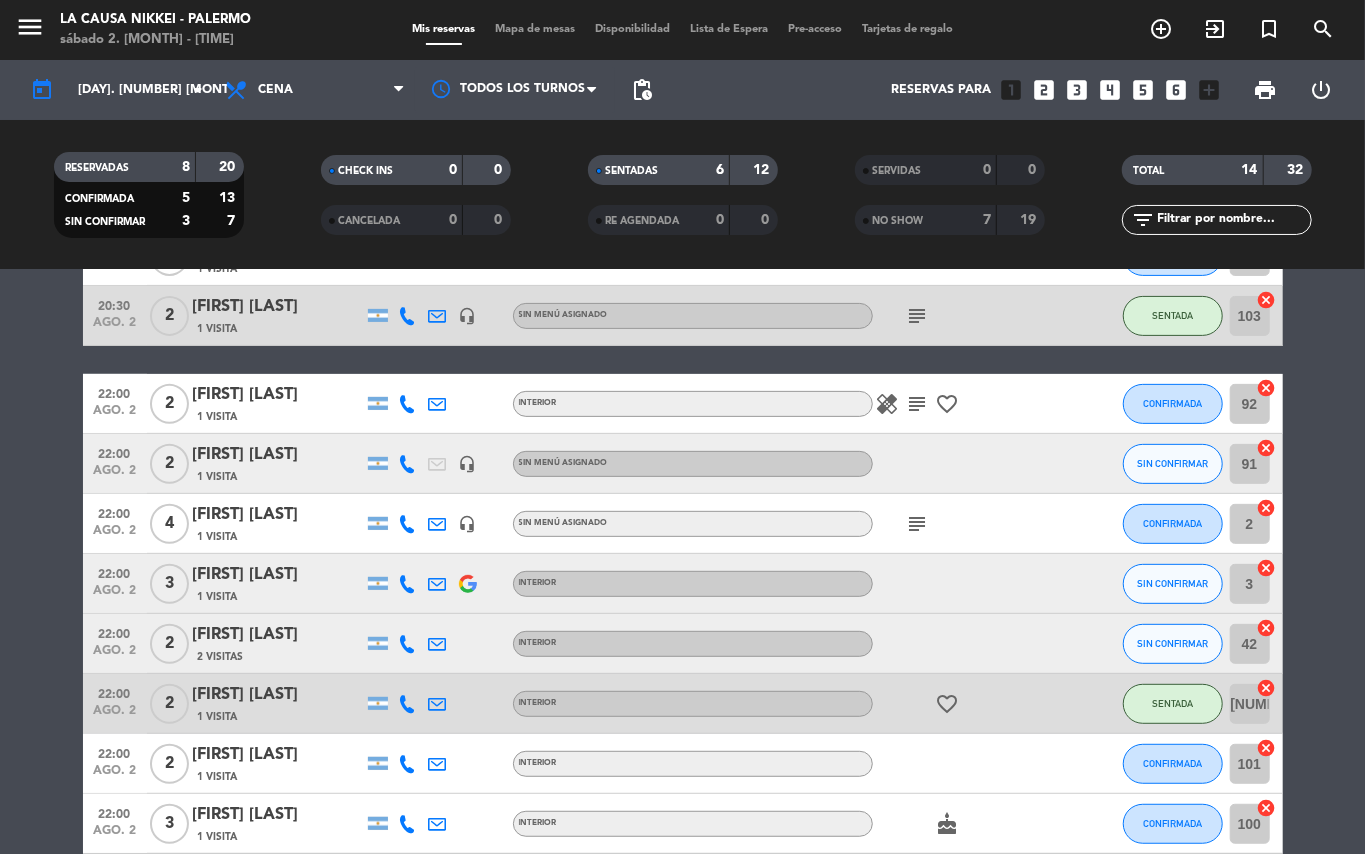 scroll, scrollTop: 378, scrollLeft: 0, axis: vertical 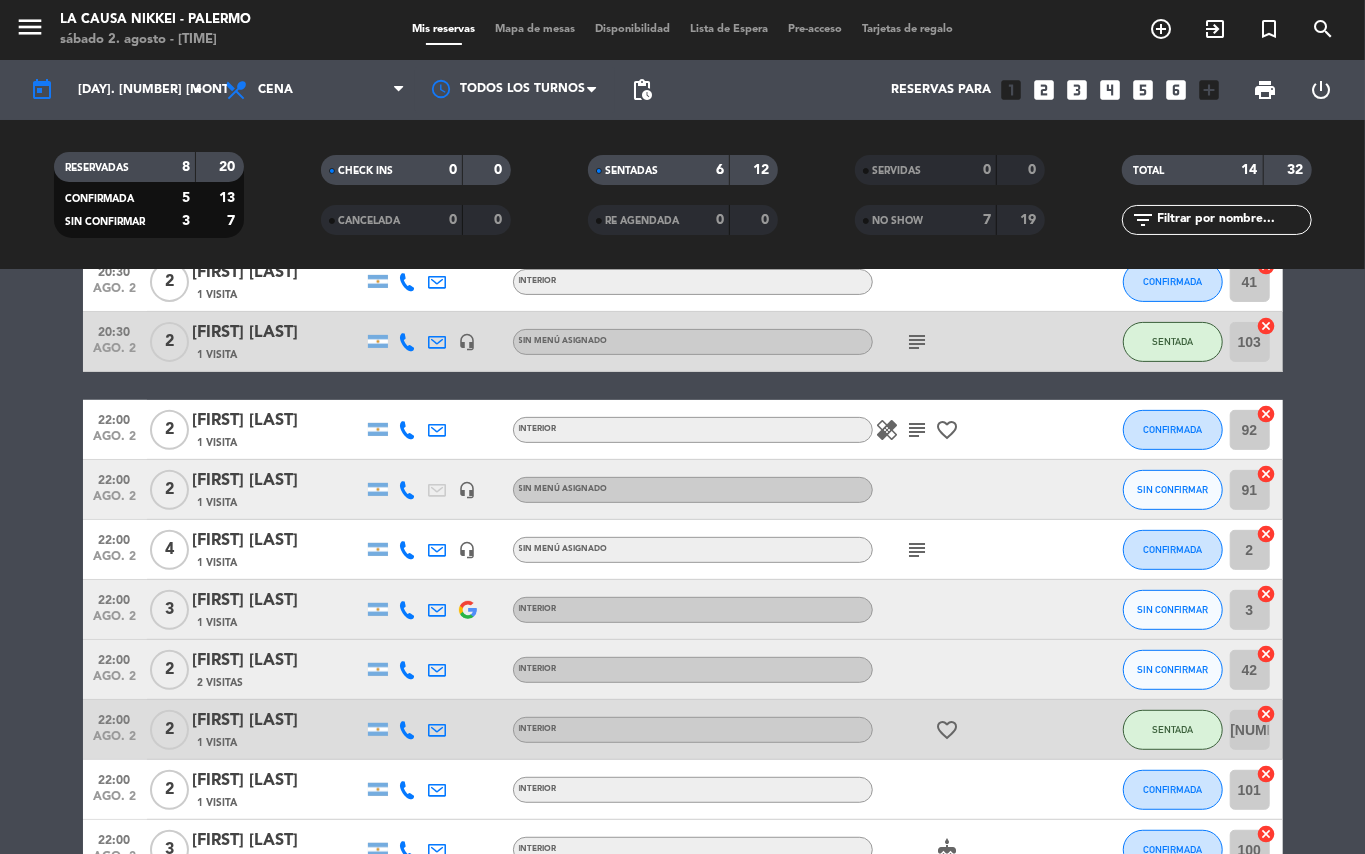 click on "[TIME]   [MONTH]. [NUMBER]   [NUMBER]   [FIRST] [LAST] [LAST]   [NUMBER] Visita   headset_mic  Sin menú asignado  subject  SENTADA [NUMBER]  cancel   [TIME]   [MONTH]. [NUMBER]   [NUMBER]   [FIRST] [LAST]   [NUMBER] Visita   INTERIOR  work_outline  SENTADA [NUMBER]  cancel   [TIME]   [MONTH]. [NUMBER]   [NUMBER]   [FIRST] [LAST]   [NUMBER] headset_mic  Sin menú asignado  subject  SENTADA [NUMBER]  cancel   [TIME]   [MONTH]. [NUMBER]   [NUMBER]   [FIRST] [LAST]   [NUMBER] Visitas   verified   INTERIOR  subject  SENTADA [NUMBER]  cancel   [TIME]   [MONTH]. [NUMBER]   [NUMBER]   [FIRST] [LAST] [LAST]   [NUMBER] Visita   INTERIOR CONFIRMADA [NUMBER]  cancel   [TIME]   [MONTH]. [NUMBER]   [NUMBER]   [FIRST] [LAST]   [NUMBER] Visita   headset_mic  Sin menú asignado  subject  SENTADA [NUMBER]  cancel   [TIME]   [MONTH]. [NUMBER]   [NUMBER]   [FIRST] [LAST]   INTERIOR  healing   subject   favorite_border  CONFIRMADA [NUMBER]  cancel   [TIME]   [MONTH]. [NUMBER]   [NUMBER]   [FIRST] [LAST]    [NUMBER] Visita   headset_mic  Sin menú asignado SIN CONFIRMAR [NUMBER]  cancel   [TIME]   [MONTH]. [NUMBER]   [NUMBER]   [FIRST] [LAST]   headset_mic  Sin menú asignado  subject  CONFIRMADA [NUMBER]  cancel   [TIME]   [MONTH]. [NUMBER]   [NUMBER]   [FIRST] [LAST]   INTERIOR SIN CONFIRMAR [NUMBER]  cancel   [TIME]   [MONTH]. [NUMBER]   [NUMBER]   [FIRST] [LAST]   [NUMBER] Visita   INTERIOR CONFIRMADA [NUMBER]" 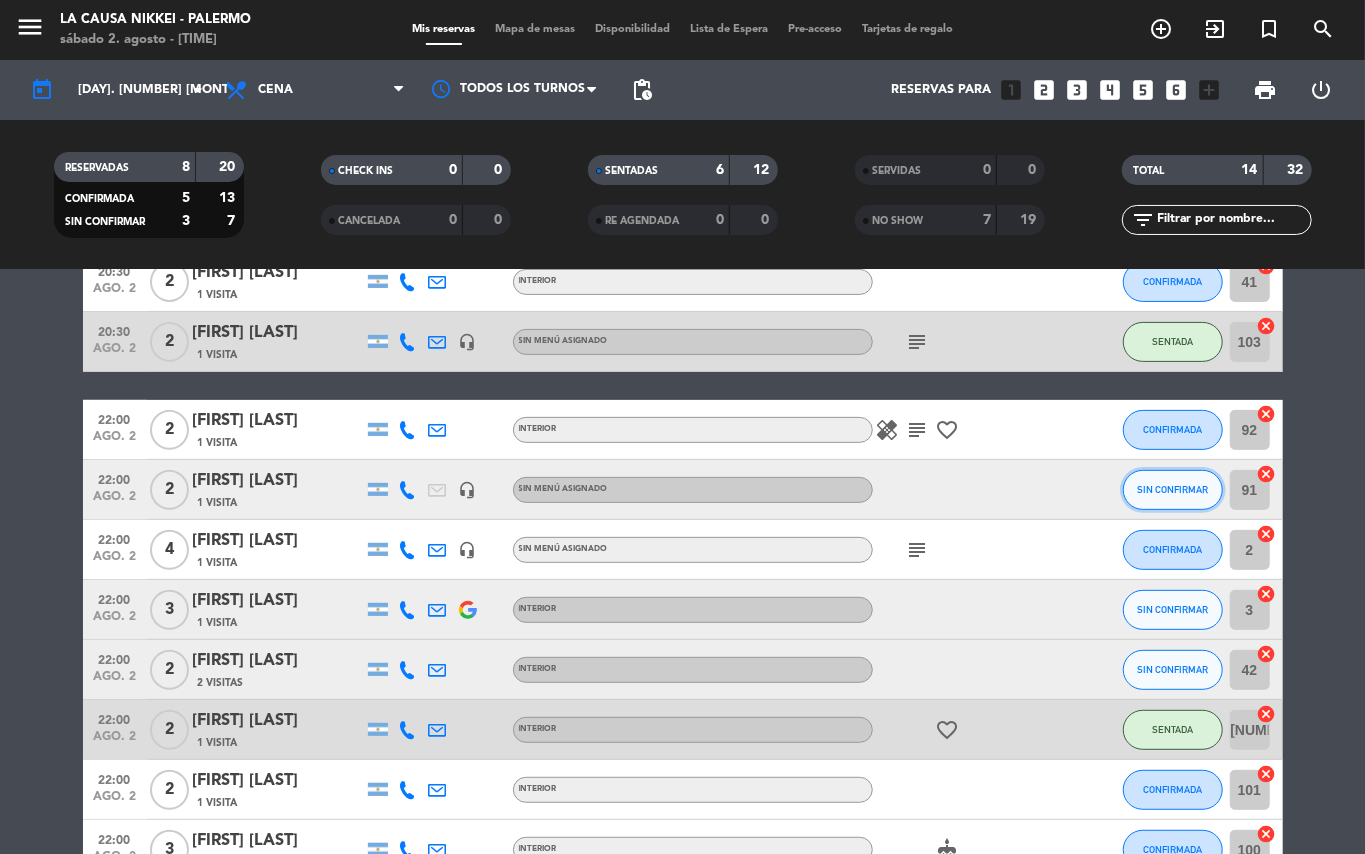 click on "SIN CONFIRMAR" 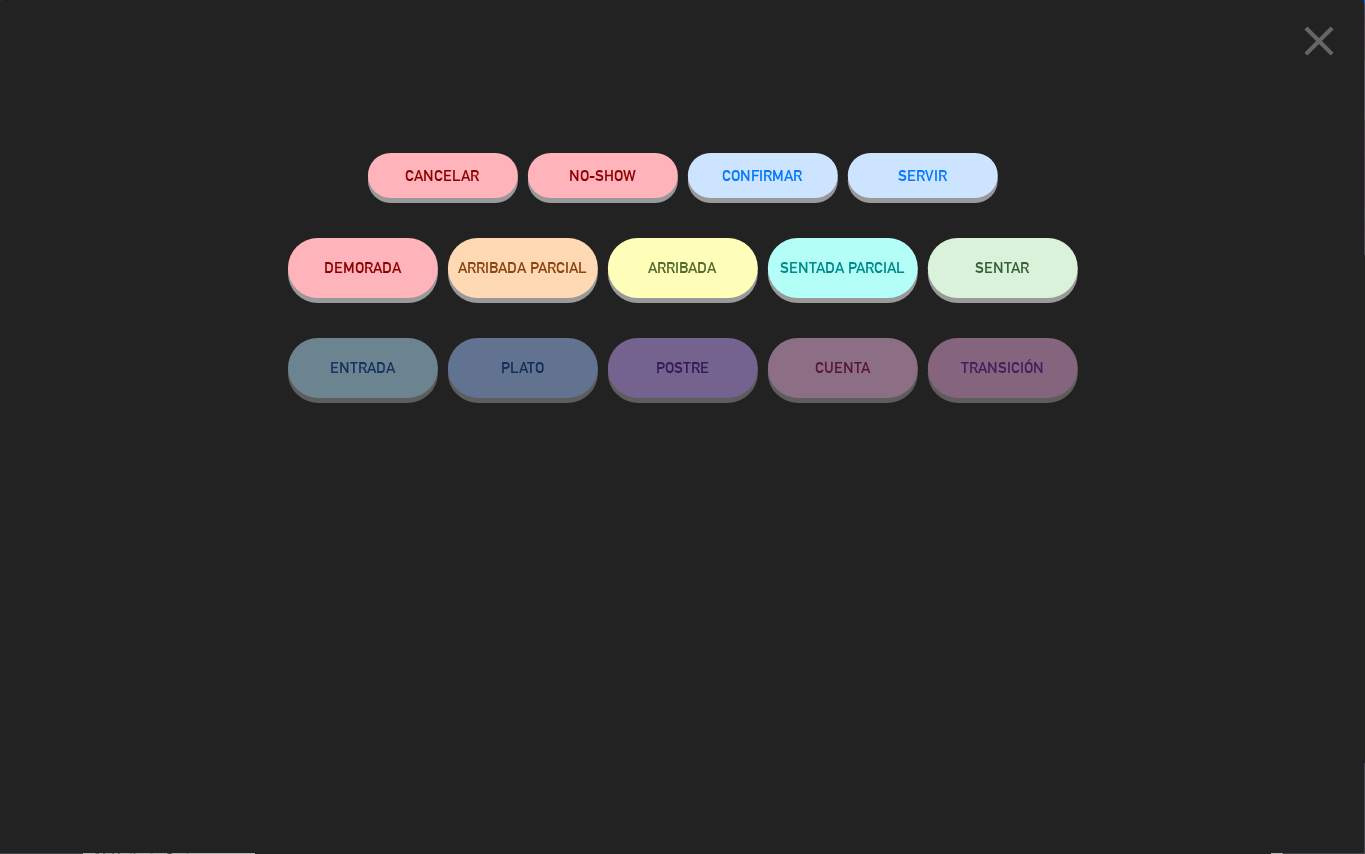 drag, startPoint x: 804, startPoint y: 206, endPoint x: 794, endPoint y: 150, distance: 56.88585 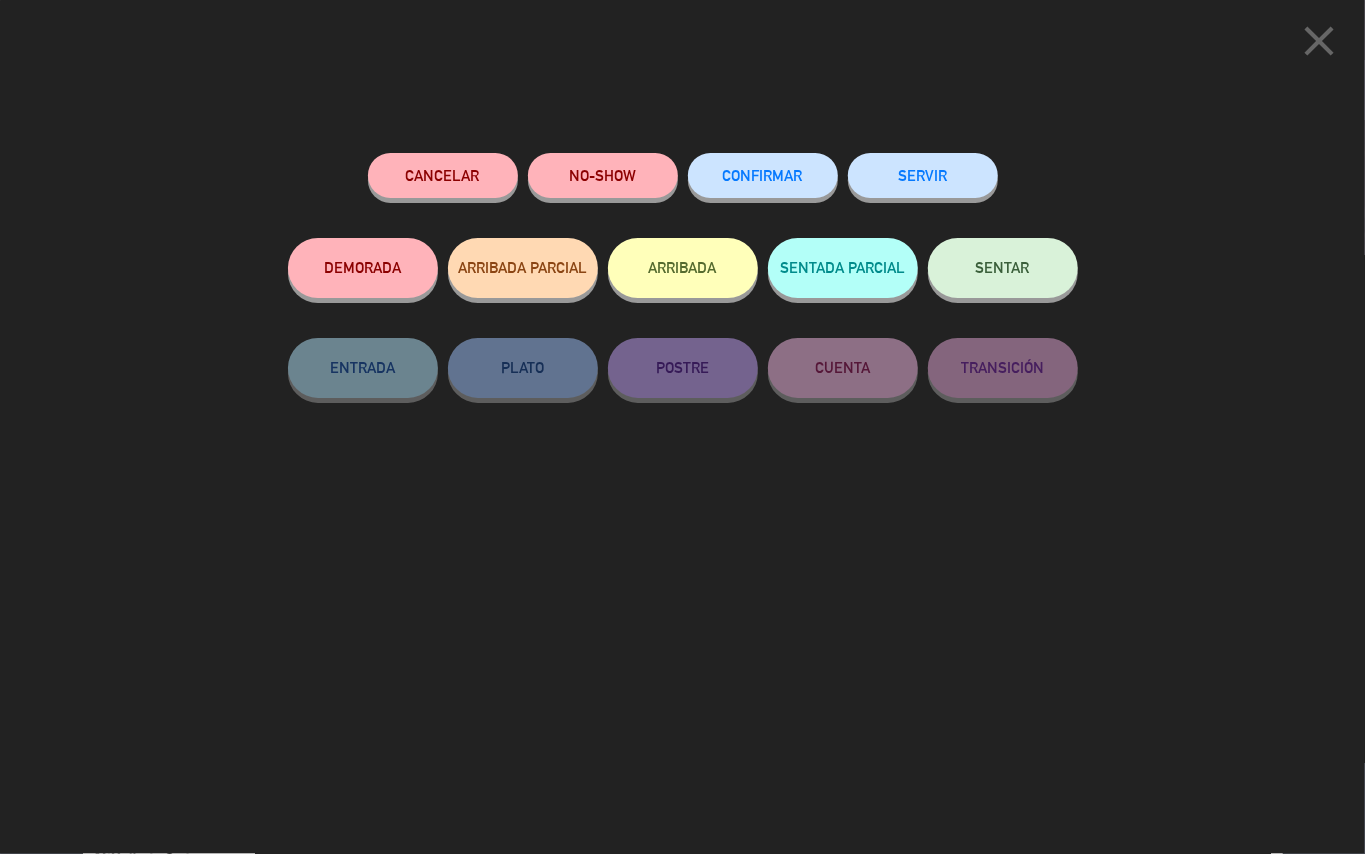 click on "Cancelar   NO-SHOW   CONFIRMAR   SERVIR   DEMORADA   ARRIBADA PARCIAL   ARRIBADA   SENTADA PARCIAL   SENTAR   ENTRADA   PLATO   POSTRE   CUENTA   TRANSICIÓN" 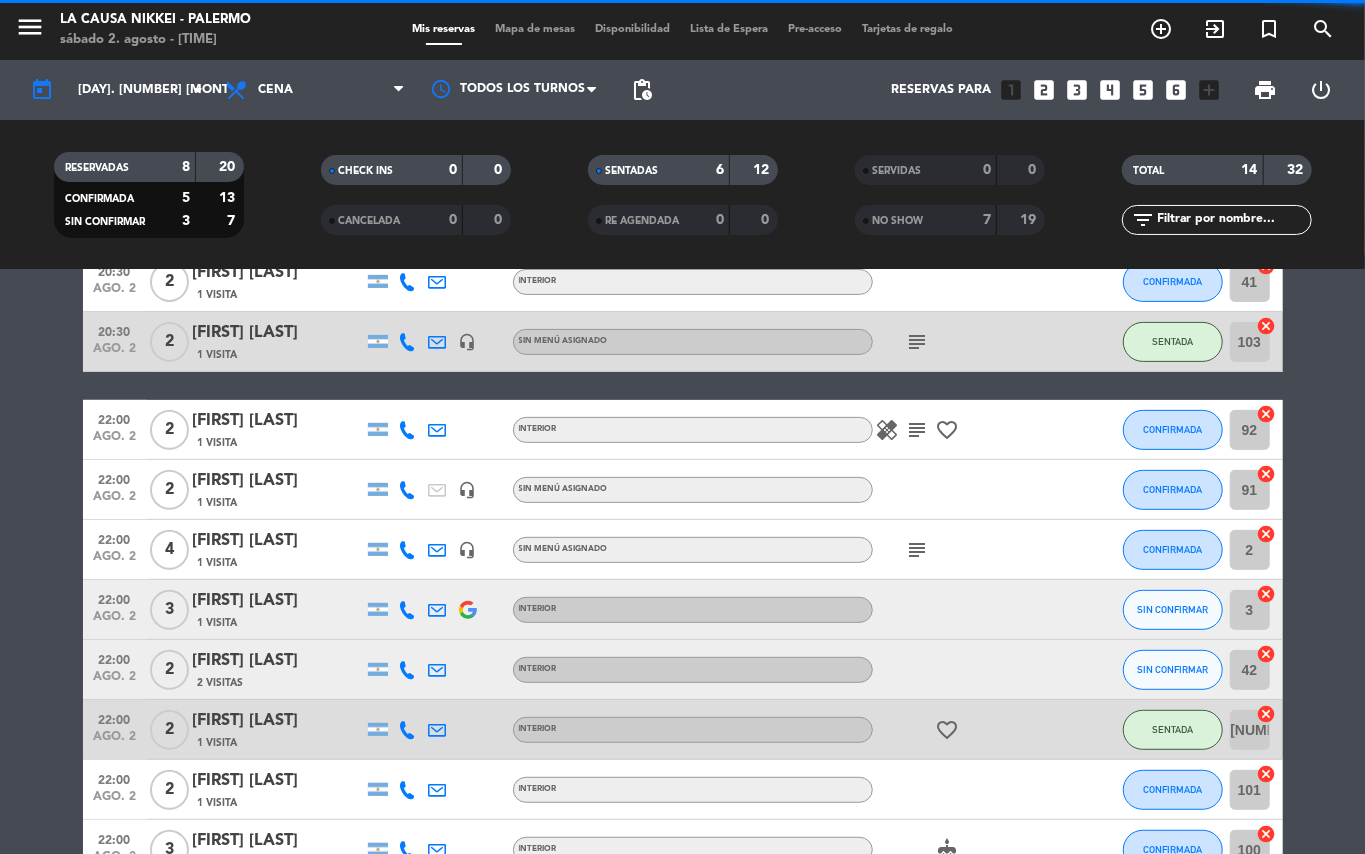 click on "[TIME] [MONTH] 2 2 [FIRST] [LAST] 1 Visita headset_mic Sin menú asignado subject SENTADA 96 cancel [TIME] [MONTH] 2 2 [FIRST] [LAST] 1 Visita INTERIOR work_outline SENTADA 43 cancel [TIME] [MONTH] 2 2 [FIRST] [LAST] 1 Visita headset_mic Sin menú asignado subject SENTADA 98 cancel [TIME] [MONTH] 2 2 [FIRST] [LAST] 9 Visitas verified INTERIOR subject SENTADA 94 cancel [TIME] [MONTH] 2 2 [FIRST] [LAST] 1 Visita INTERIOR SENTADA 41 cancel [TIME] [MONTH] 2 2 [FIRST] [LAST] 1 Visita headset_mic Sin menú asignado subject SENTADA 103 cancel [TIME] [MONTH] 2 2 [FIRST] [LAST] 1 Visita INTERIOR healing subject favorite_border SENTADA 92 cancel [TIME] [MONTH] 2 2 [FIRST] [LAST] 1 Visita headset_mic Sin menú asignado SENTADA 91 cancel [TIME] [MONTH] 2 4 [FIRST] [LAST] 1 Visita headset_mic Sin menú asignado subject SENTADA 2 cancel [TIME] [MONTH] 2 3 [FIRST] [LAST] 1 Visita INTERIOR SENTADA" 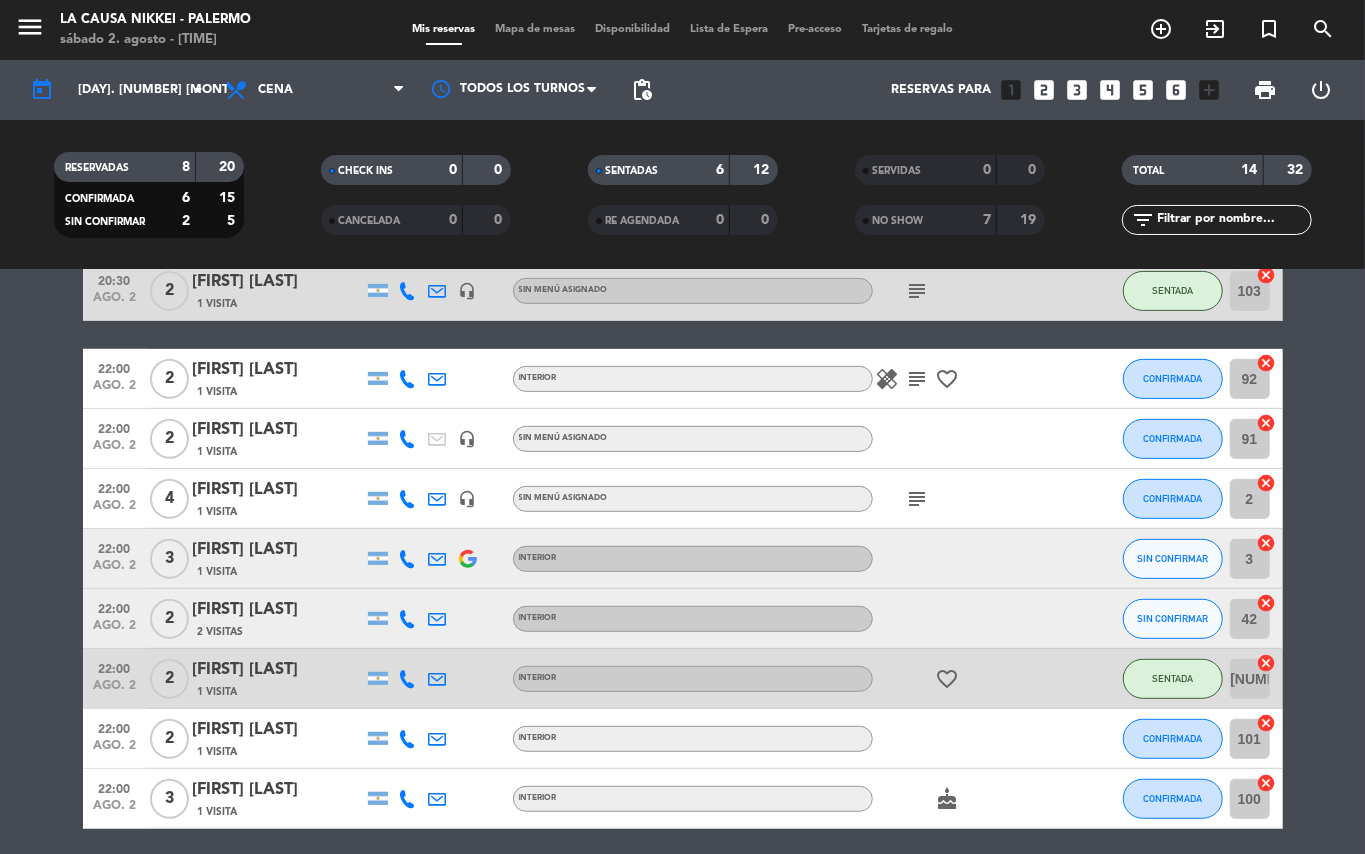 scroll, scrollTop: 406, scrollLeft: 0, axis: vertical 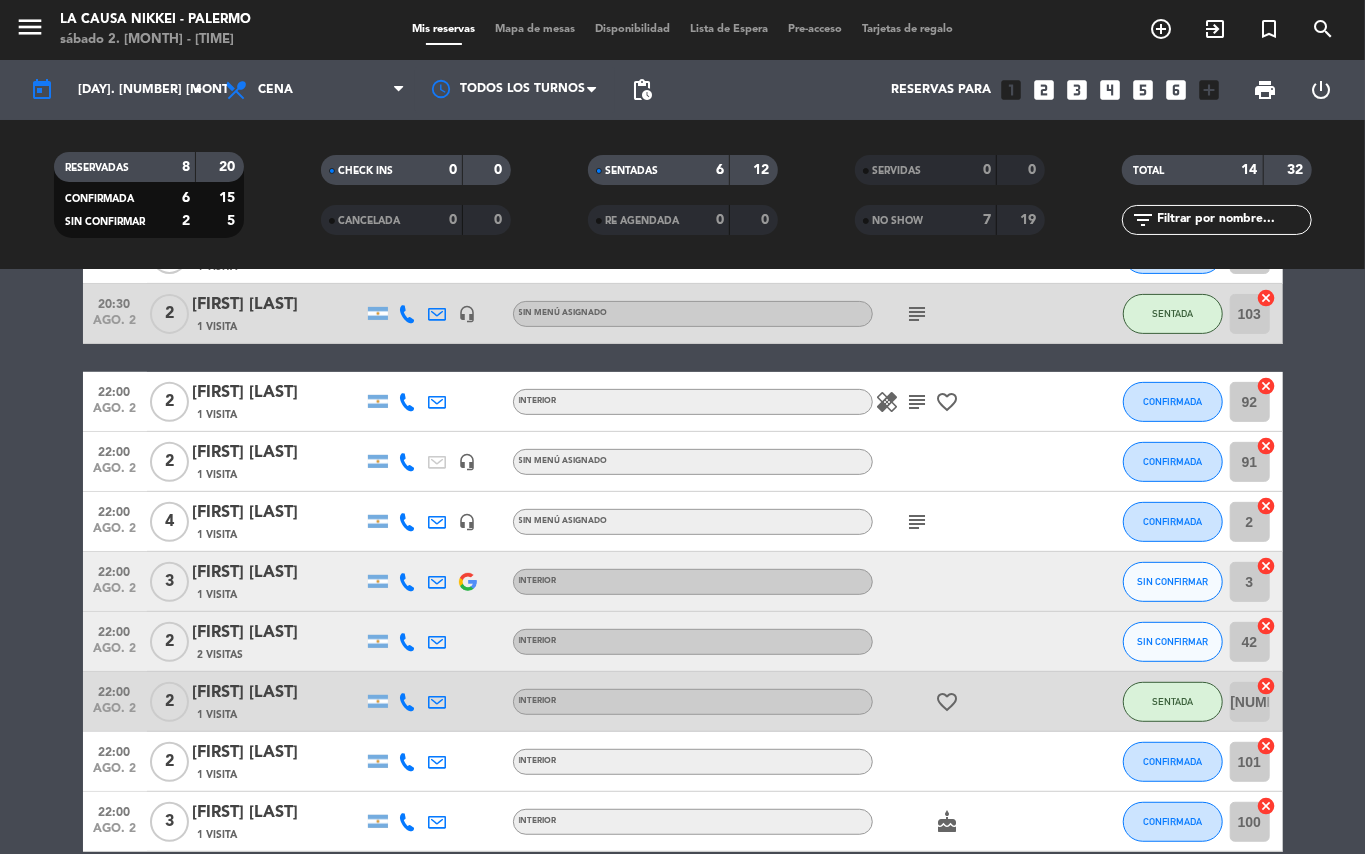 click on "[TIME] [MONTH] 2 2 [FIRST] [LAST] 1 Visita headset_mic Sin menú asignado subject SENTADA 96 cancel [TIME] [MONTH] 2 2 [FIRST] [LAST] 1 Visita INTERIOR work_outline SENTADA 43 cancel [TIME] [MONTH] 2 2 [FIRST] [LAST] 1 Visita headset_mic Sin menú asignado subject SENTADA 98 cancel [TIME] [MONTH] 2 2 [FIRST] [LAST] 9 Visitas verified INTERIOR subject SENTADA 94 cancel [TIME] [MONTH] 2 2 [FIRST] [LAST] 1 Visita INTERIOR SENTADA 41 cancel [TIME] [MONTH] 2 2 [FIRST] [LAST] 1 Visita headset_mic Sin menú asignado subject SENTADA 103 cancel [TIME] [MONTH] 2 2 [FIRST] [LAST] 1 Visita INTERIOR healing subject favorite_border SENTADA 92 cancel [TIME] [MONTH] 2 2 [FIRST] [LAST] 1 Visita headset_mic Sin menú asignado SENTADA 91 cancel [TIME] [MONTH] 2 4 [FIRST] [LAST] 1 Visita headset_mic Sin menú asignado subject SENTADA 2 cancel [TIME] [MONTH] 2 3 [FIRST] [LAST] 1 Visita INTERIOR SENTADA" 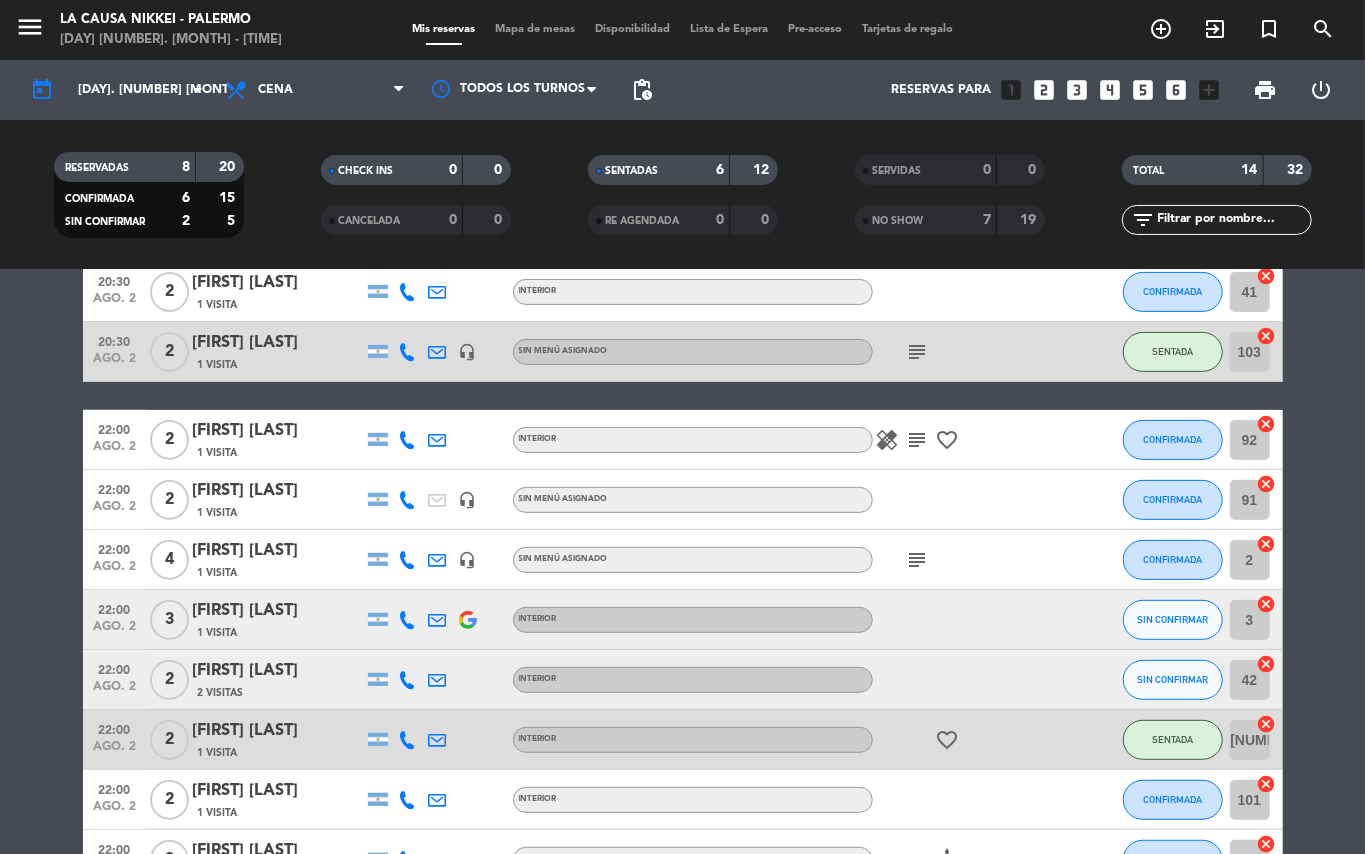 scroll, scrollTop: 365, scrollLeft: 0, axis: vertical 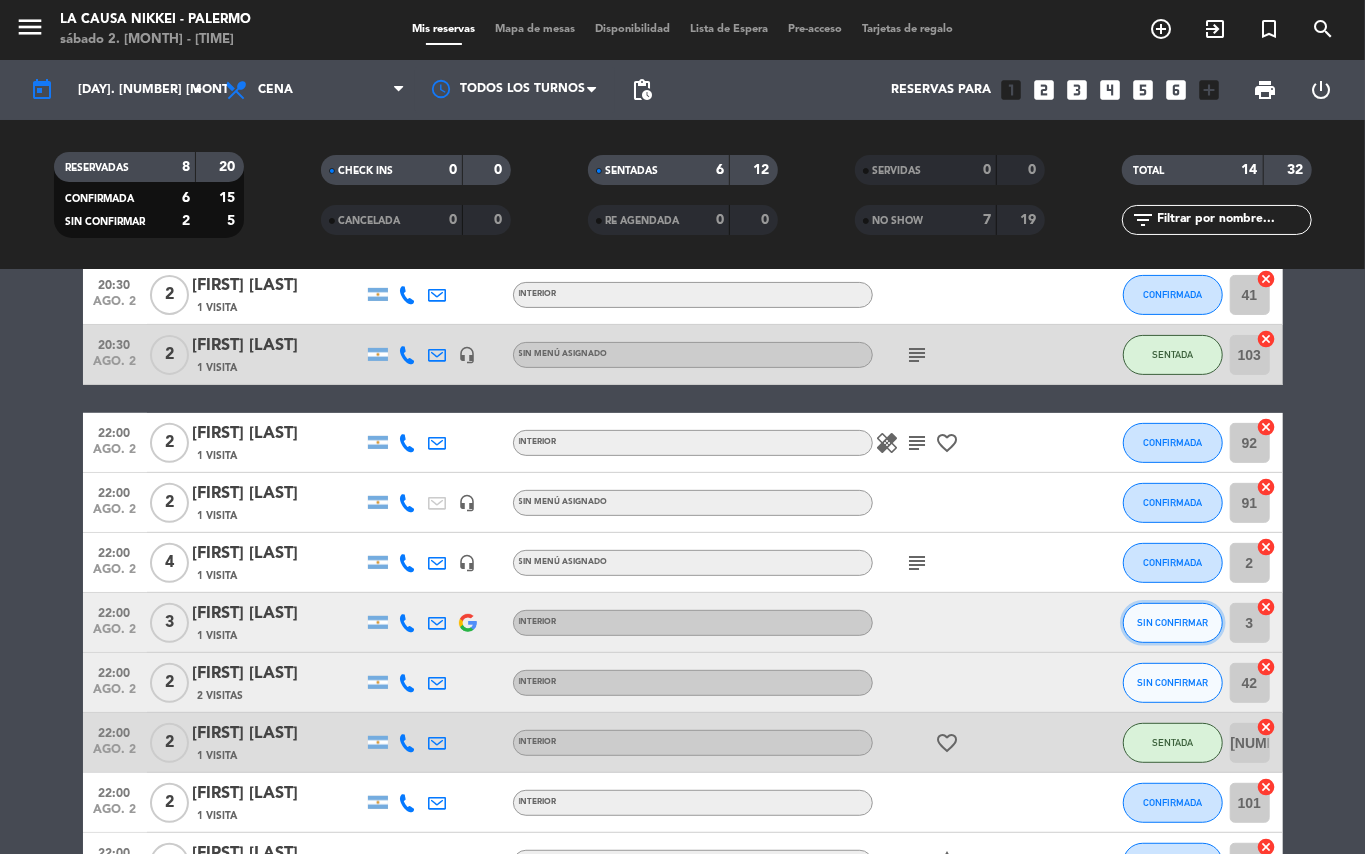 click on "SIN CONFIRMAR" 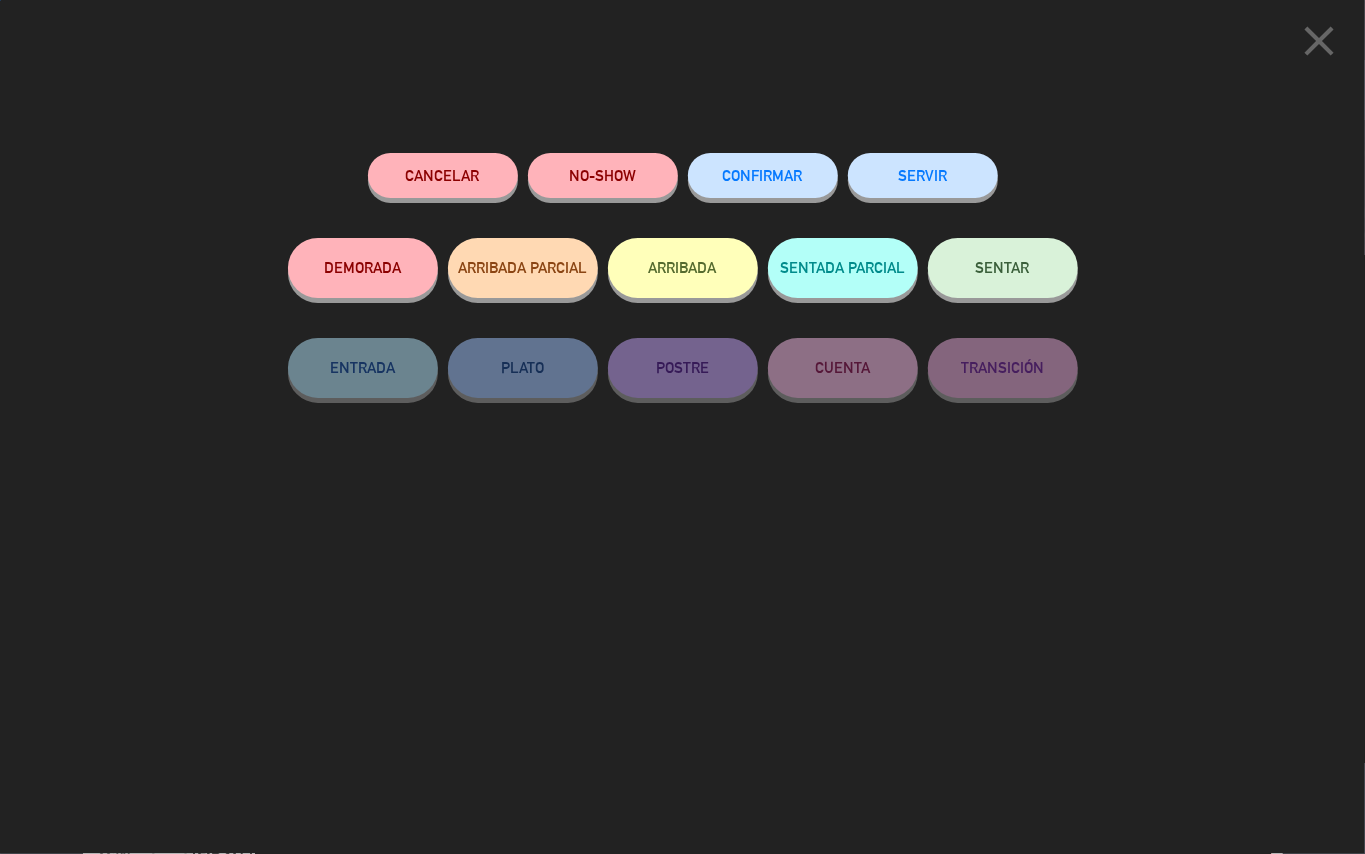 click on "SENTAR" 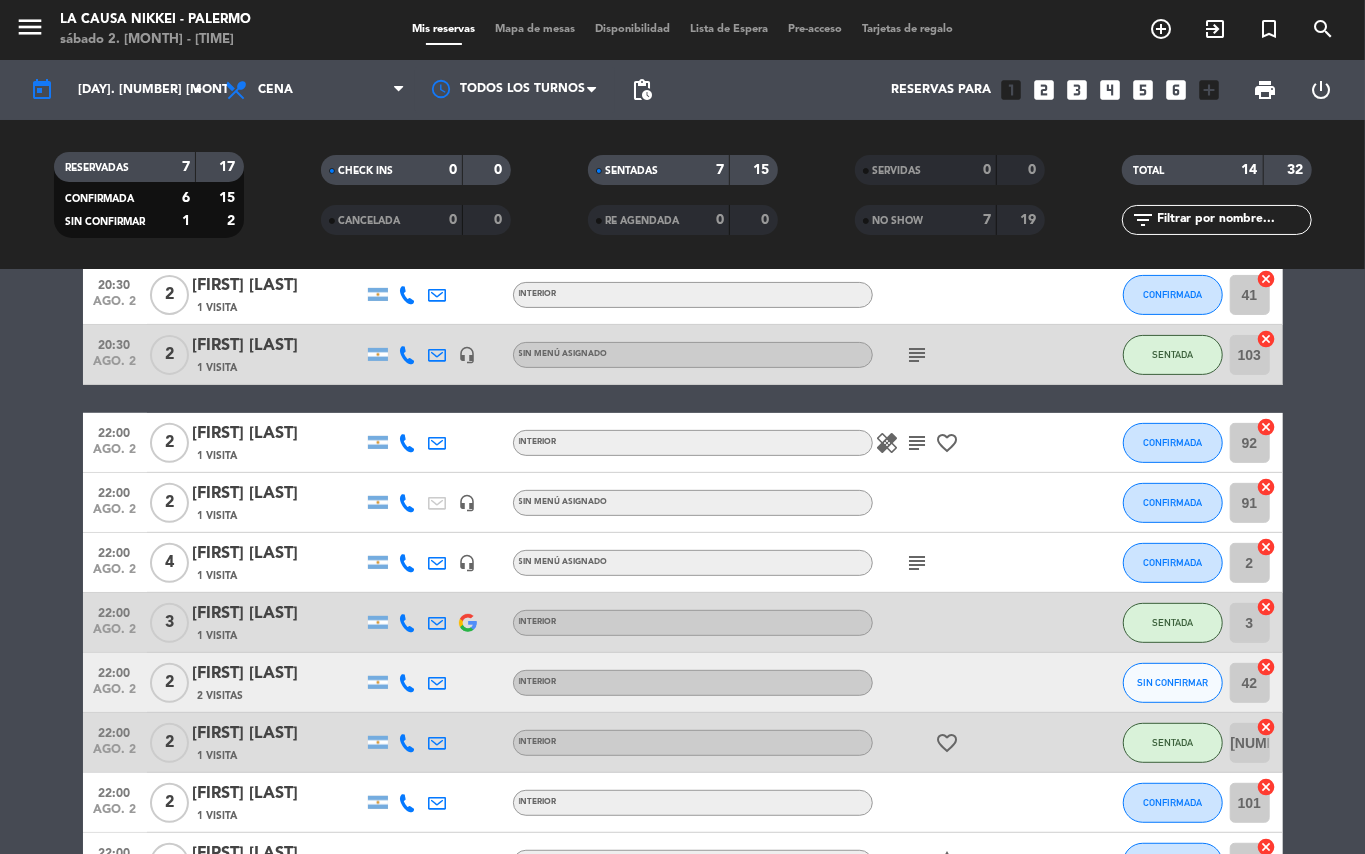 click on "[TIME] [MONTH] 2 2 [FIRST] [LAST] 1 Visita headset_mic Sin menú asignado subject SENTADA 96 cancel [TIME] [MONTH] 2 2 [FIRST] [LAST] 1 Visita INTERIOR work_outline SENTADA 43 cancel [TIME] [MONTH] 2 2 [FIRST] [LAST] 1 Visita headset_mic Sin menú asignado subject SENTADA 98 cancel [TIME] [MONTH] 2 2 [FIRST] [LAST] 9 Visitas verified INTERIOR subject SENTADA 94 cancel [TIME] [MONTH] 2 2 [FIRST] [LAST] 1 Visita INTERIOR SENTADA 41 cancel [TIME] [MONTH] 2 2 [FIRST] [LAST] 1 Visita headset_mic Sin menú asignado subject SENTADA 103 cancel [TIME] [MONTH] 2 2 [FIRST] [LAST] 1 Visita INTERIOR healing subject favorite_border SENTADA 92 cancel [TIME] [MONTH] 2 2 [FIRST] [LAST] 1 Visita headset_mic Sin menú asignado SENTADA 91 cancel [TIME] [MONTH] 2 4 [FIRST] [LAST] 1 Visita headset_mic Sin menú asignado subject SENTADA 2 cancel [TIME] [MONTH] 2 3 [FIRST] [LAST] 1 Visita INTERIOR SENTADA" 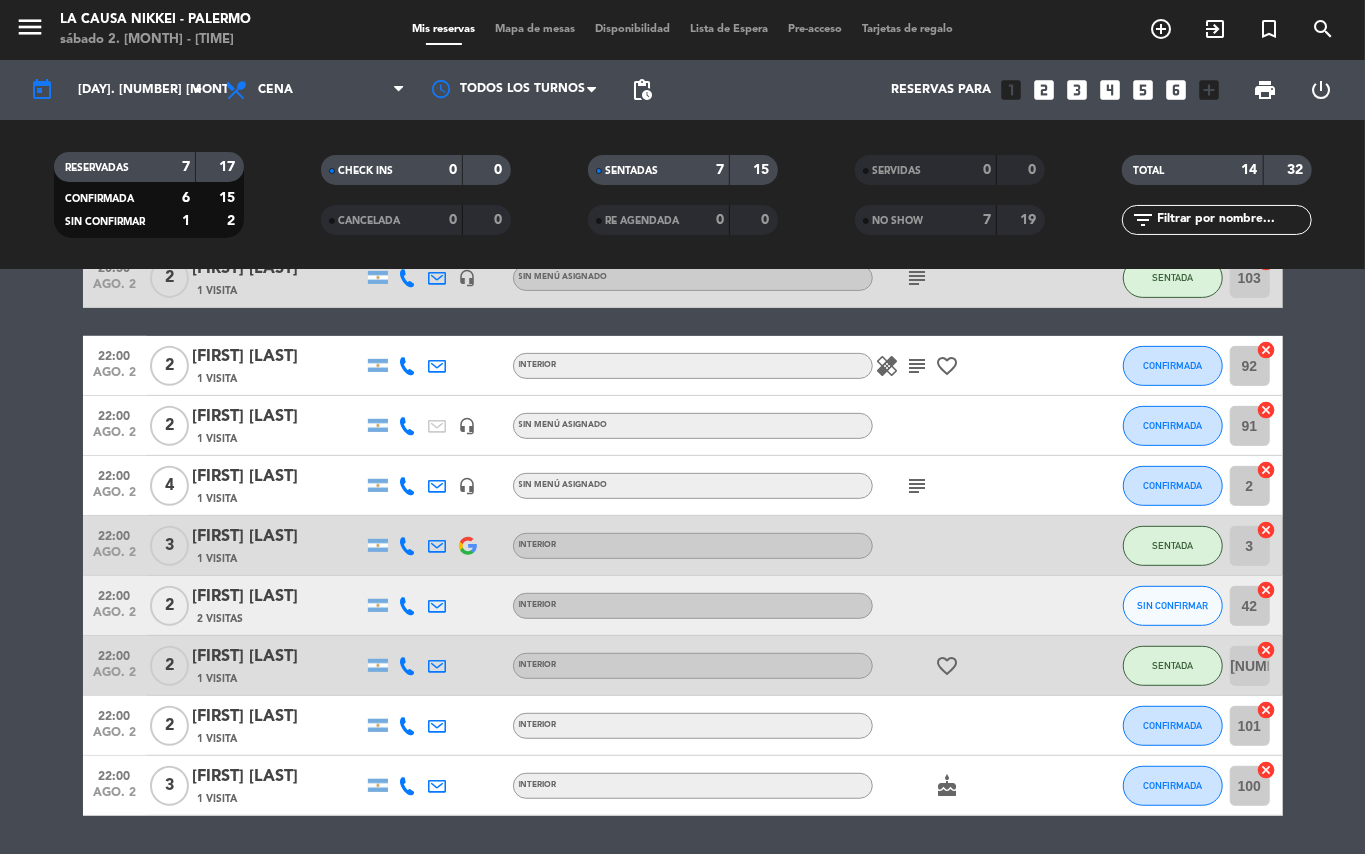 scroll, scrollTop: 444, scrollLeft: 0, axis: vertical 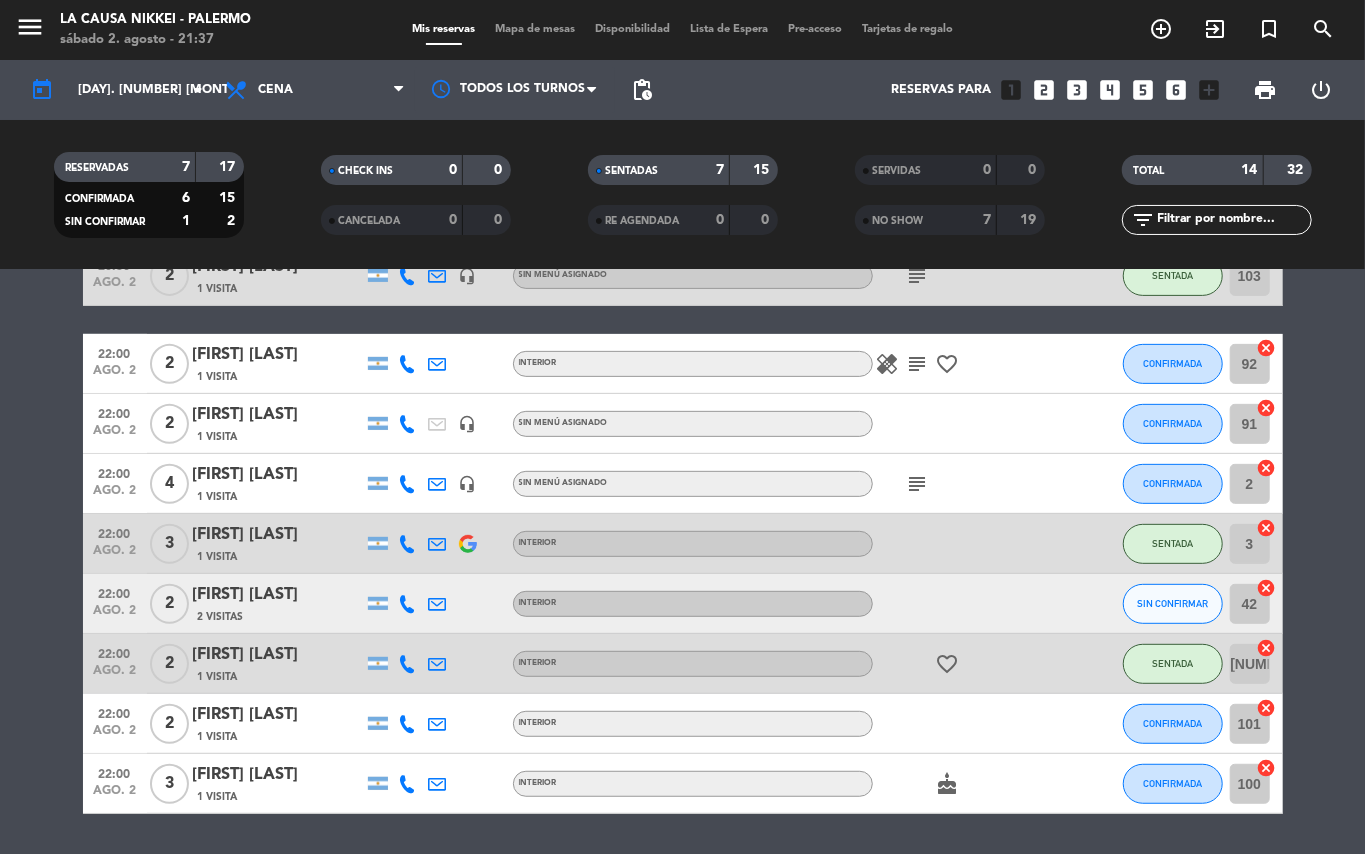 click on "[TIME] [MONTH] 2 2 [FIRST] [LAST] 1 Visita headset_mic Sin menú asignado subject SENTADA 96 cancel [TIME] [MONTH] 2 2 [FIRST] [LAST] 1 Visita INTERIOR work_outline SENTADA 43 cancel [TIME] [MONTH] 2 2 [FIRST] [LAST] 1 Visita headset_mic Sin menú asignado subject SENTADA 98 cancel [TIME] [MONTH] 2 2 [FIRST] [LAST] 9 Visitas verified INTERIOR subject SENTADA 94 cancel [TIME] [MONTH] 2 2 [FIRST] [LAST] 1 Visita INTERIOR SENTADA 41 cancel [TIME] [MONTH] 2 2 [FIRST] [LAST] 1 Visita headset_mic Sin menú asignado subject SENTADA 103 cancel [TIME] [MONTH] 2 2 [FIRST] [LAST] 1 Visita INTERIOR healing subject favorite_border SENTADA 92 cancel [TIME] [MONTH] 2 2 [FIRST] [LAST] 1 Visita headset_mic Sin menú asignado SENTADA 91 cancel [TIME] [MONTH] 2 4 [FIRST] [LAST] 1 Visita headset_mic Sin menú asignado subject SENTADA 2 cancel [TIME] [MONTH] 2 3 [FIRST] [LAST] 1 Visita INTERIOR SENTADA" 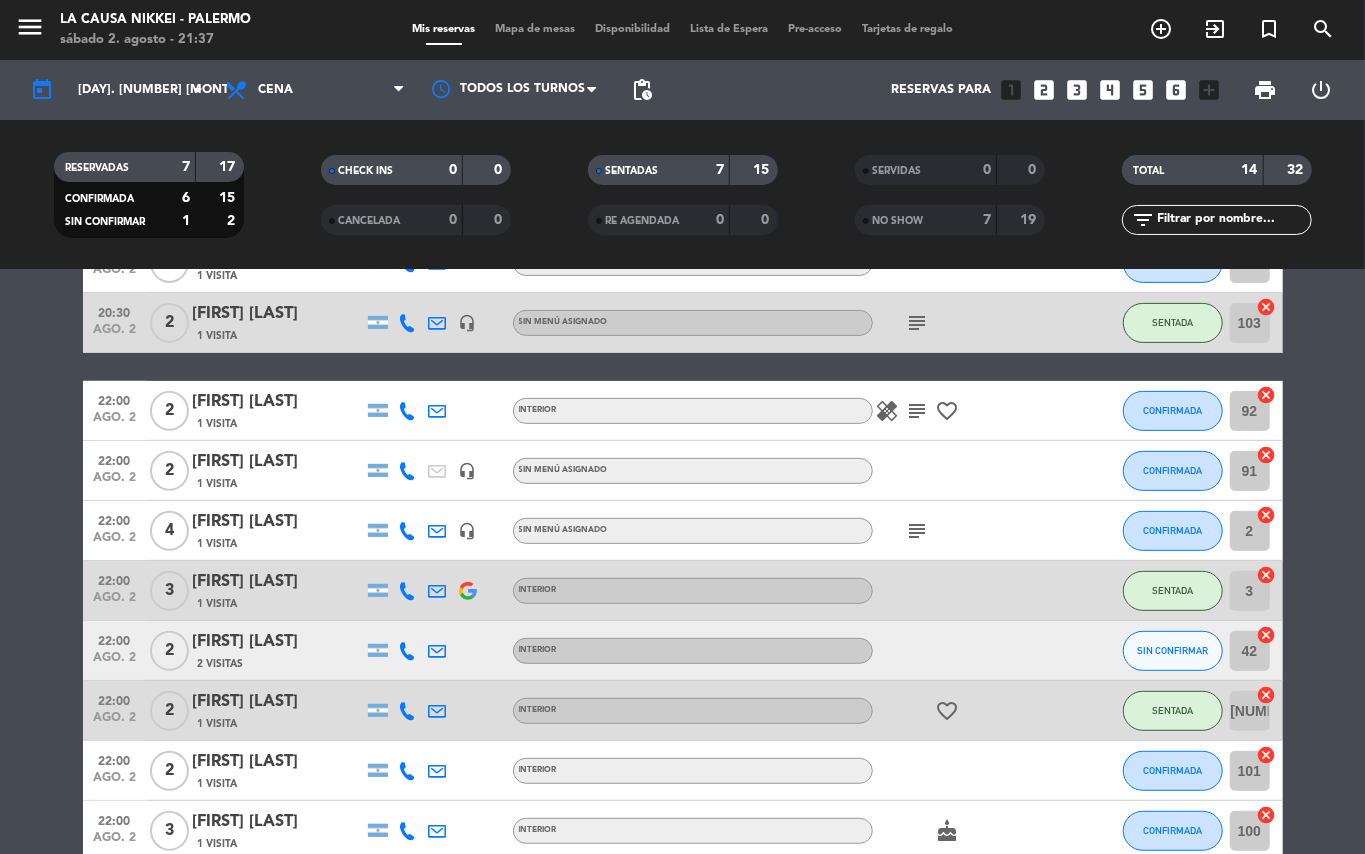 scroll, scrollTop: 349, scrollLeft: 0, axis: vertical 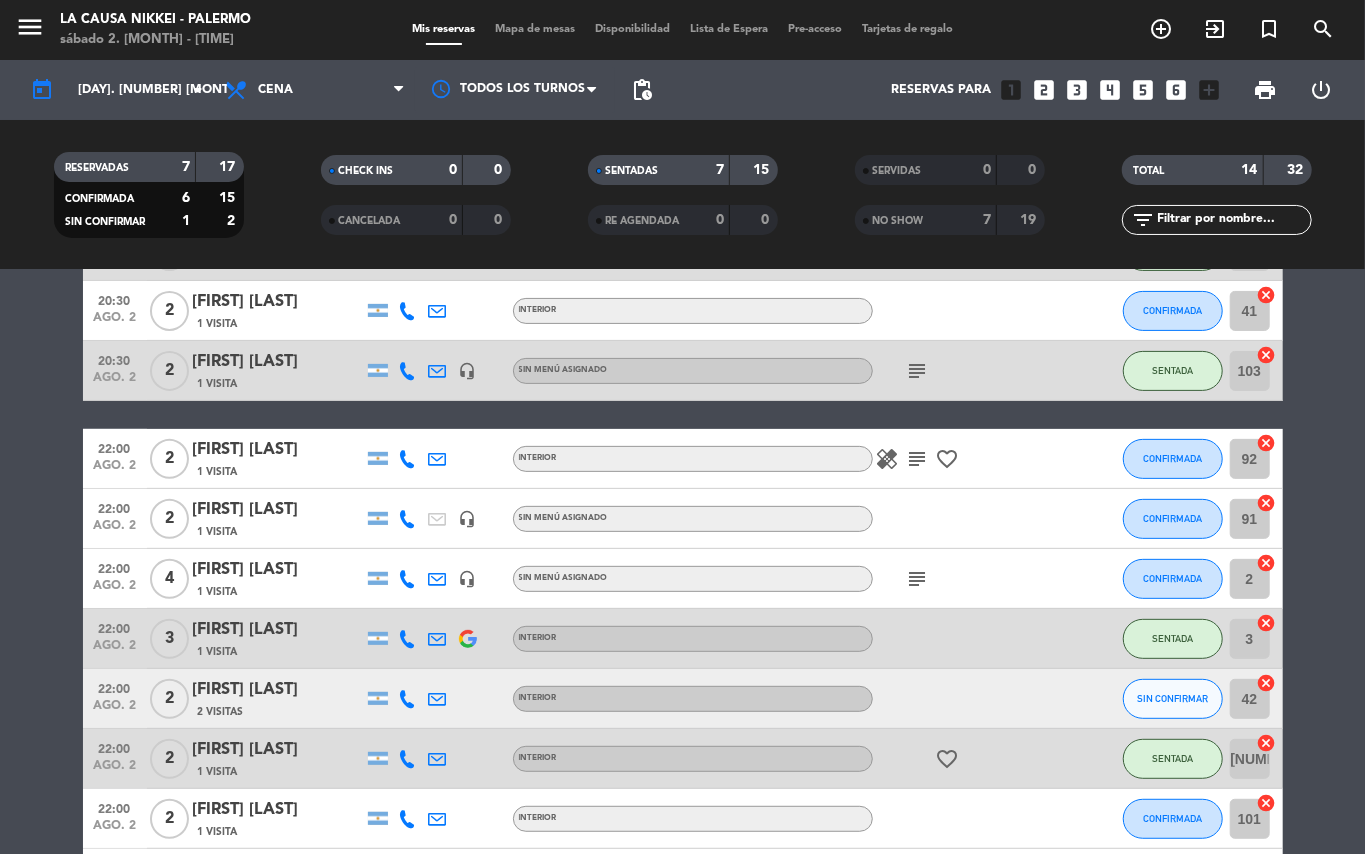 click on "[TIME] [MONTH] 2 2 [FIRST] [LAST] 1 Visita headset_mic Sin menú asignado subject SENTADA 96 cancel [TIME] [MONTH] 2 2 [FIRST] [LAST] 1 Visita INTERIOR work_outline SENTADA 43 cancel [TIME] [MONTH] 2 2 [FIRST] [LAST] 1 Visita headset_mic Sin menú asignado subject SENTADA 98 cancel [TIME] [MONTH] 2 2 [FIRST] [LAST] 9 Visitas verified INTERIOR subject SENTADA 94 cancel [TIME] [MONTH] 2 2 [FIRST] [LAST] 1 Visita INTERIOR SENTADA 41 cancel [TIME] [MONTH] 2 2 [FIRST] [LAST] 1 Visita headset_mic Sin menú asignado subject SENTADA 103 cancel [TIME] [MONTH] 2 2 [FIRST] [LAST] 1 Visita INTERIOR healing subject favorite_border SENTADA 92 cancel [TIME] [MONTH] 2 2 [FIRST] [LAST] 1 Visita headset_mic Sin menú asignado SENTADA 91 cancel [TIME] [MONTH] 2 4 [FIRST] [LAST] 1 Visita headset_mic Sin menú asignado subject SENTADA 2 cancel [TIME] [MONTH] 2 3 [FIRST] [LAST] 1 Visita INTERIOR SENTADA" 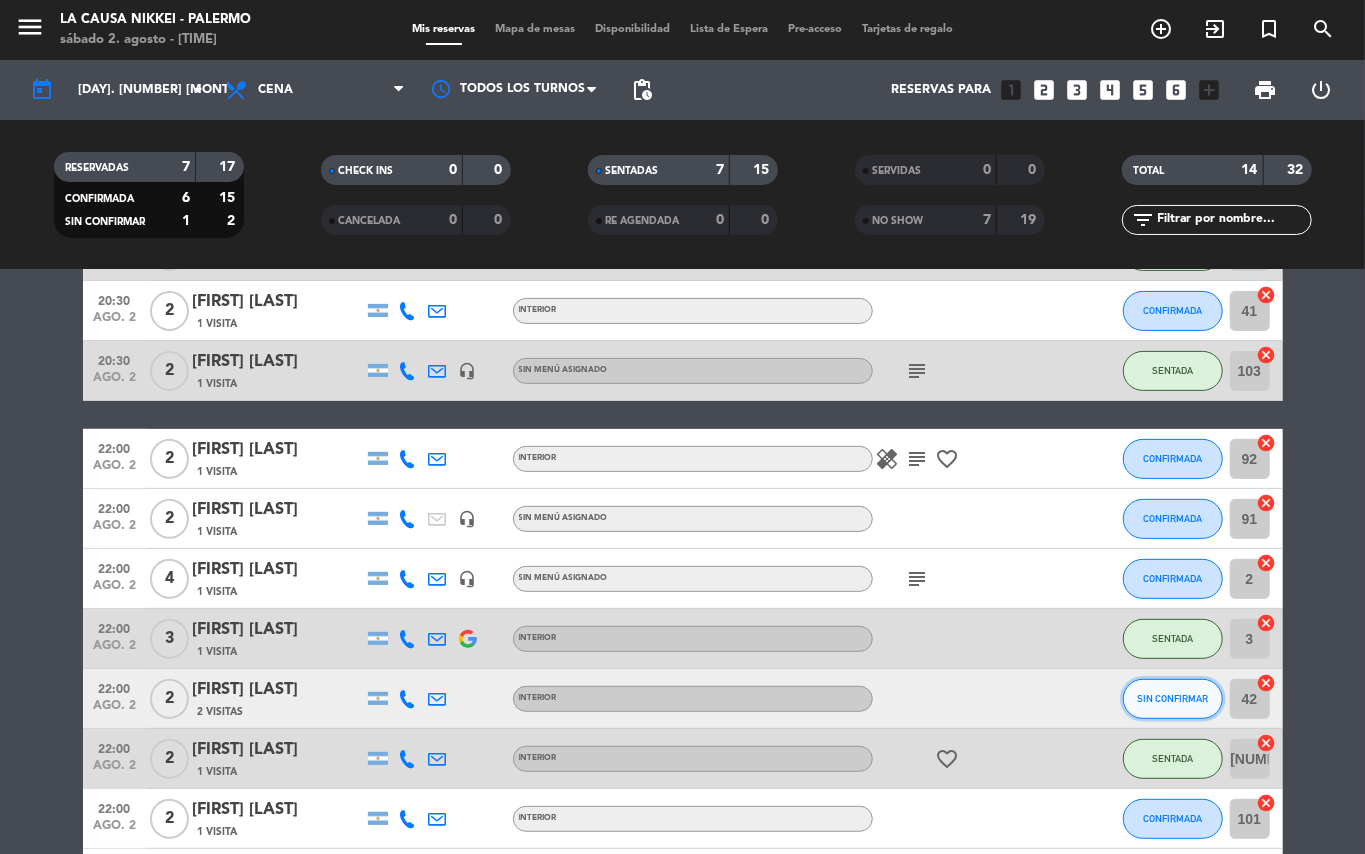 click on "SIN CONFIRMAR" 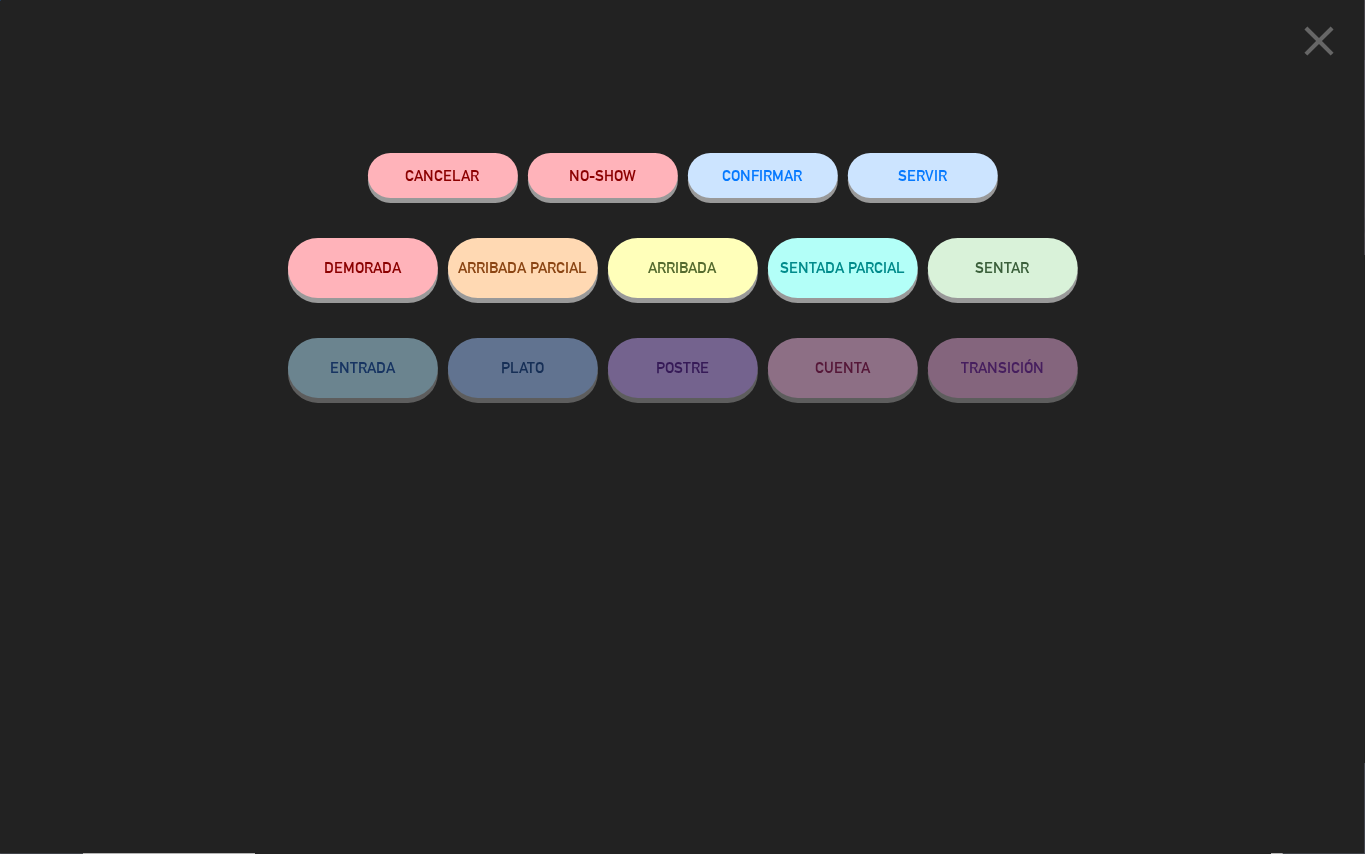 click on "SENTAR" 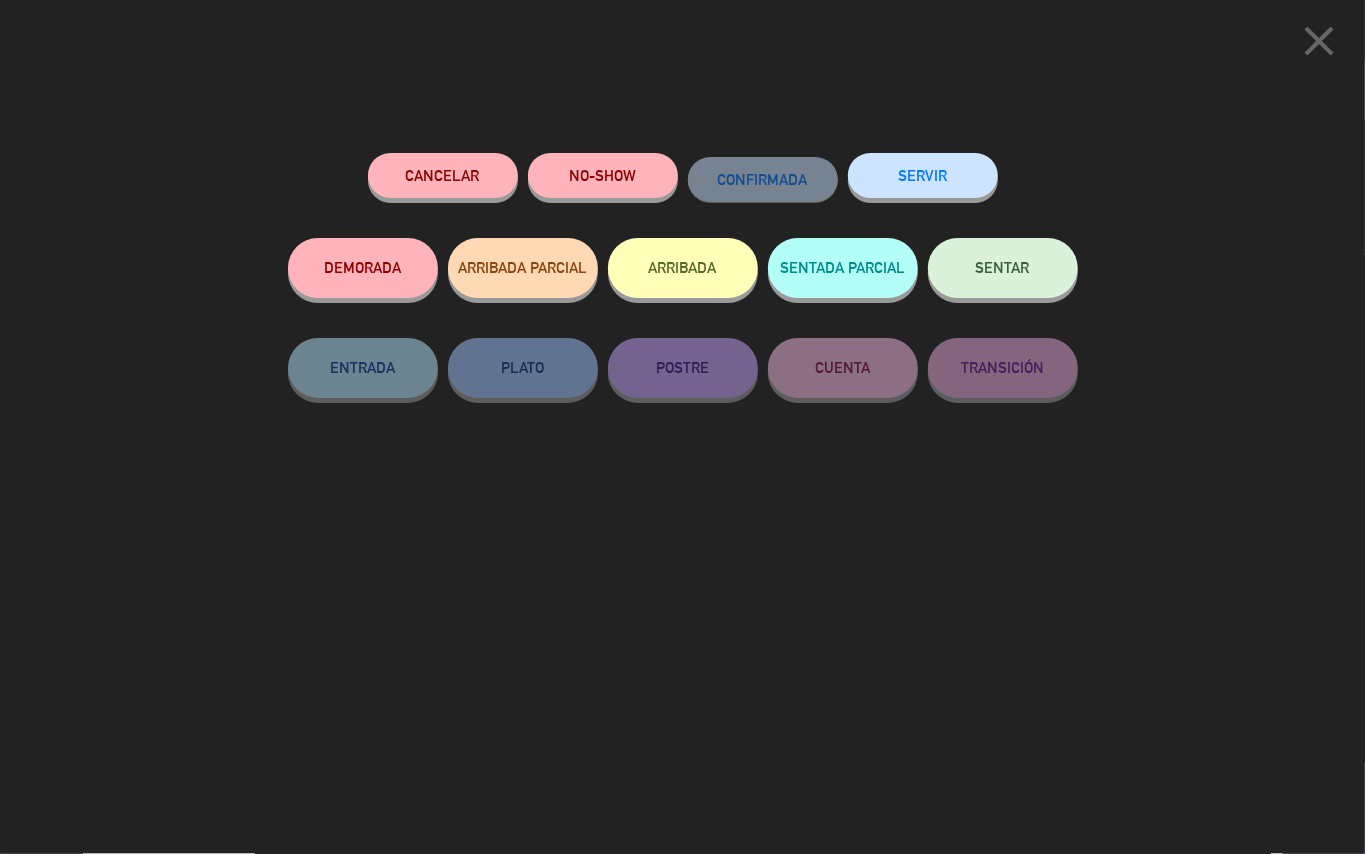 click on "SENTAR" 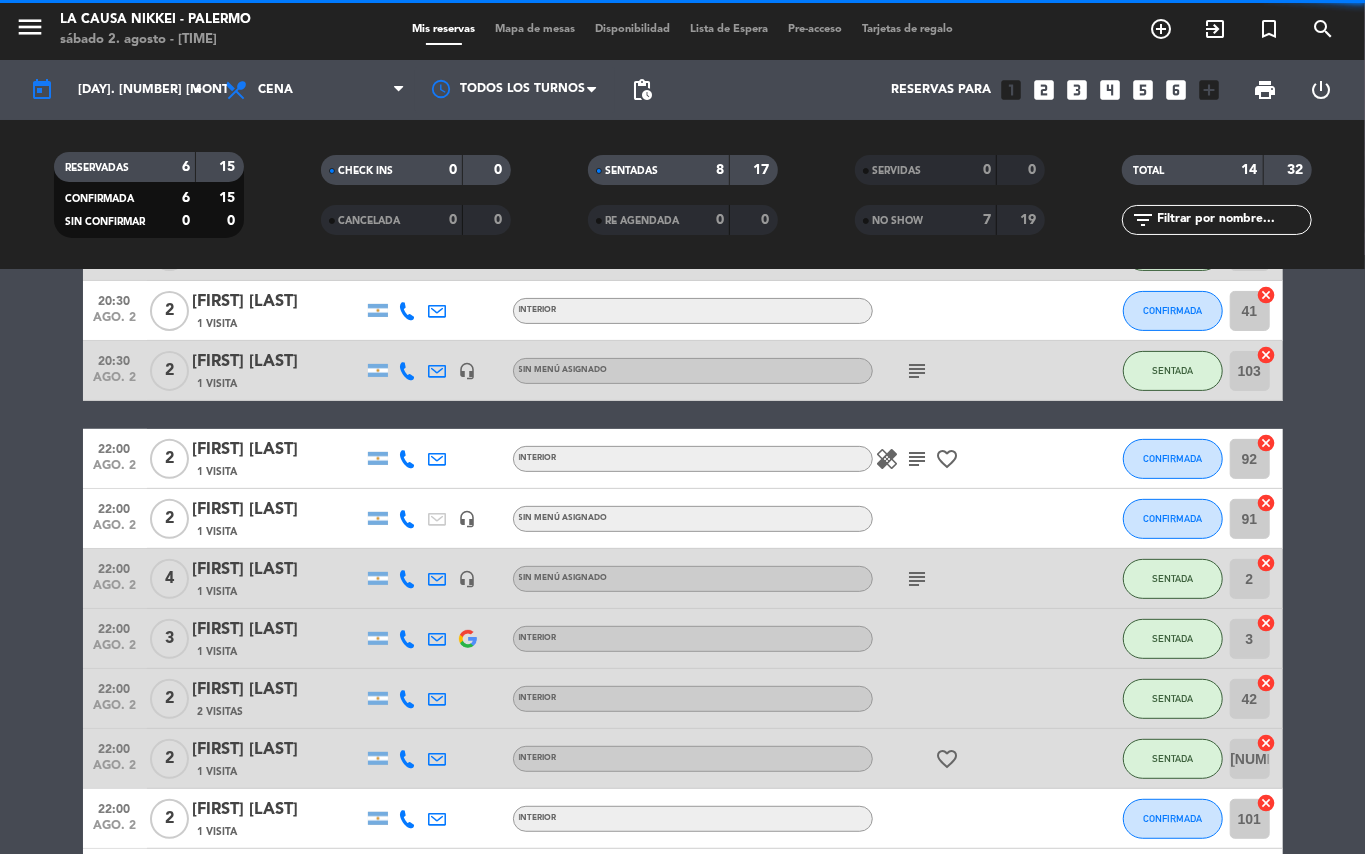 click on "[TIME] [MONTH] [NUMBER] [NUMBER] [FIRST] [MIDDLE] [LAST] [VISITS] [ICON] [TEXT] [SUBJECT] [STATUS] [NUMBER] cancel [TIME] [MONTH] [NUMBER] [NUMBER] [FIRST] [LAST] [VISITS] [ICON] [TEXT] [STATUS] [NUMBER] cancel [TIME] [MONTH] [NUMBER] [NUMBER] [FIRST] [INITIAL] [VISITS] [ICON] [TEXT] [SUBJECT] [STATUS] [NUMBER] cancel [TIME] [MONTH] [NUMBER] [NUMBER] [FIRST] [LAST] [VISITS] [VERIFIED] [TEXT] [SUBJECT] [STATUS] [NUMBER] cancel [TIME] [MONTH] [NUMBER] [NUMBER] [FIRST] [LAST] [VISITS] [TEXT] [STATUS] [NUMBER] cancel [TIME] [MONTH] [NUMBER] [NUMBER] [FIRST] [LAST] [VISITS] [ICON] [TEXT] [SUBJECT] [STATUS] [NUMBER] cancel [TIME] [MONTH] [NUMBER] [NUMBER] [FIRST] [LAST] [VISITS] [TEXT] [HEALING] [SUBJECT] [FAVORITE] [STATUS] [NUMBER] cancel [TIME] [MONTH] [NUMBER] [NUMBER] [FIRST] [LAST] [VISITS] [ICON] [TEXT] [STATUS] [NUMBER] cancel [TIME] [MONTH] [NUMBER] [NUMBER] [FIRST] [LAST] [VISITS] [ICON] [TEXT] [SUBJECT] [STATUS] [NUMBER] cancel [TIME] [MONTH] [NUMBER] [NUMBER] [FIRST] [INITIAL] [VISITS] [TEXT] [STATUS]" 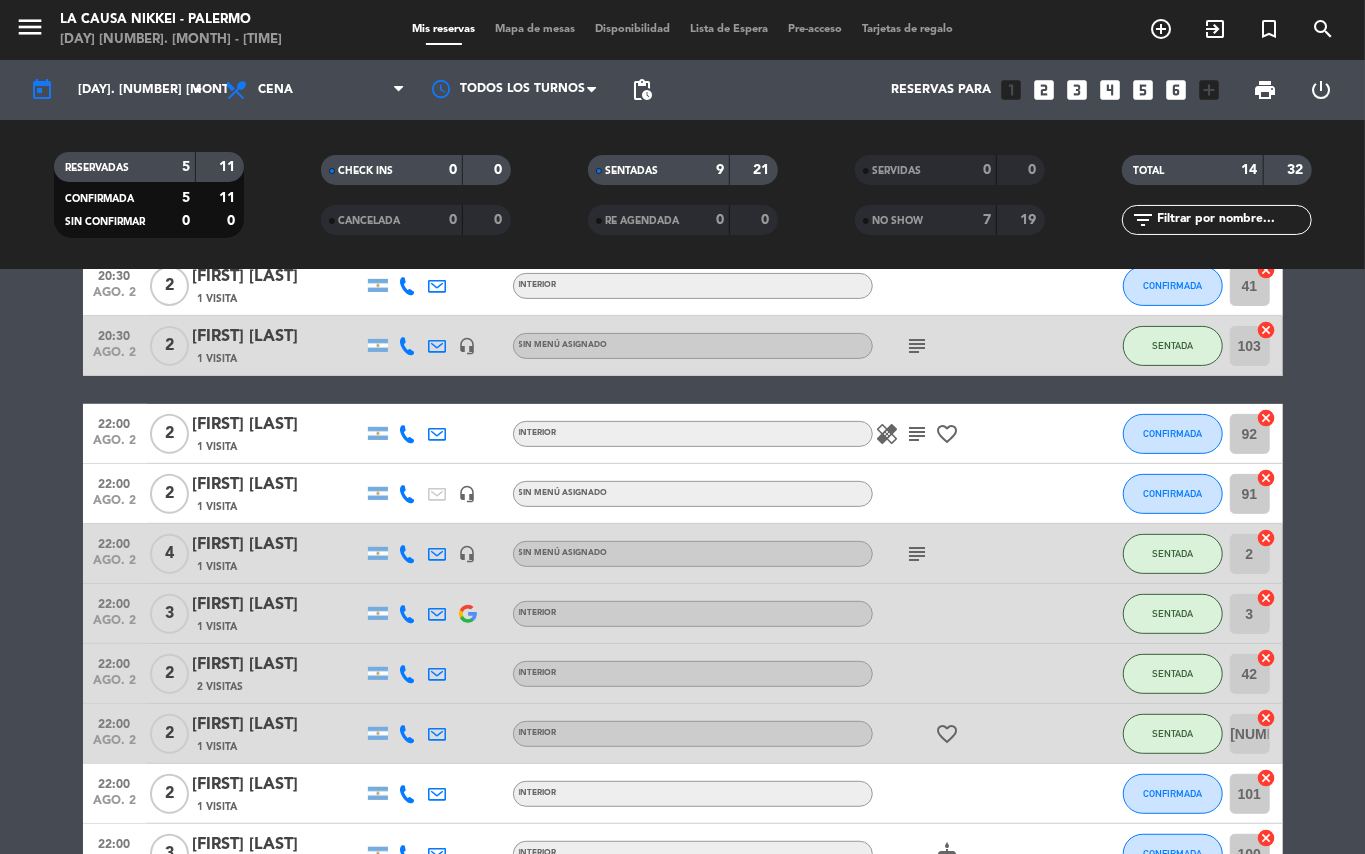 scroll, scrollTop: 340, scrollLeft: 0, axis: vertical 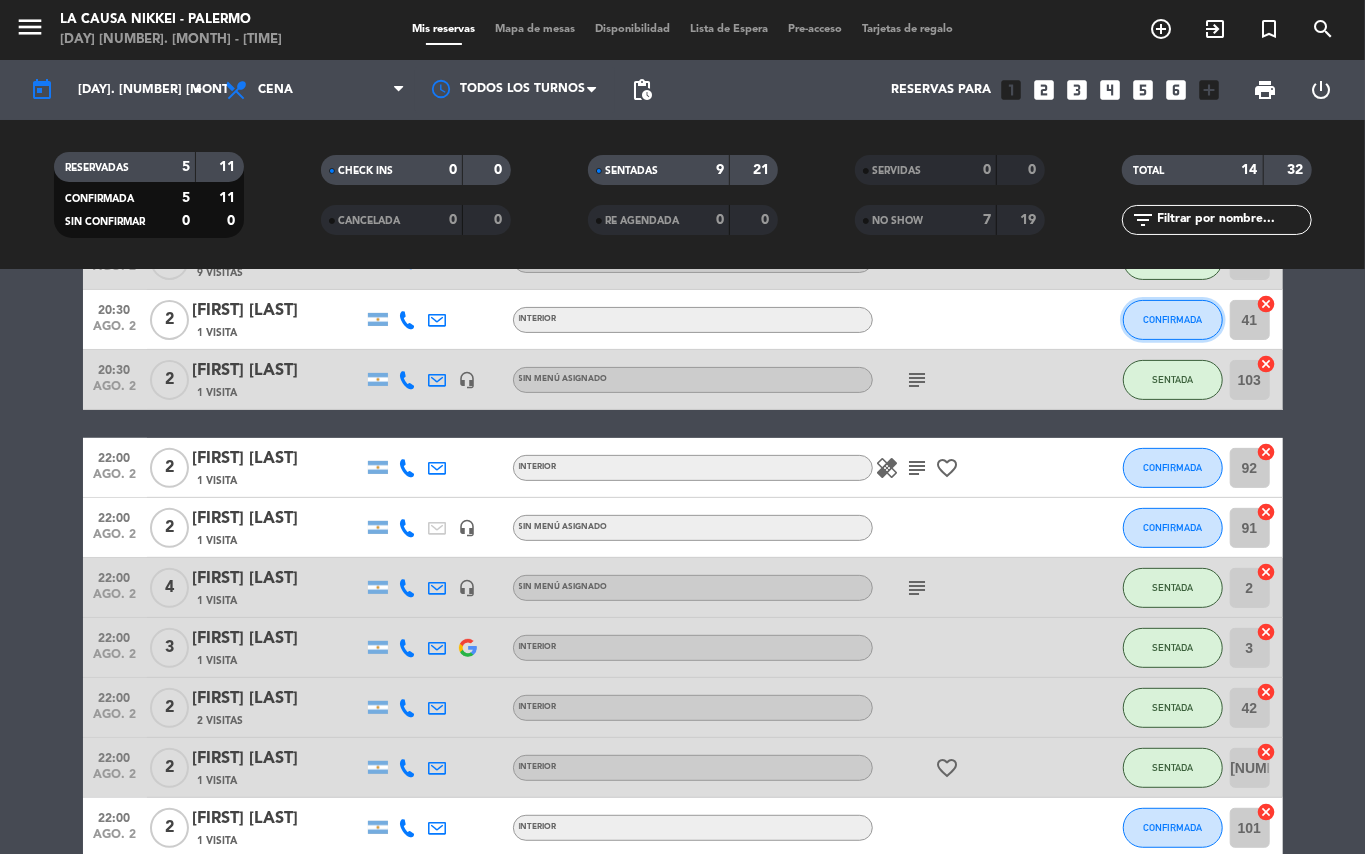 click on "CONFIRMADA" 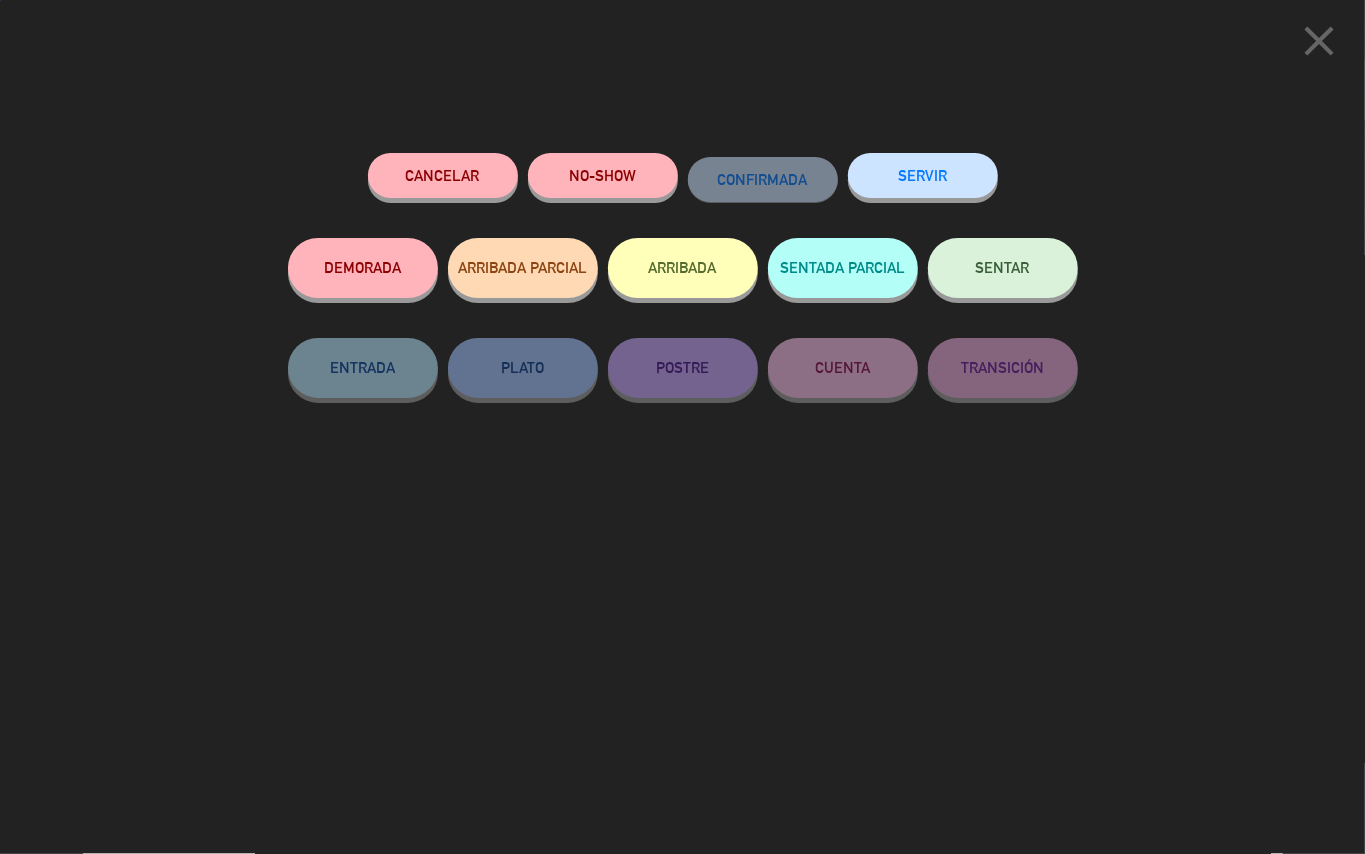 click on "SENTAR" 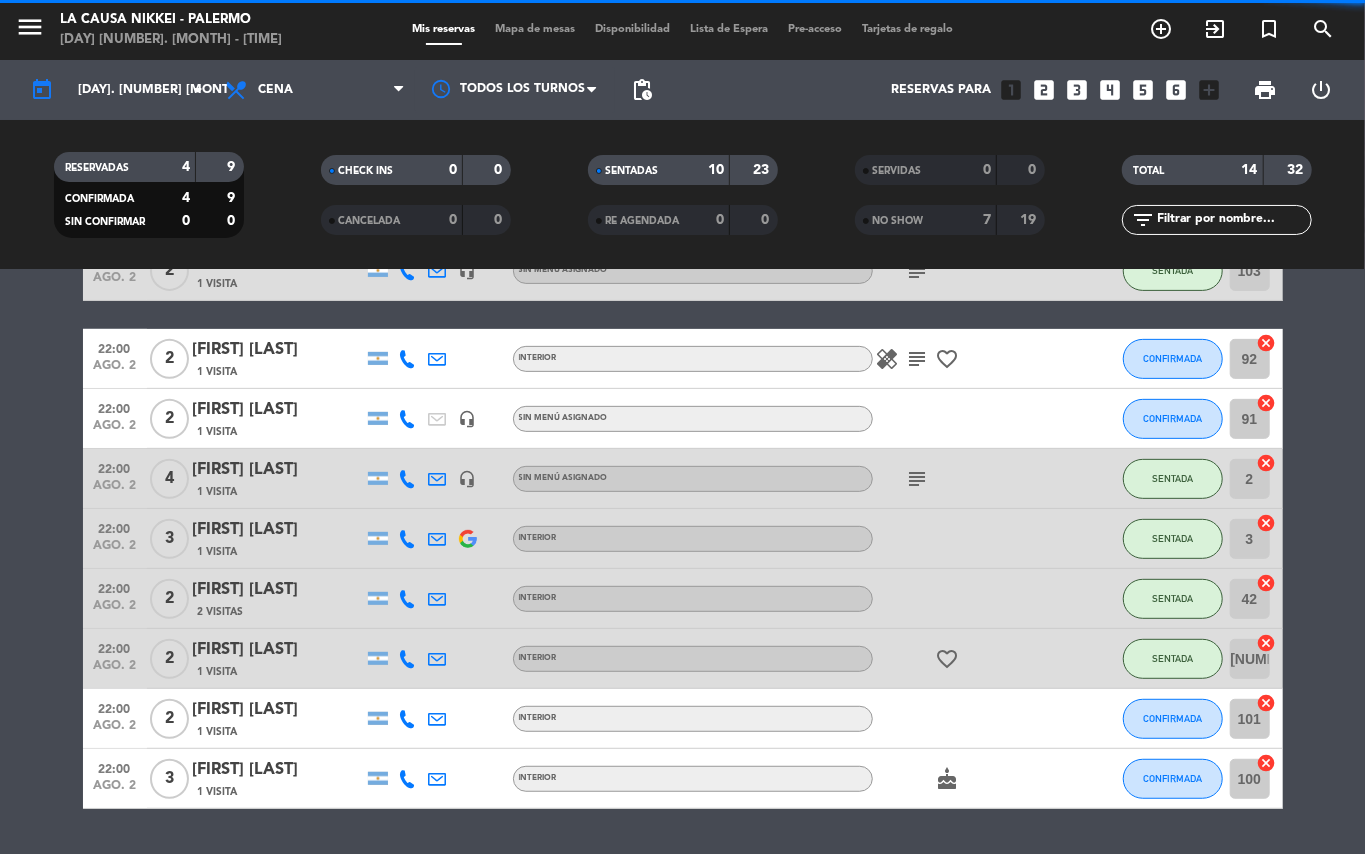 scroll, scrollTop: 450, scrollLeft: 0, axis: vertical 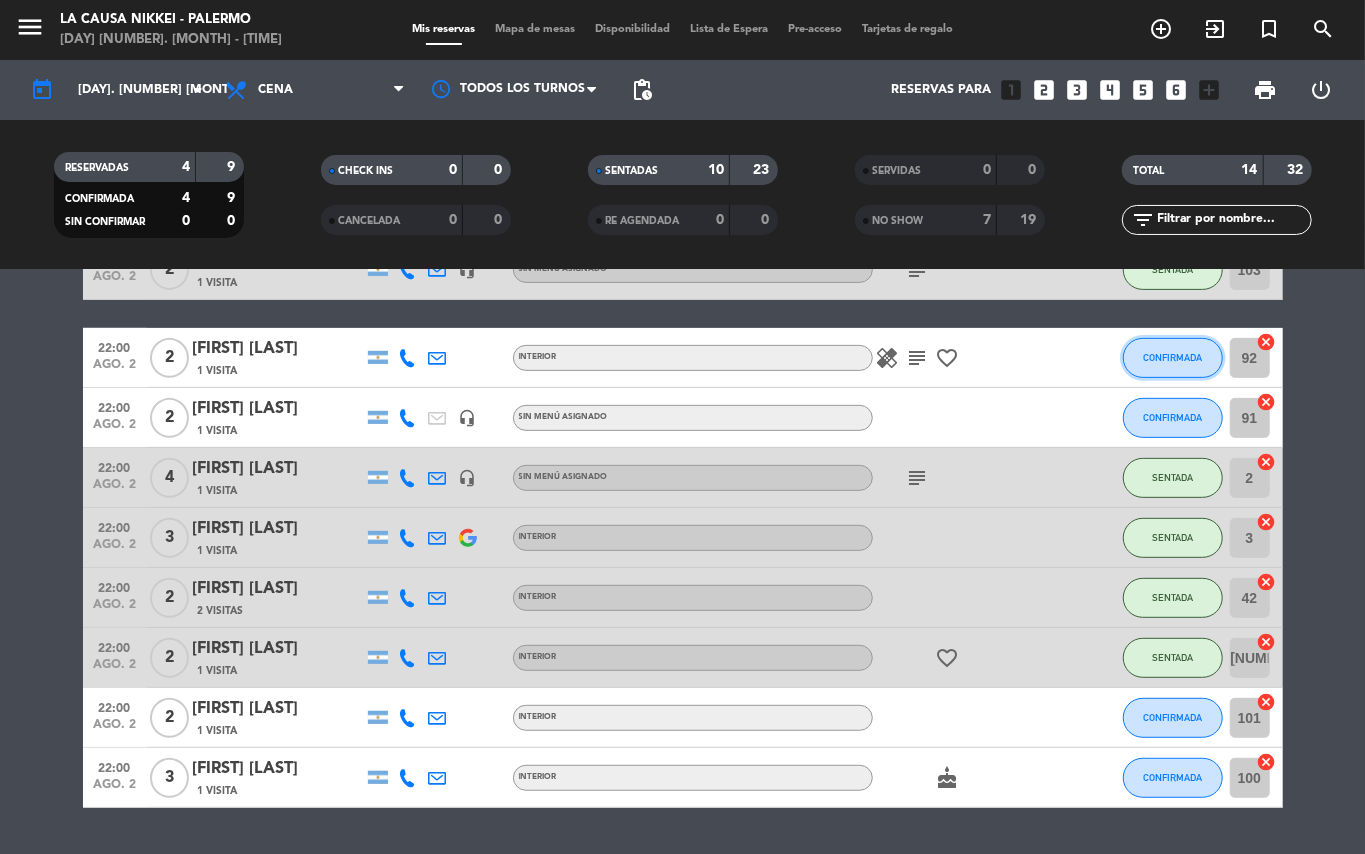 click on "CONFIRMADA" 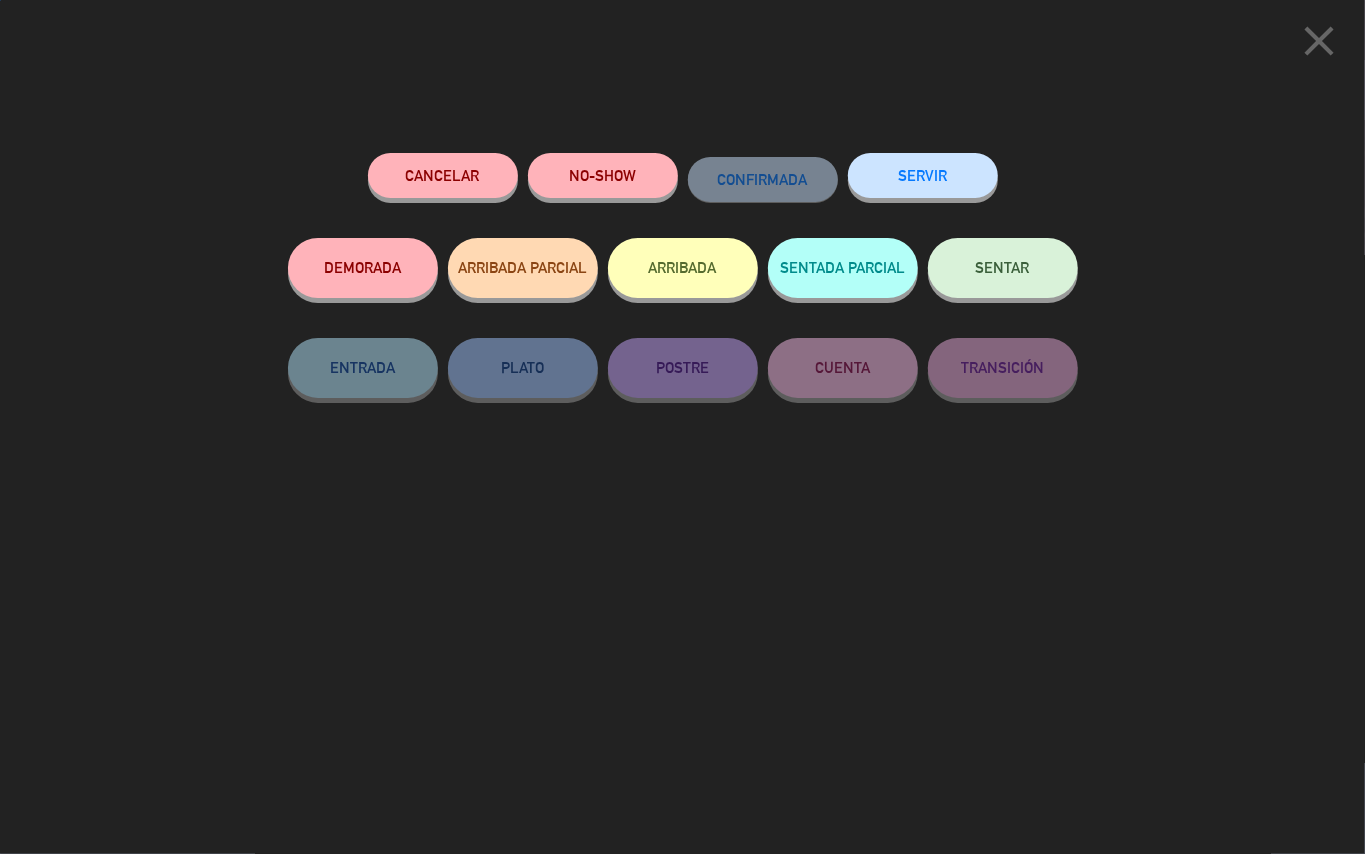 click on "SENTAR" 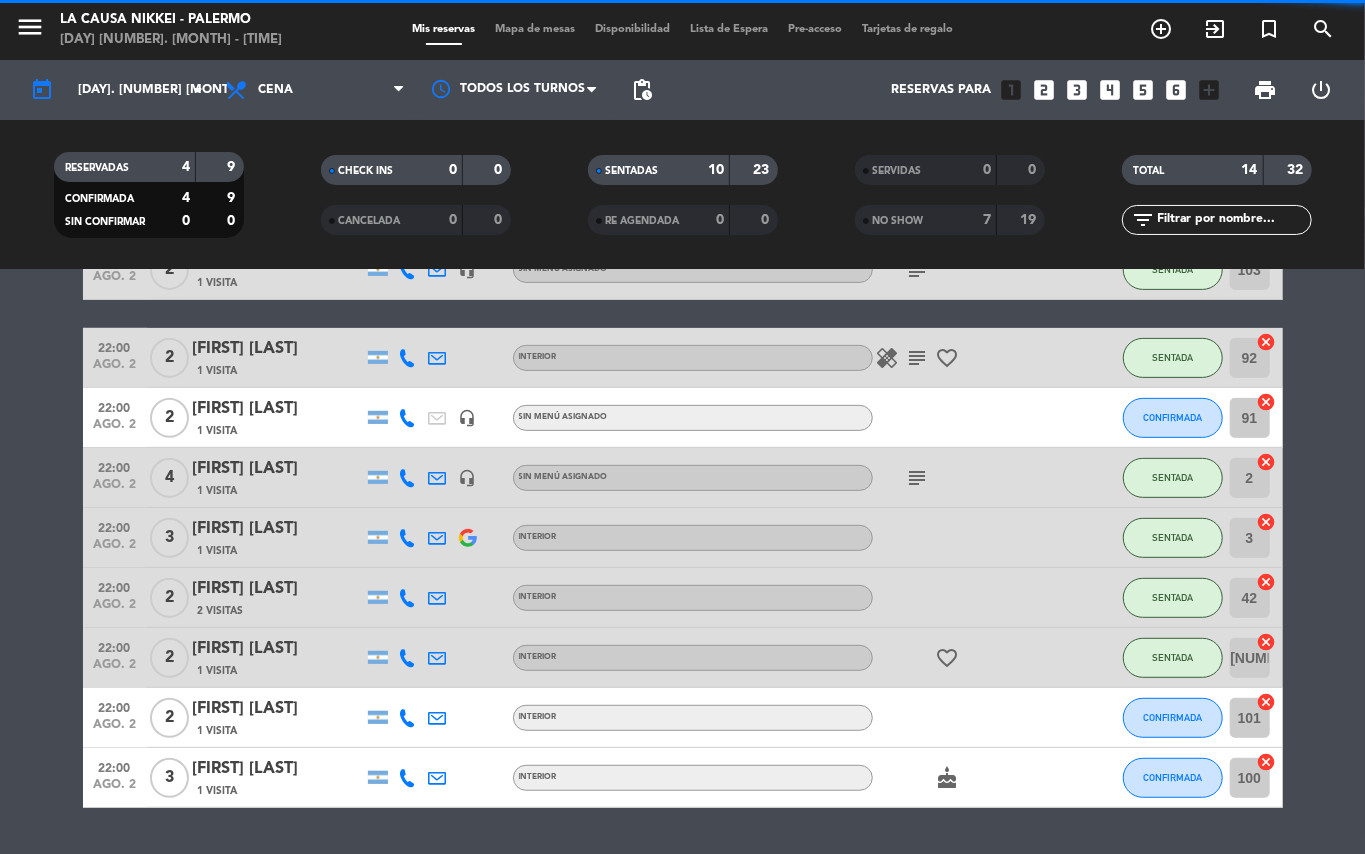 click on "subject" 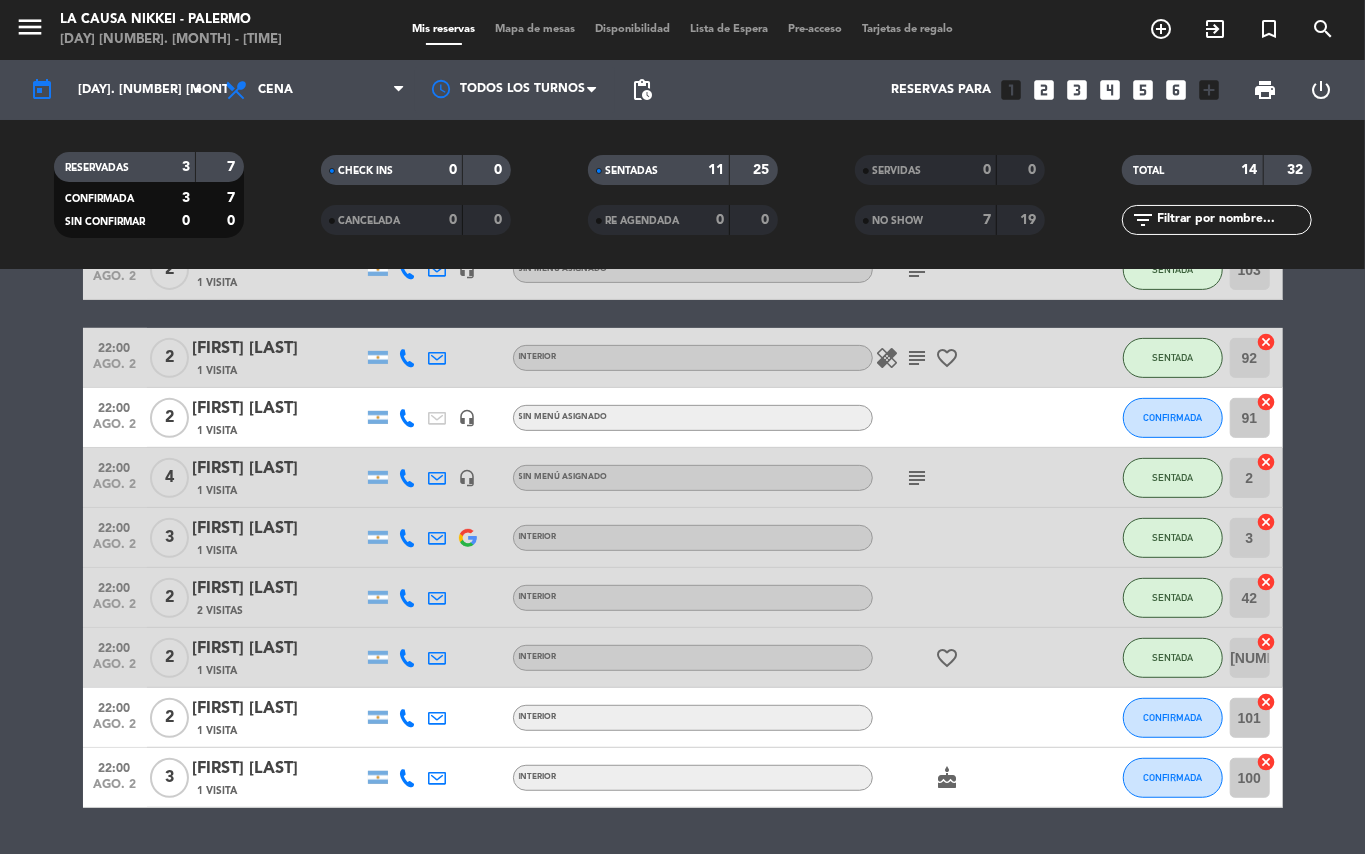 click on "subject" 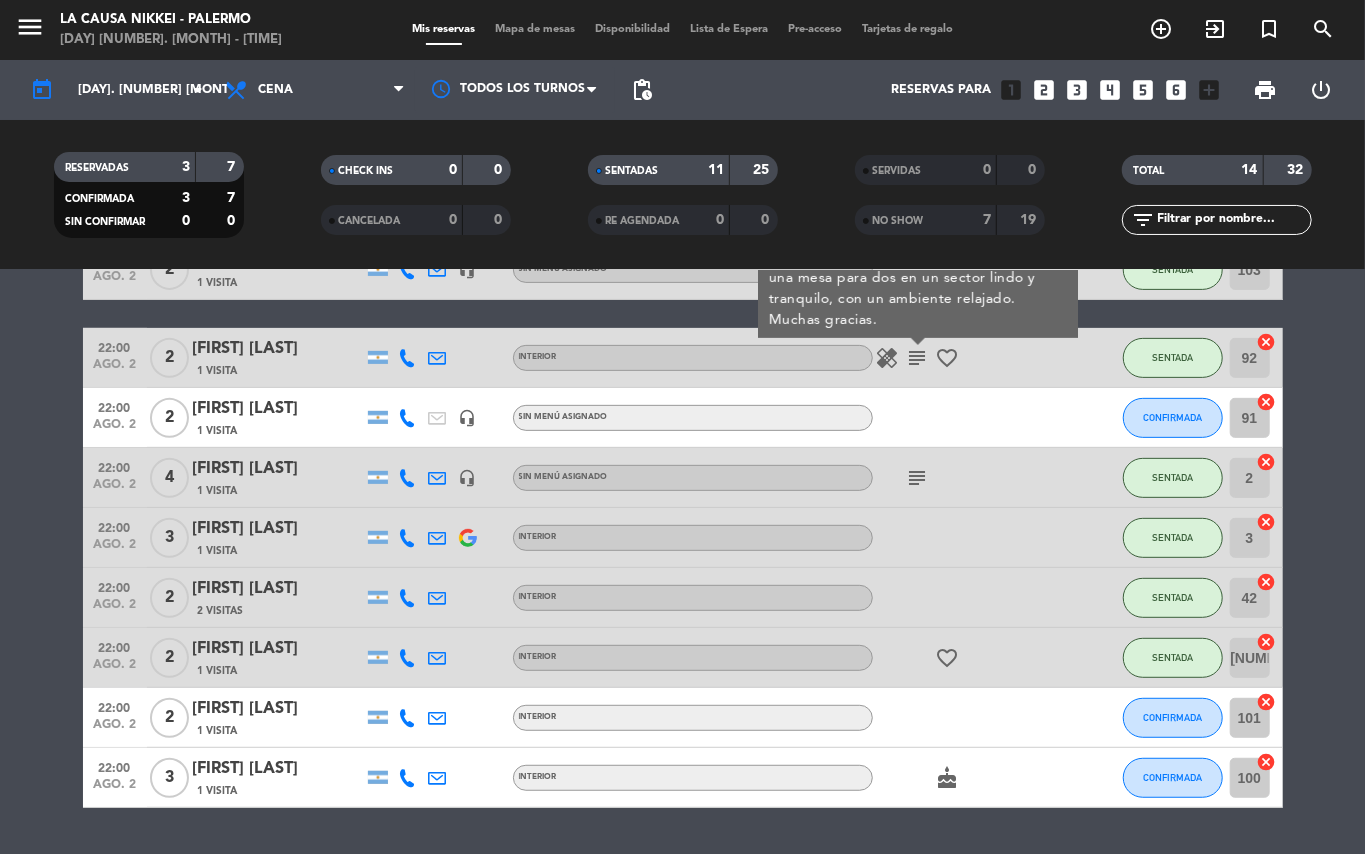 scroll, scrollTop: 488, scrollLeft: 0, axis: vertical 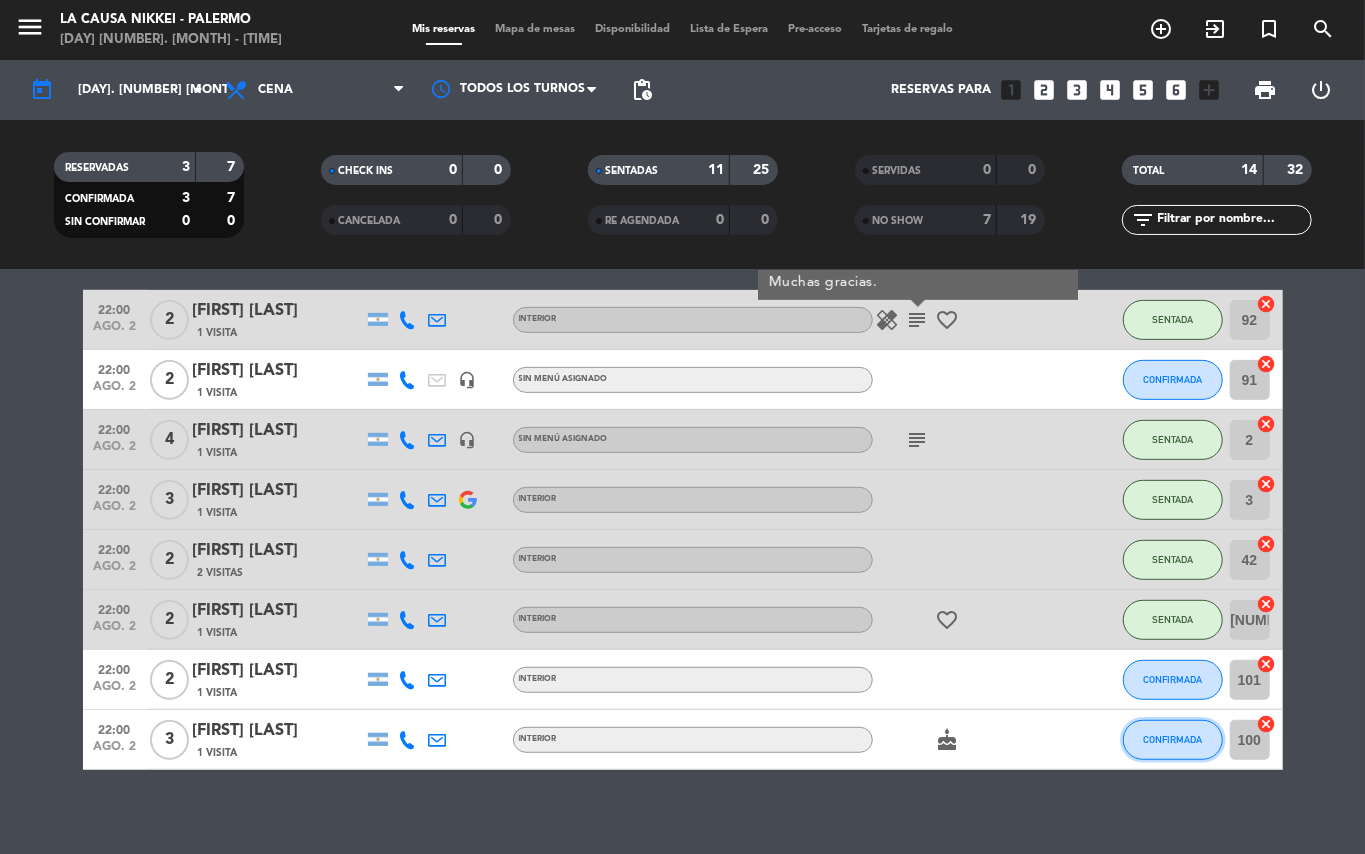 click on "CONFIRMADA" 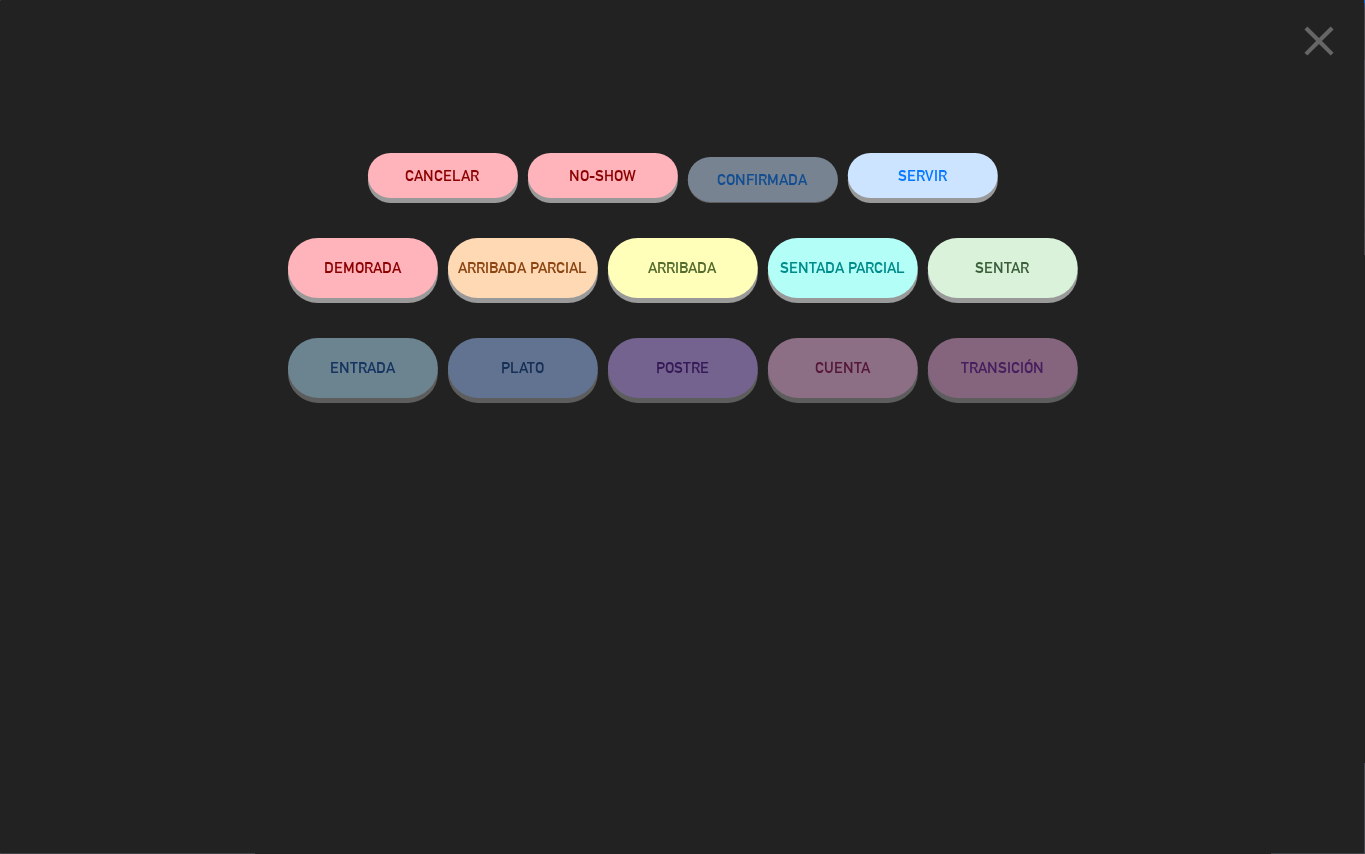 click on "SENTAR" 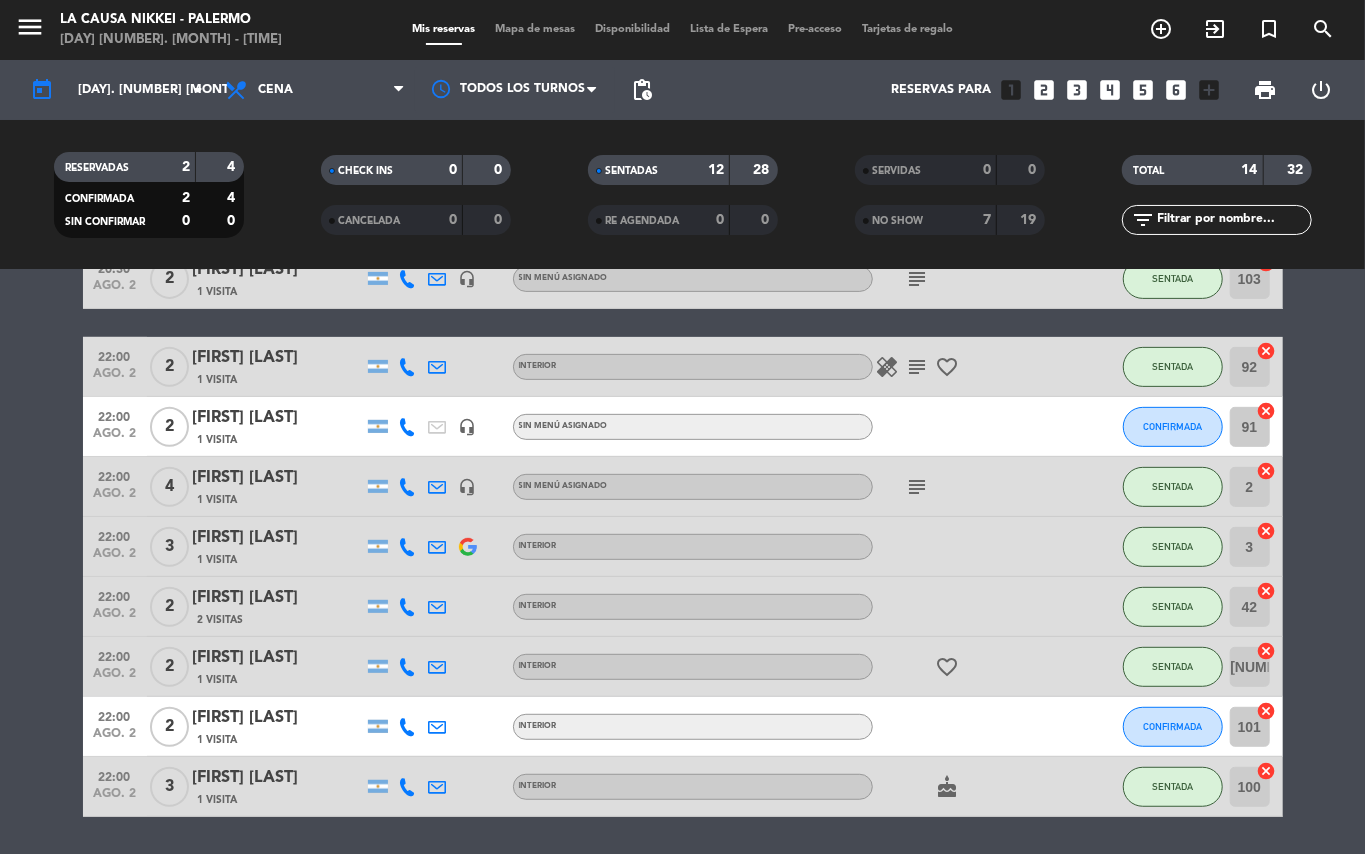 scroll, scrollTop: 454, scrollLeft: 0, axis: vertical 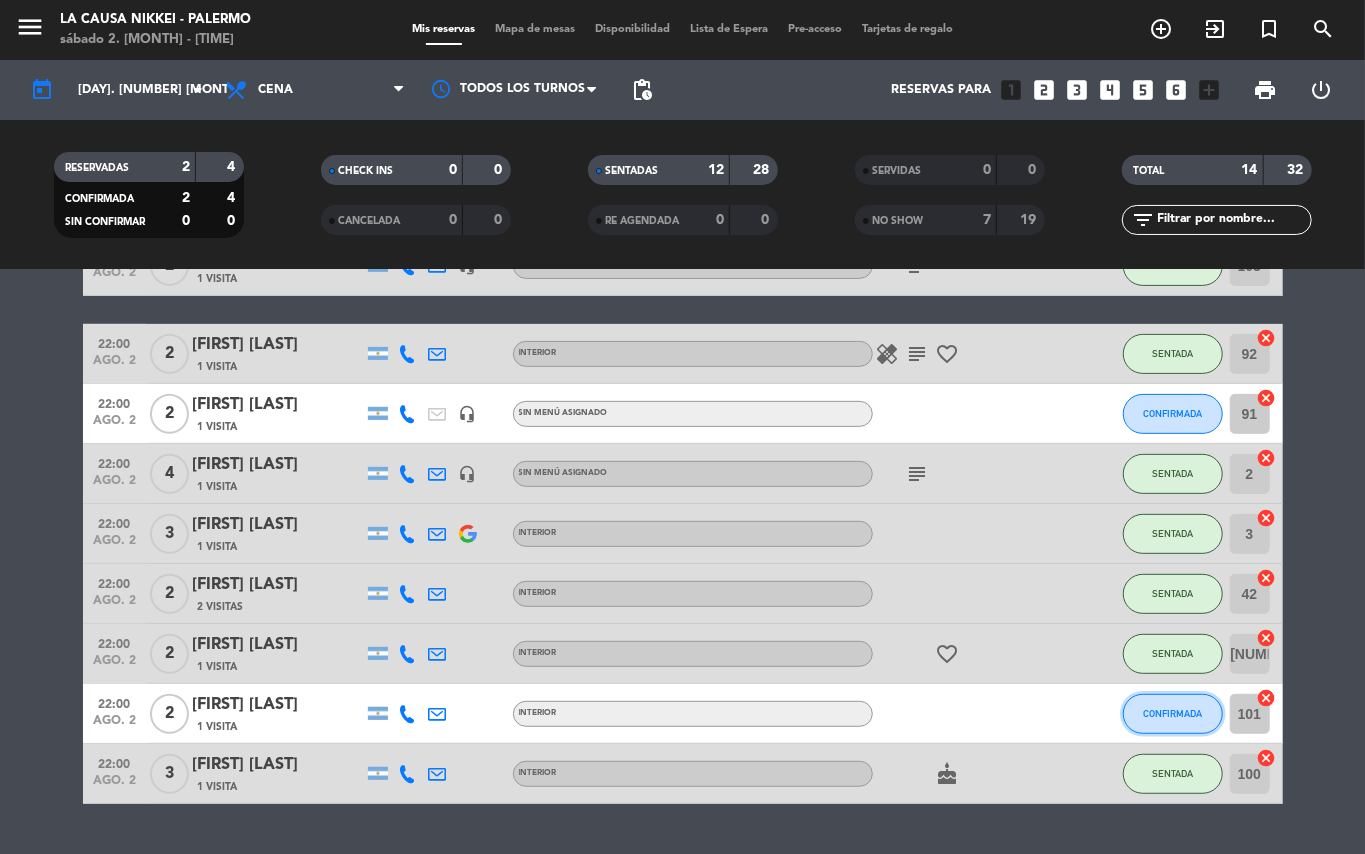 click on "CONFIRMADA" 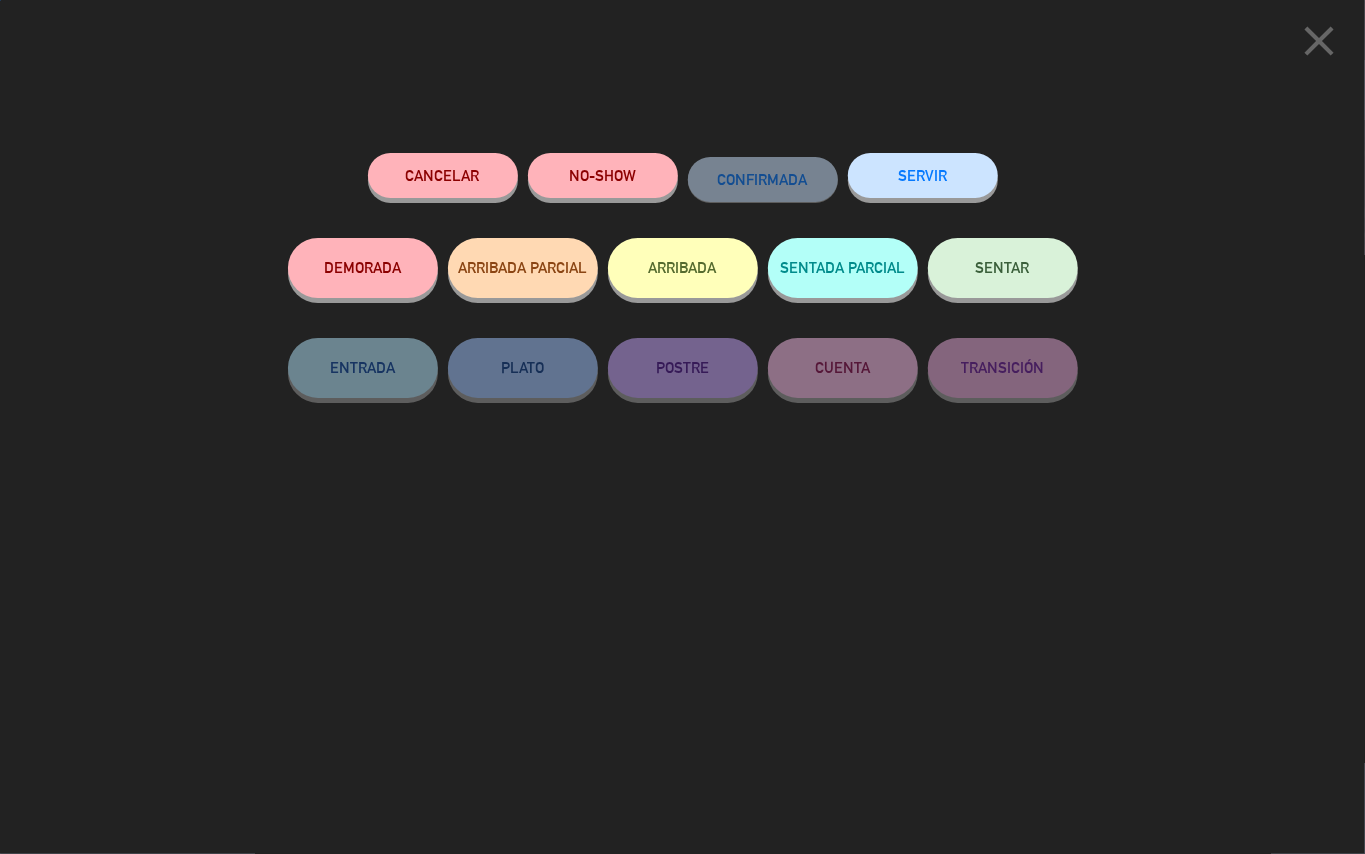 click on "SENTAR" 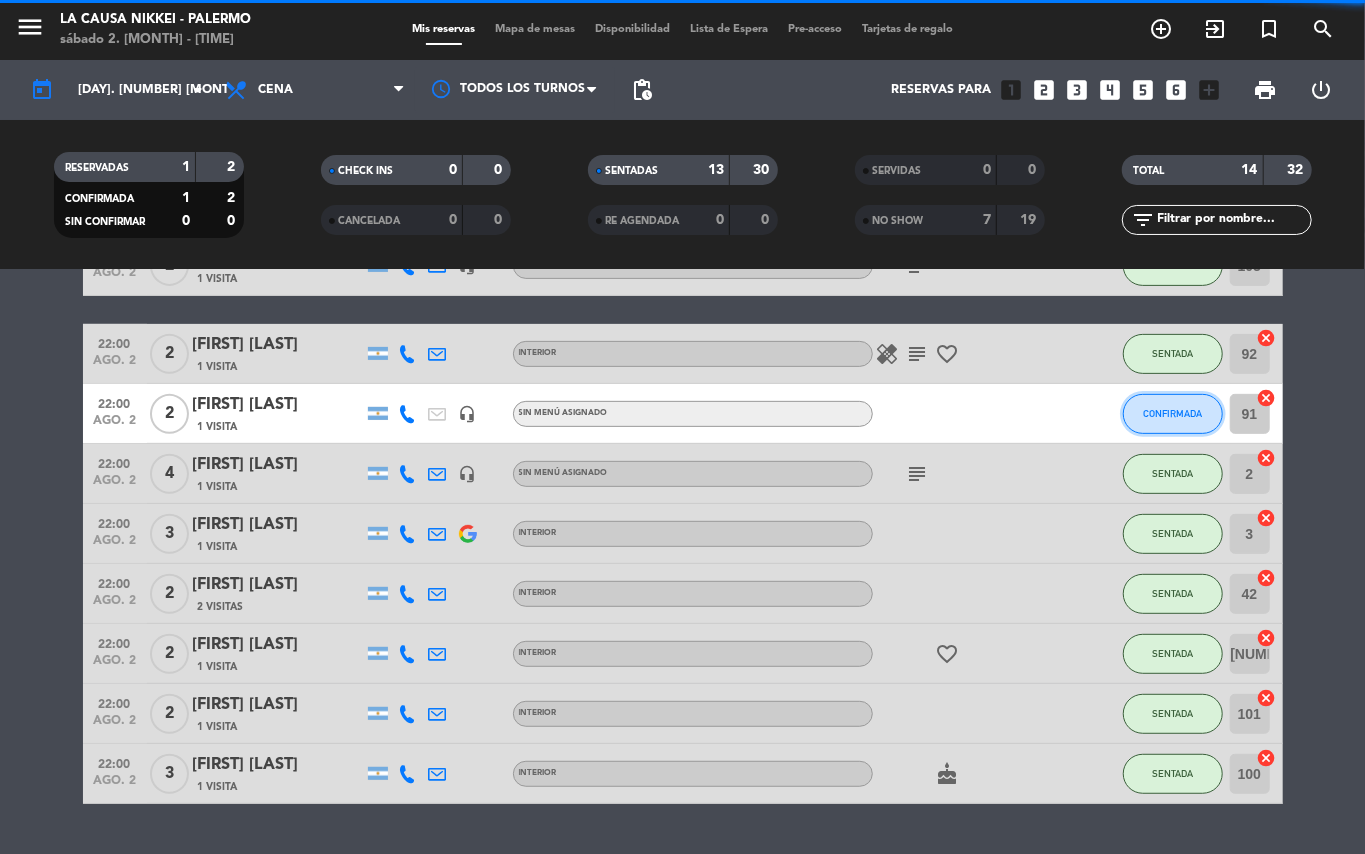 click on "CONFIRMADA" 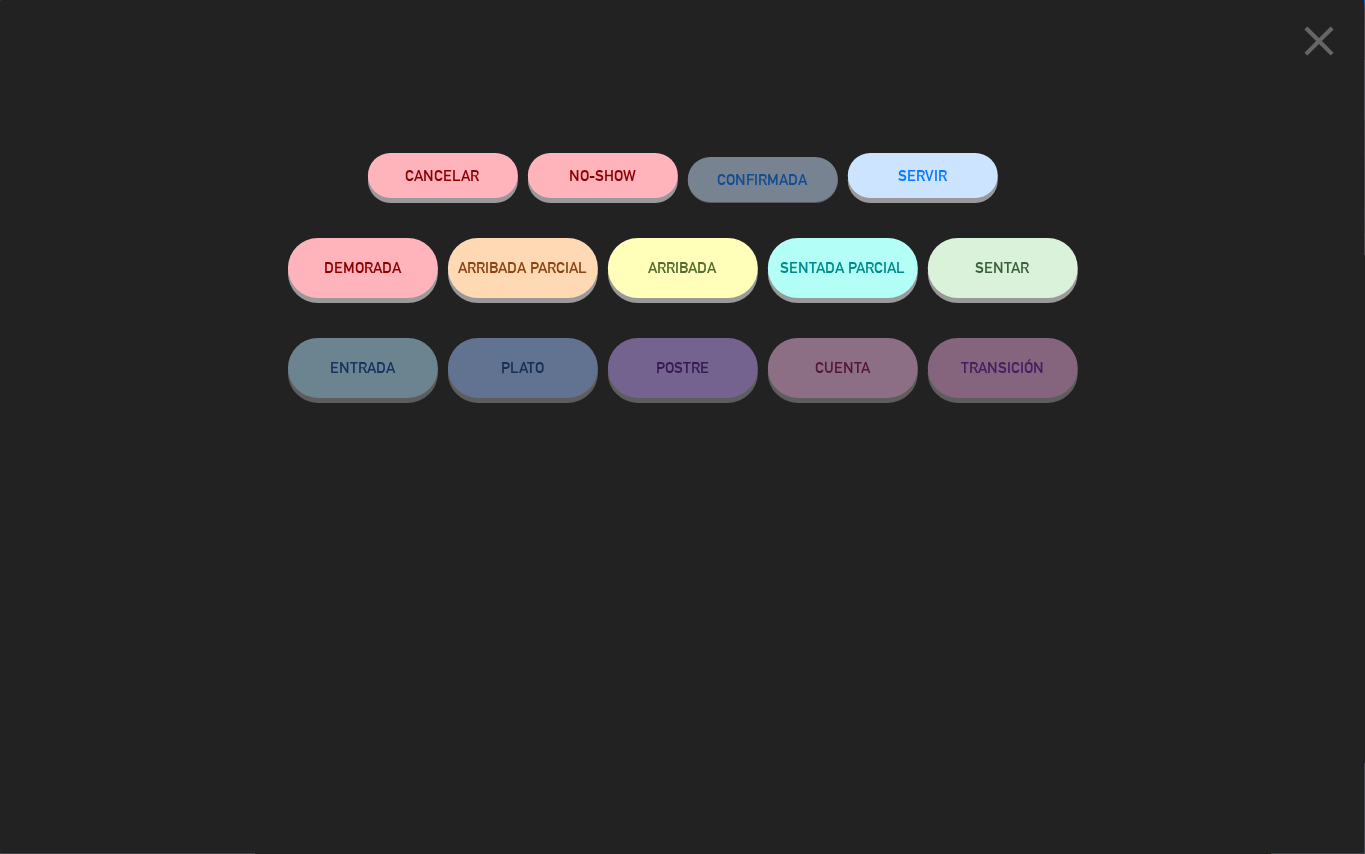 click on "SENTAR" 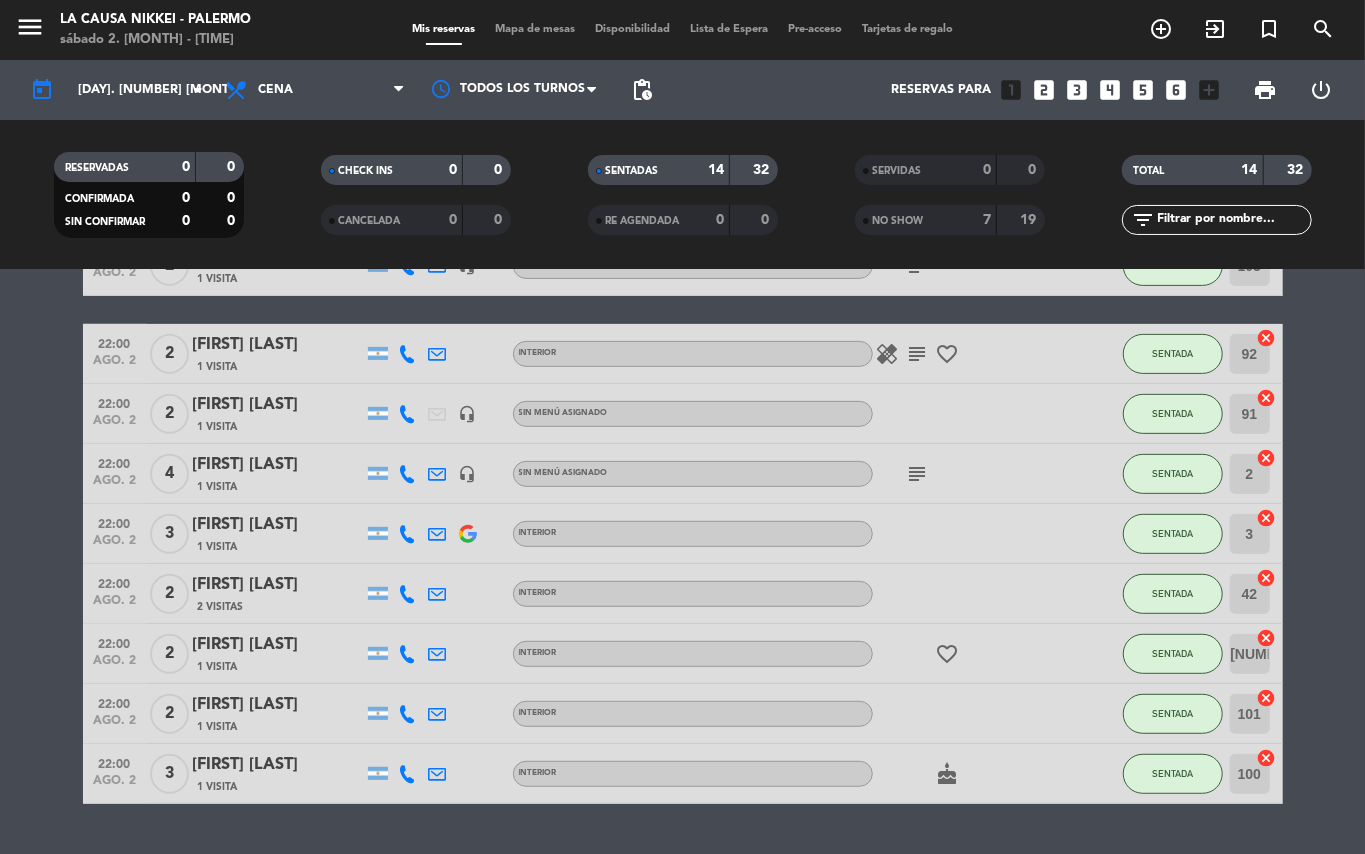 click on "[TIME] [MONTH] 2 2 [FIRST] [LAST] 1 Visita headset_mic Sin menú asignado subject SENTADA 96 cancel [TIME] [MONTH] 2 2 [FIRST] [LAST] 1 Visita INTERIOR work_outline SENTADA 43 cancel [TIME] [MONTH] 2 2 [FIRST] [LAST] 1 Visita headset_mic Sin menú asignado subject SENTADA 98 cancel [TIME] [MONTH] 2 2 [FIRST] [LAST] 9 Visitas verified INTERIOR subject SENTADA 94 cancel [TIME] [MONTH] 2 2 [FIRST] [LAST] 1 Visita INTERIOR SENTADA 41 cancel [TIME] [MONTH] 2 2 [FIRST] [LAST] 1 Visita headset_mic Sin menú asignado subject SENTADA 103 cancel [TIME] [MONTH] 2 2 [FIRST] [LAST] 1 Visita INTERIOR healing subject favorite_border SENTADA 92 cancel [TIME] [MONTH] 2 2 [FIRST] [LAST] 1 Visita headset_mic Sin menú asignado SENTADA 91 cancel [TIME] [MONTH] 2 4 [FIRST] [LAST] 1 Visita headset_mic Sin menú asignado subject SENTADA 2 cancel [TIME] [MONTH] 2 3 [FIRST] [LAST] 1 Visita INTERIOR SENTADA" 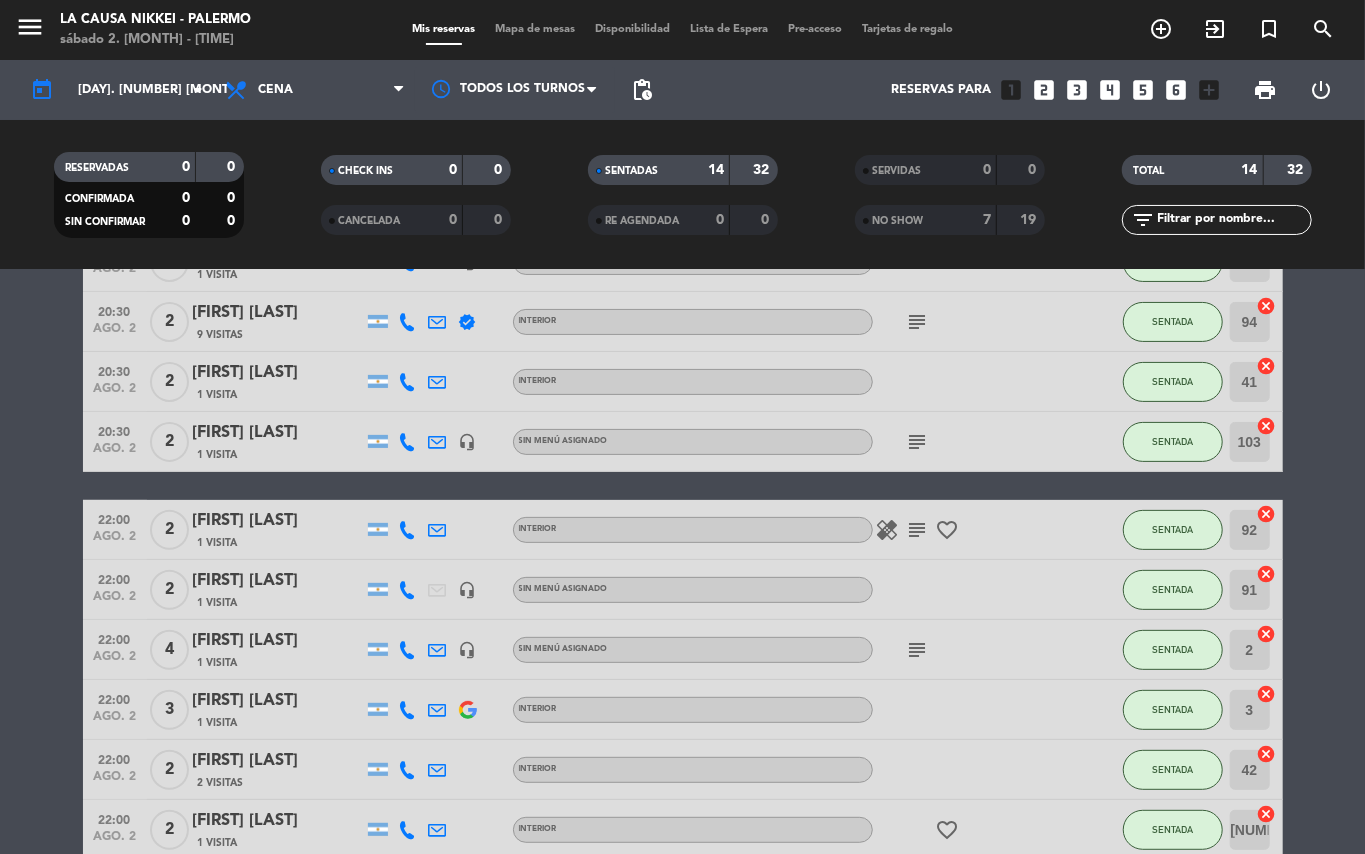scroll, scrollTop: 277, scrollLeft: 0, axis: vertical 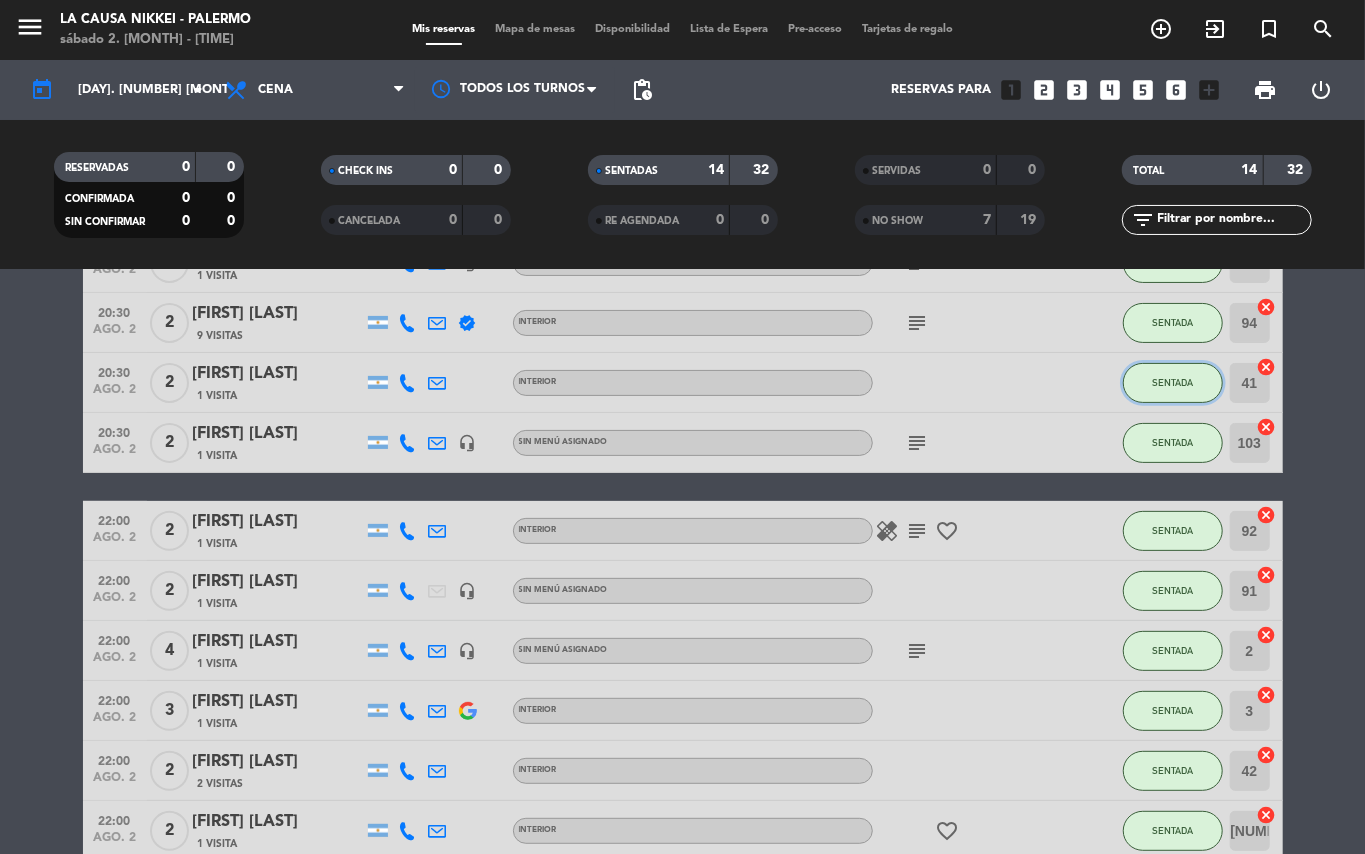 click on "SENTADA" 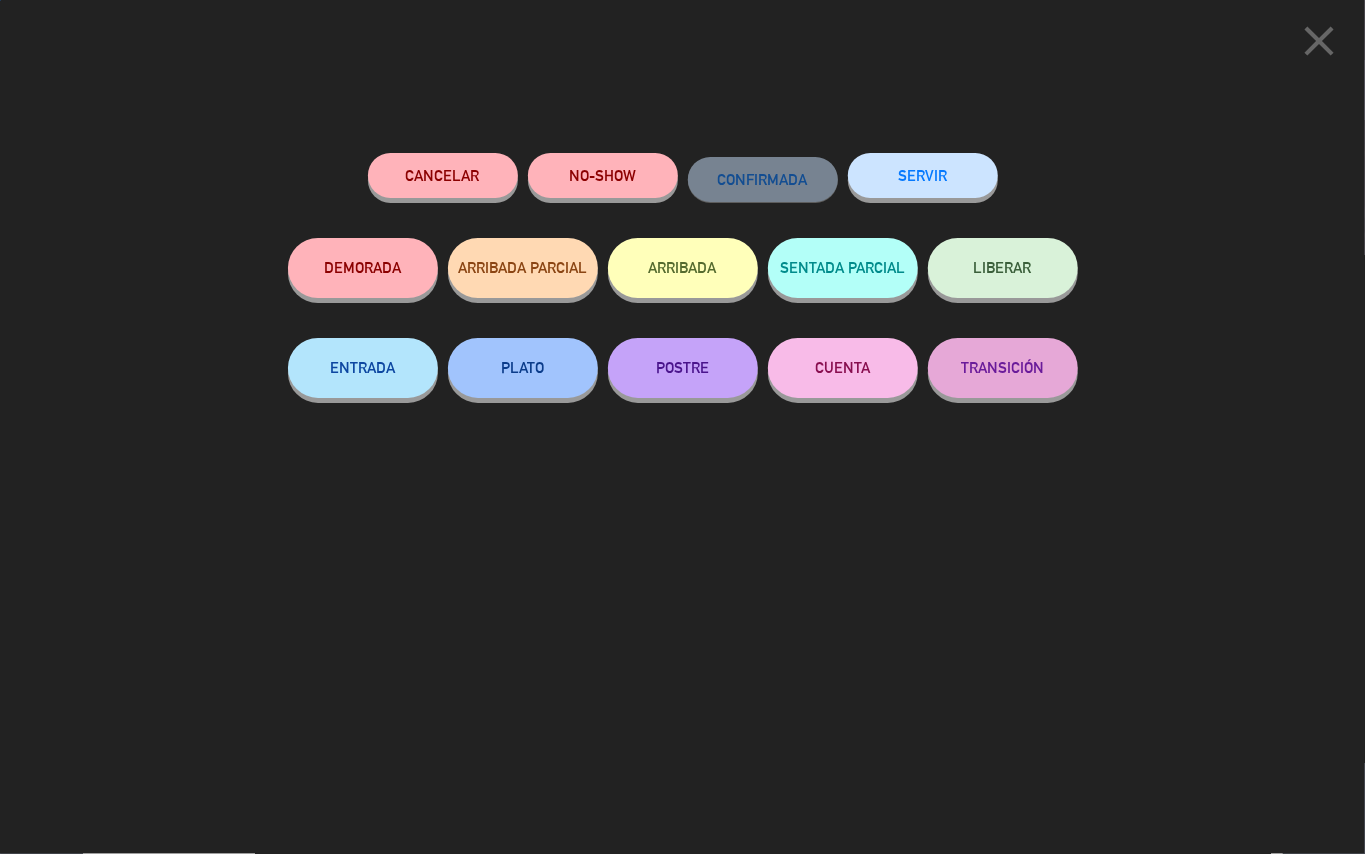 click on "NO-SHOW" 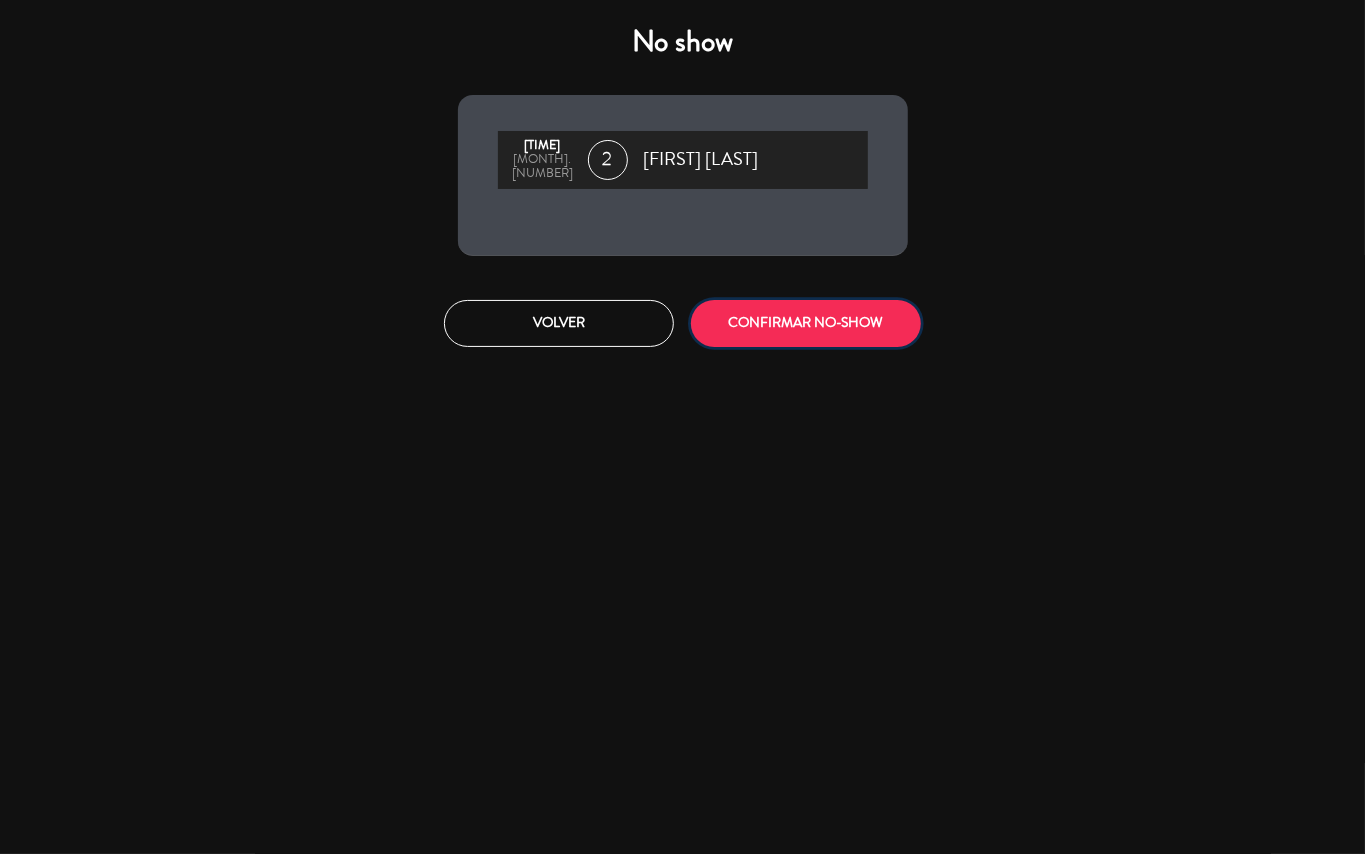 click on "CONFIRMAR NO-SHOW" 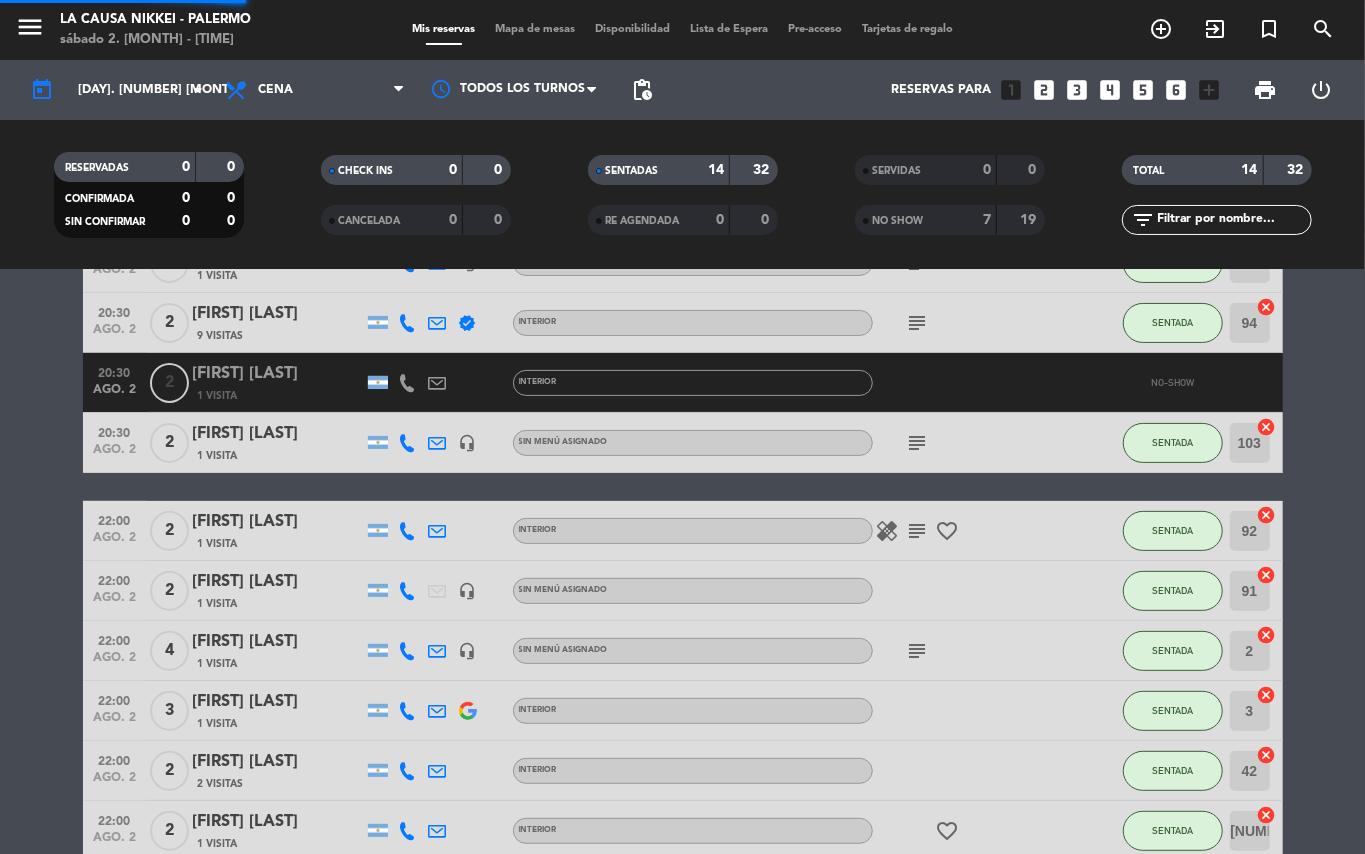 click on "[TIME] [MONTH] [NUMBER] [NUMBER] [FIRST] [MIDDLE] [LAST] [VISITS] [ICON] [TEXT] [SUBJECT] [STATUS] [NUMBER] cancel [TIME] [MONTH] [NUMBER] [NUMBER] [FIRST] [LAST] [VISITS] [ICON] [TEXT] [STATUS] [NUMBER] cancel [TIME] [MONTH] [NUMBER] [NUMBER] [FIRST] [INITIAL] [VISITS] [ICON] [TEXT] [SUBJECT] [STATUS] [NUMBER] cancel [TIME] [MONTH] [NUMBER] [NUMBER] [FIRST] [LAST] [VISITS] [VERIFIED] [TEXT] [SUBJECT] [STATUS] [NUMBER] cancel [TIME] [MONTH] [NUMBER] [NUMBER] [FIRST] [LAST] [VISITS] [TEXT] [STATUS] [NUMBER] cancel [TIME] [MONTH] [NUMBER] [NUMBER] [FIRST] [LAST] [VISITS] [ICON] [TEXT] [SUBJECT] [STATUS] [NUMBER] cancel [TIME] [MONTH] [NUMBER] [NUMBER] [FIRST] [LAST] [VISITS] [TEXT] [HEALING] [SUBJECT] [FAVORITE] [STATUS] [NUMBER] cancel [TIME] [MONTH] [NUMBER] [NUMBER] [FIRST] [LAST] [VISITS] [ICON] [TEXT] [STATUS] [NUMBER] cancel [TIME] [MONTH] [NUMBER] [NUMBER] [FIRST] [LAST] [VISITS] [ICON] [TEXT] [SUBJECT] [STATUS] [NUMBER] cancel [TIME] [MONTH] [NUMBER] [NUMBER] [FIRST] [INITIAL] [VISITS] [TEXT] [STATUS]" 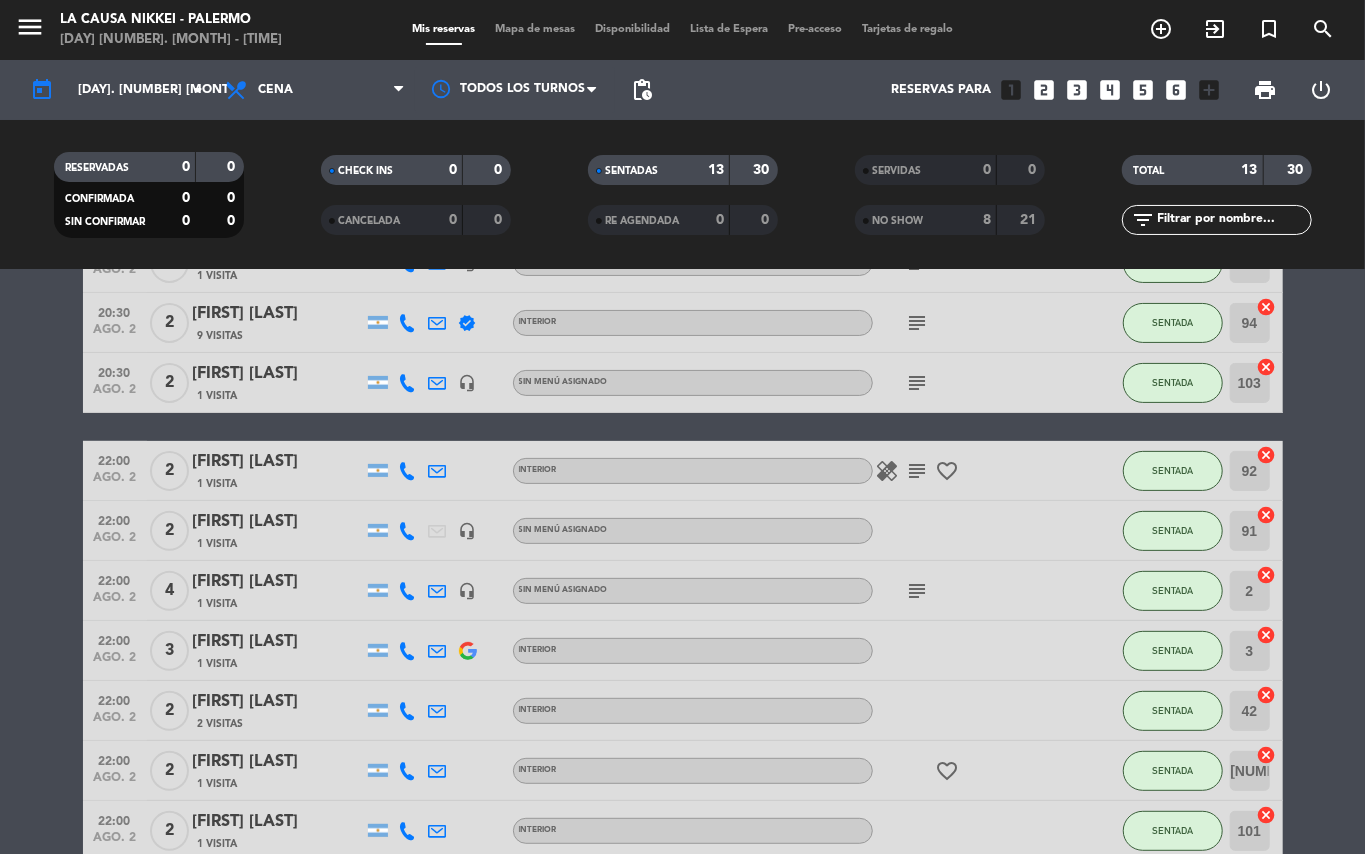 click on "[TIME]   ago. 2   2   [FIRST] [LAST]   1 Visita   headset_mic  Sin menú asignado  subject  SENTADA 96  cancel   [TIME]   ago. 2   2   [FIRST] [LAST]   1 Visita   INTERIOR  work_outline  SENTADA 43  cancel   [TIME]   ago. 2   2   [FIRST] [LAST]   1 Visita   headset_mic  Sin menú asignado  subject  SENTADA 98  cancel   [TIME]   ago. 2   2   [FIRST] [LAST]   9 Visitas   verified   INTERIOR  subject  SENTADA 94  cancel   [TIME]   ago. 2   2   [FIRST] [LAST]   1 Visita   headset_mic  Sin menú asignado  subject  SENTADA 103  cancel   [TIME]   ago. 2   2   [FIRST] [LAST]   1 Visita   INTERIOR  healing   subject   favorite_border  SENTADA 92  cancel   [TIME]   ago. 2   2   [FIRST] [LAST]    1 Visita   headset_mic  Sin menú asignado SENTADA 91  cancel   [TIME]   ago. 2   4   [FIRST] [LAST]   1 Visita   headset_mic  Sin menú asignado  subject  SENTADA 2  cancel   [TIME]   ago. 2   3   [FIRST] [LAST]   1 Visita   INTERIOR SENTADA 3  cancel   [TIME]   ago. 2   2   [FIRST] [LAST]   2 Visitas   INTERIOR SENTADA 42  2  97" 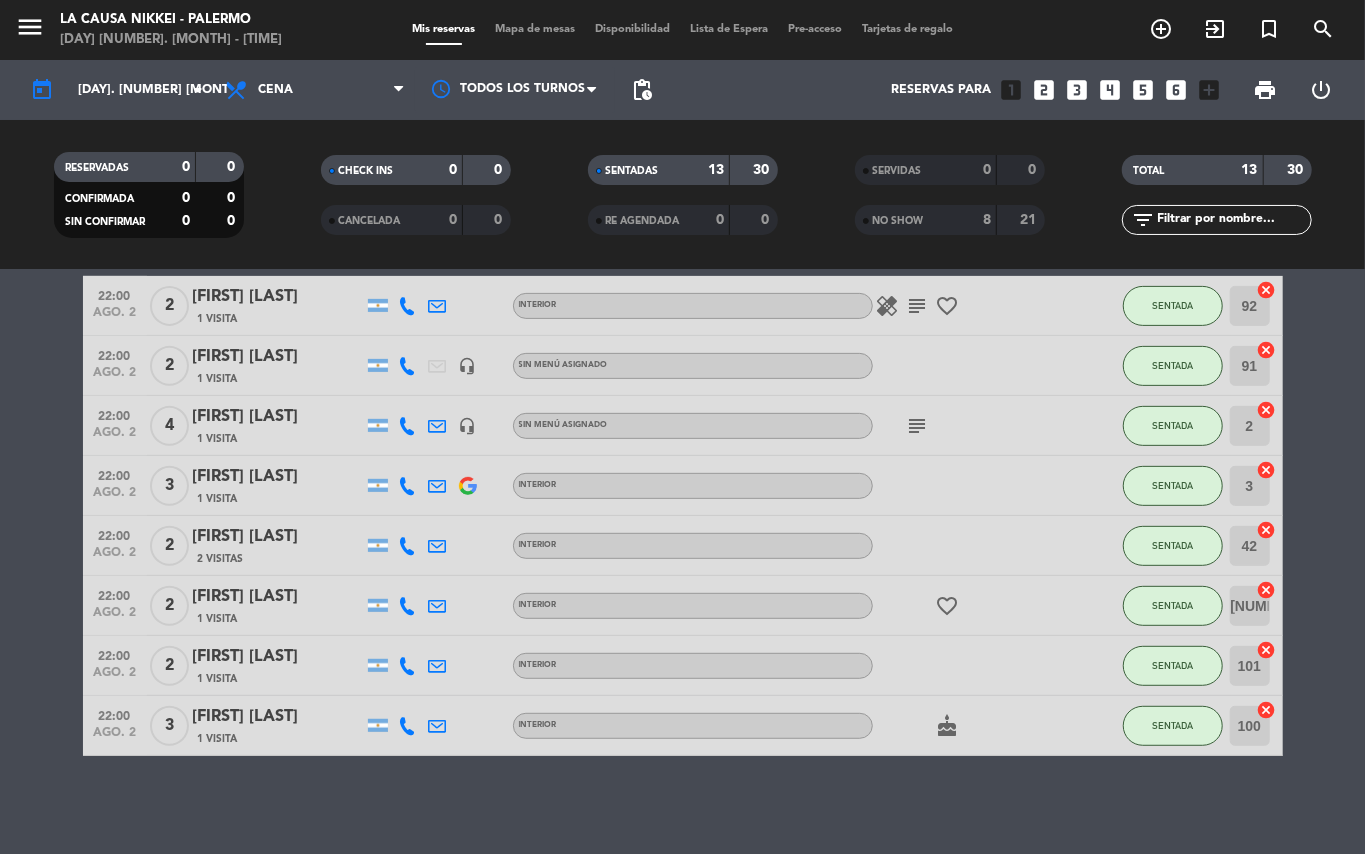 scroll, scrollTop: 324, scrollLeft: 0, axis: vertical 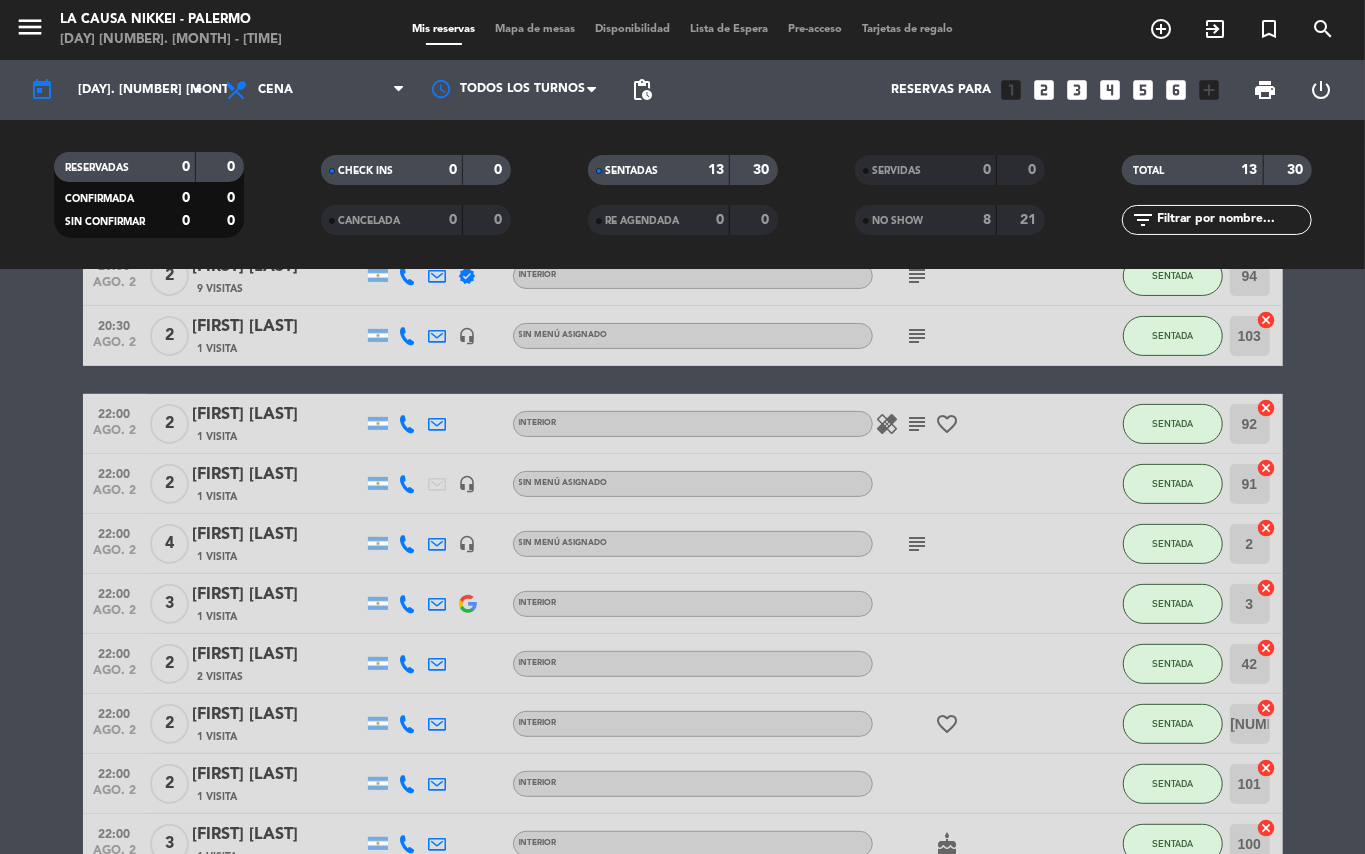 drag, startPoint x: 1314, startPoint y: 448, endPoint x: 1333, endPoint y: 448, distance: 19 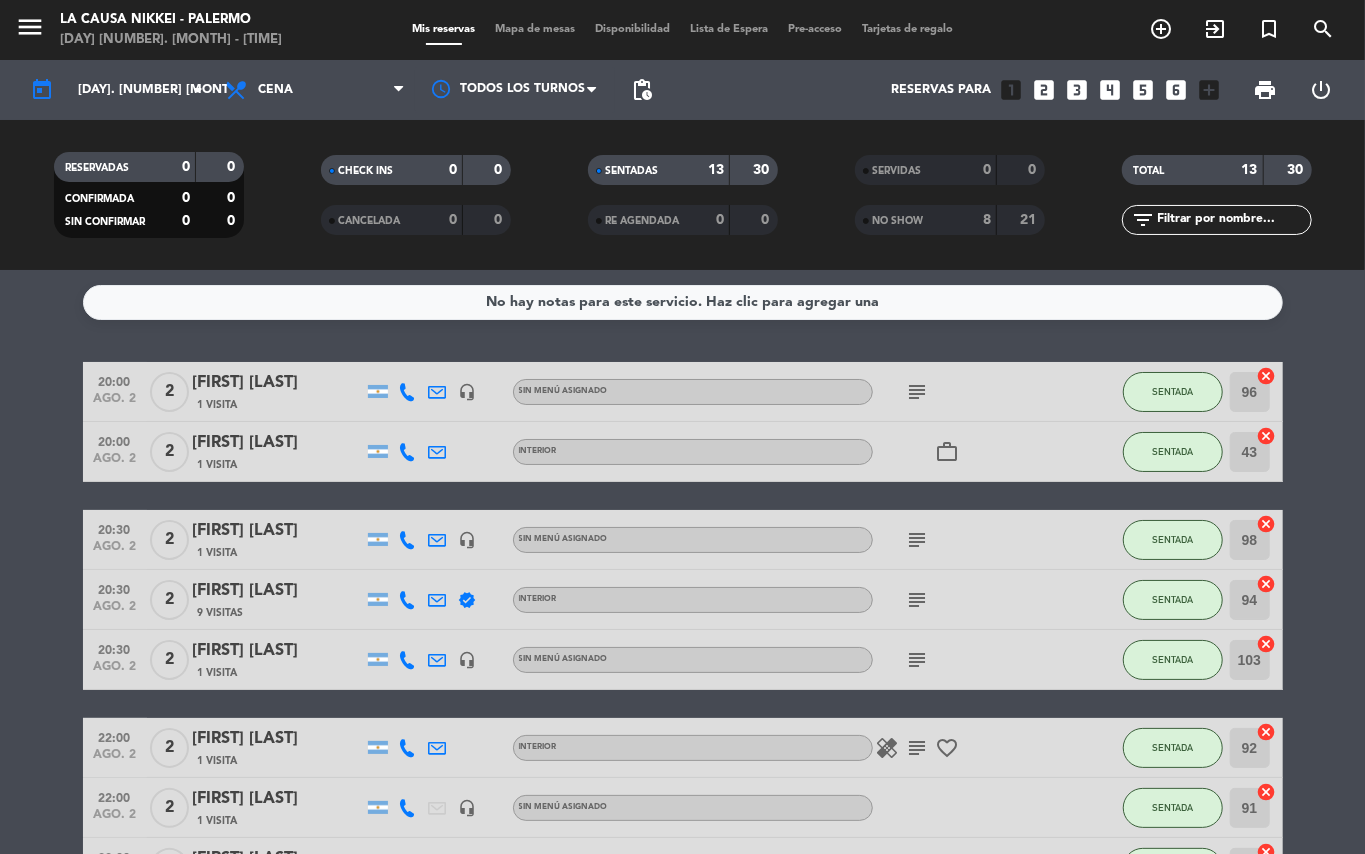 scroll, scrollTop: 442, scrollLeft: 0, axis: vertical 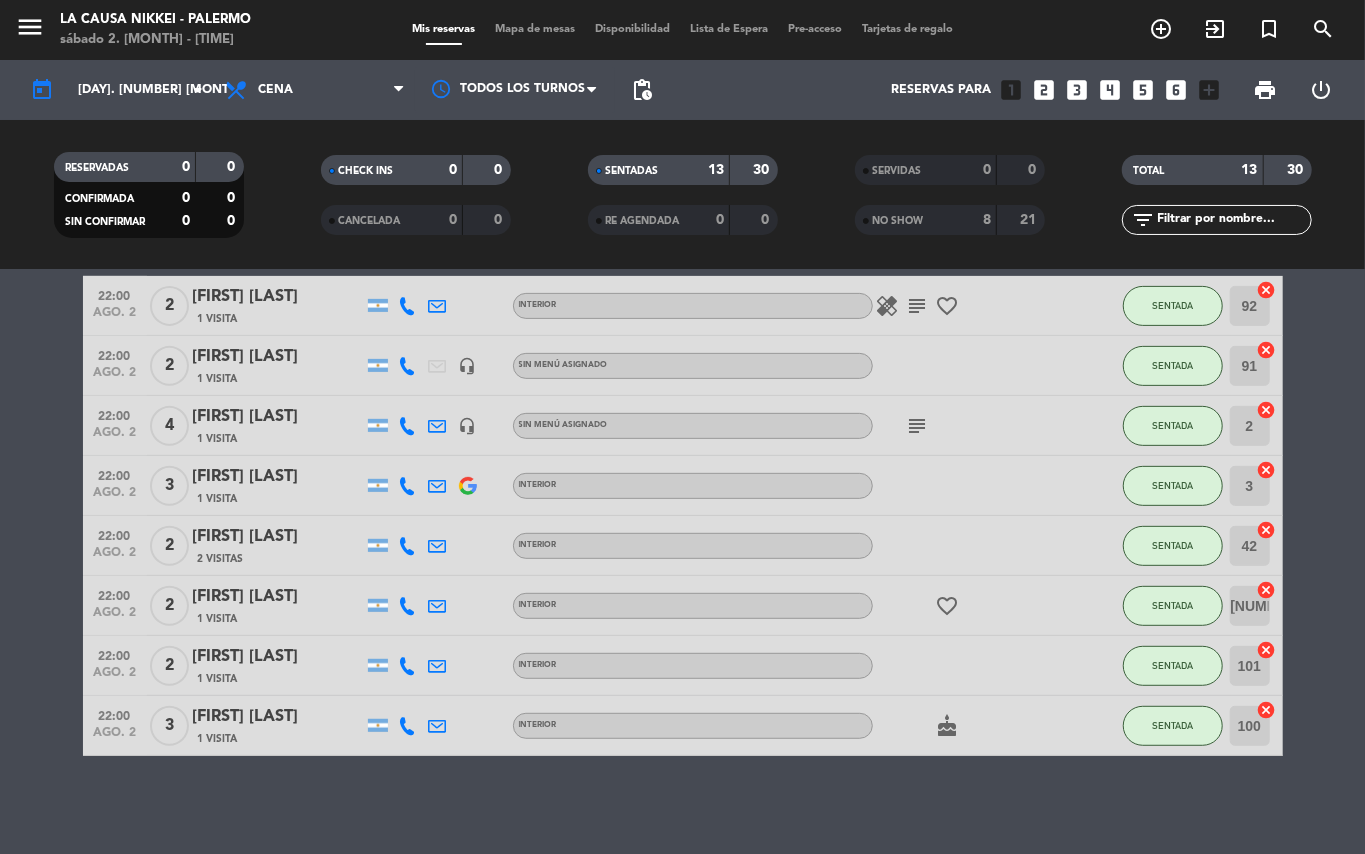 click on "[TIME]   ago. 2   2   [FIRST] [LAST]   1 Visita   headset_mic  Sin menú asignado  subject  SENTADA 96  cancel   [TIME]   ago. 2   2   [FIRST] [LAST]   1 Visita   INTERIOR  work_outline  SENTADA 43  cancel   [TIME]   ago. 2   2   [FIRST] [LAST]   1 Visita   headset_mic  Sin menú asignado  subject  SENTADA 98  cancel   [TIME]   ago. 2   2   [FIRST] [LAST]   9 Visitas   verified   INTERIOR  subject  SENTADA 94  cancel   [TIME]   ago. 2   2   [FIRST] [LAST]   1 Visita   headset_mic  Sin menú asignado  subject  SENTADA 103  cancel   [TIME]   ago. 2   2   [FIRST] [LAST]   1 Visita   INTERIOR  healing   subject   favorite_border  SENTADA 92  cancel   [TIME]   ago. 2   2   [FIRST] [LAST]    1 Visita   headset_mic  Sin menú asignado SENTADA 91  cancel   [TIME]   ago. 2   4   [FIRST] [LAST]   1 Visita   headset_mic  Sin menú asignado  subject  SENTADA 2  cancel   [TIME]   ago. 2   3   [FIRST] [LAST]   1 Visita   INTERIOR SENTADA 3  cancel   [TIME]   ago. 2   2   [FIRST] [LAST]   2 Visitas   INTERIOR SENTADA 42  2  97" 